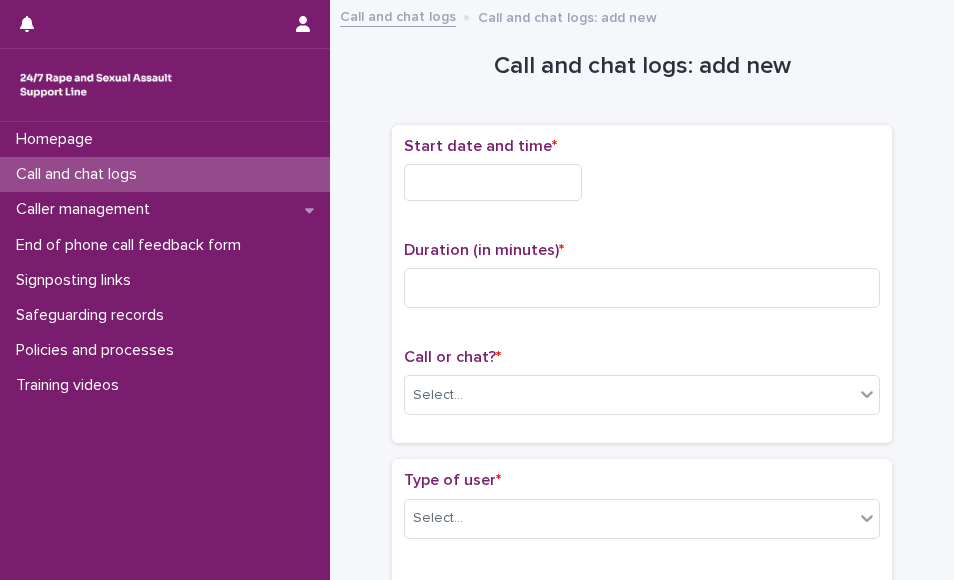 scroll, scrollTop: 0, scrollLeft: 0, axis: both 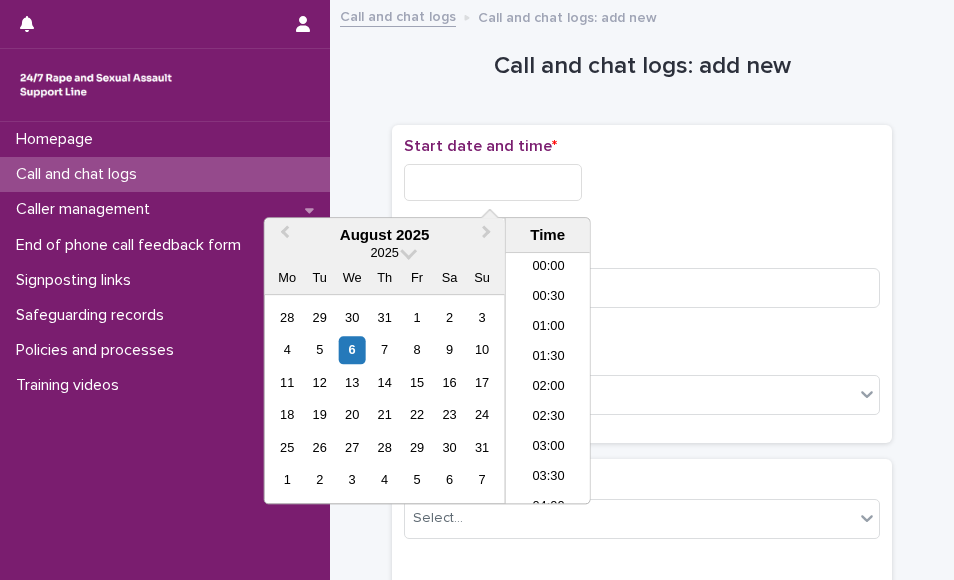 click at bounding box center [493, 182] 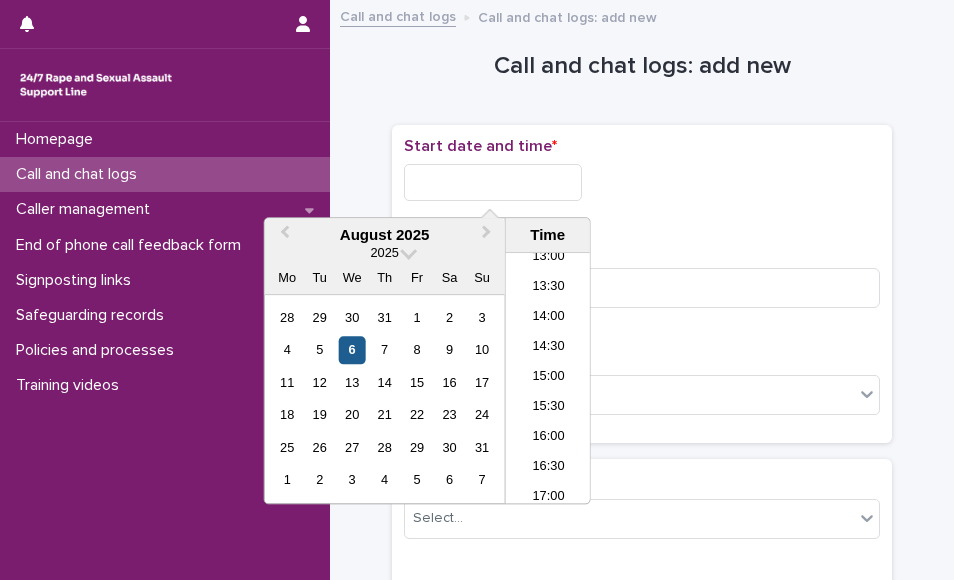 click on "6" at bounding box center (352, 350) 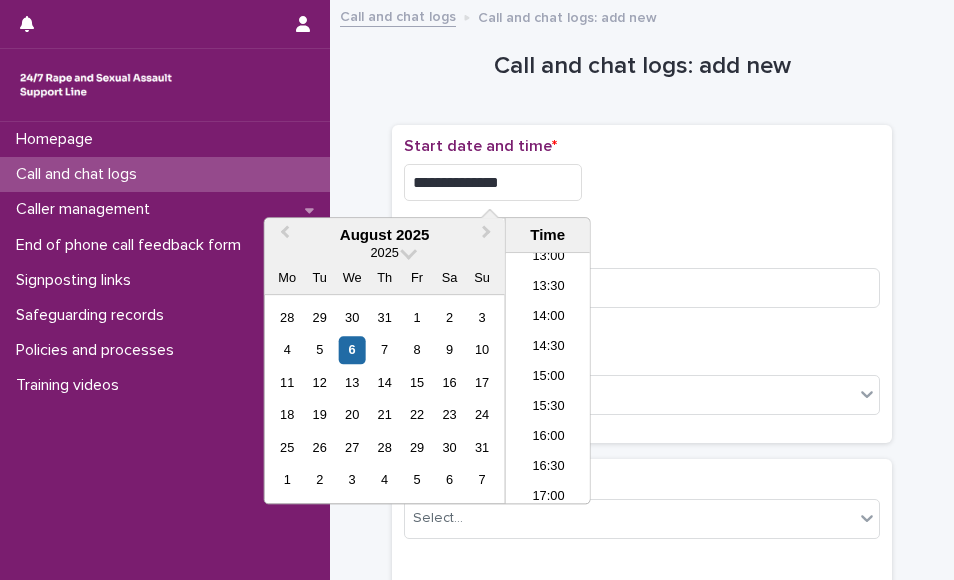 click on "**********" at bounding box center (493, 182) 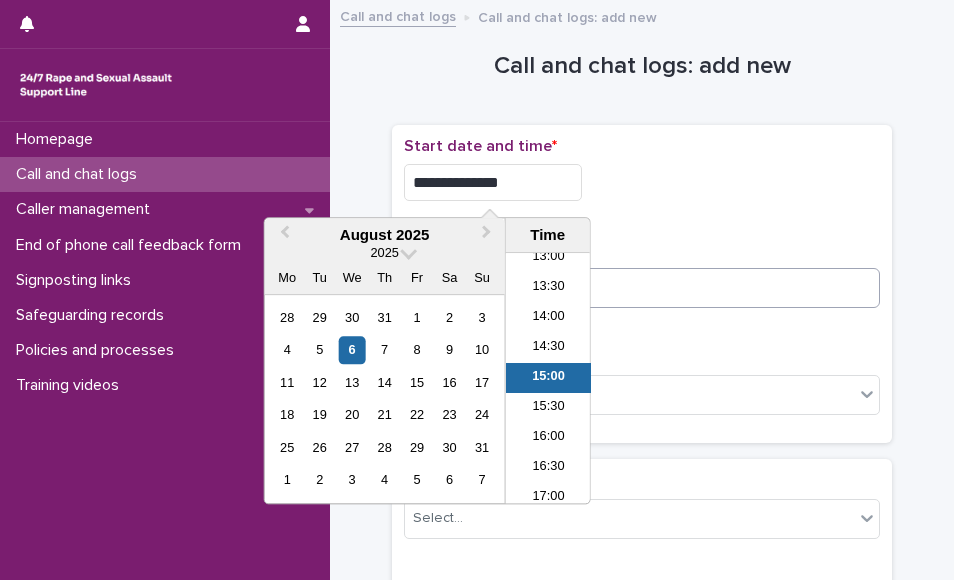 type on "**********" 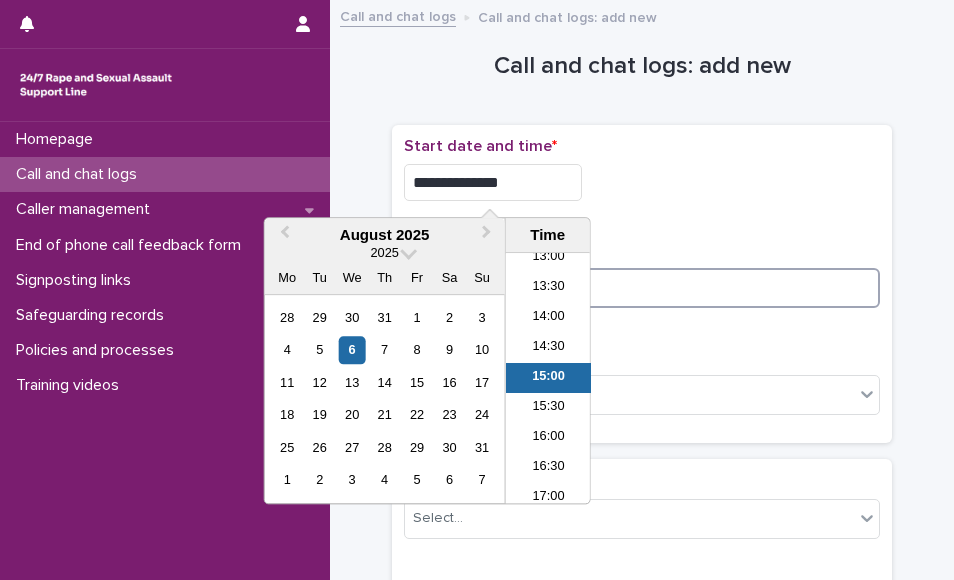click at bounding box center (642, 288) 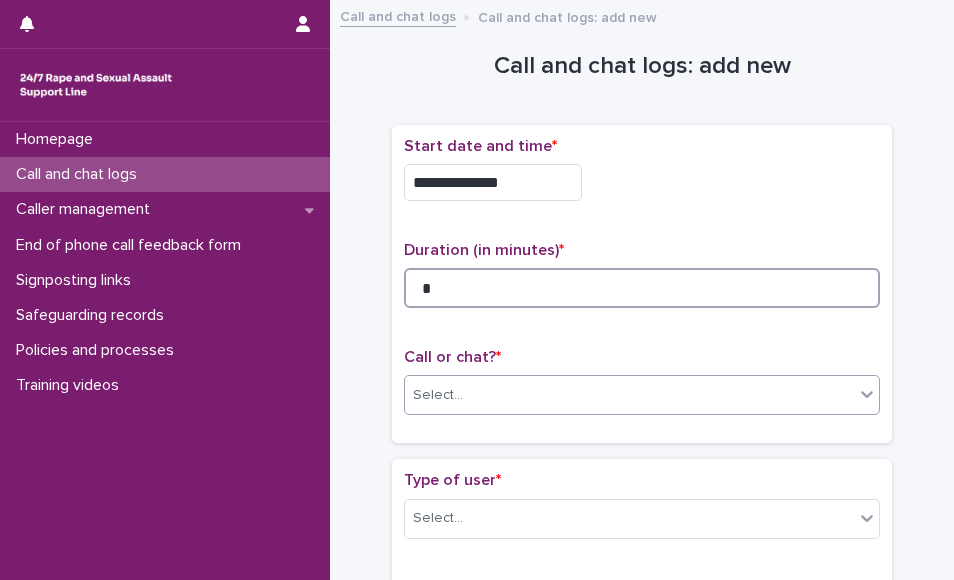 type on "*" 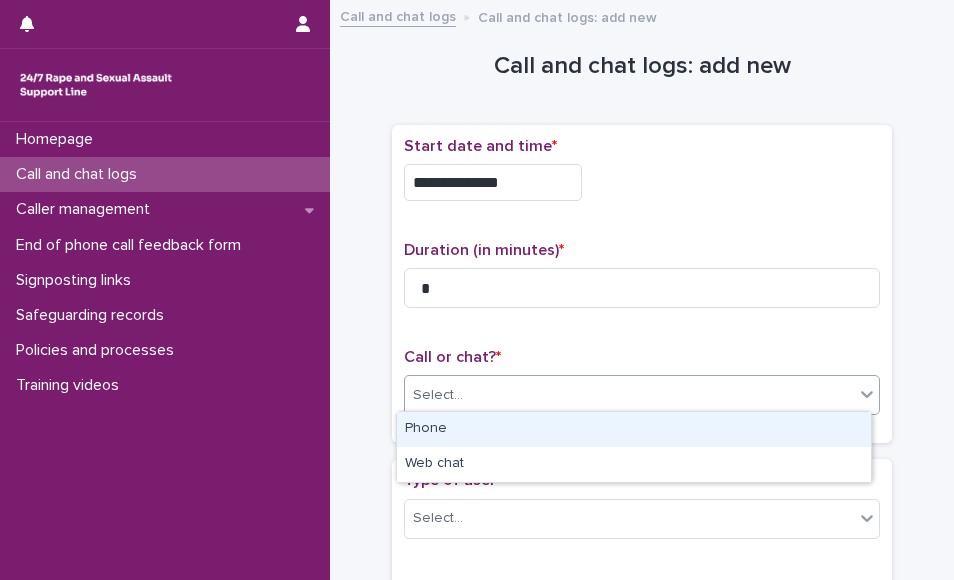 click on "Select..." at bounding box center (629, 395) 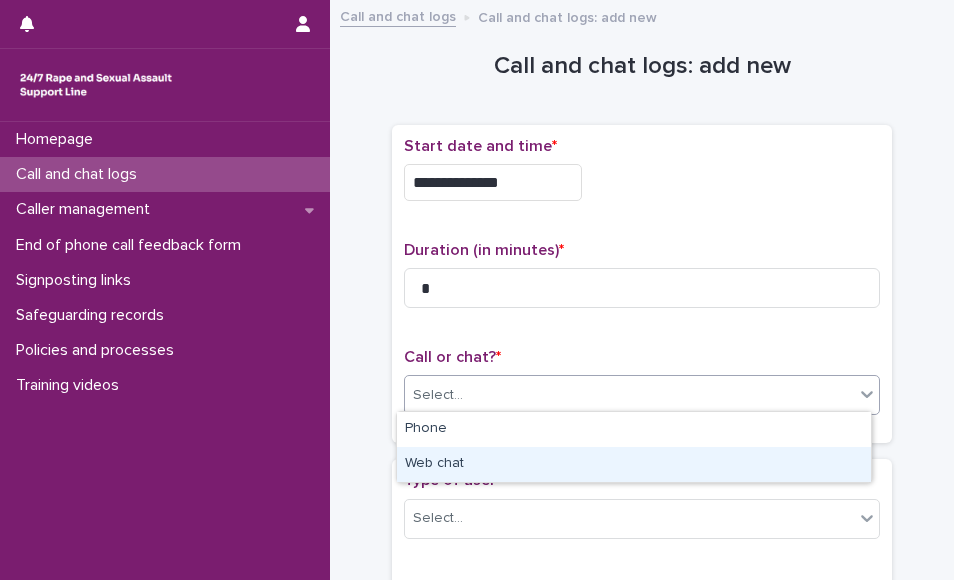 click on "Web chat" at bounding box center (634, 464) 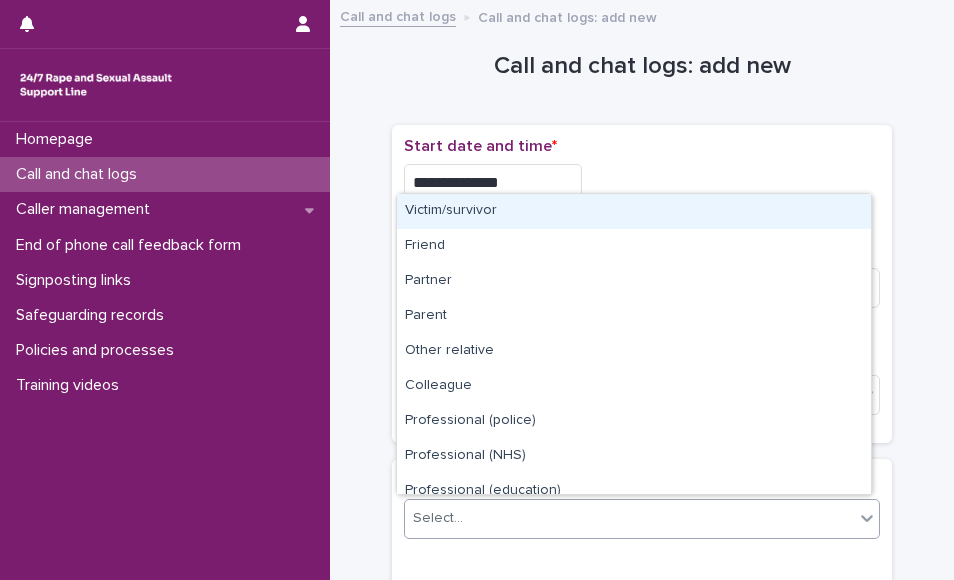 click on "Select..." at bounding box center [629, 518] 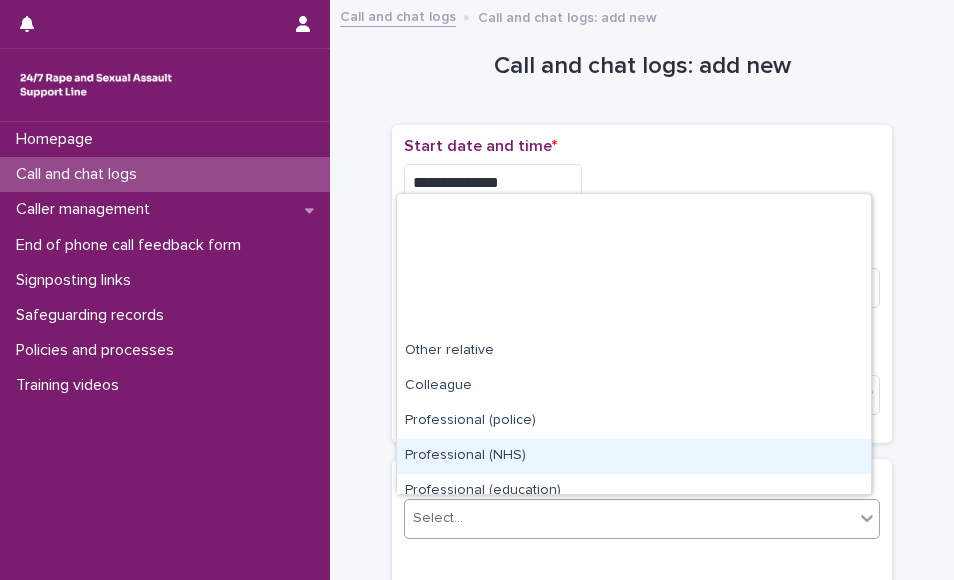 scroll, scrollTop: 225, scrollLeft: 0, axis: vertical 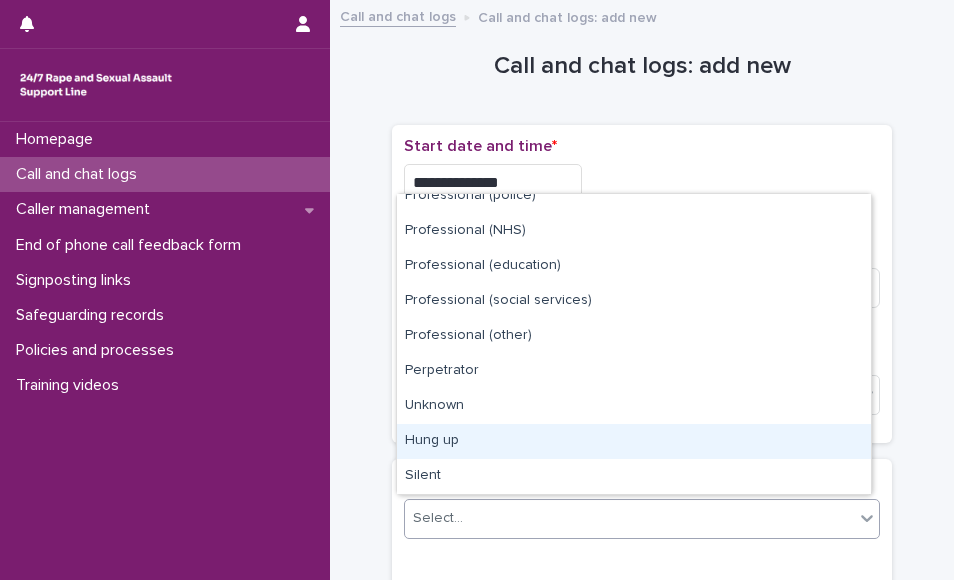 click on "Hung up" at bounding box center [634, 441] 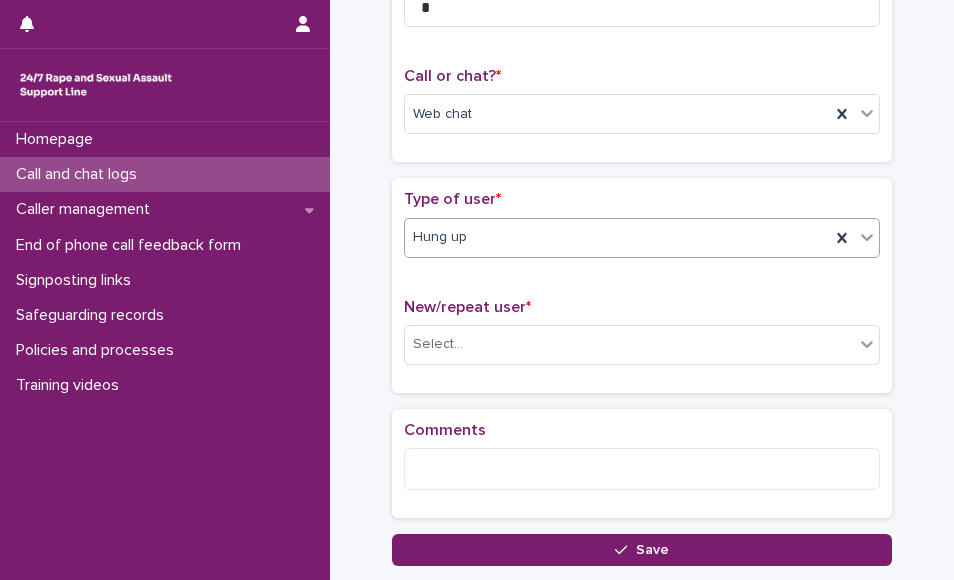 scroll, scrollTop: 320, scrollLeft: 0, axis: vertical 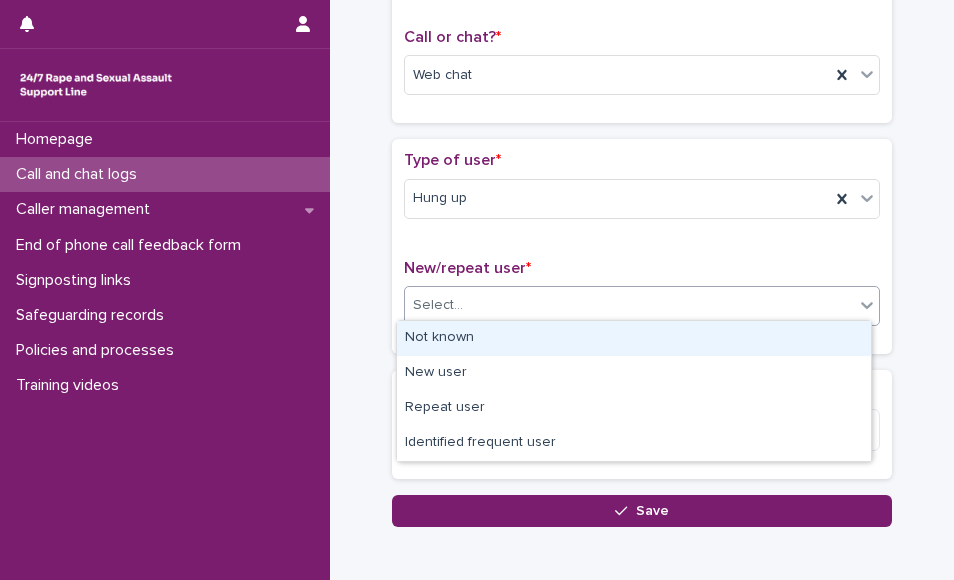 click at bounding box center [867, 305] 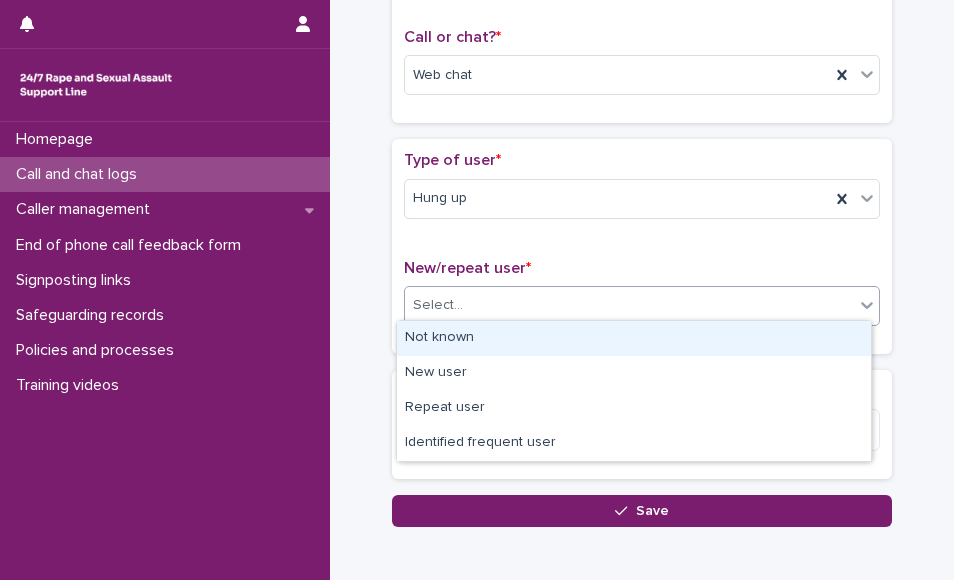 click on "Not known" at bounding box center [634, 338] 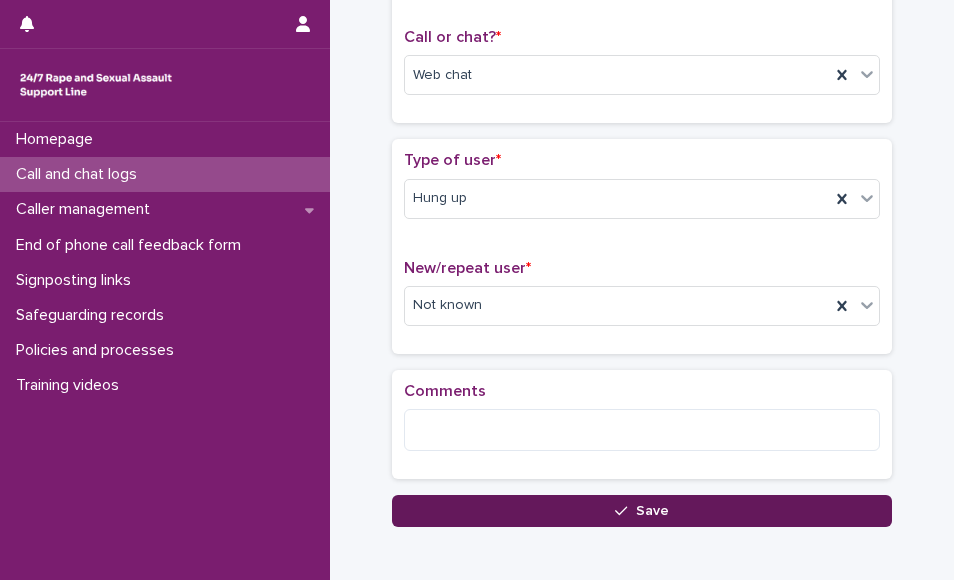 click on "Save" at bounding box center (642, 511) 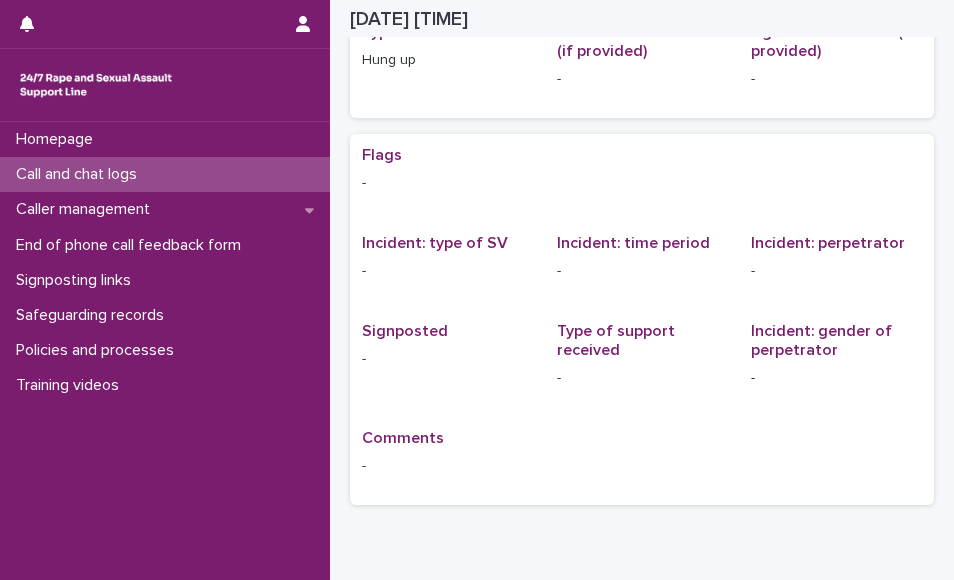 scroll, scrollTop: 0, scrollLeft: 0, axis: both 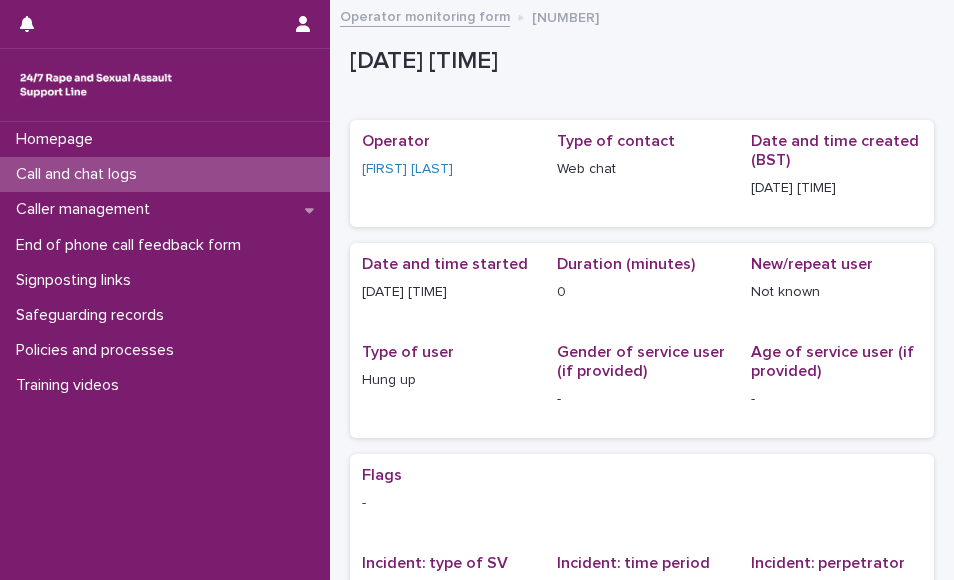click on "Call and chat logs" at bounding box center [165, 174] 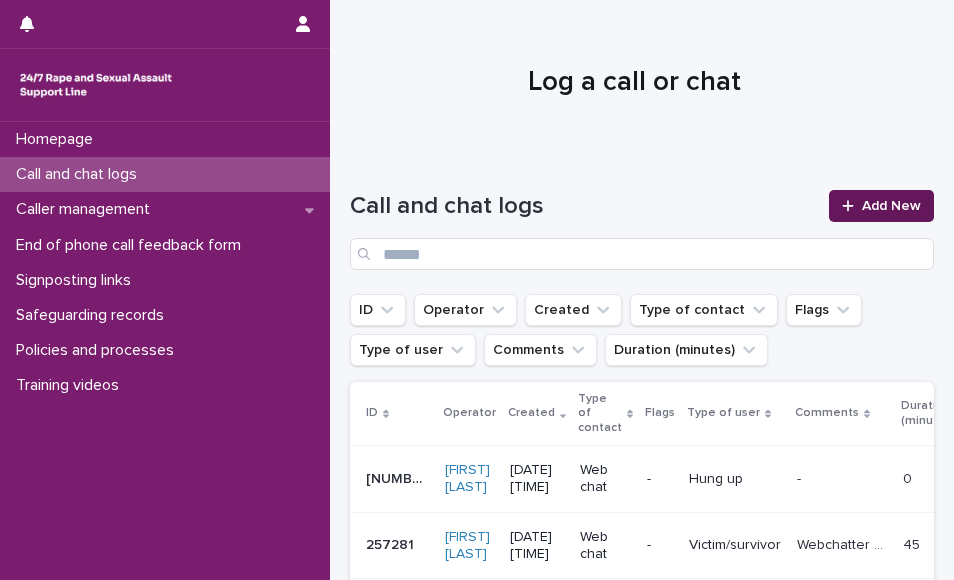 click on "Add New" at bounding box center (881, 206) 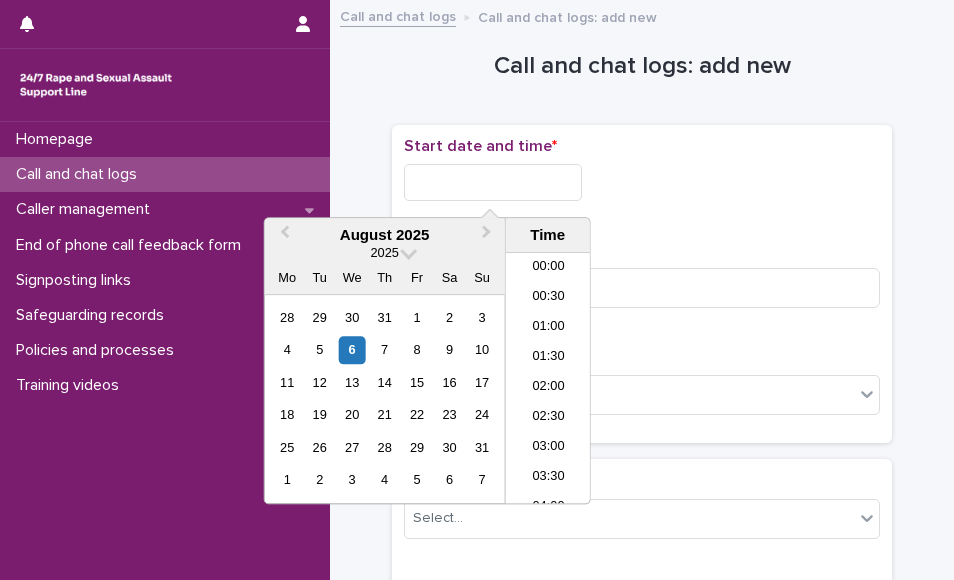 scroll, scrollTop: 790, scrollLeft: 0, axis: vertical 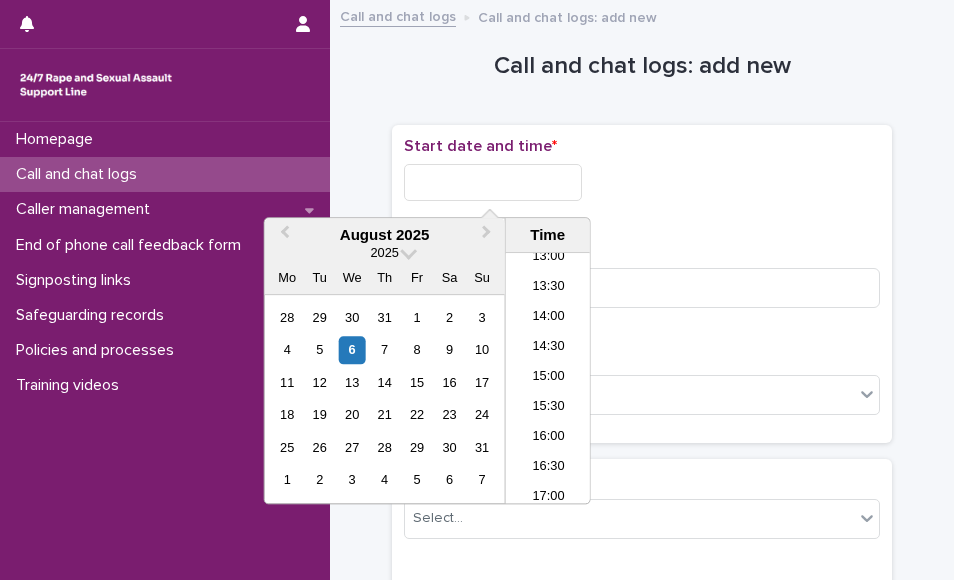 click at bounding box center [493, 182] 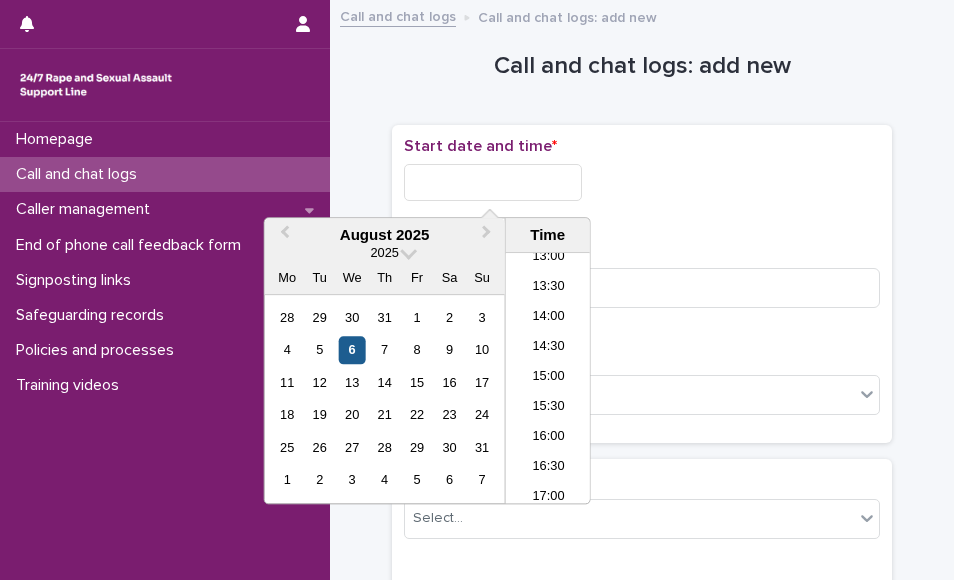 click on "6" at bounding box center (352, 350) 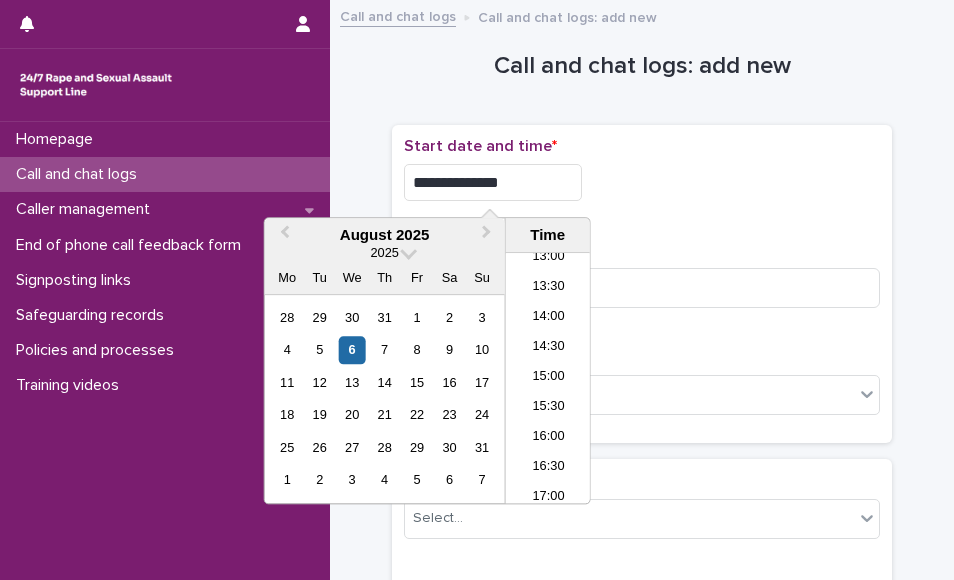 click on "**********" at bounding box center [493, 182] 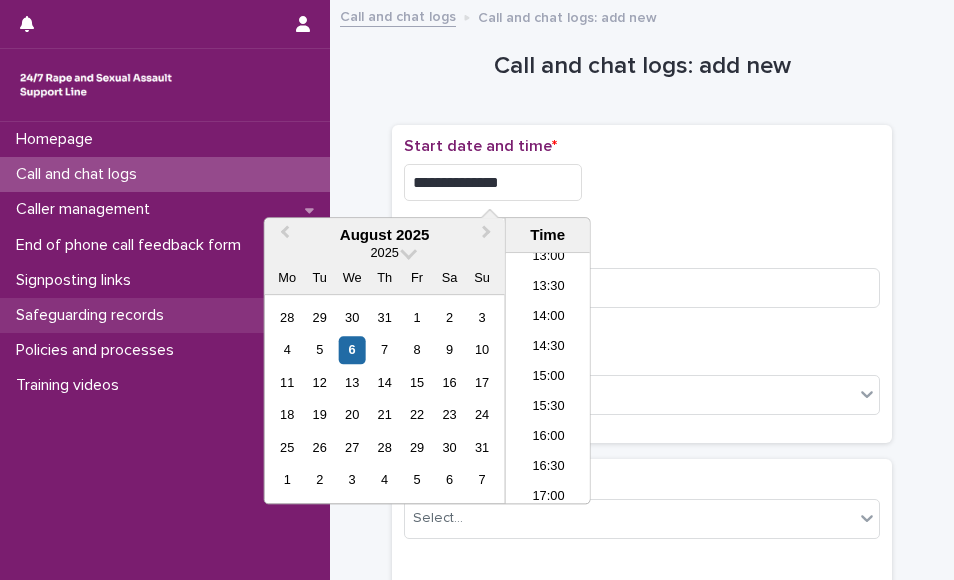 type on "**********" 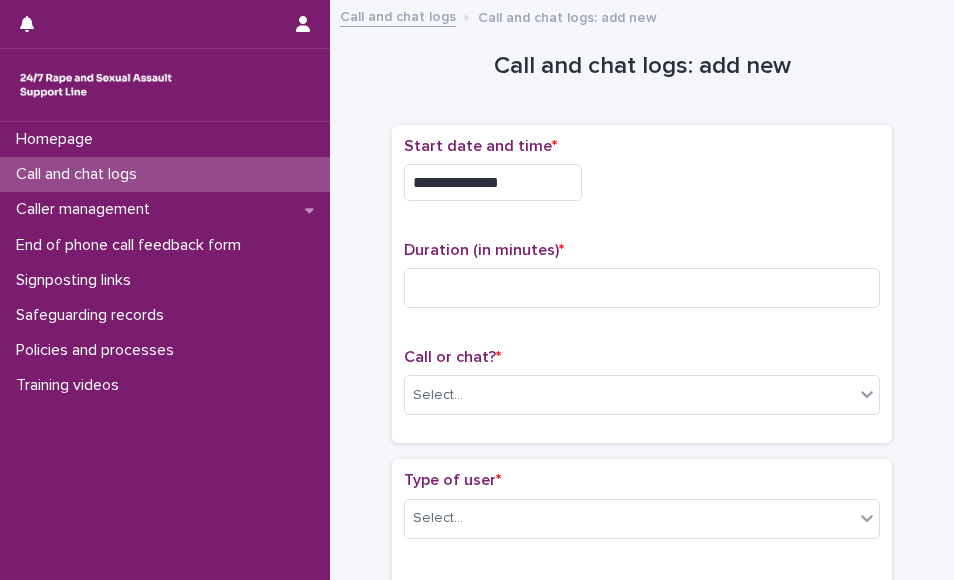 click on "Duration (in minutes) *" at bounding box center [642, 282] 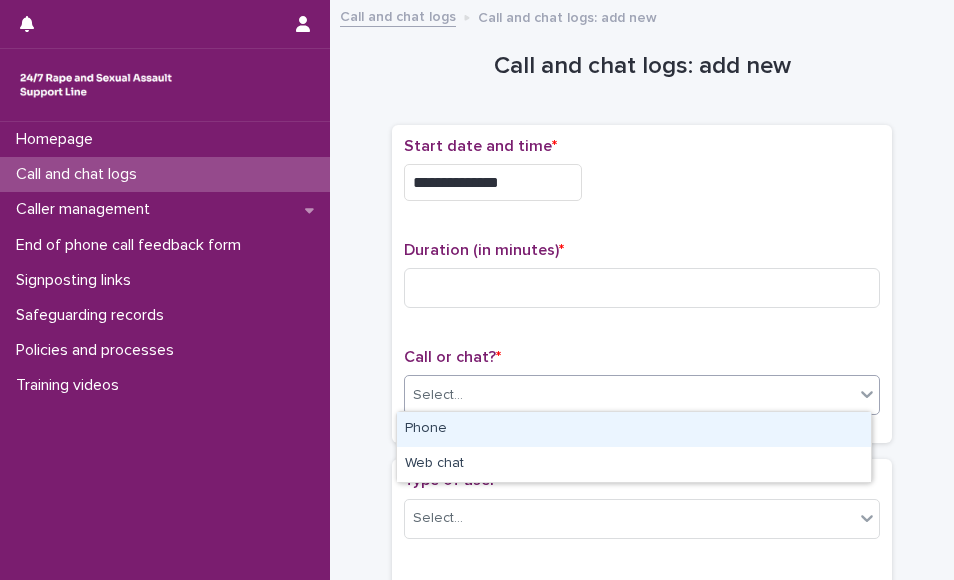 click on "Select..." at bounding box center [629, 395] 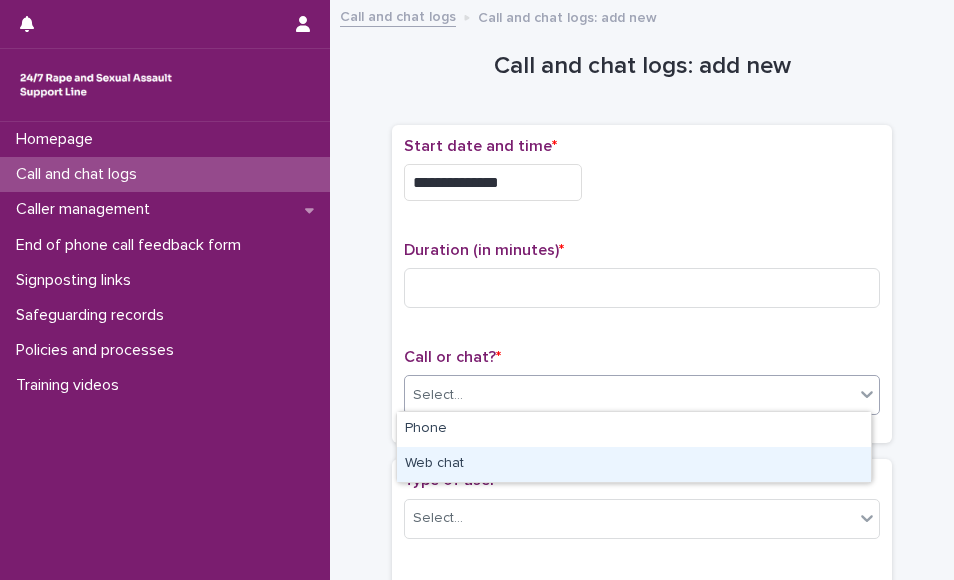 click on "Web chat" at bounding box center (634, 464) 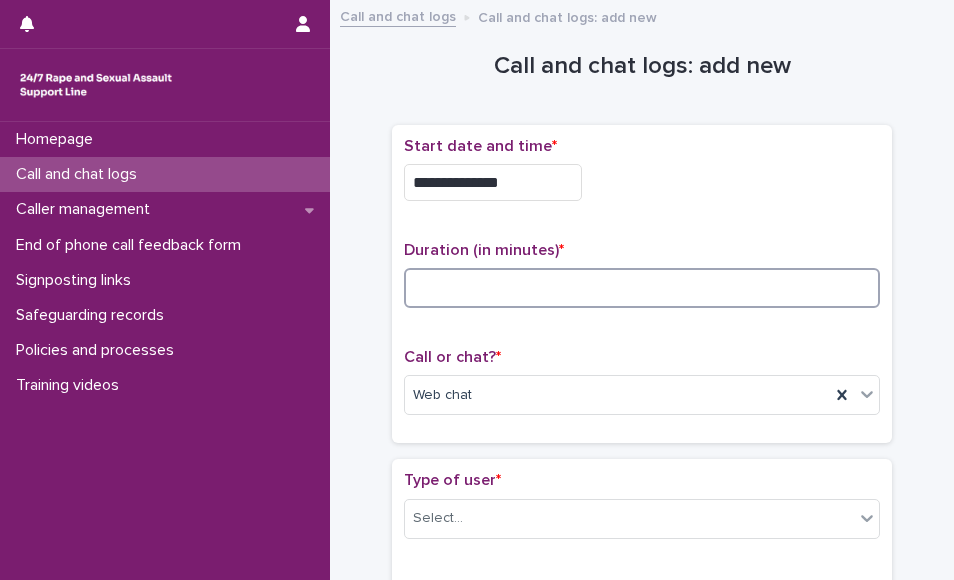 click at bounding box center (642, 288) 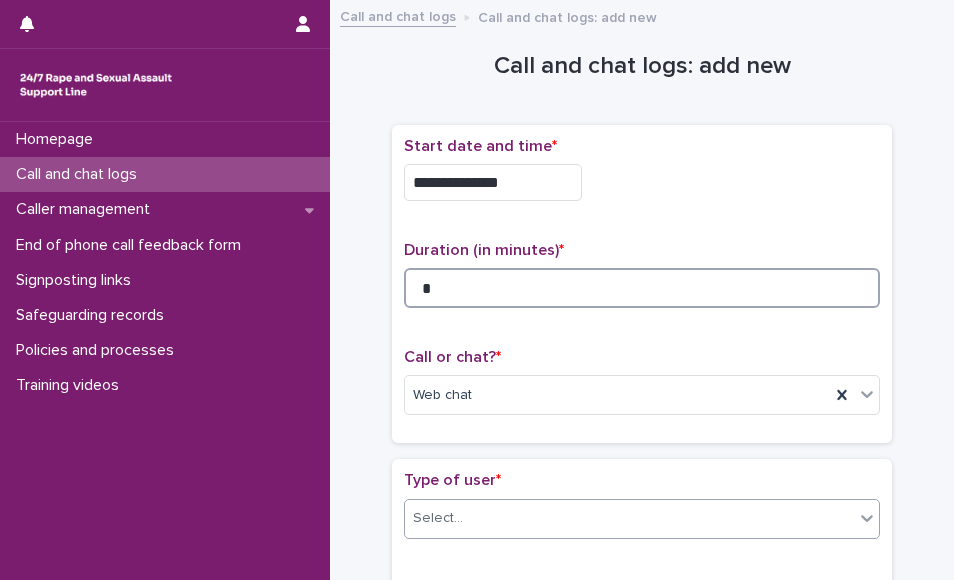 type on "*" 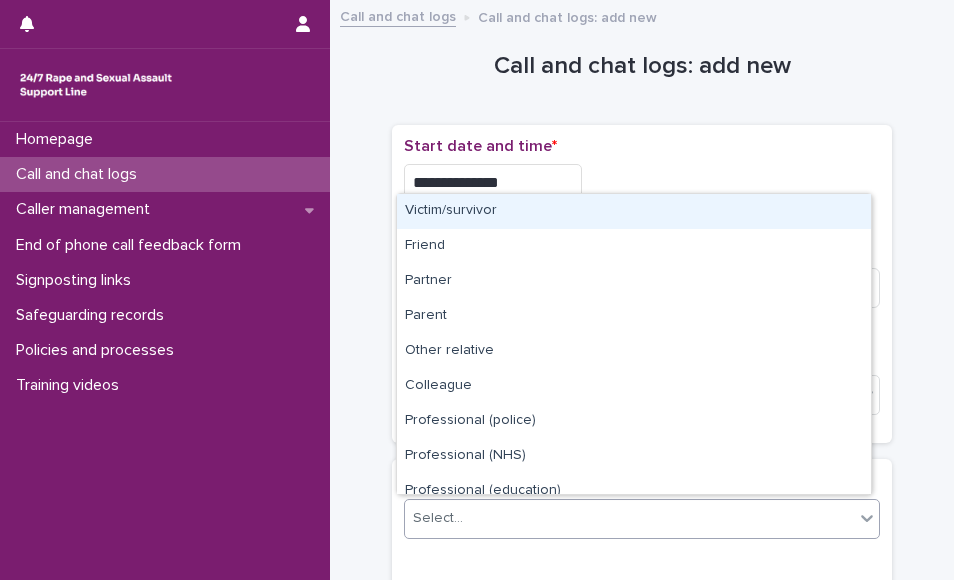 click on "Select..." at bounding box center [629, 518] 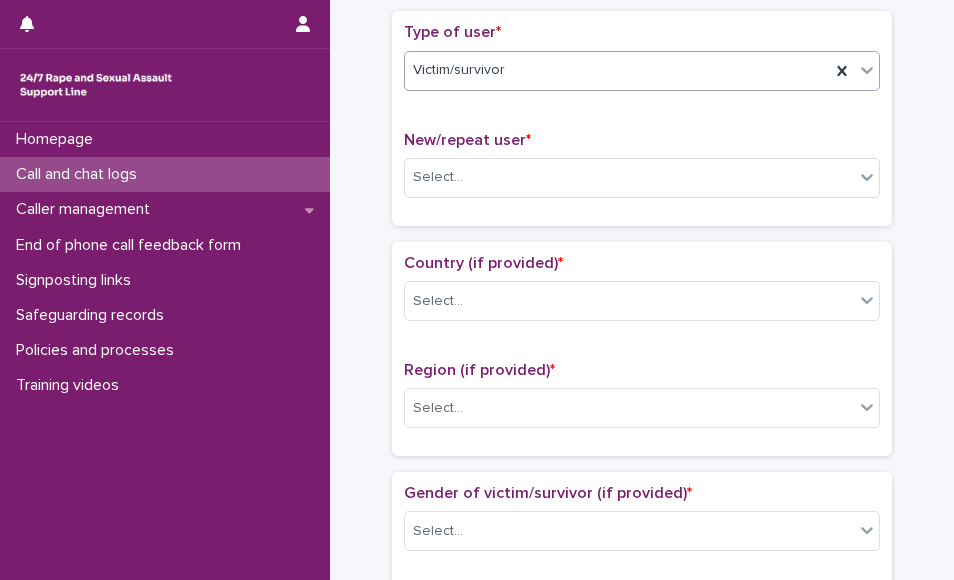 scroll, scrollTop: 475, scrollLeft: 0, axis: vertical 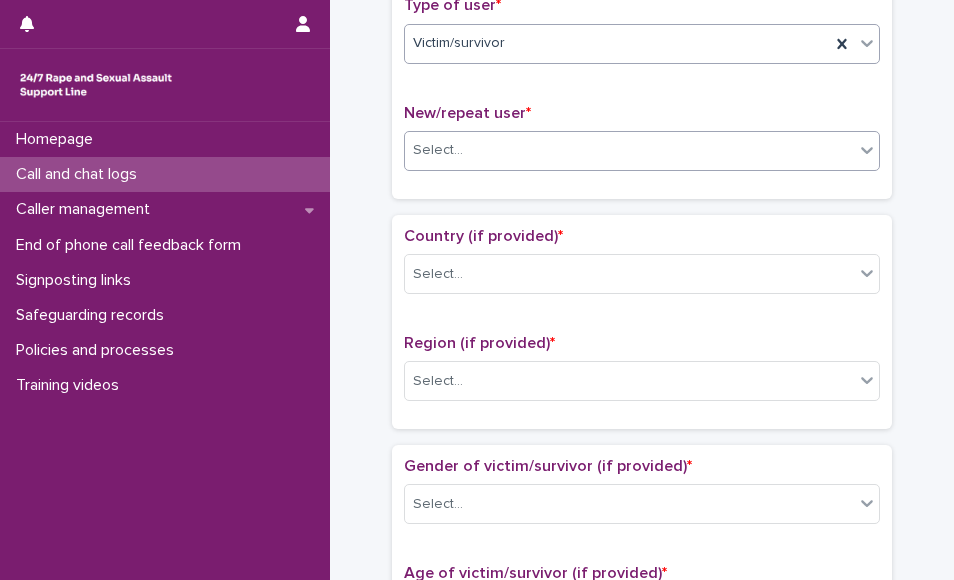 click on "Select..." at bounding box center [629, 150] 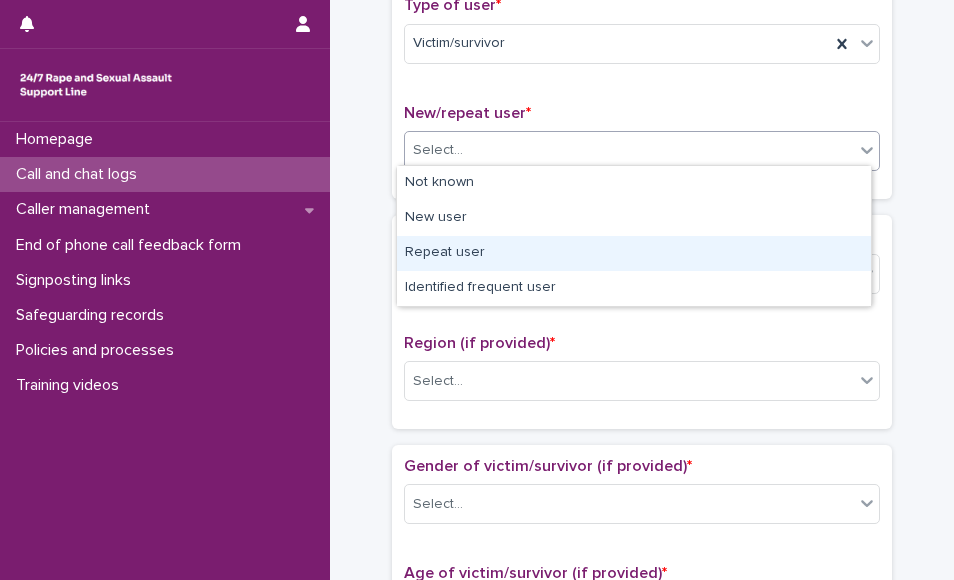 click on "Repeat user" at bounding box center [634, 253] 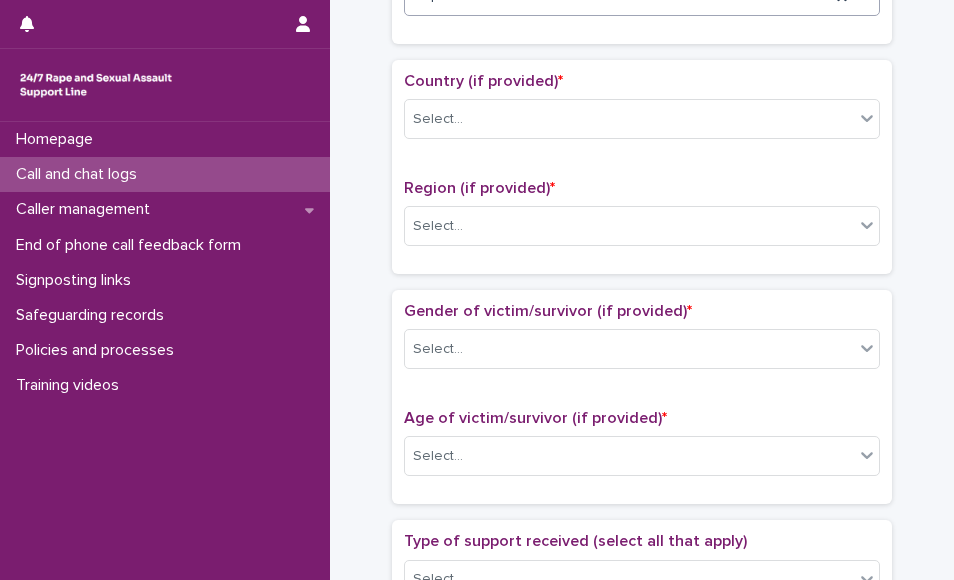 scroll, scrollTop: 628, scrollLeft: 0, axis: vertical 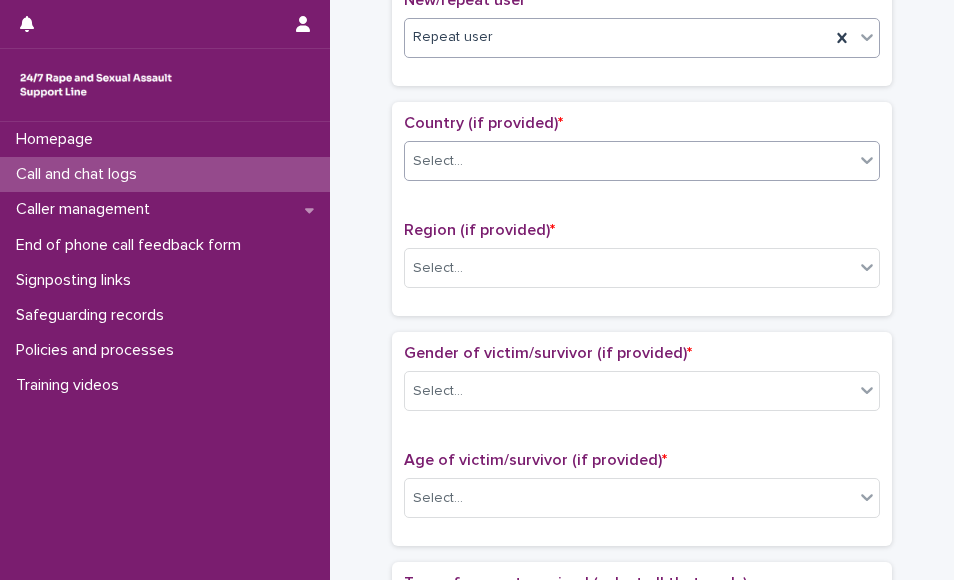 click on "Select..." at bounding box center (629, 161) 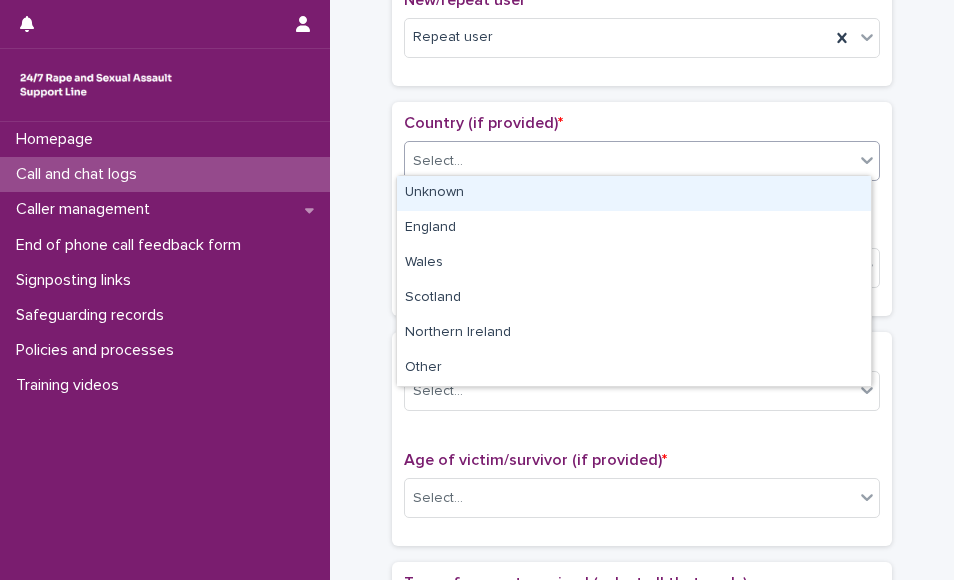 drag, startPoint x: 630, startPoint y: 212, endPoint x: 648, endPoint y: 191, distance: 27.658634 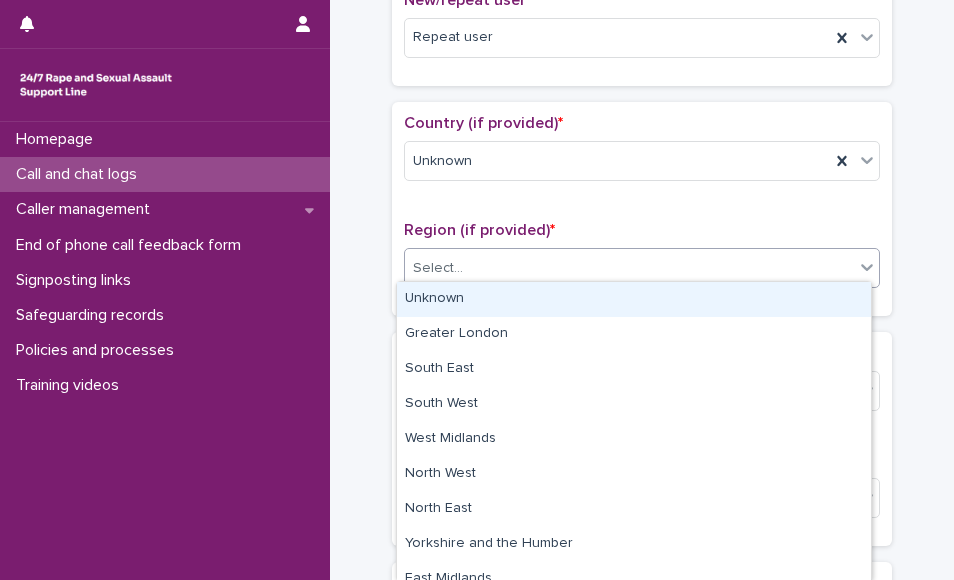 click on "Select..." at bounding box center [629, 268] 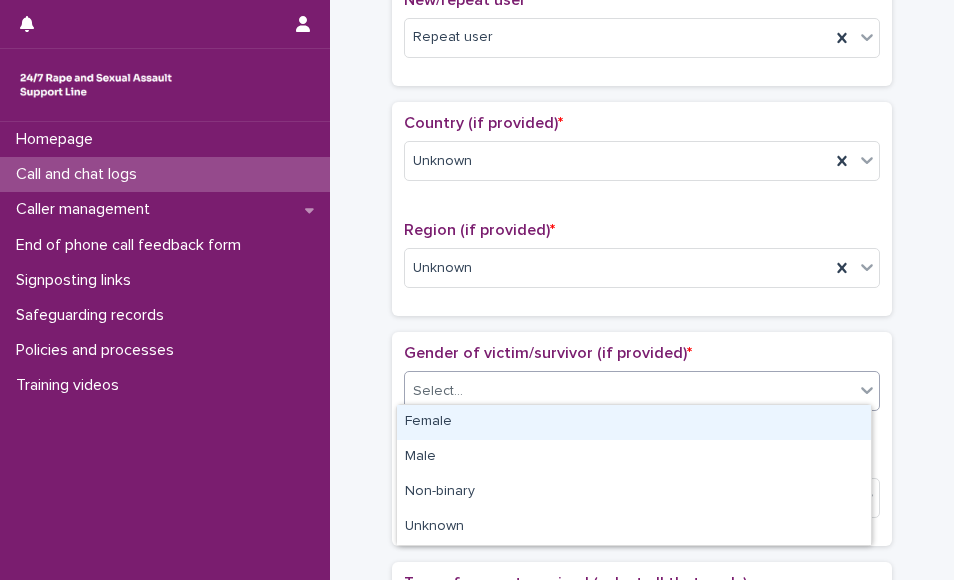 click on "Select..." at bounding box center (629, 391) 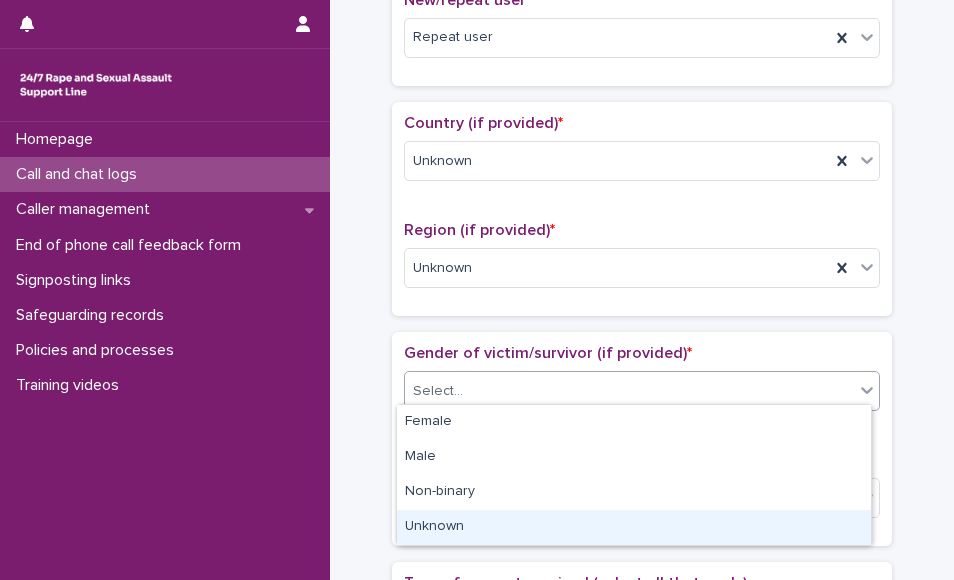 click on "Unknown" at bounding box center [634, 527] 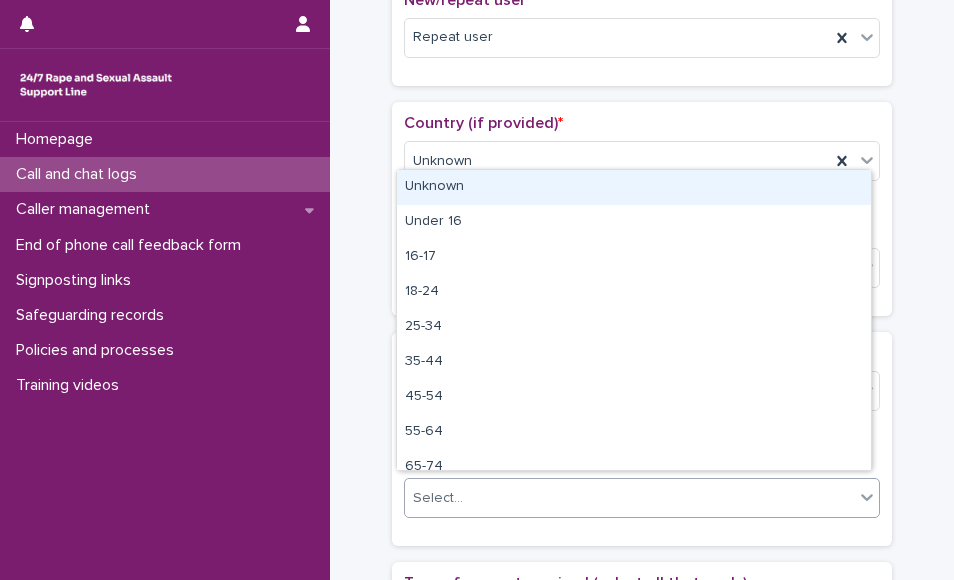 click on "Select..." at bounding box center (629, 498) 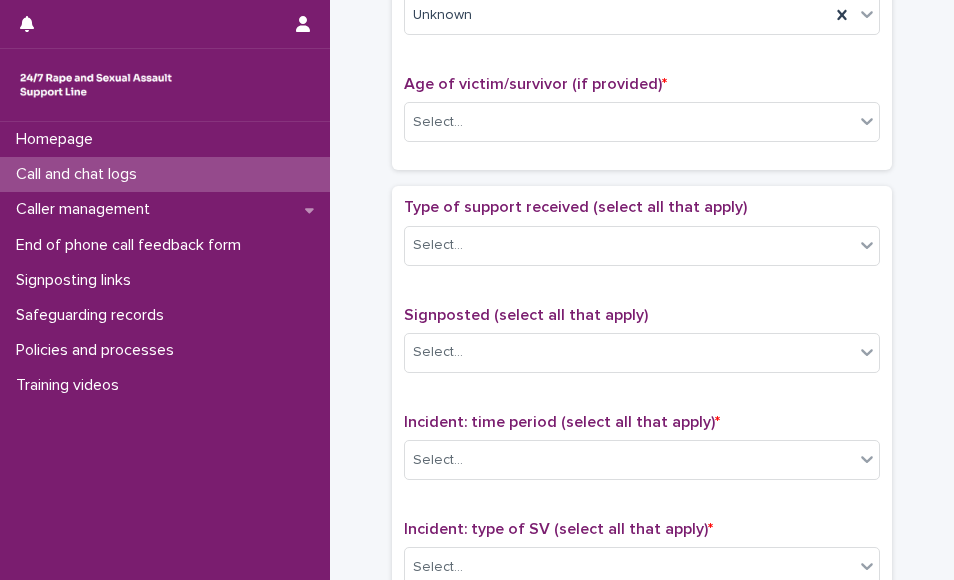 scroll, scrollTop: 997, scrollLeft: 0, axis: vertical 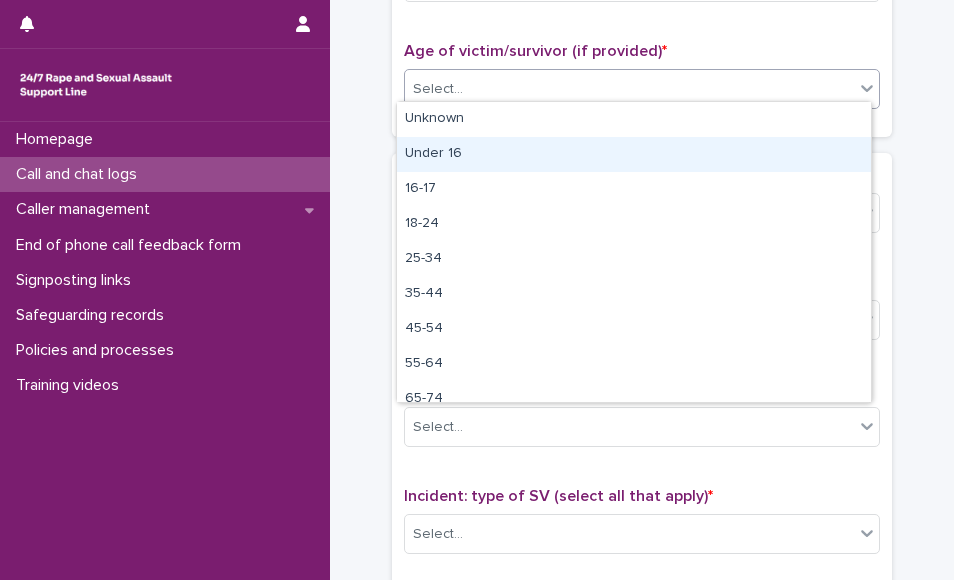 click on "**********" at bounding box center (477, 290) 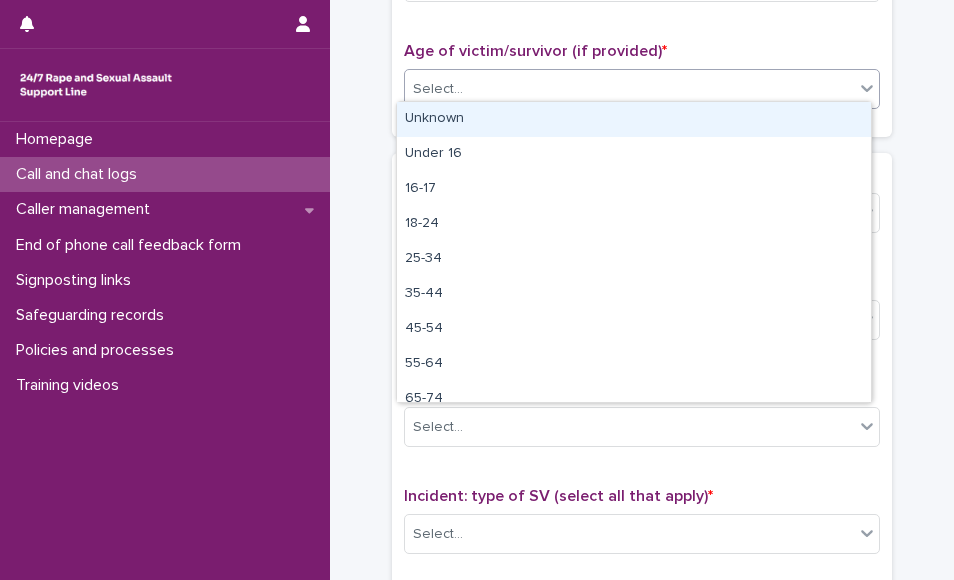 click on "Unknown" at bounding box center (634, 119) 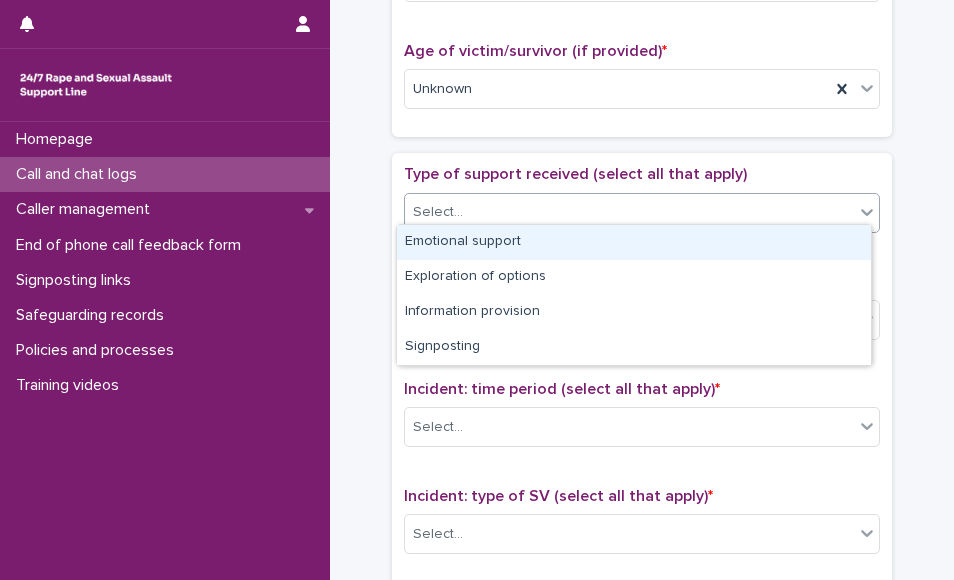 click on "Select..." at bounding box center [629, 212] 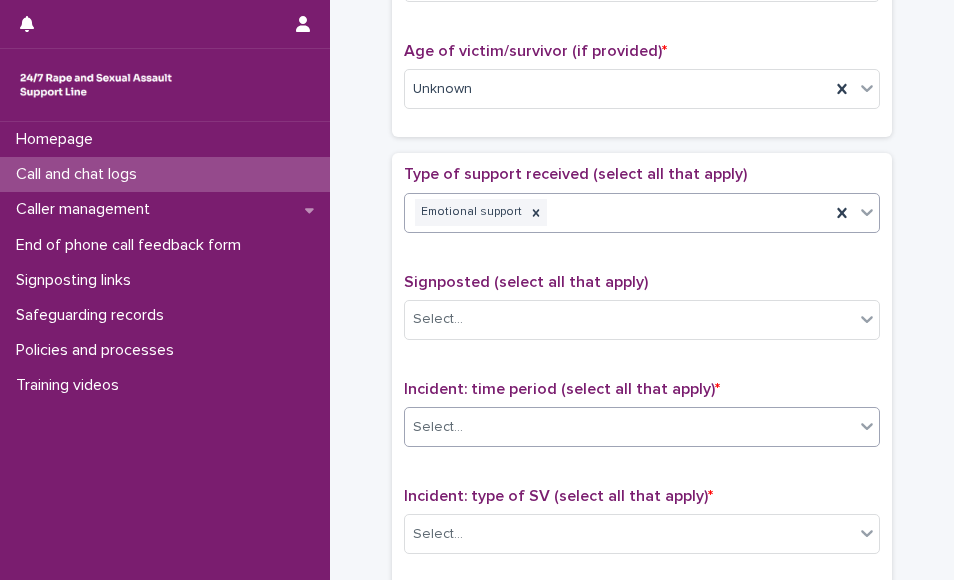 click on "Select..." at bounding box center (629, 427) 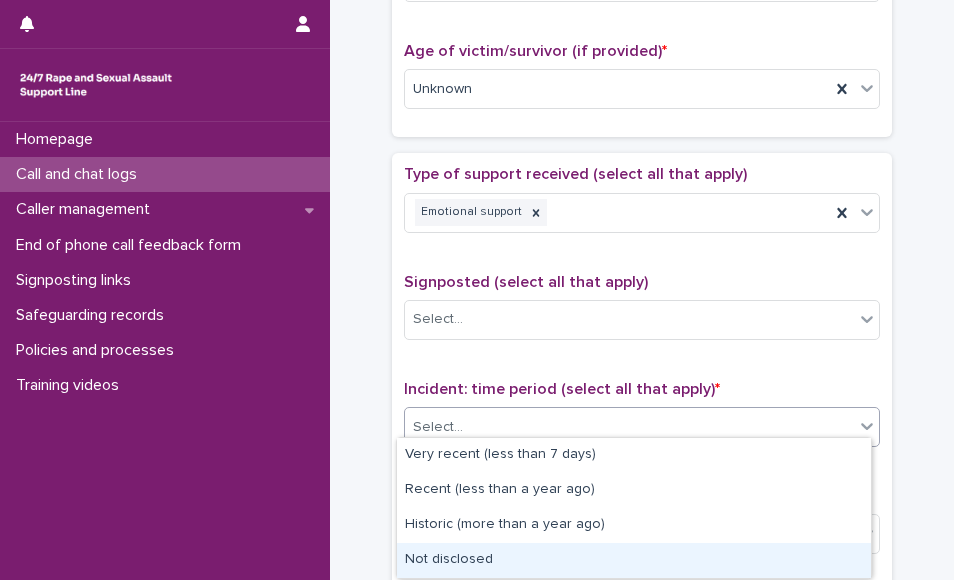 click on "Not disclosed" at bounding box center [634, 560] 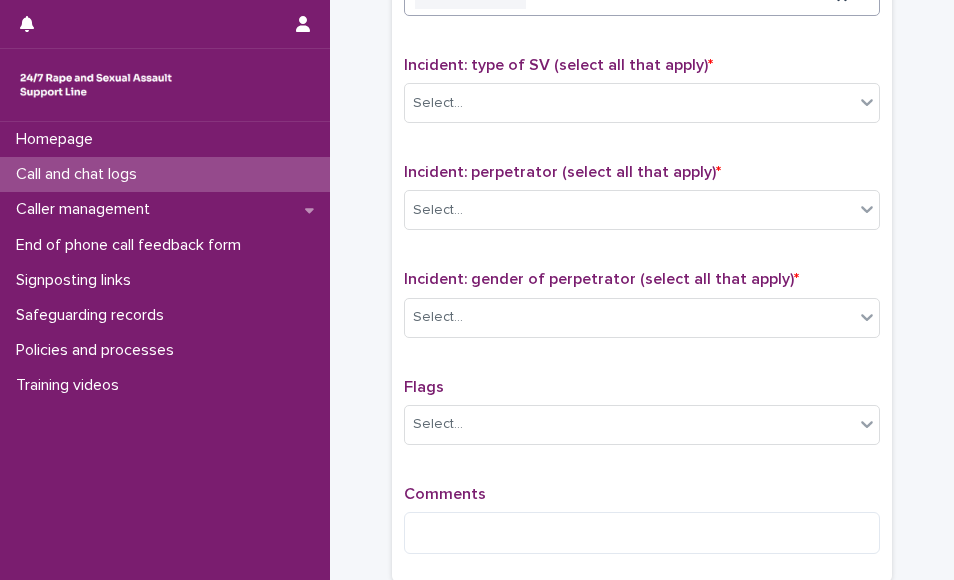 scroll, scrollTop: 1420, scrollLeft: 0, axis: vertical 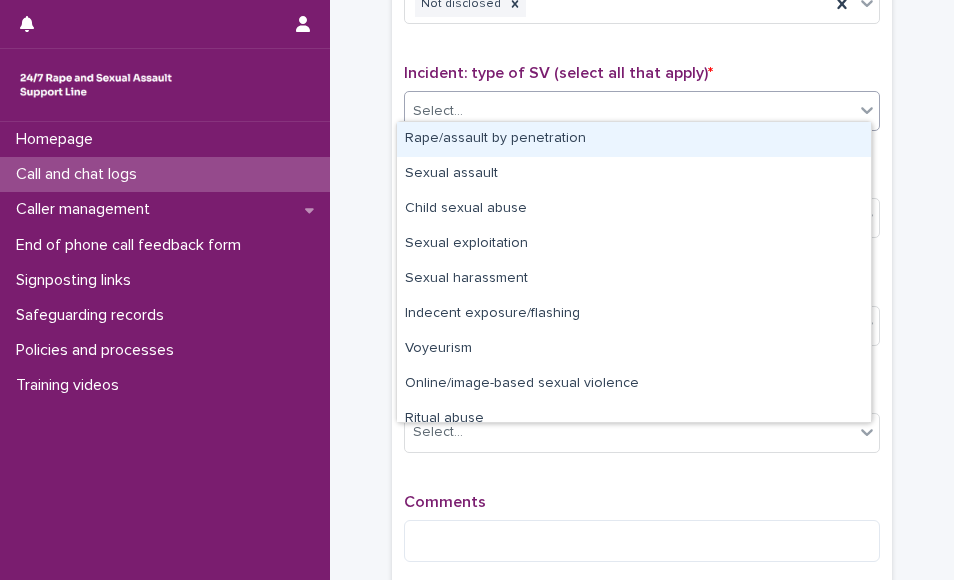 click on "Select..." at bounding box center (629, 111) 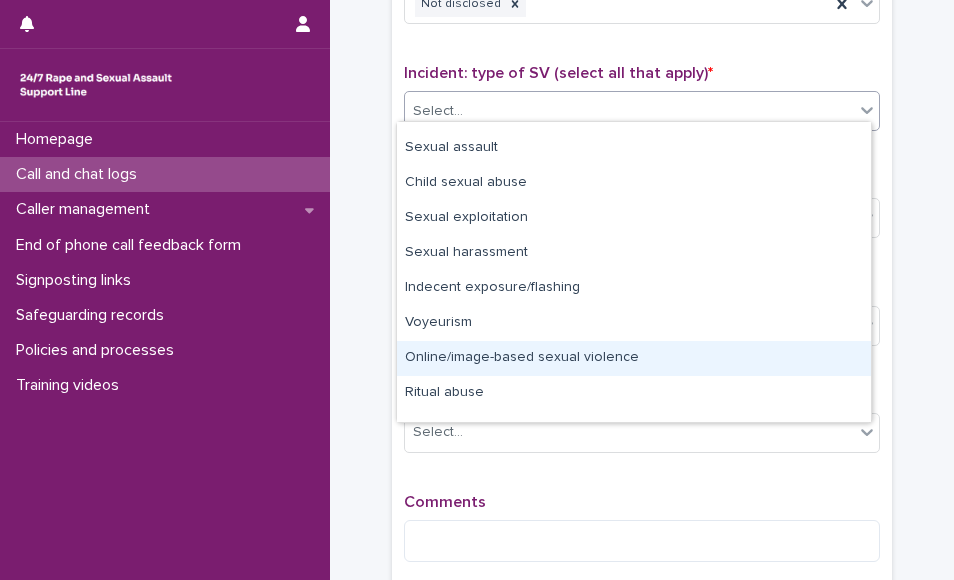 scroll, scrollTop: 50, scrollLeft: 0, axis: vertical 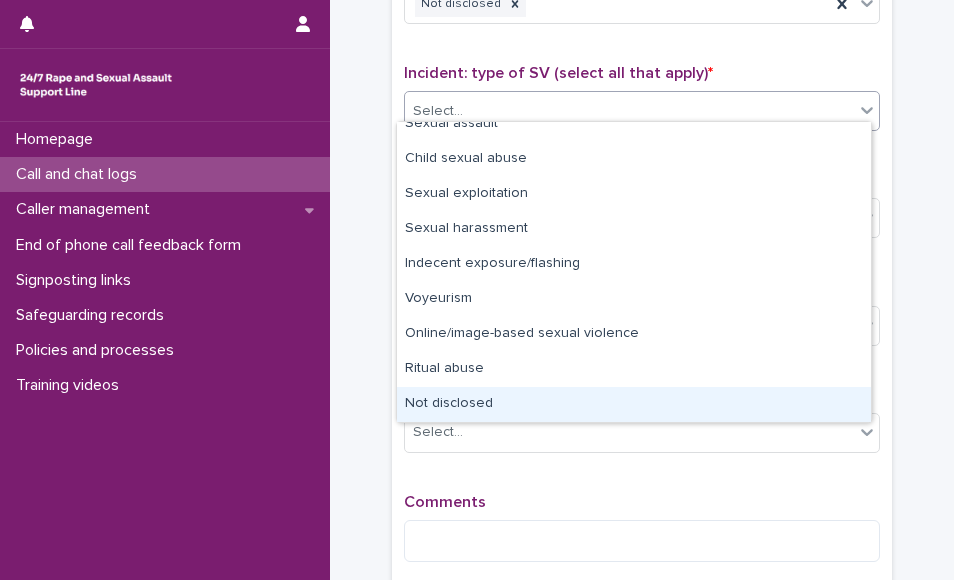 click on "Not disclosed" at bounding box center (634, 404) 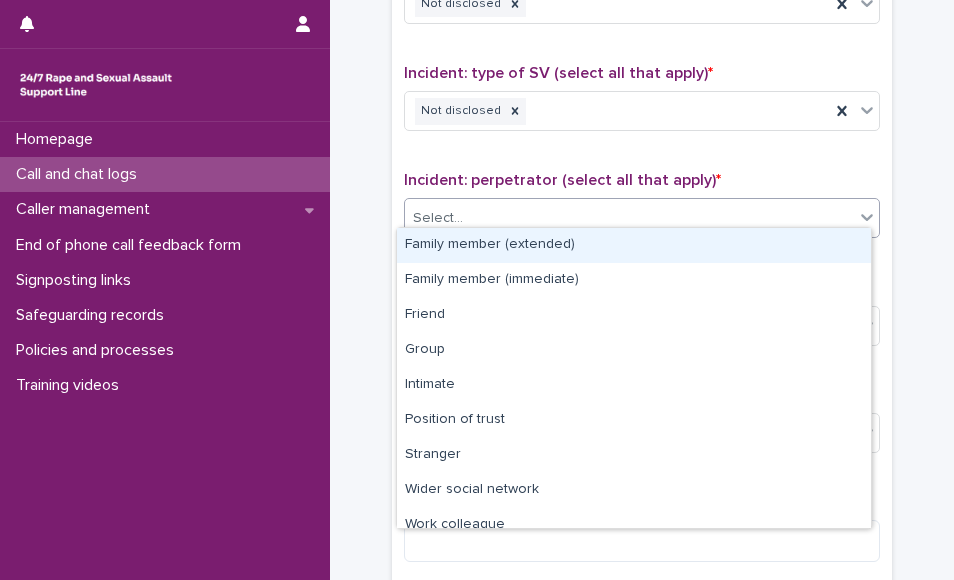 click on "**********" at bounding box center (477, 290) 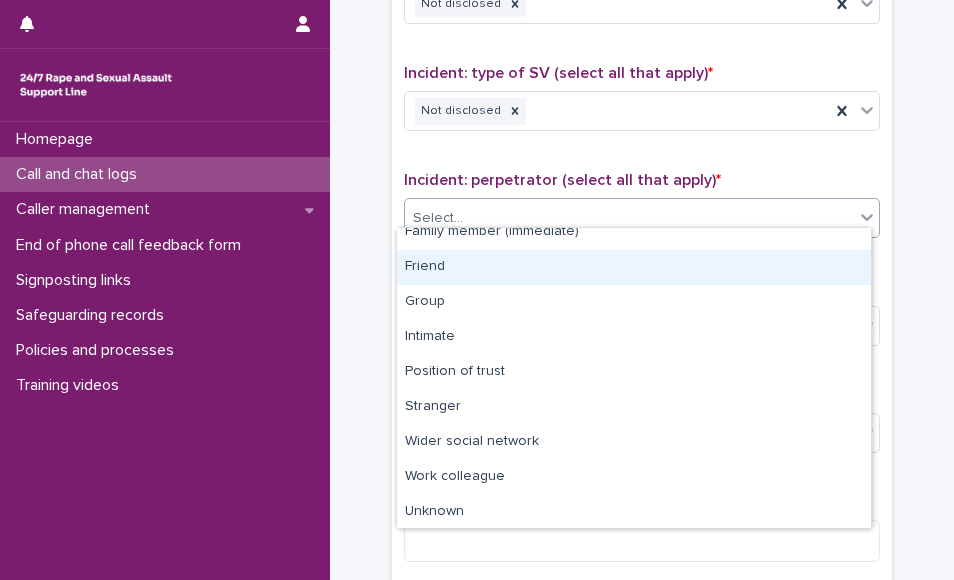 scroll, scrollTop: 85, scrollLeft: 0, axis: vertical 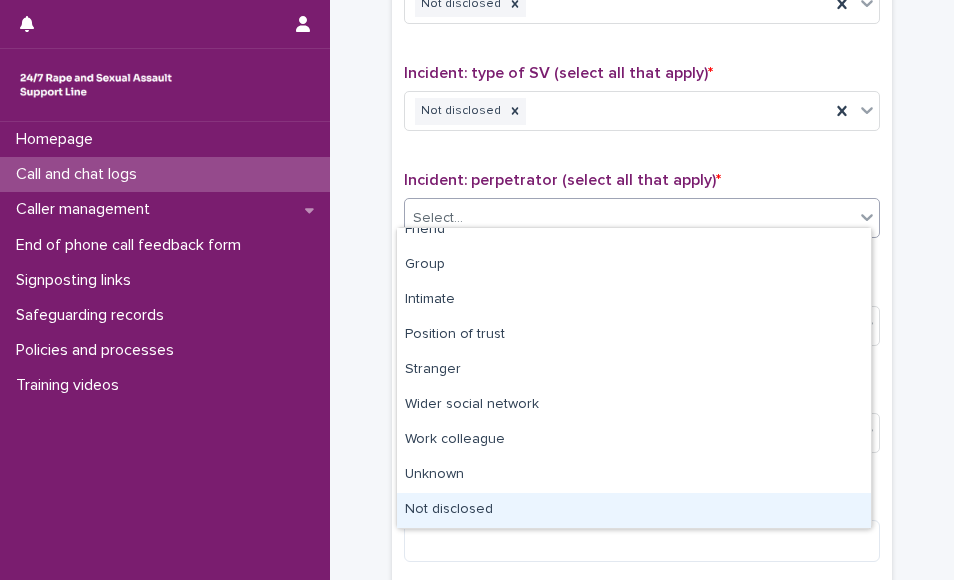click on "Not disclosed" at bounding box center (634, 510) 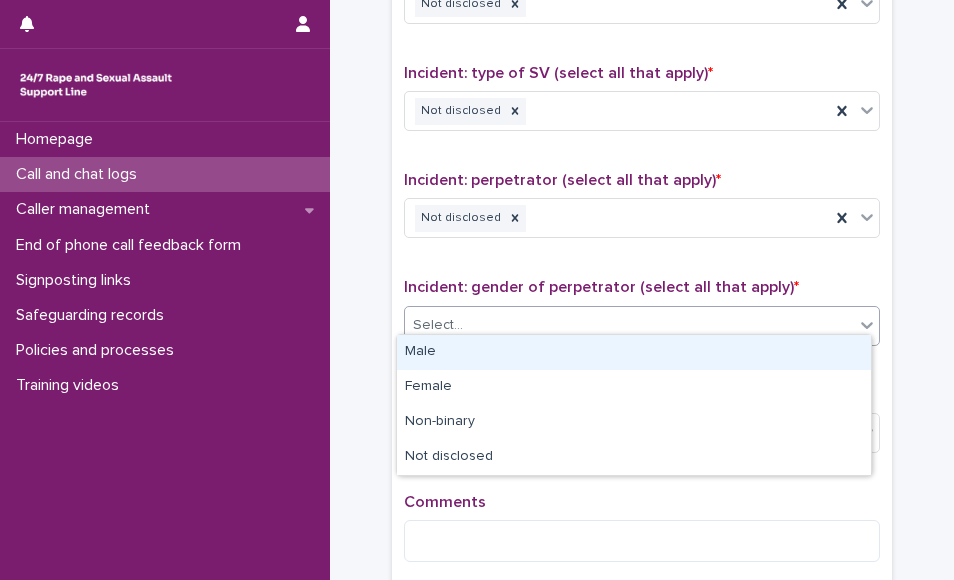 click on "Select..." at bounding box center [629, 325] 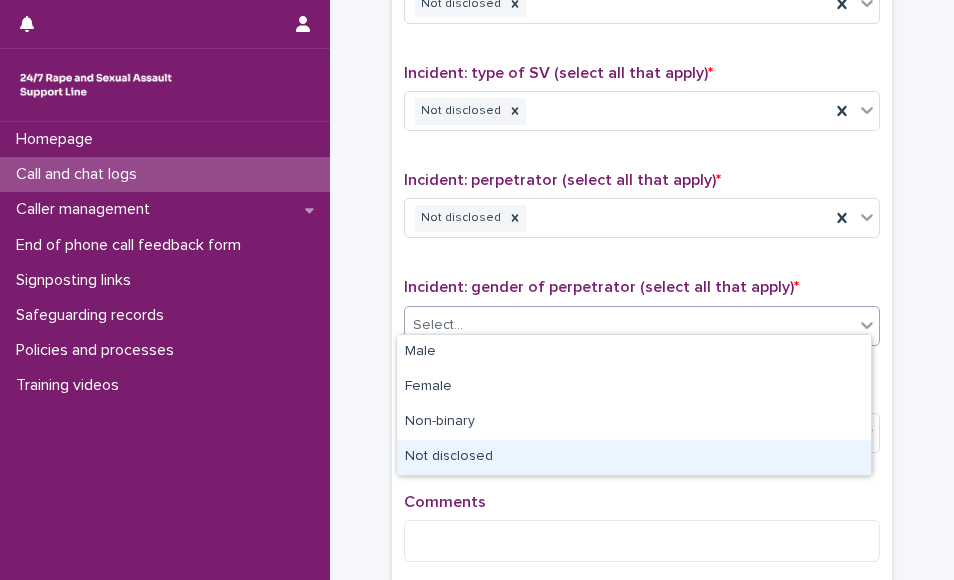 click on "Not disclosed" at bounding box center [634, 457] 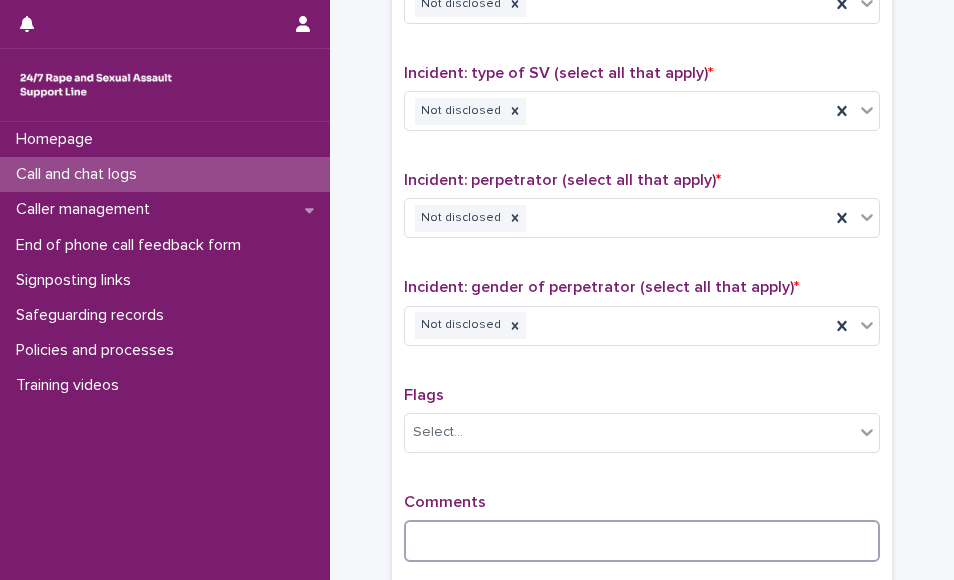 click at bounding box center [642, 541] 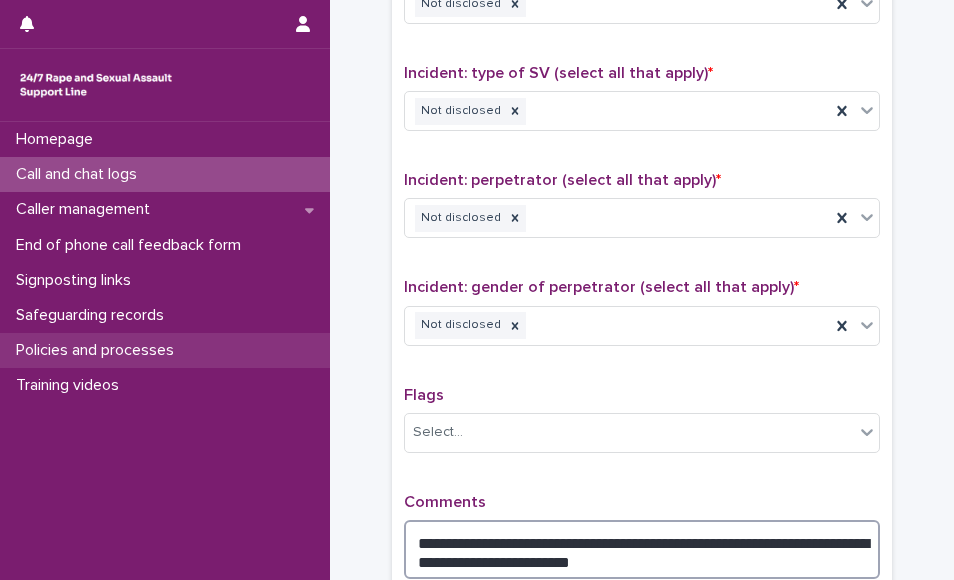 type on "**********" 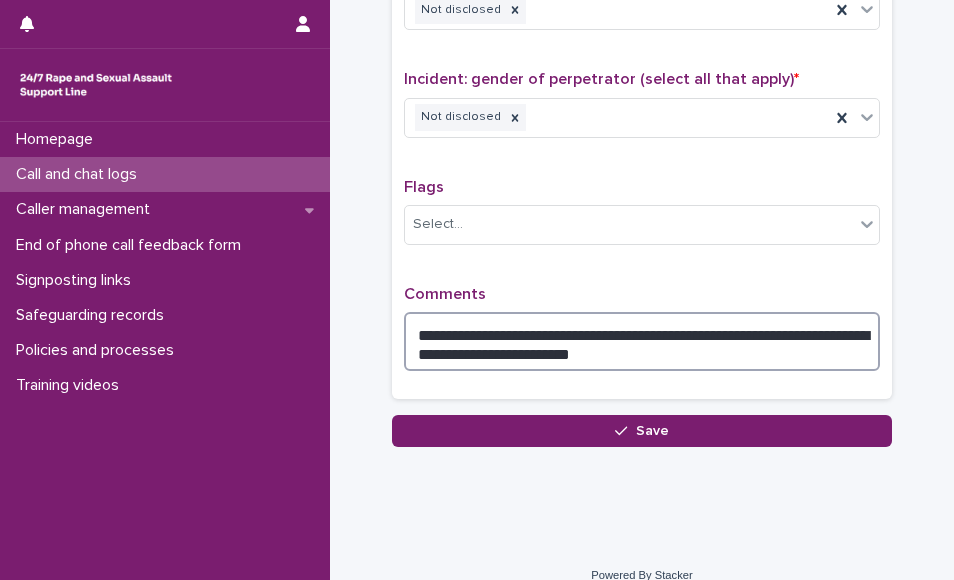 scroll, scrollTop: 1639, scrollLeft: 0, axis: vertical 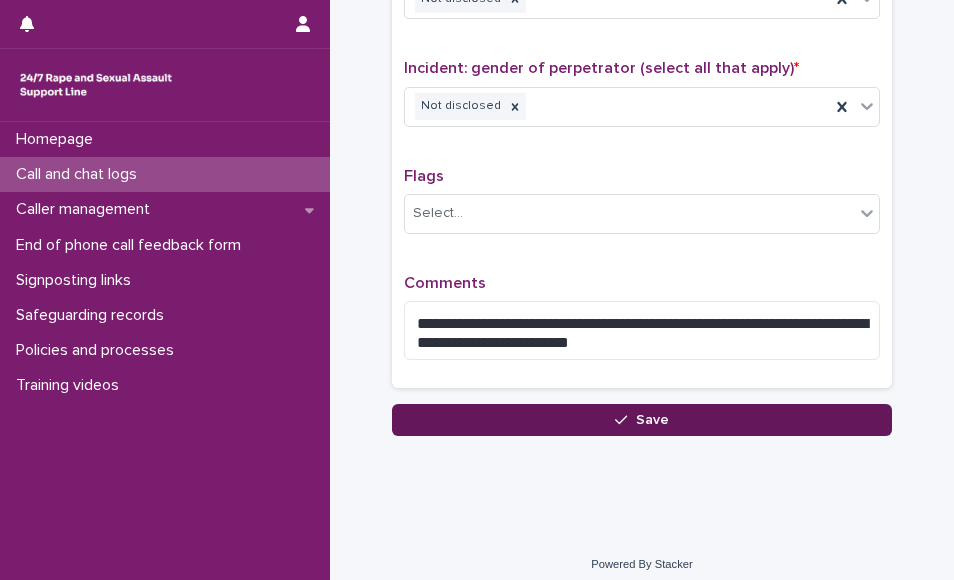 click on "Save" at bounding box center (642, 420) 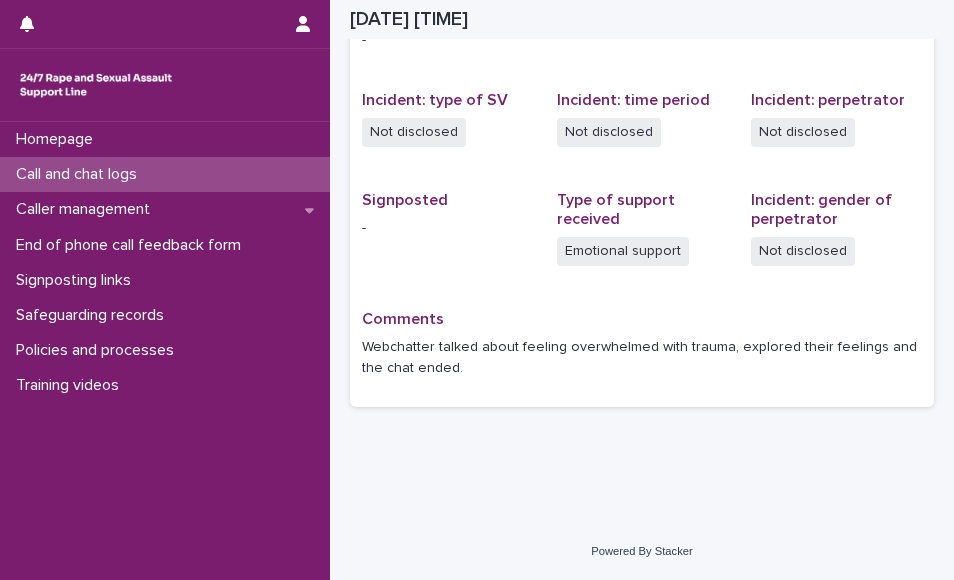 scroll, scrollTop: 462, scrollLeft: 0, axis: vertical 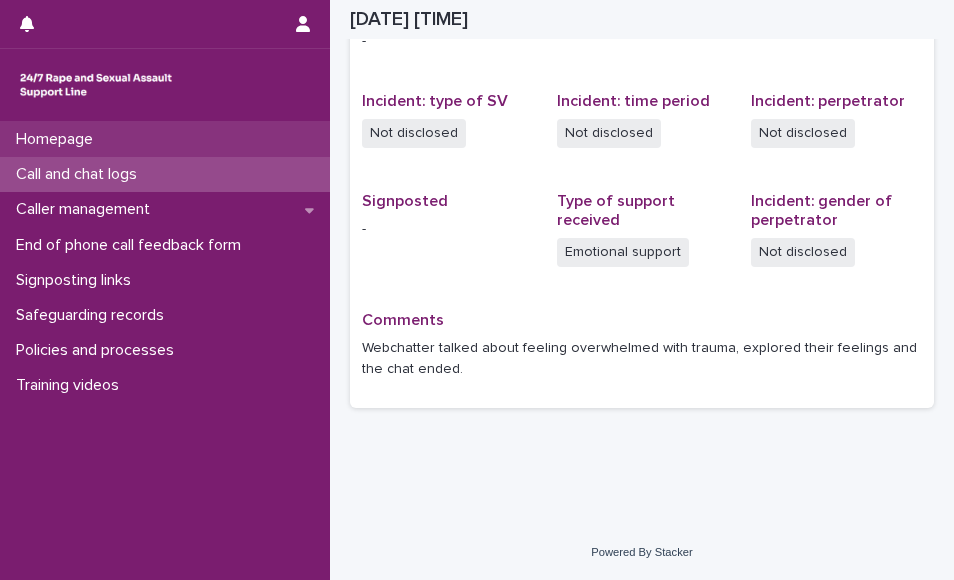 click on "Homepage" at bounding box center (58, 139) 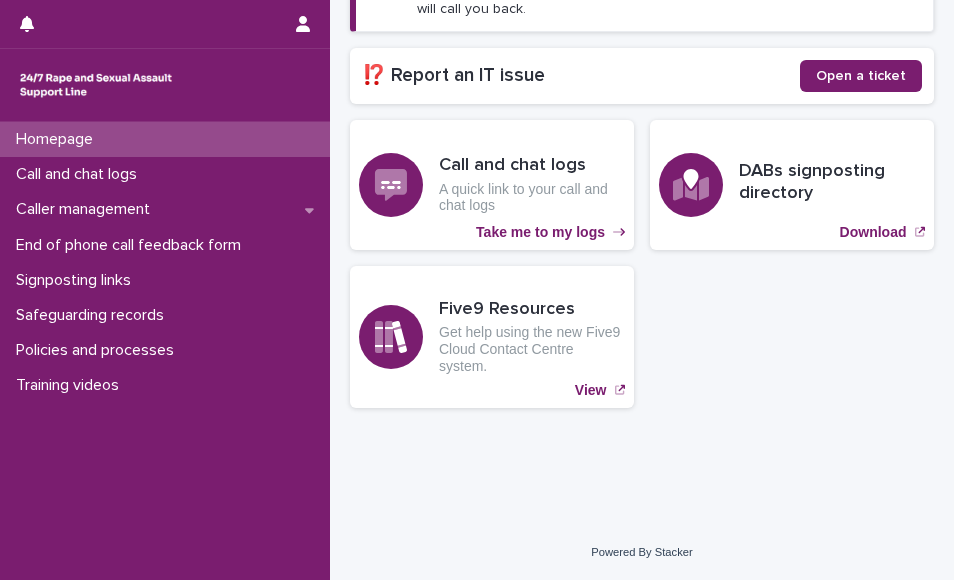 scroll, scrollTop: 400, scrollLeft: 0, axis: vertical 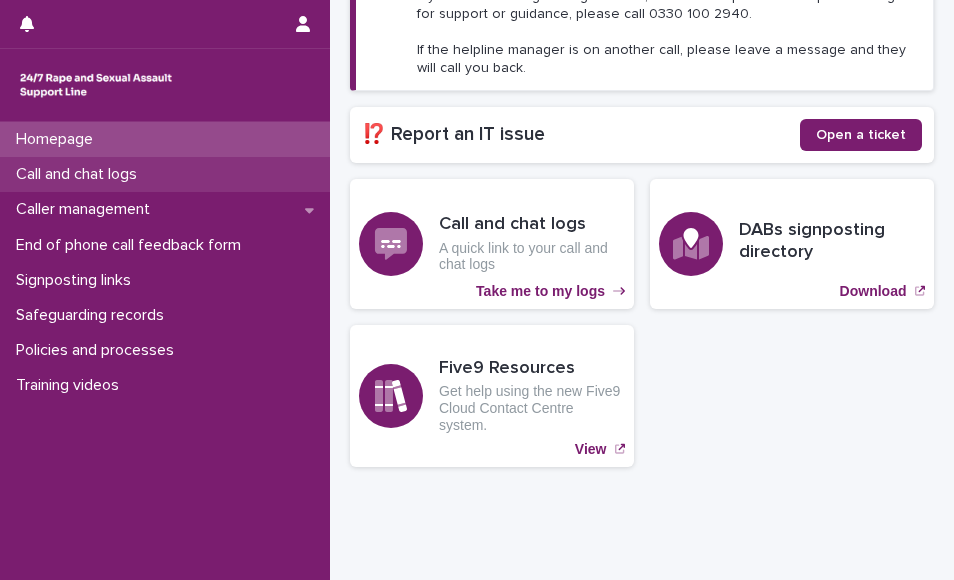 click on "Call and chat logs" at bounding box center (80, 174) 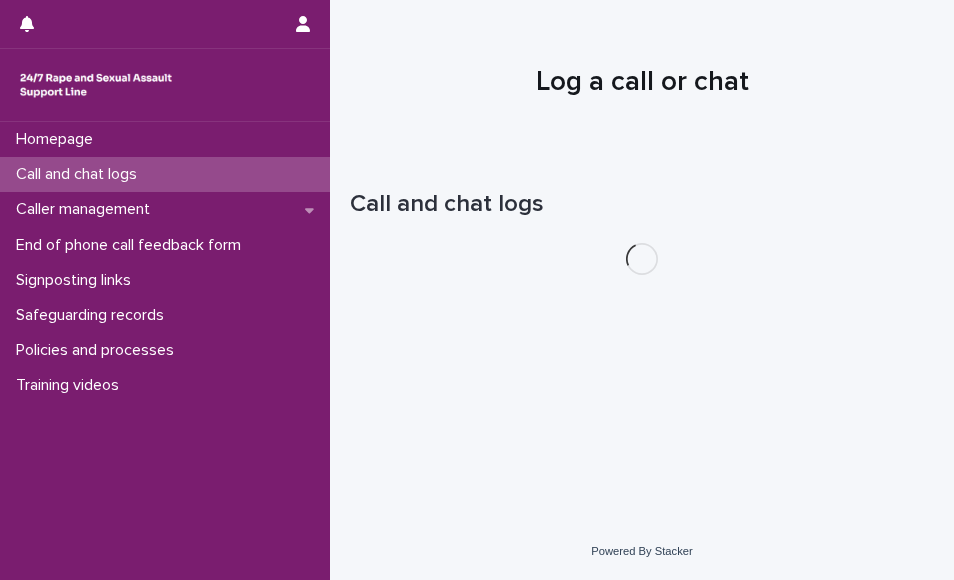 scroll, scrollTop: 0, scrollLeft: 0, axis: both 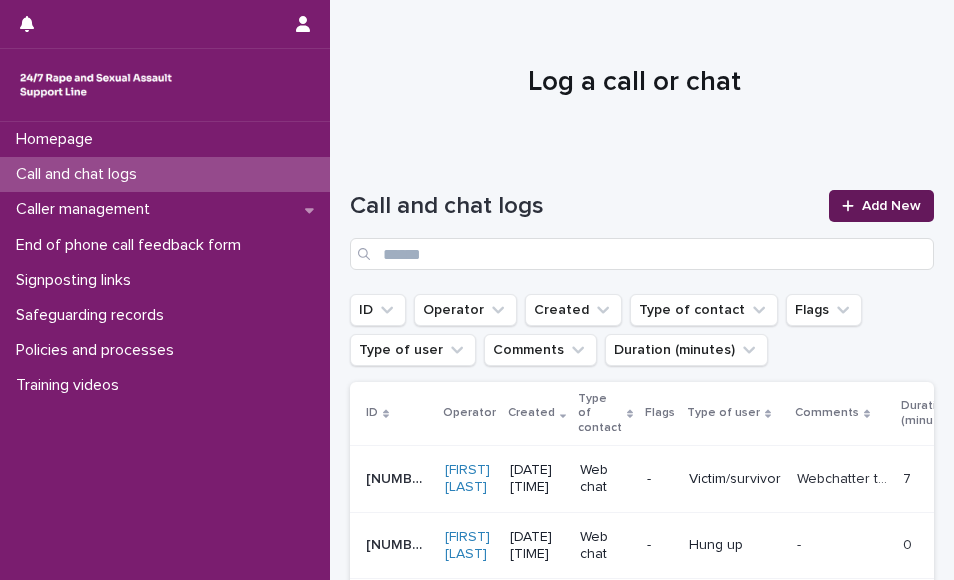 click on "Add New" at bounding box center (891, 206) 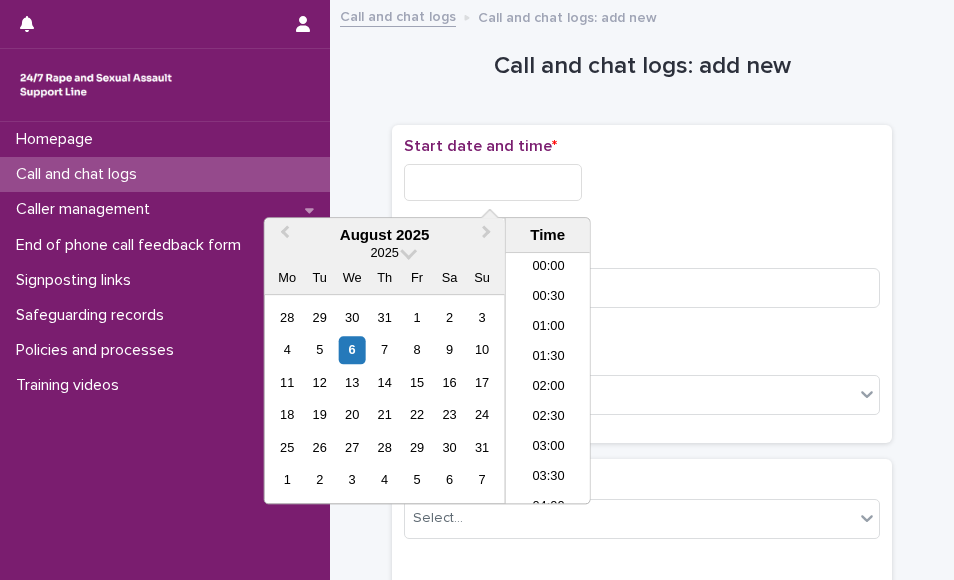 scroll, scrollTop: 790, scrollLeft: 0, axis: vertical 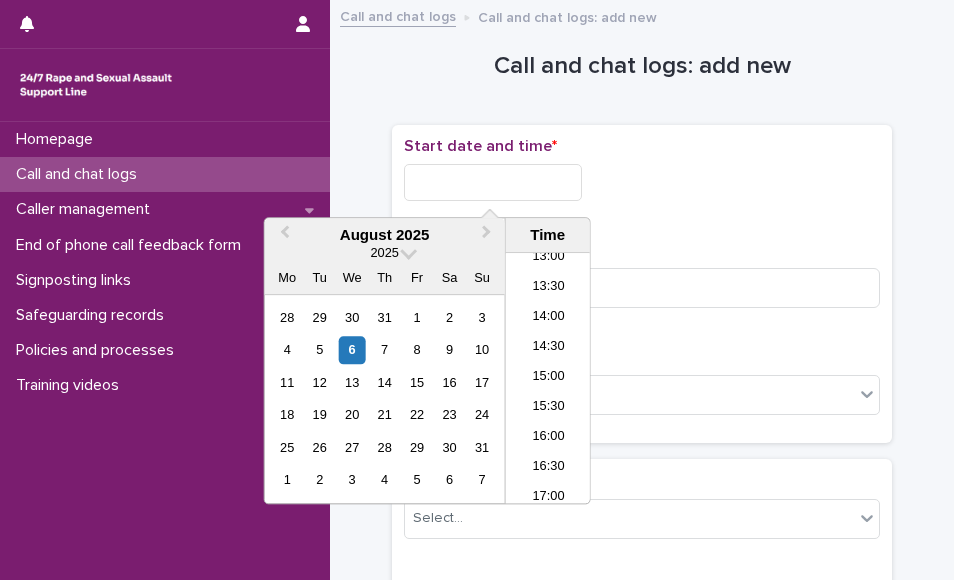 click at bounding box center (493, 182) 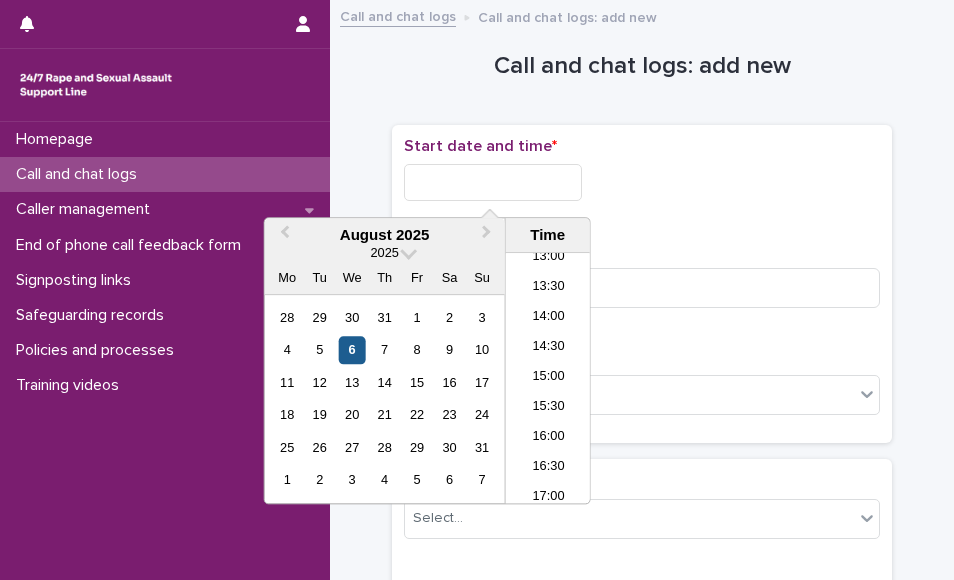 click on "6" at bounding box center [352, 350] 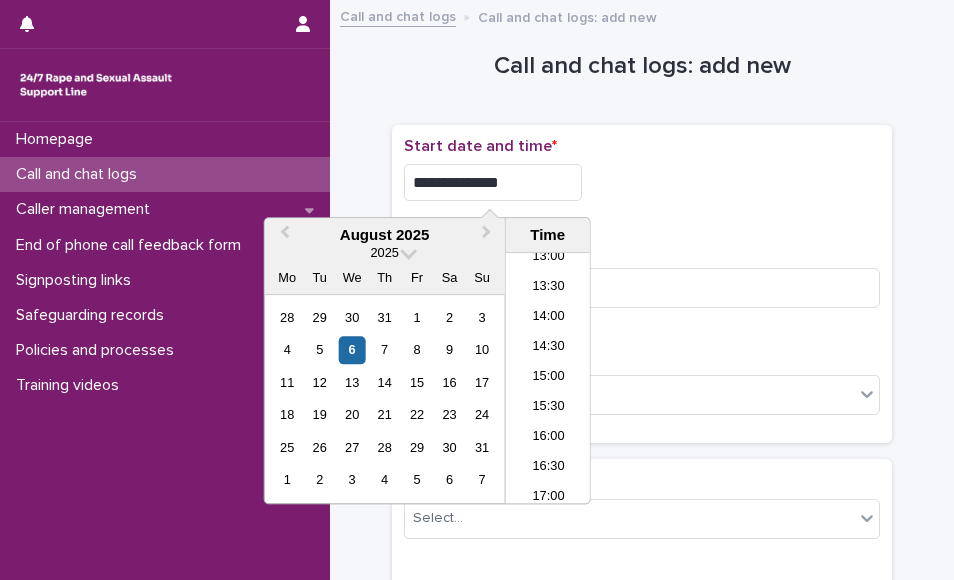 click on "**********" at bounding box center [493, 182] 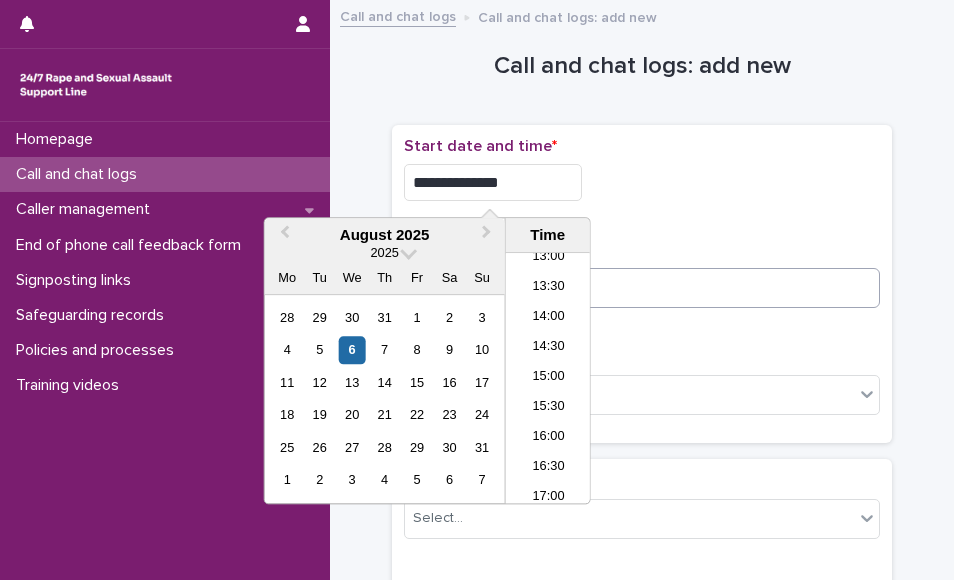 type on "**********" 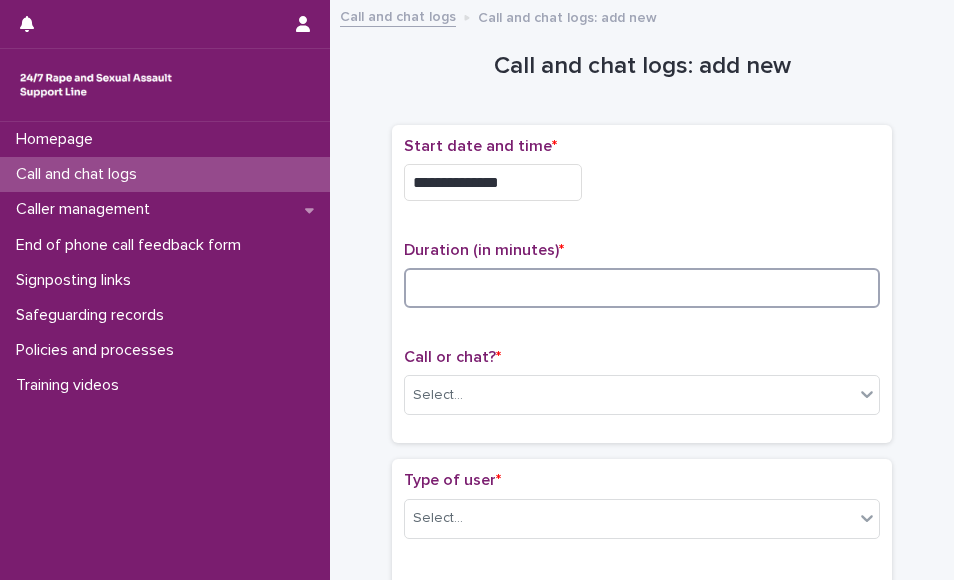 click at bounding box center [642, 288] 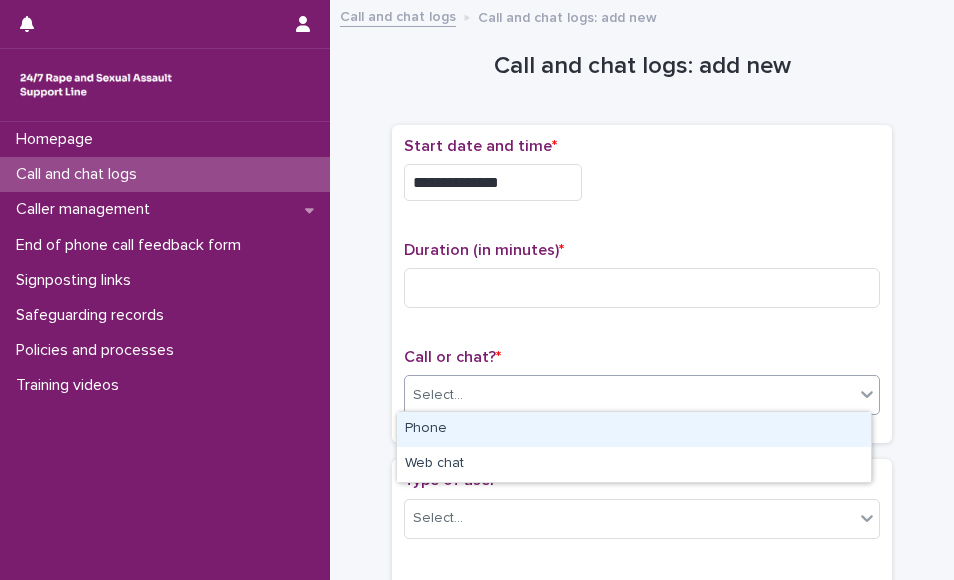 click on "Select..." at bounding box center (629, 395) 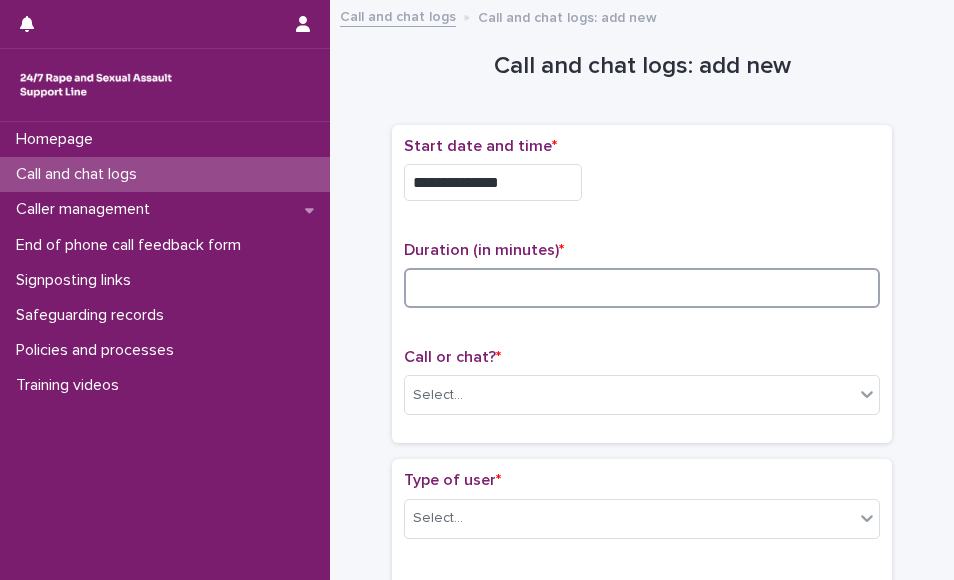 click at bounding box center [642, 288] 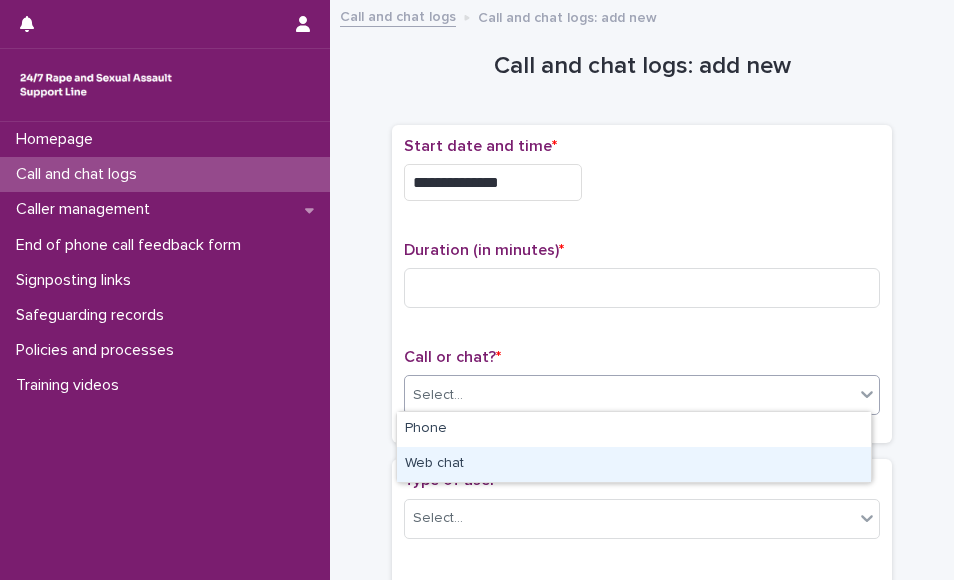drag, startPoint x: 500, startPoint y: 392, endPoint x: 486, endPoint y: 473, distance: 82.20097 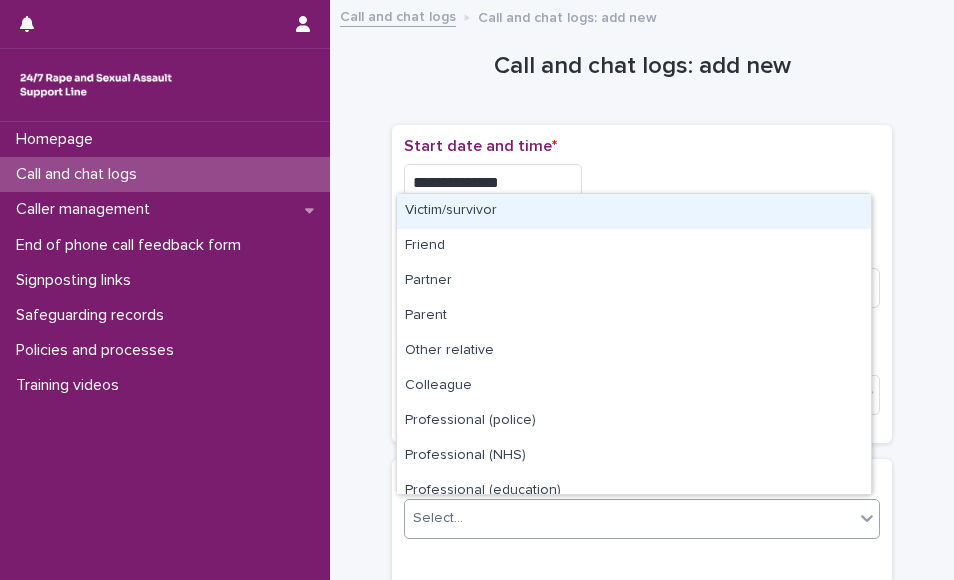 click on "Select..." at bounding box center [629, 518] 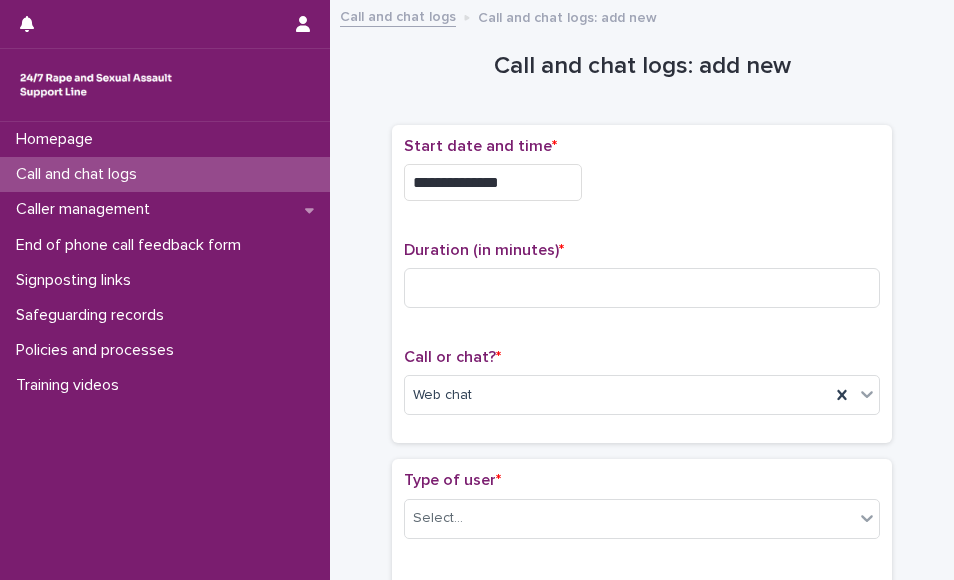 click on "Start date and time *" at bounding box center [642, 146] 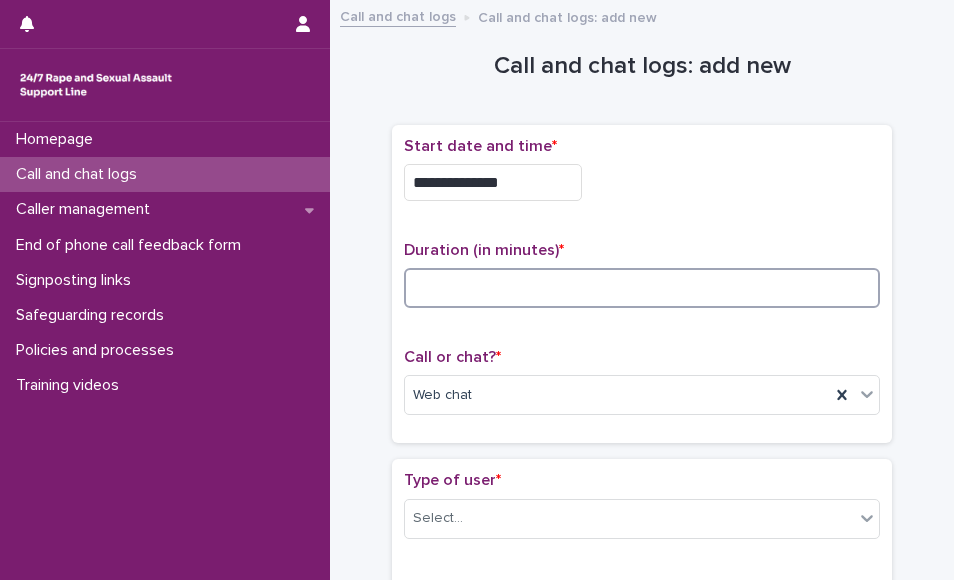 click at bounding box center [642, 288] 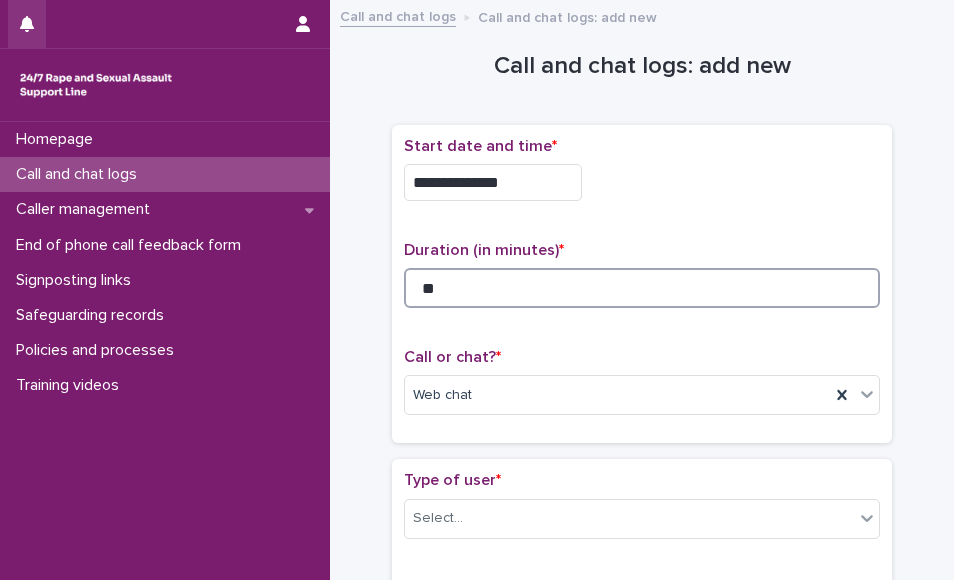 type on "**" 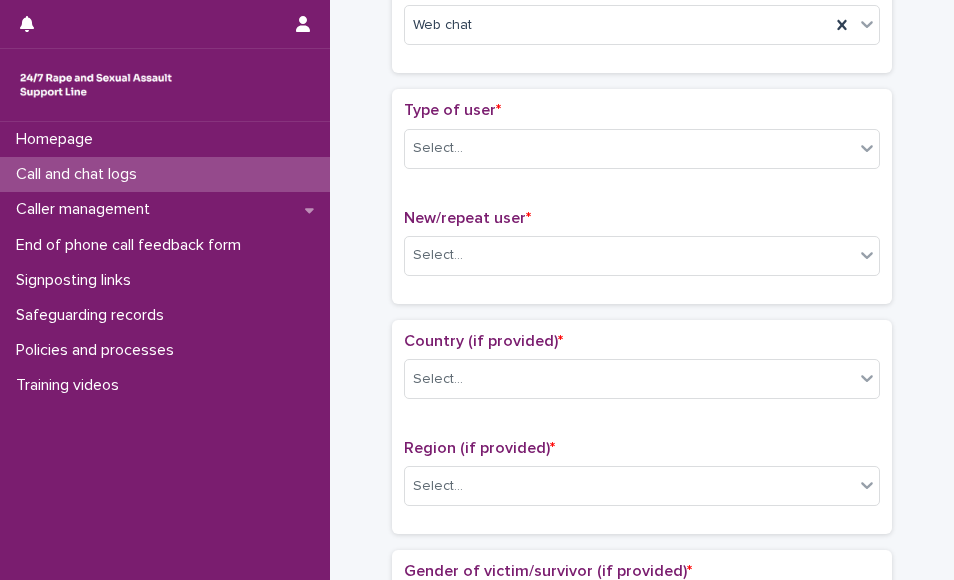 scroll, scrollTop: 406, scrollLeft: 0, axis: vertical 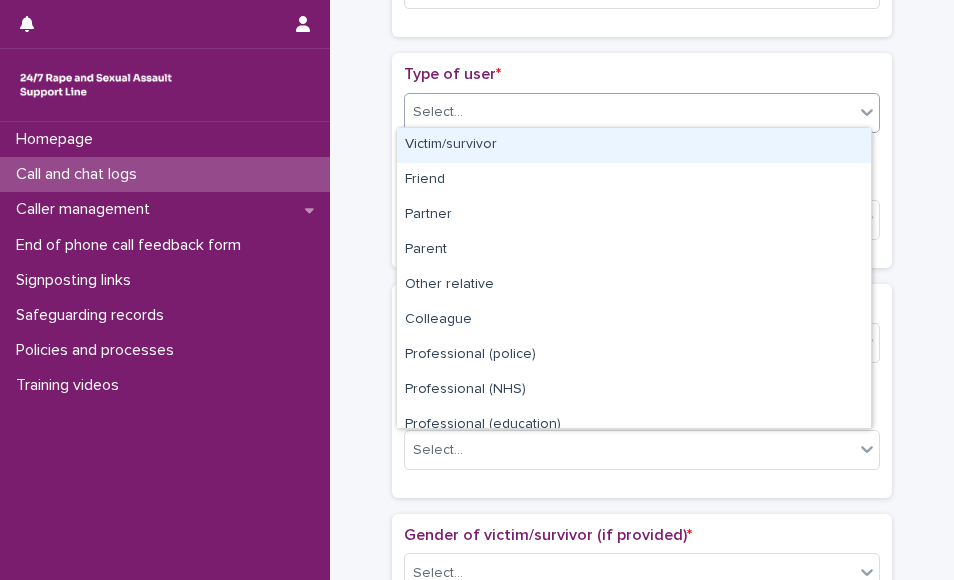 click on "Select..." at bounding box center (629, 112) 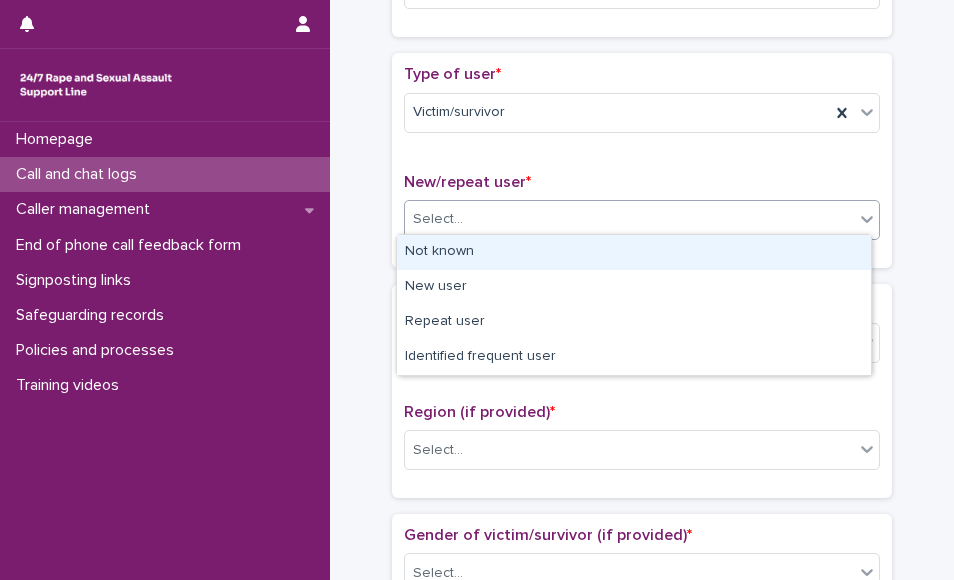 click on "Select..." at bounding box center [629, 219] 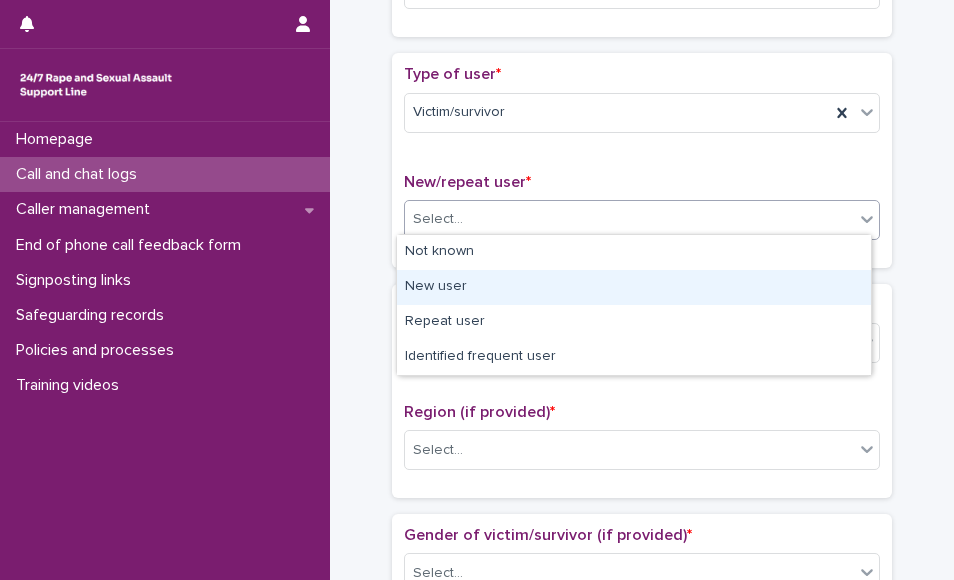 click on "New user" at bounding box center (634, 287) 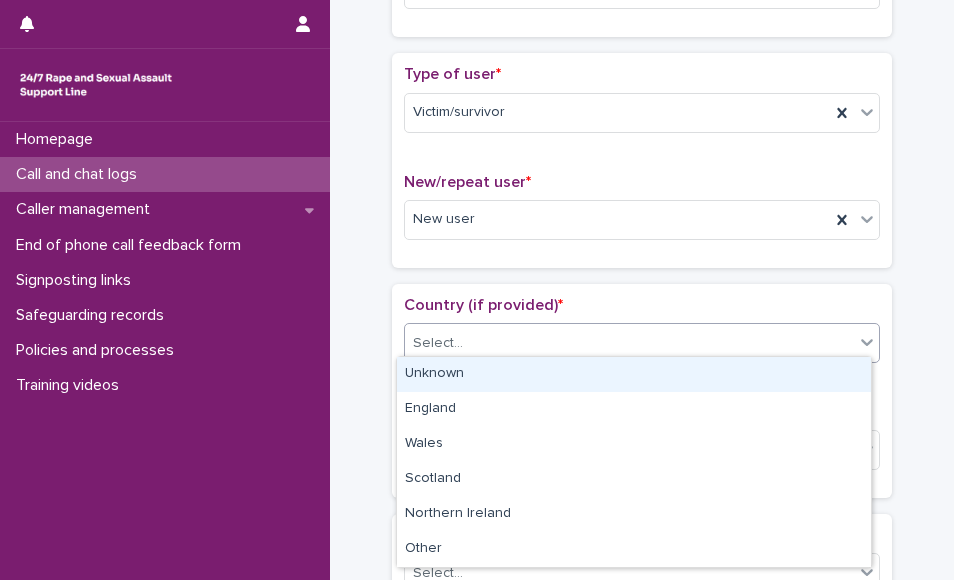 click on "Select..." at bounding box center [629, 343] 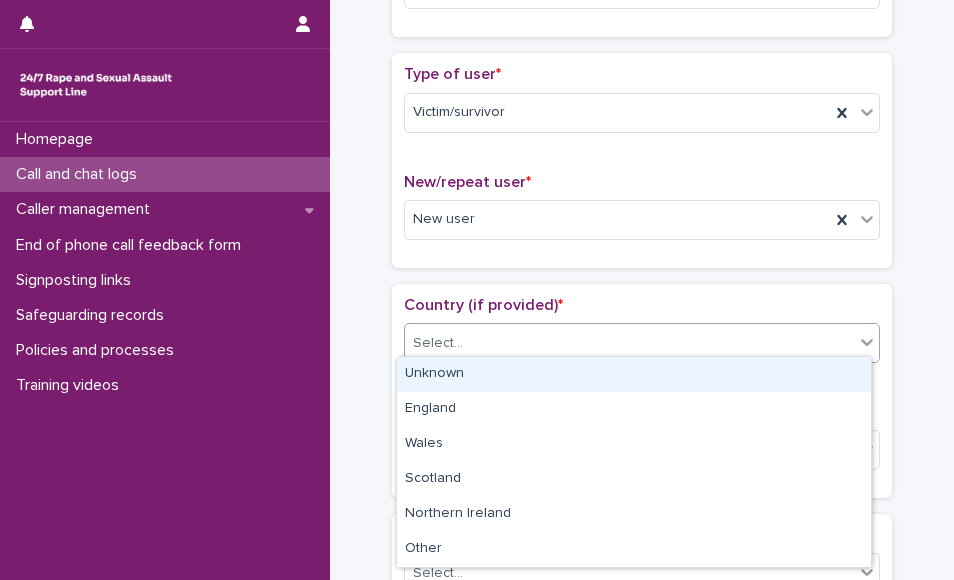drag, startPoint x: 629, startPoint y: 369, endPoint x: 647, endPoint y: 378, distance: 20.12461 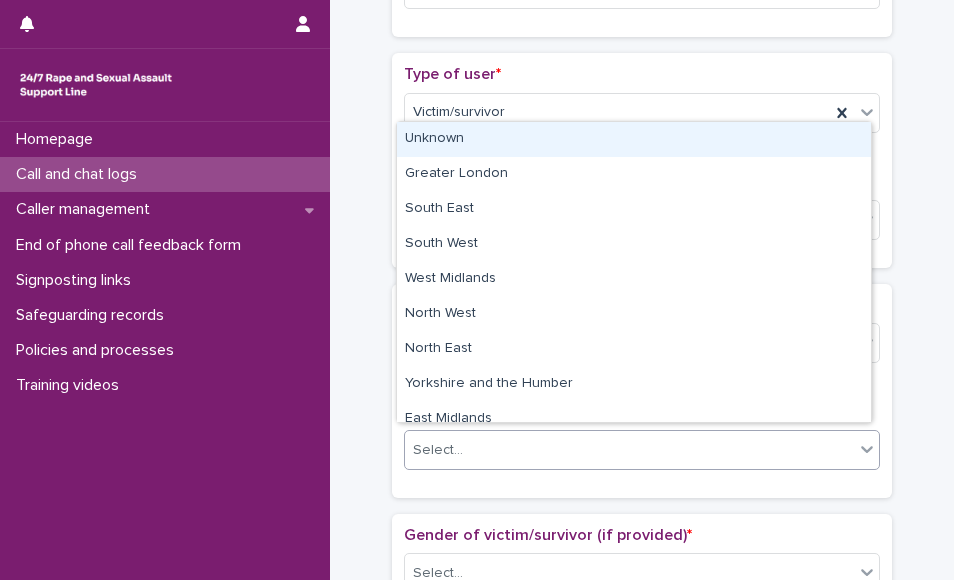 click on "Select..." at bounding box center (629, 450) 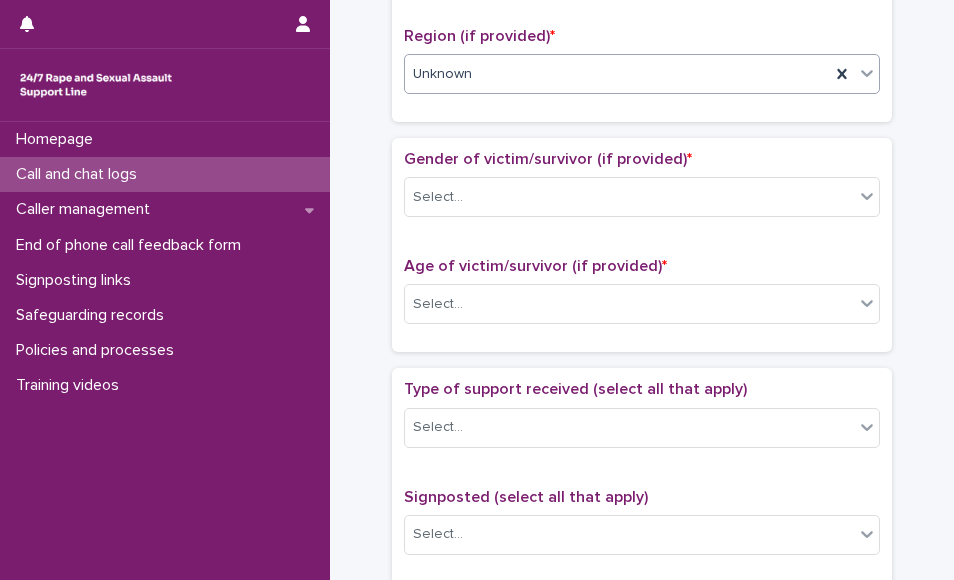 scroll, scrollTop: 806, scrollLeft: 0, axis: vertical 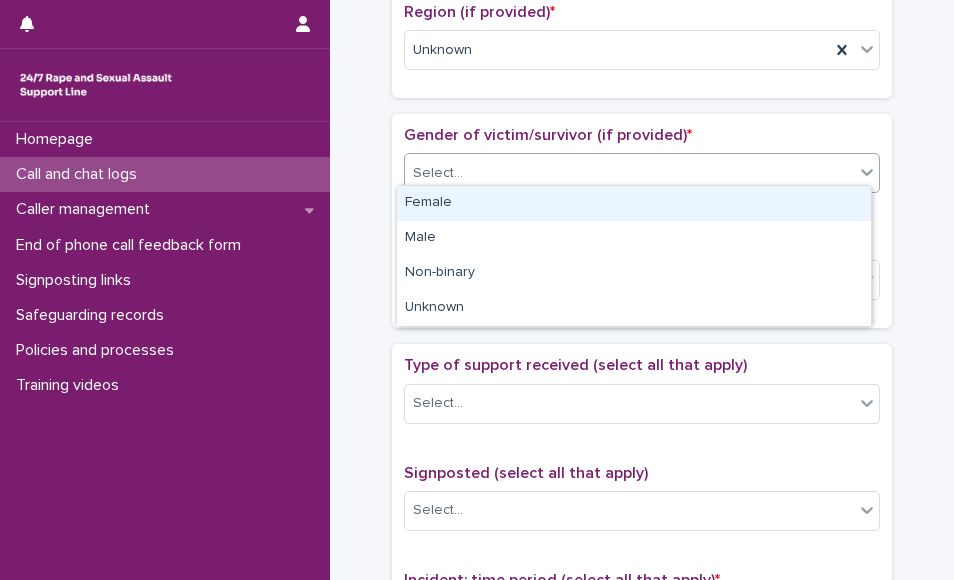 click on "Select..." at bounding box center (629, 173) 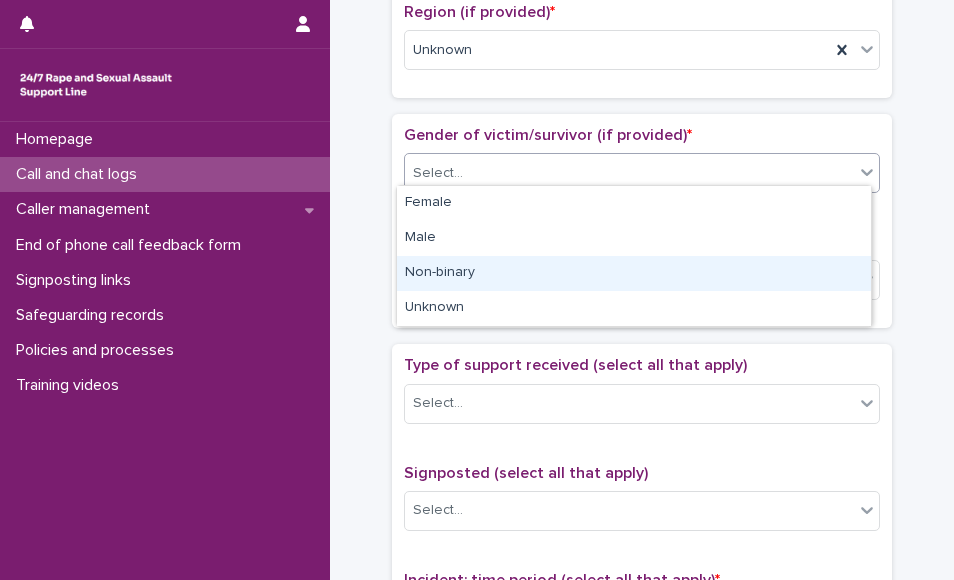 click on "Non-binary" at bounding box center [634, 273] 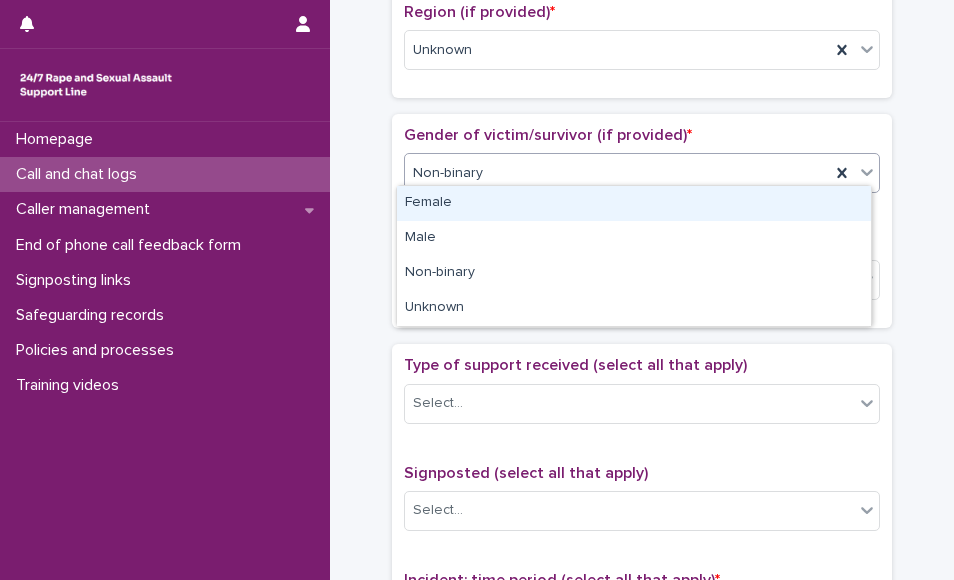 click on "Non-binary" at bounding box center (617, 173) 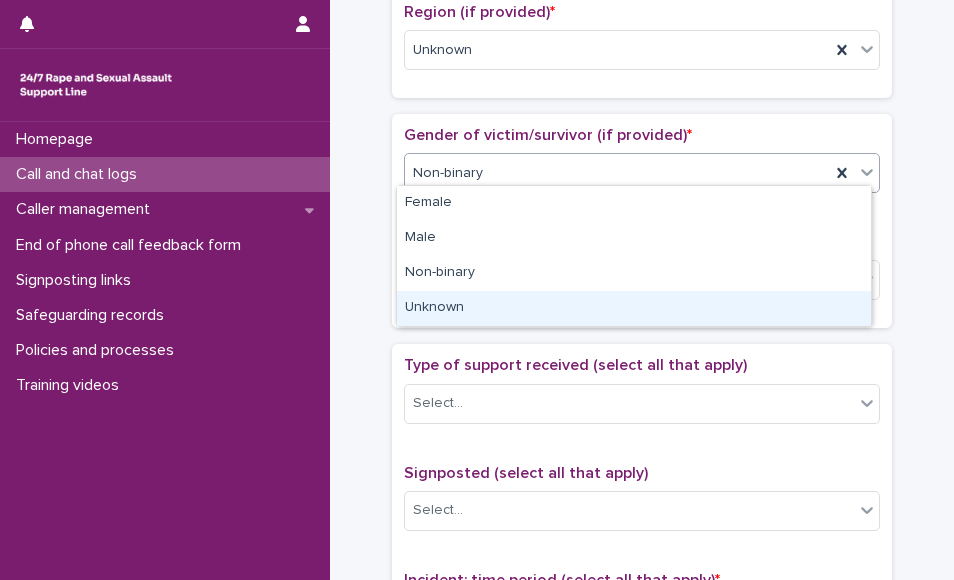 click on "Unknown" at bounding box center [634, 308] 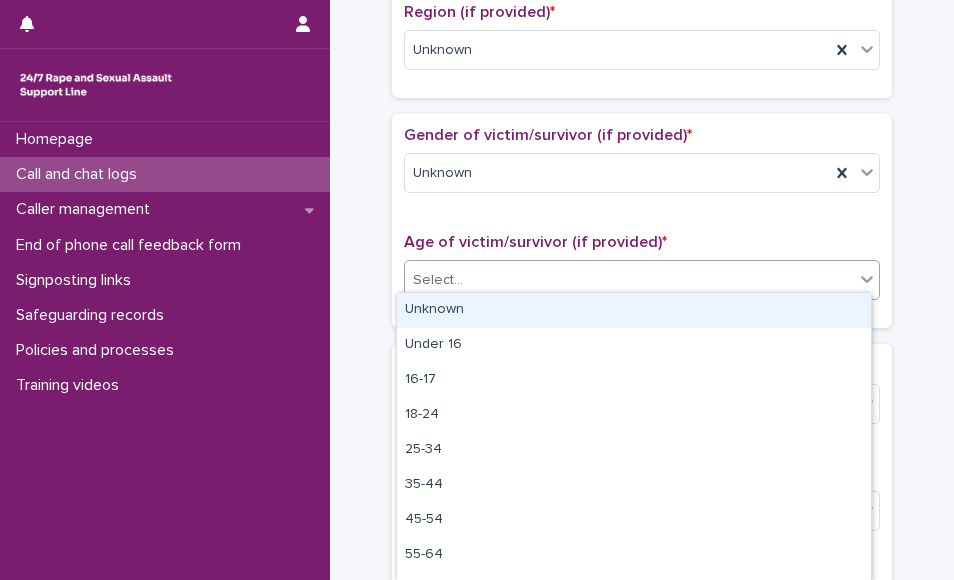 click on "Select..." at bounding box center [629, 280] 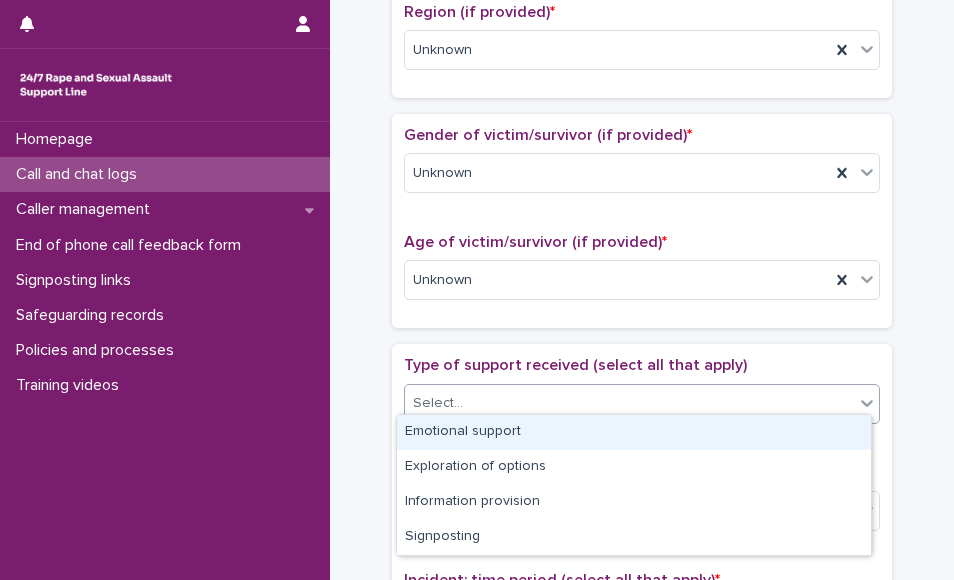 drag, startPoint x: 578, startPoint y: 387, endPoint x: 577, endPoint y: 427, distance: 40.012497 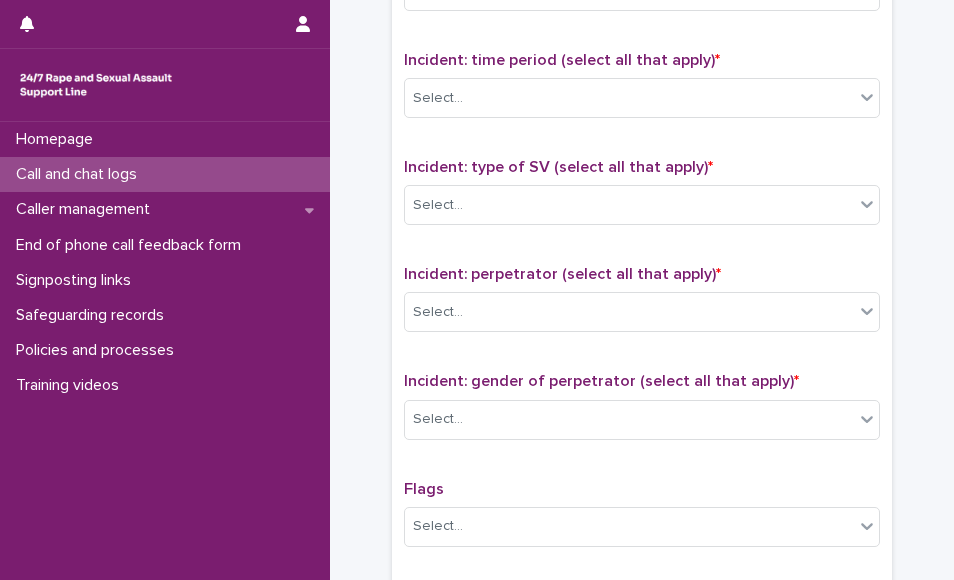 scroll, scrollTop: 1366, scrollLeft: 0, axis: vertical 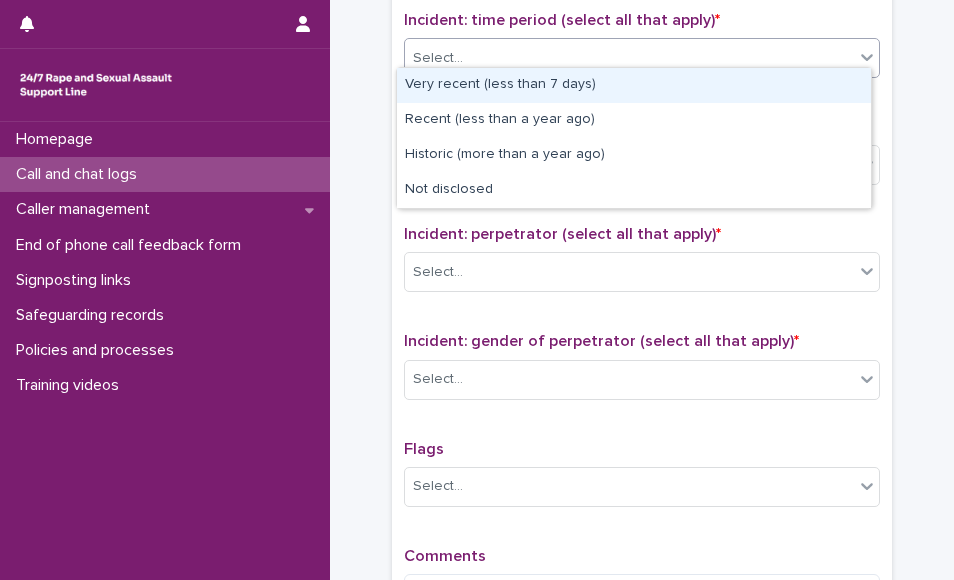 click at bounding box center [867, 57] 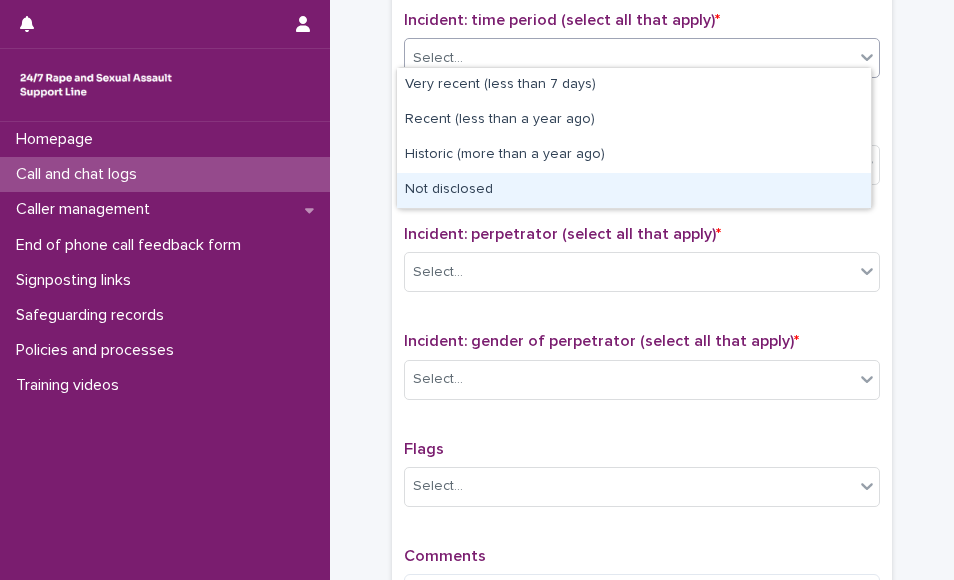 drag, startPoint x: 743, startPoint y: 185, endPoint x: 723, endPoint y: 172, distance: 23.853722 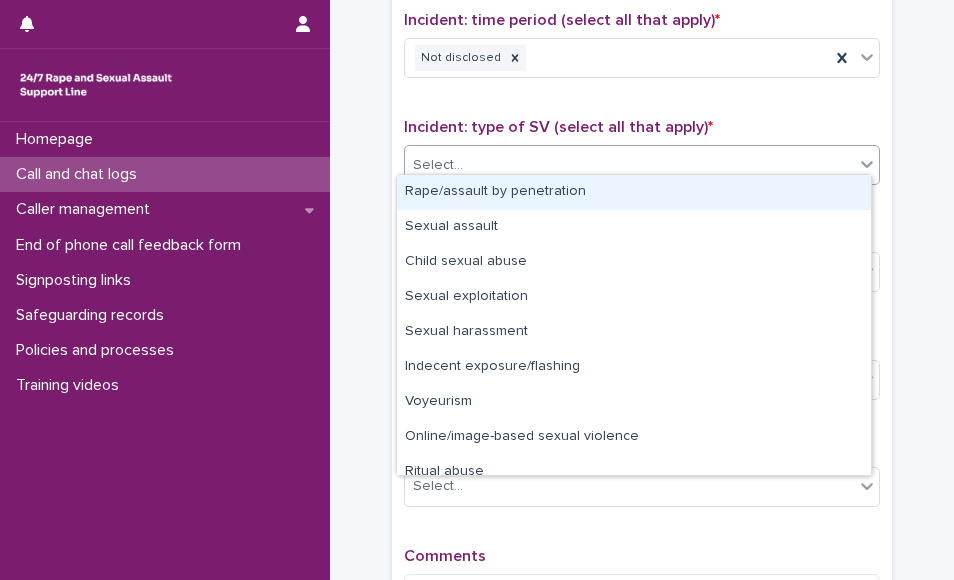 click on "Select..." at bounding box center [629, 165] 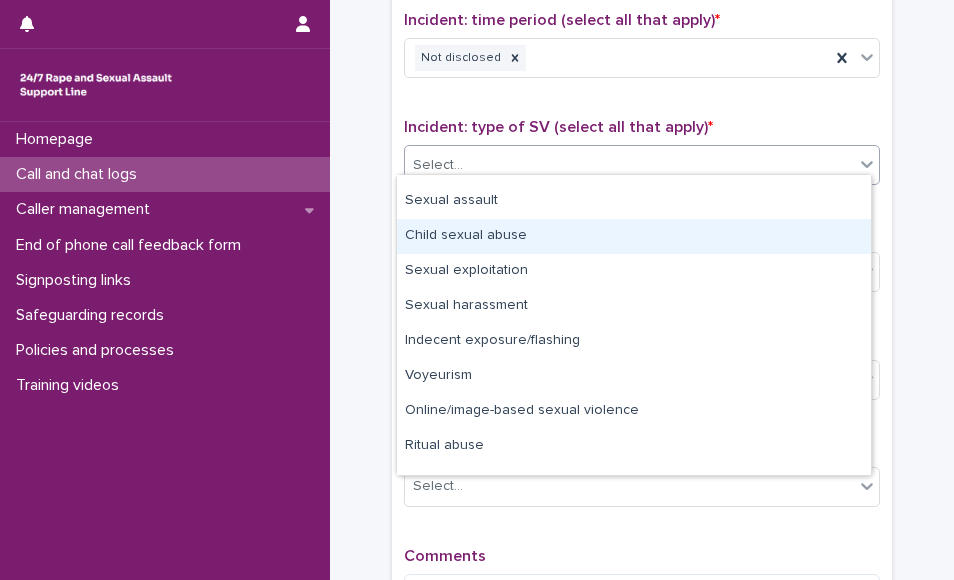 scroll, scrollTop: 50, scrollLeft: 0, axis: vertical 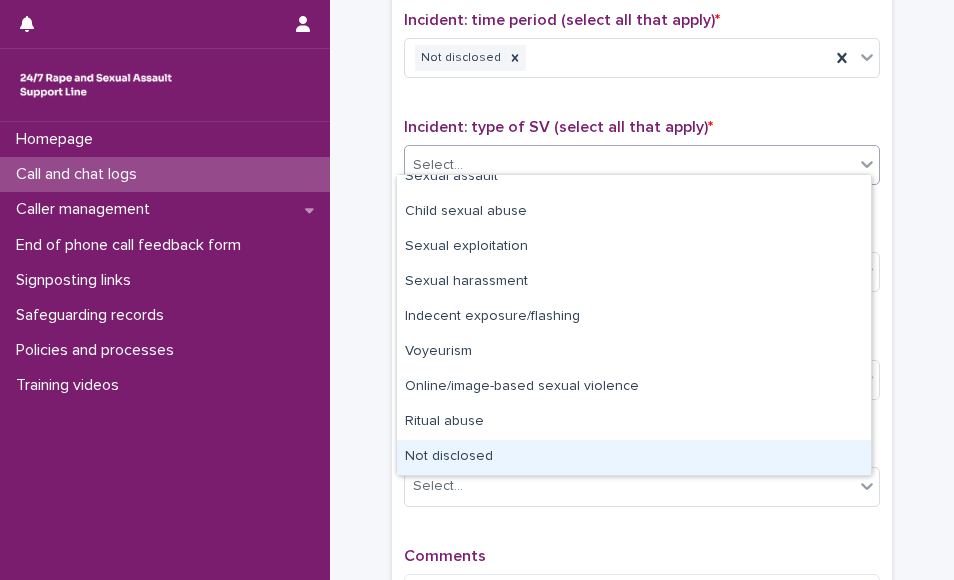 click on "Not disclosed" at bounding box center [634, 457] 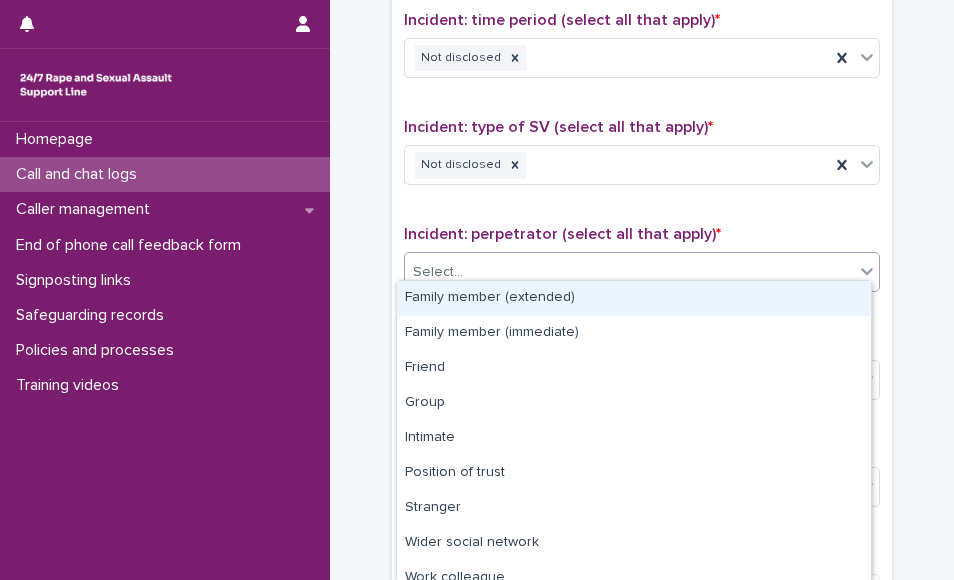 click on "Select..." at bounding box center (629, 272) 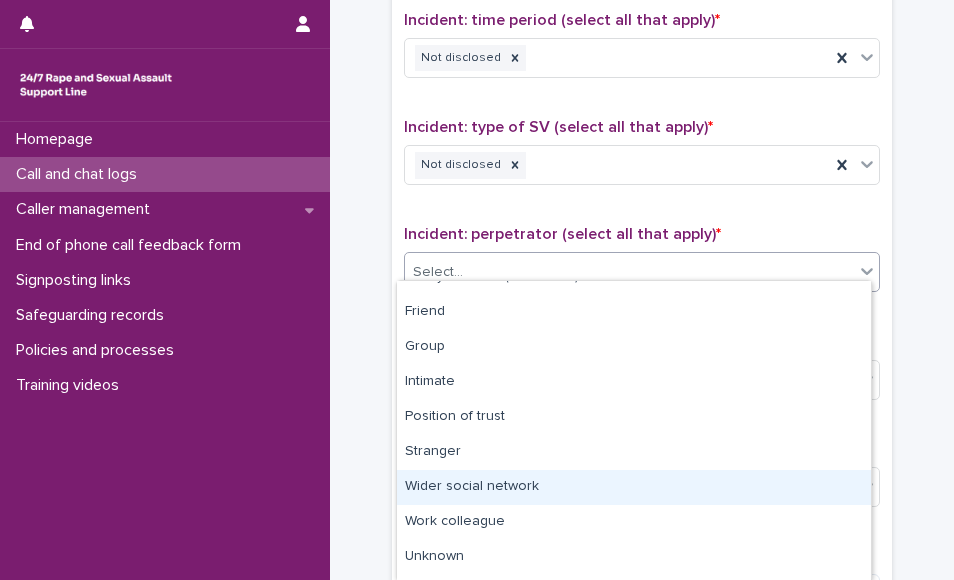 scroll, scrollTop: 86, scrollLeft: 0, axis: vertical 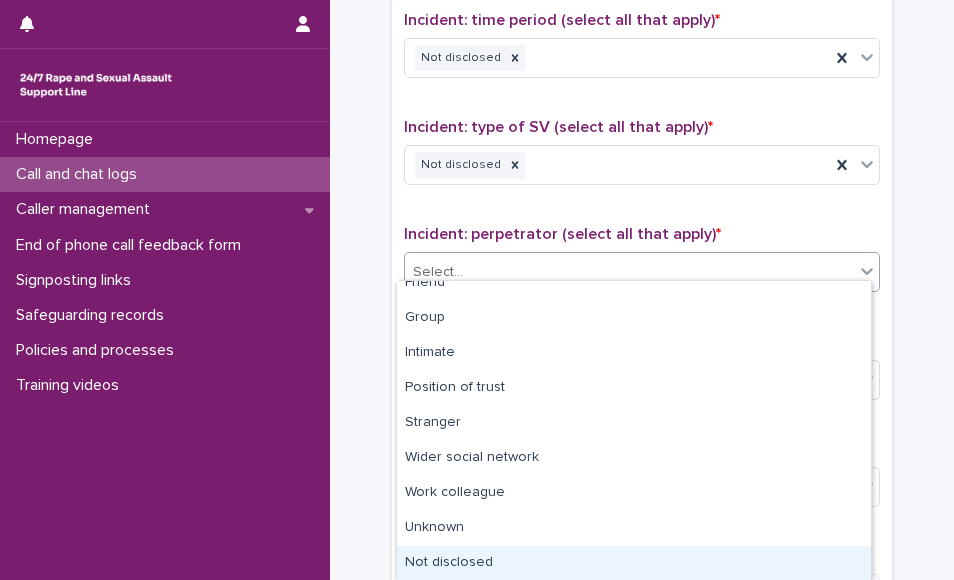 click on "Not disclosed" at bounding box center [634, 563] 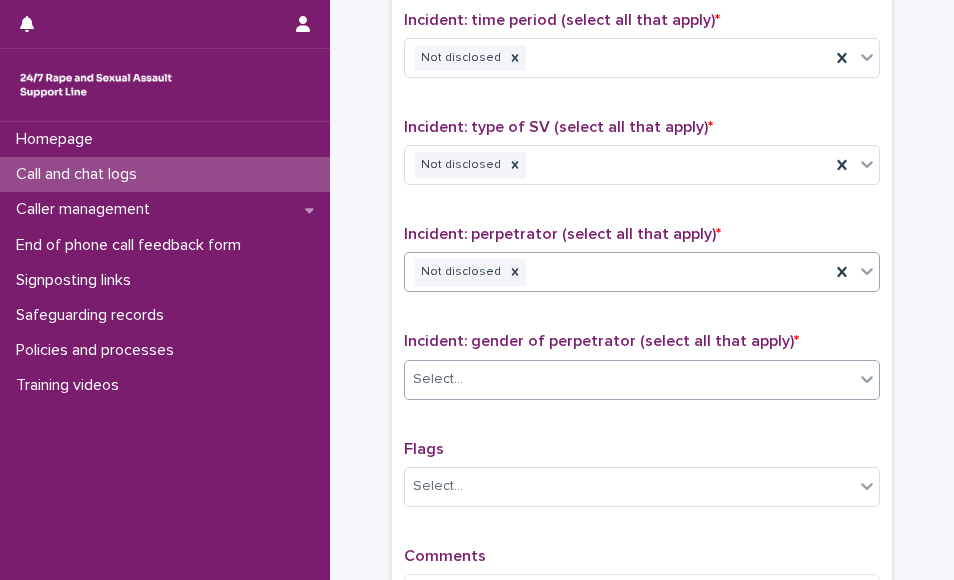click on "Select..." at bounding box center [629, 379] 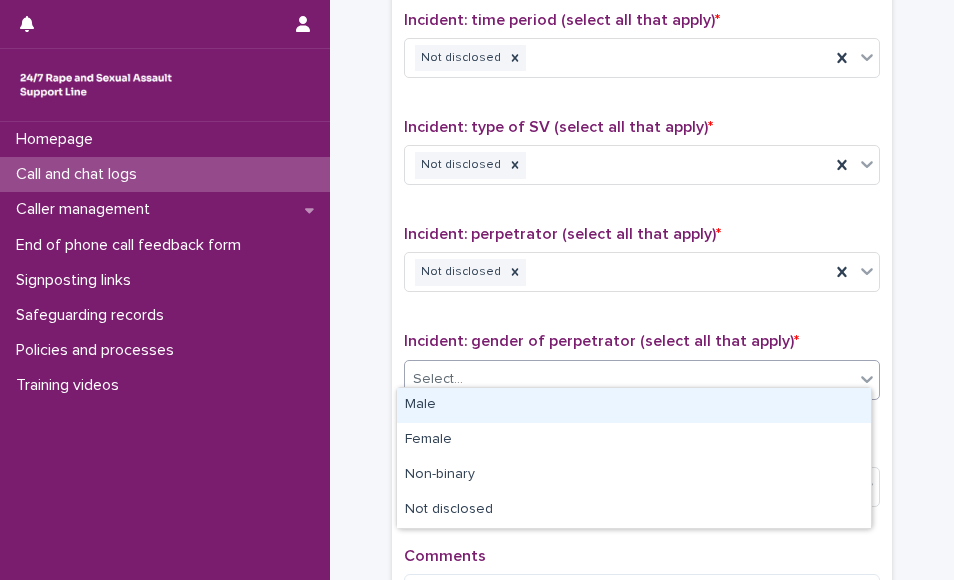 click on "Male" at bounding box center (634, 405) 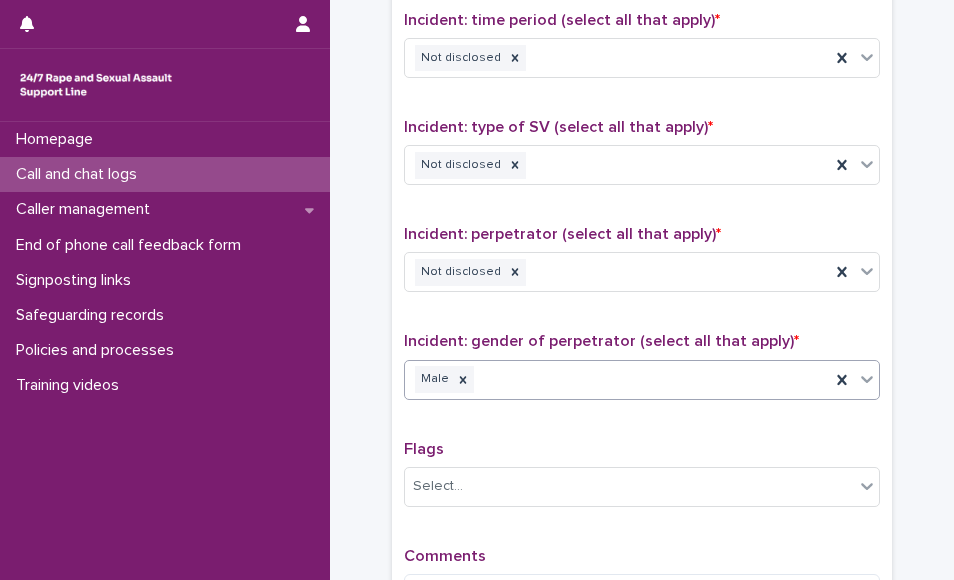 scroll, scrollTop: 1622, scrollLeft: 0, axis: vertical 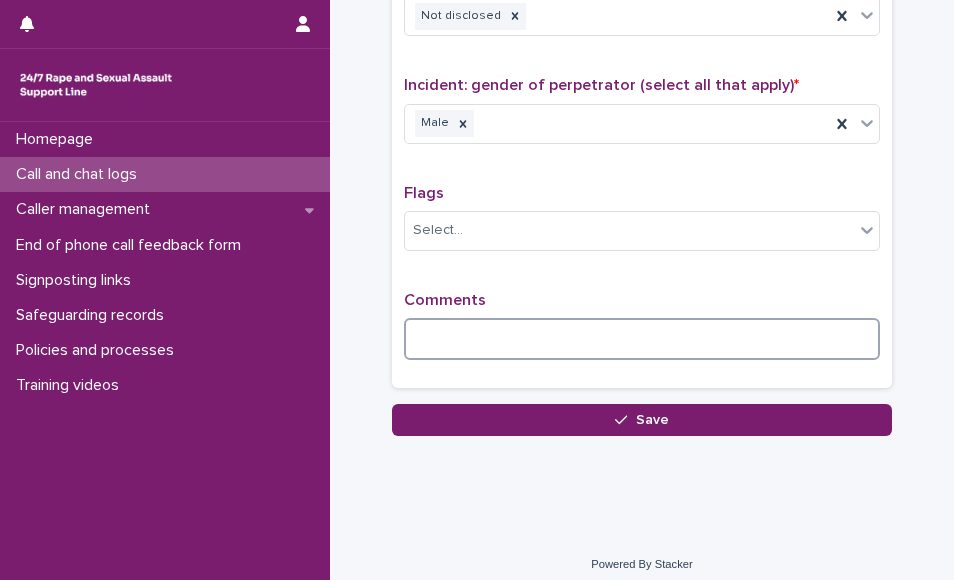 click at bounding box center [642, 339] 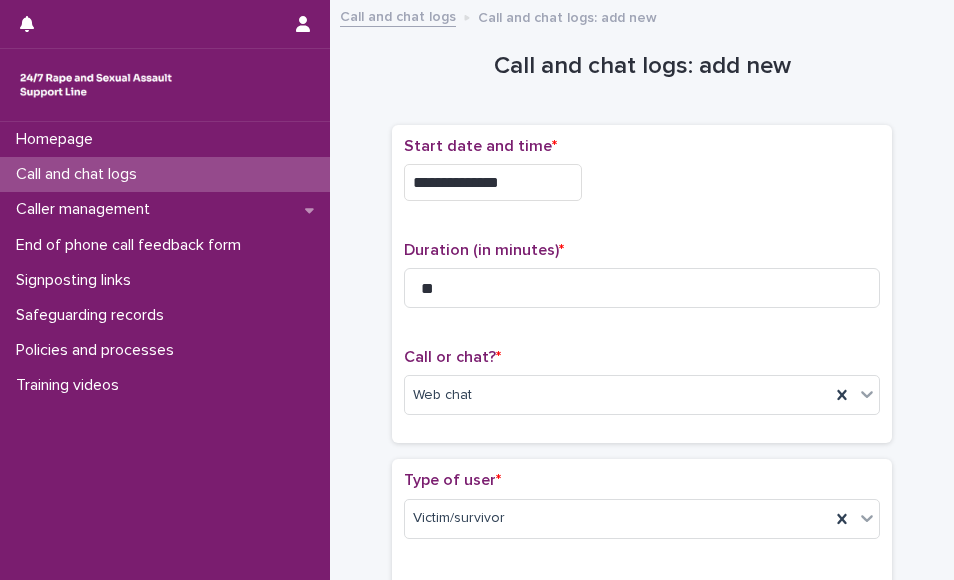 scroll, scrollTop: 1639, scrollLeft: 0, axis: vertical 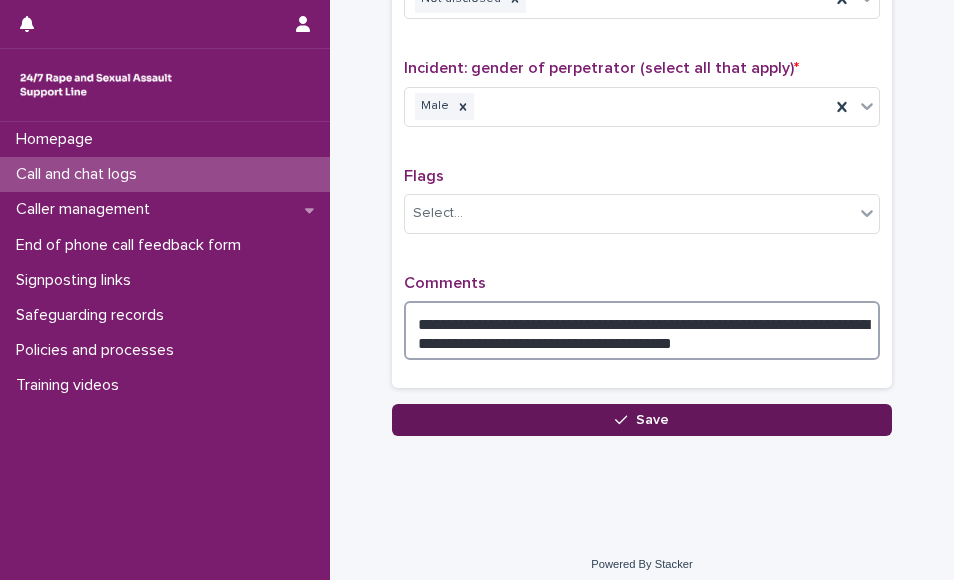 type on "**********" 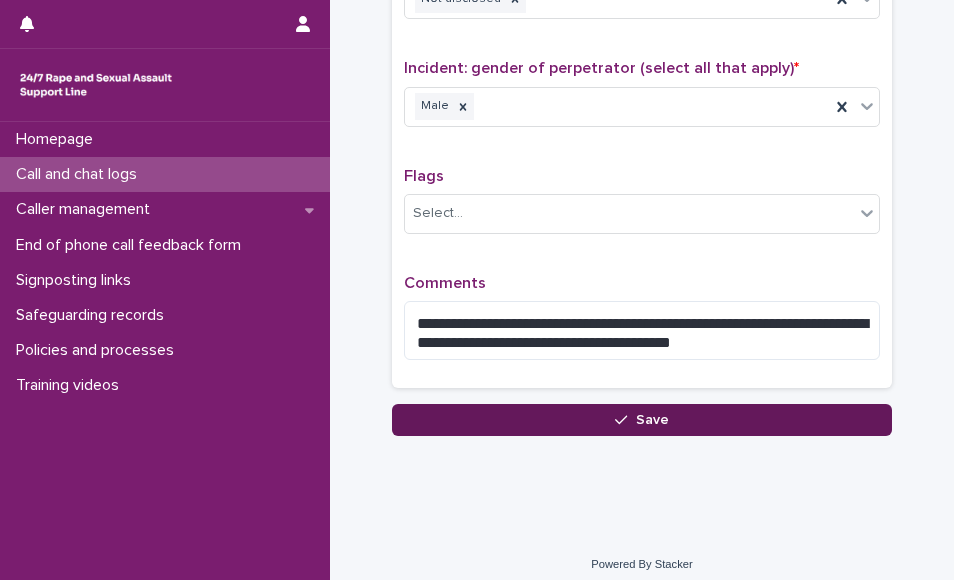 click on "Save" at bounding box center (642, 420) 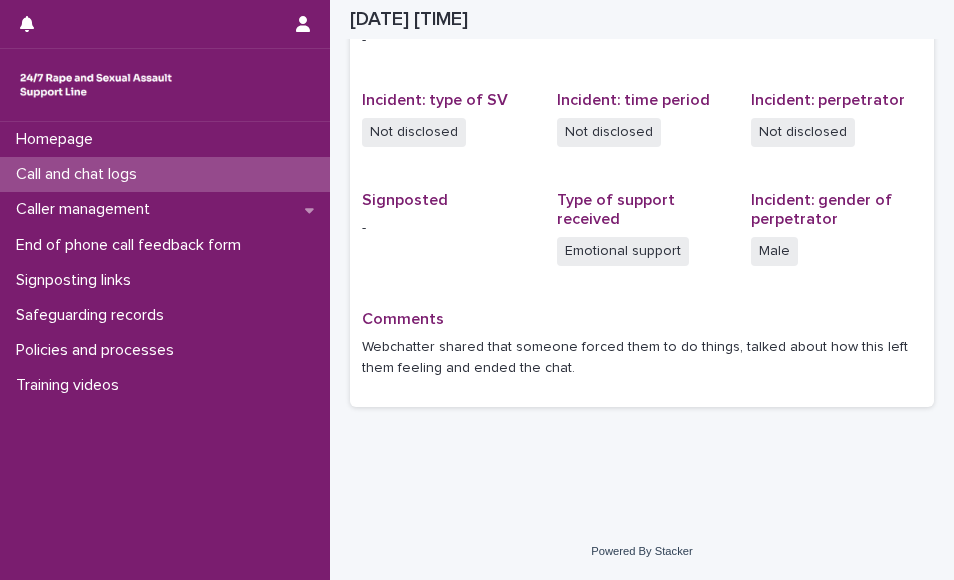 scroll, scrollTop: 462, scrollLeft: 0, axis: vertical 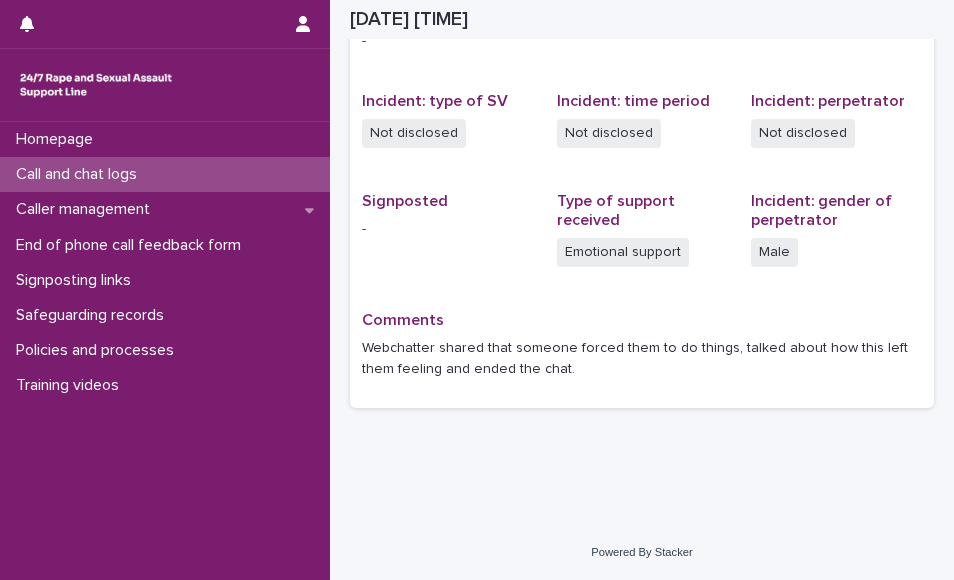 click on "Call and chat logs" at bounding box center (165, 174) 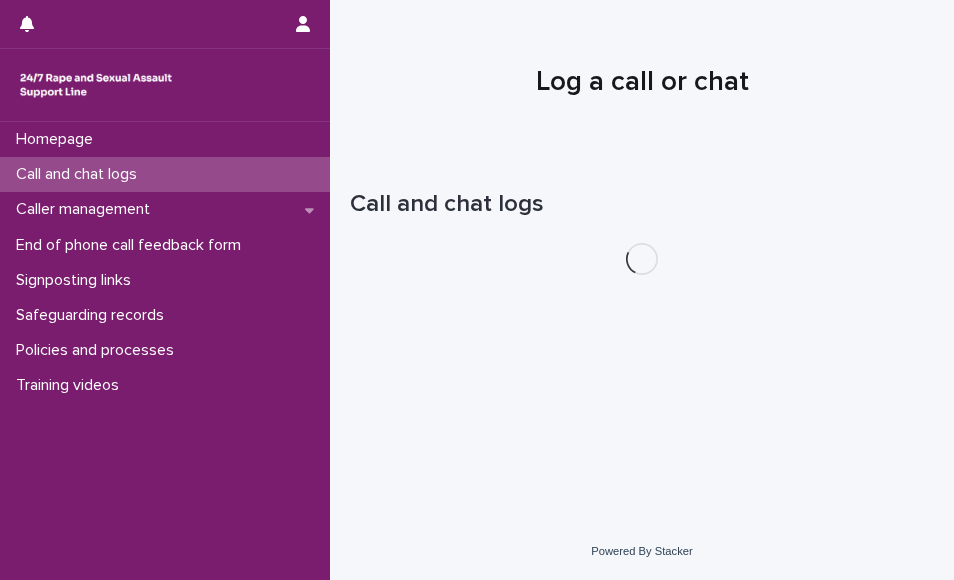 scroll, scrollTop: 0, scrollLeft: 0, axis: both 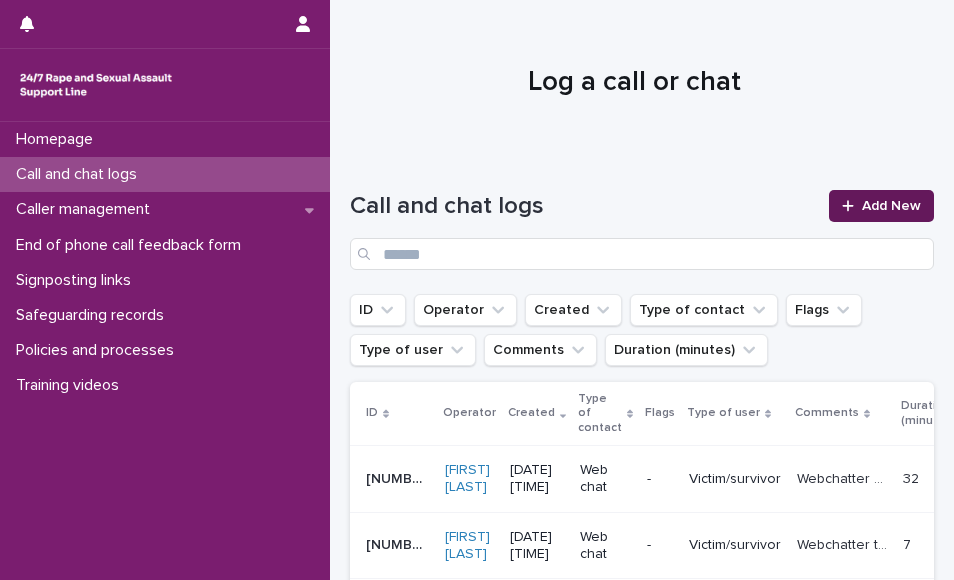 click 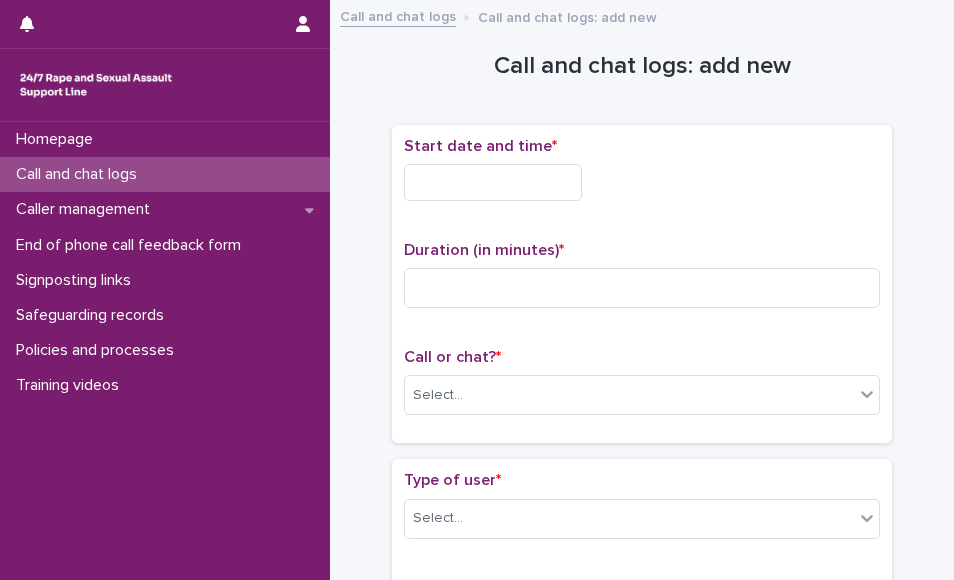click at bounding box center (493, 182) 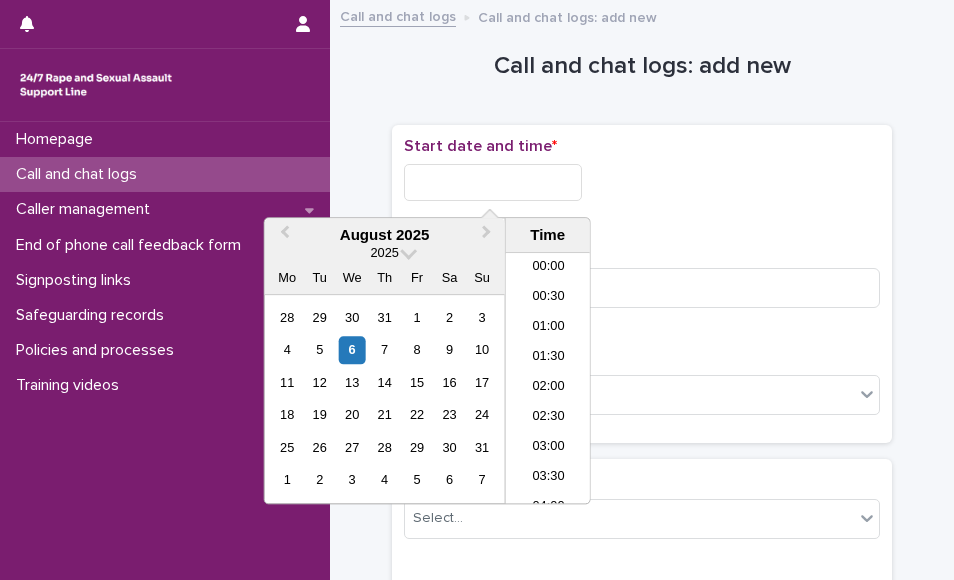 scroll, scrollTop: 850, scrollLeft: 0, axis: vertical 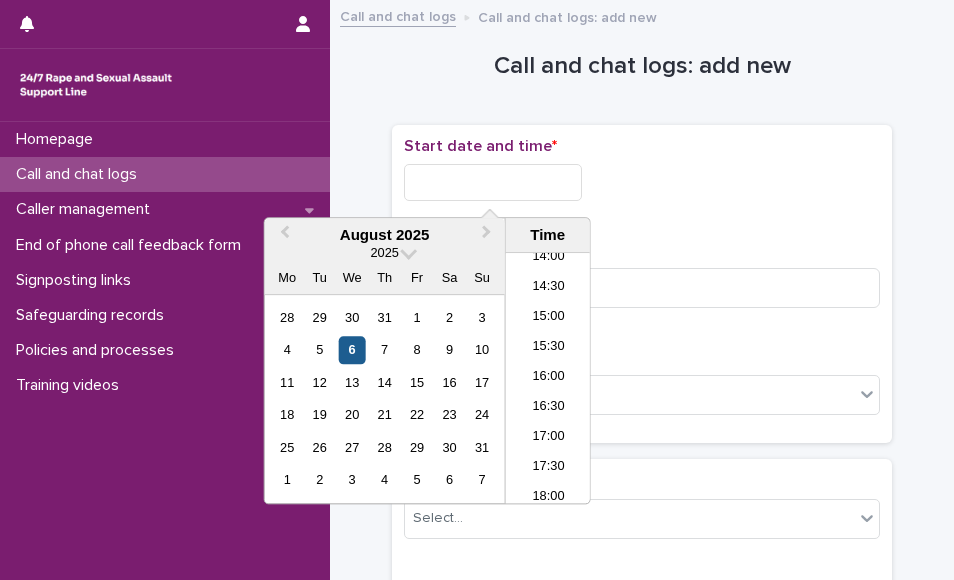 click on "6" at bounding box center [352, 350] 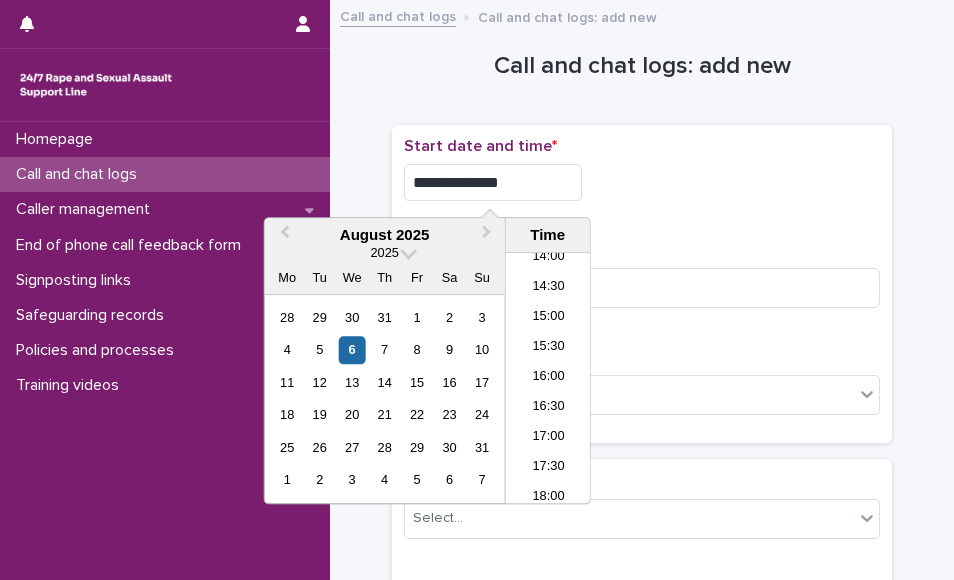 click on "**********" at bounding box center [493, 182] 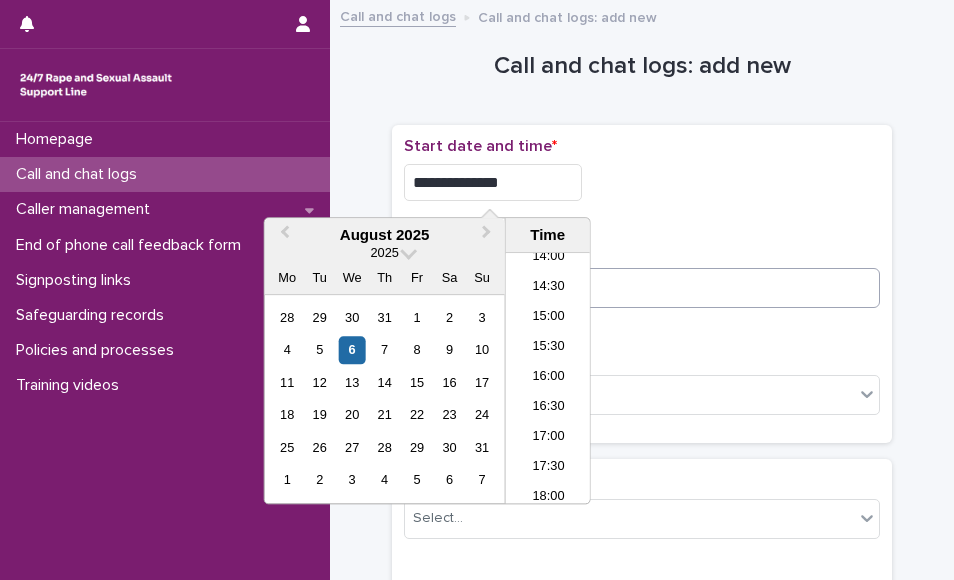 type on "**********" 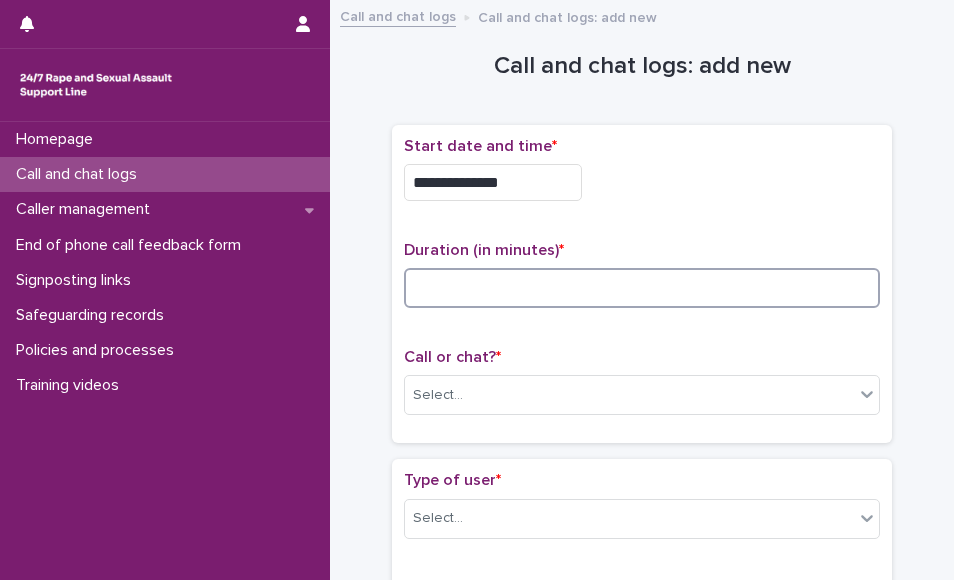 click at bounding box center (642, 288) 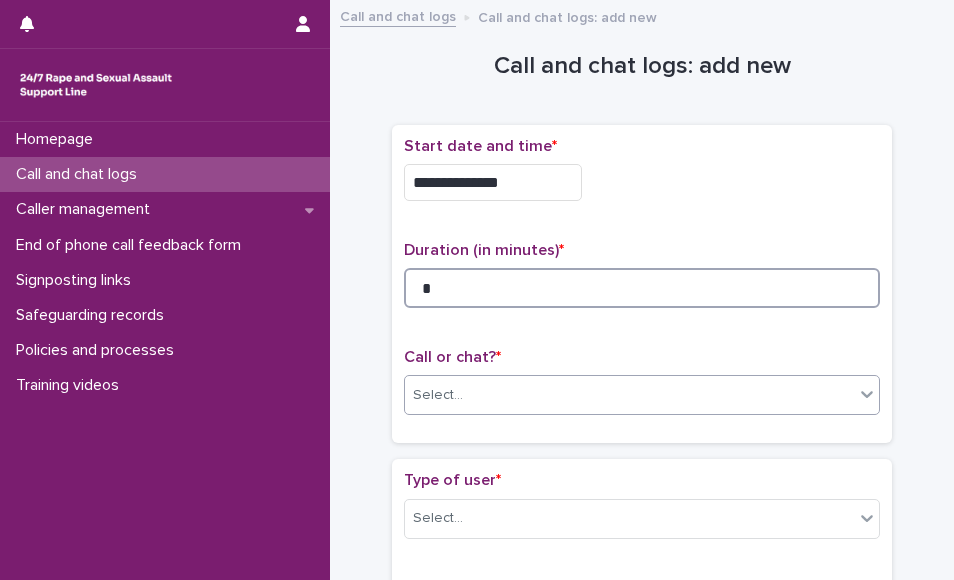 type on "*" 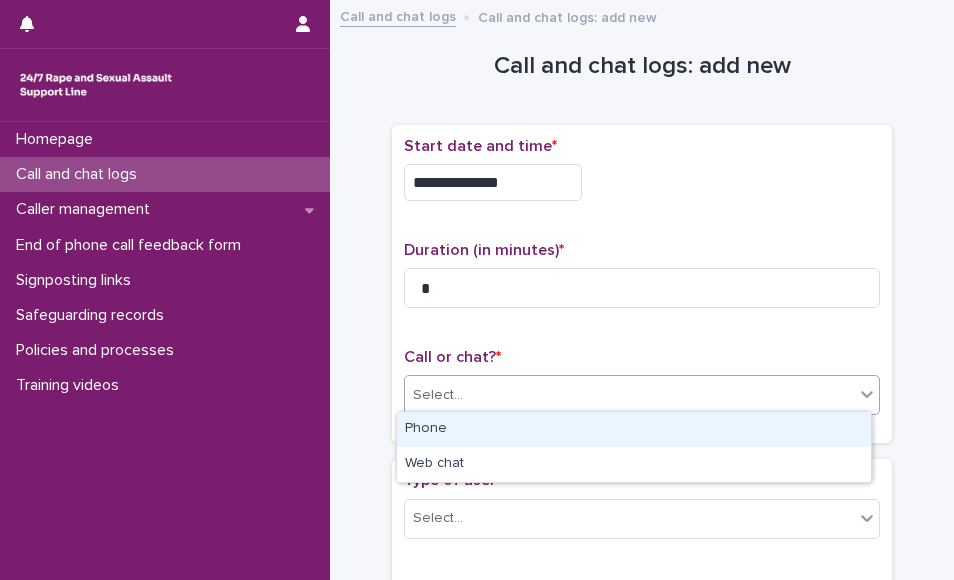 click on "Select..." at bounding box center (629, 395) 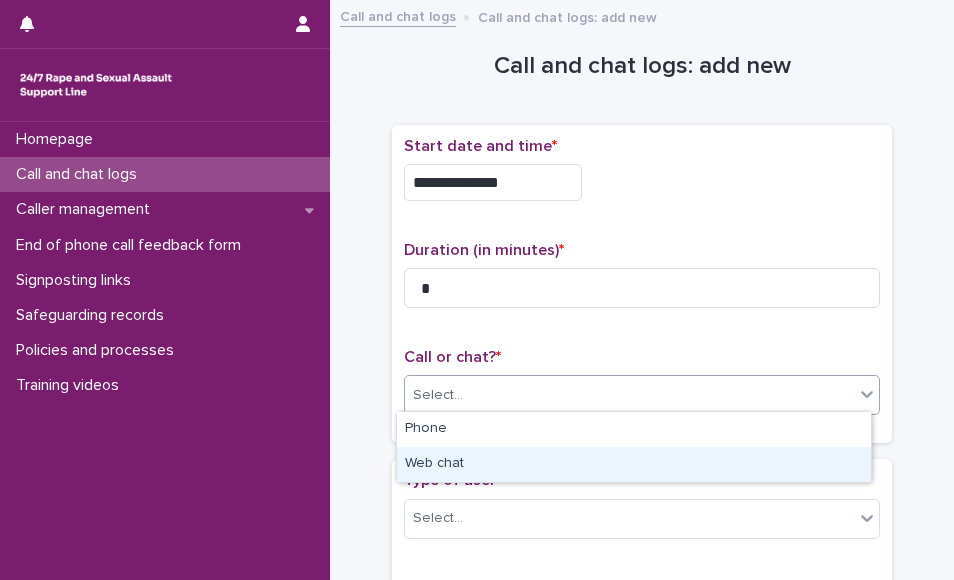 click on "Web chat" at bounding box center [634, 464] 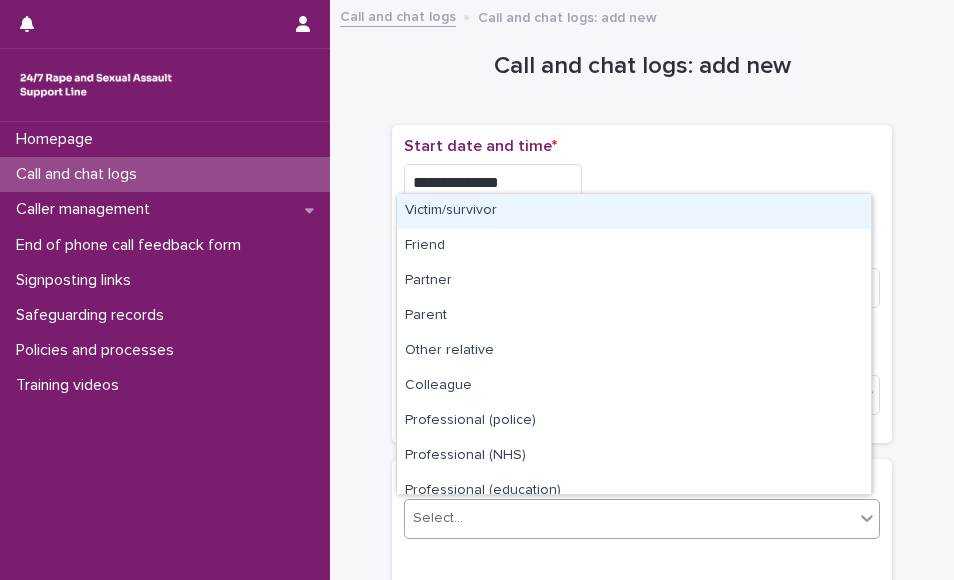 click on "Select..." at bounding box center [629, 518] 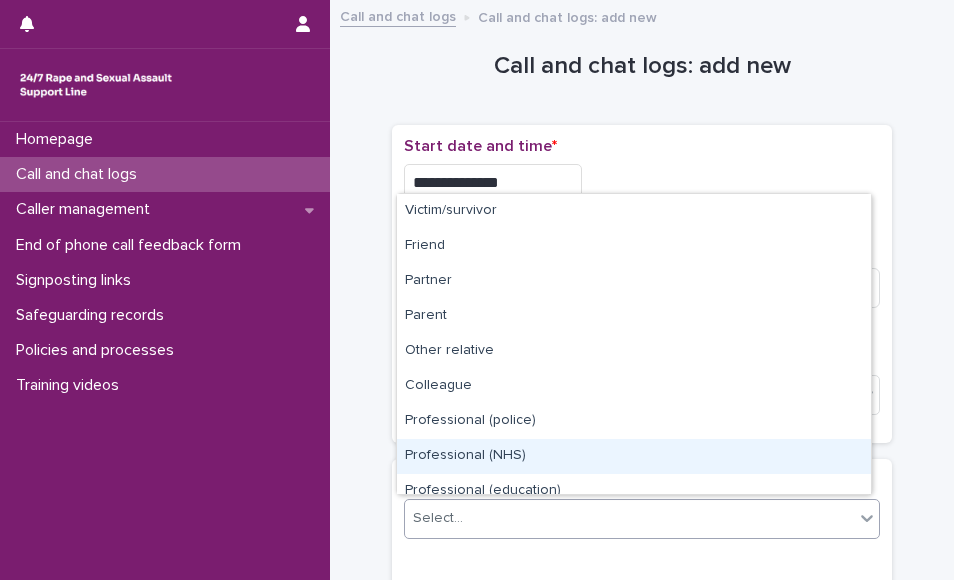 scroll, scrollTop: 225, scrollLeft: 0, axis: vertical 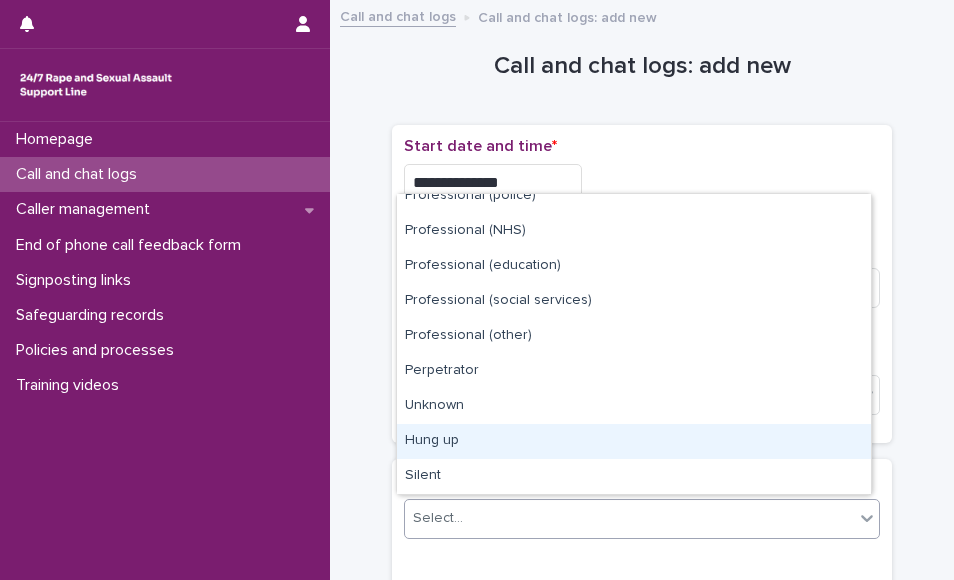 click on "Hung up" at bounding box center (634, 441) 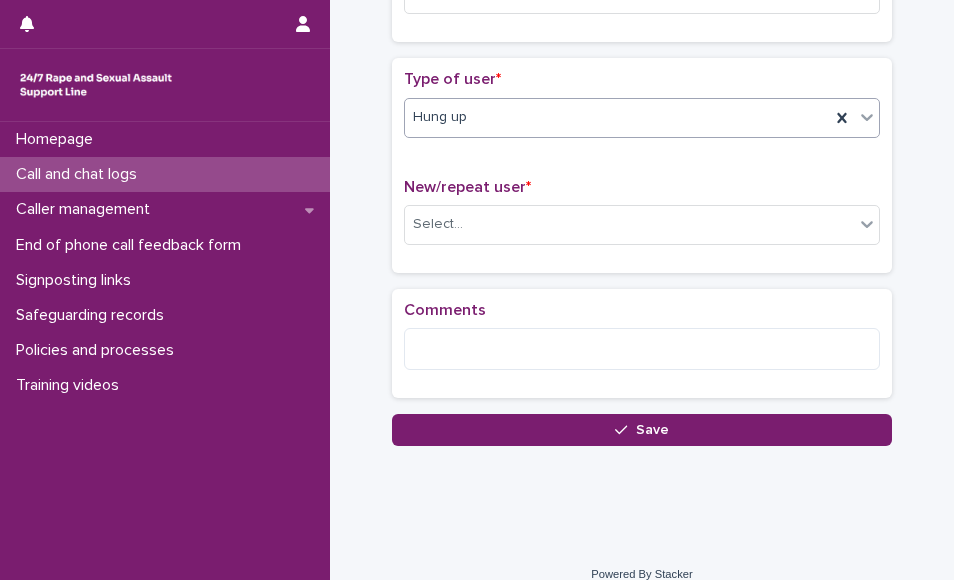 scroll, scrollTop: 410, scrollLeft: 0, axis: vertical 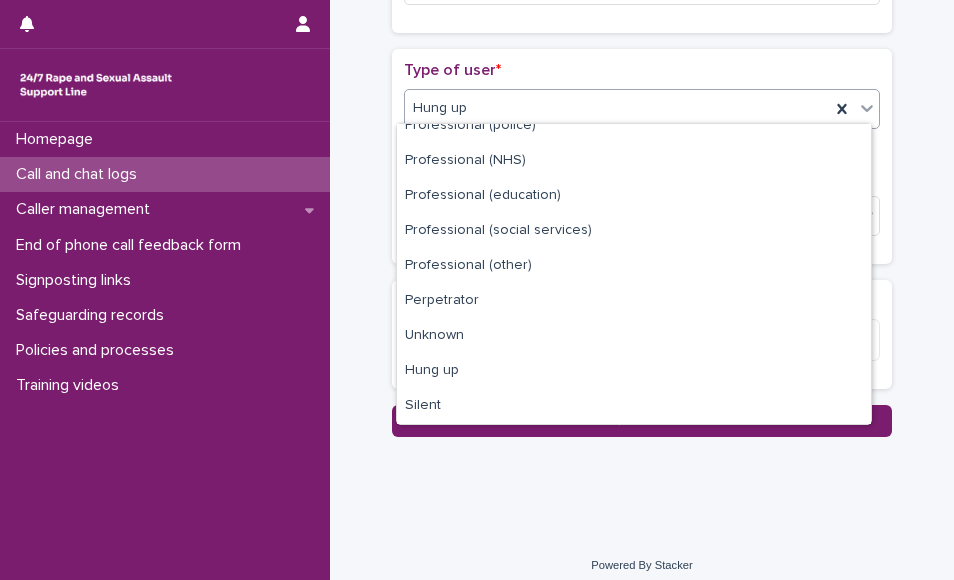 click on "Hung up" at bounding box center [642, 109] 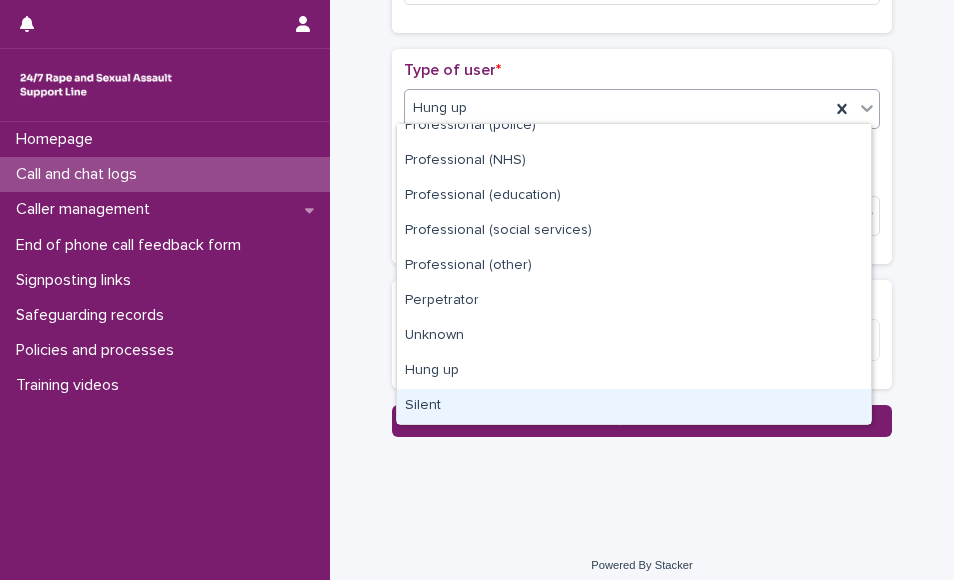 click on "Silent" at bounding box center (634, 406) 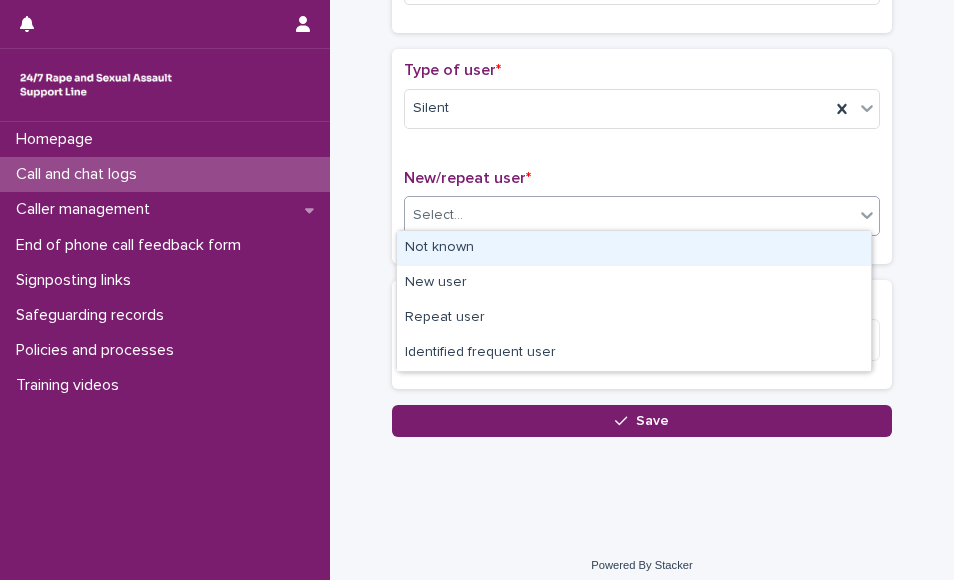 drag, startPoint x: 544, startPoint y: 206, endPoint x: 506, endPoint y: 235, distance: 47.801674 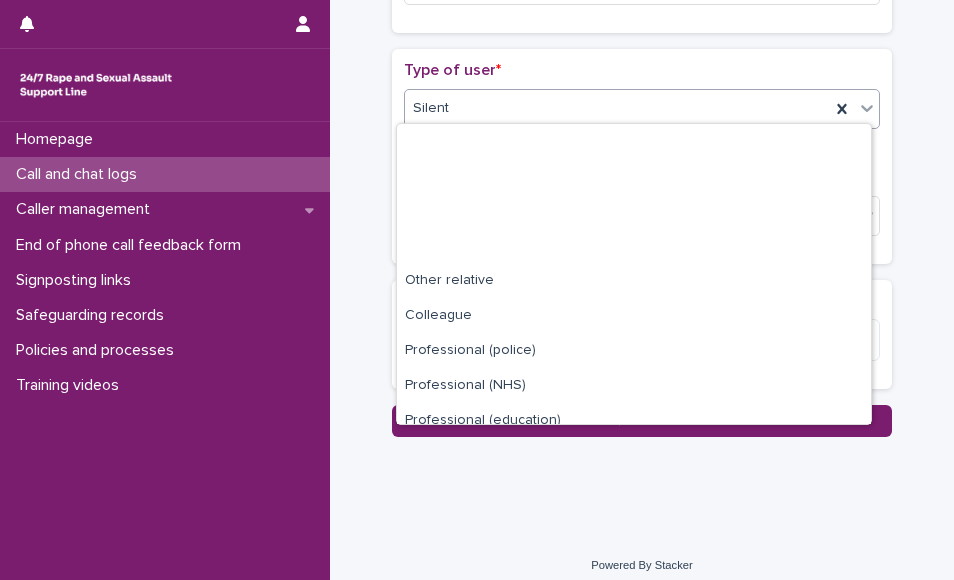 click at bounding box center [452, 107] 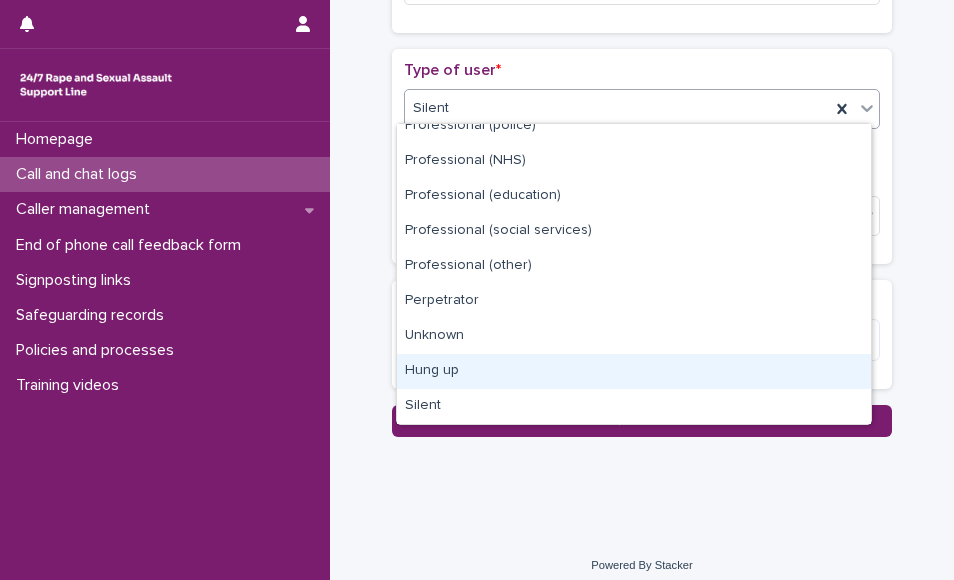 click on "Hung up" at bounding box center (634, 371) 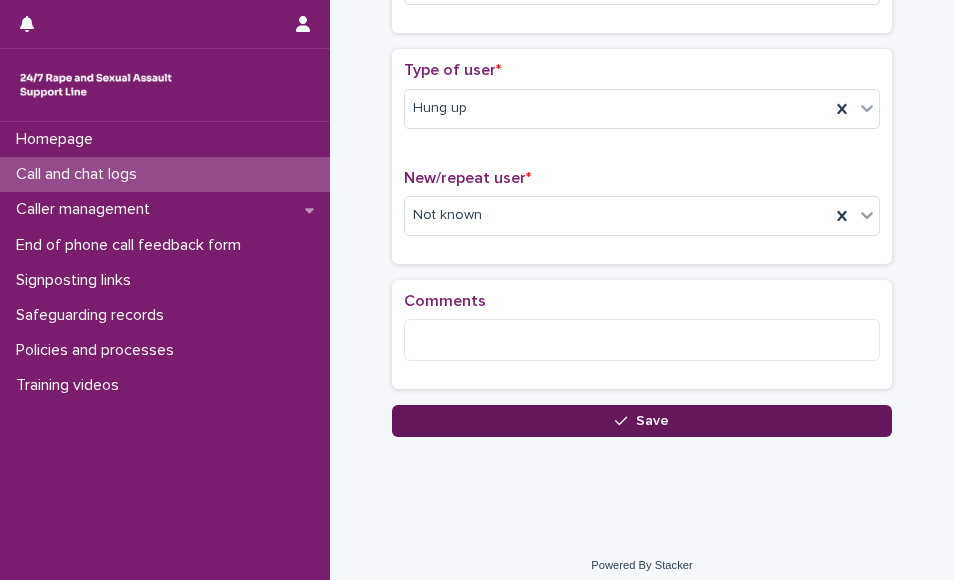 click on "Save" at bounding box center [642, 421] 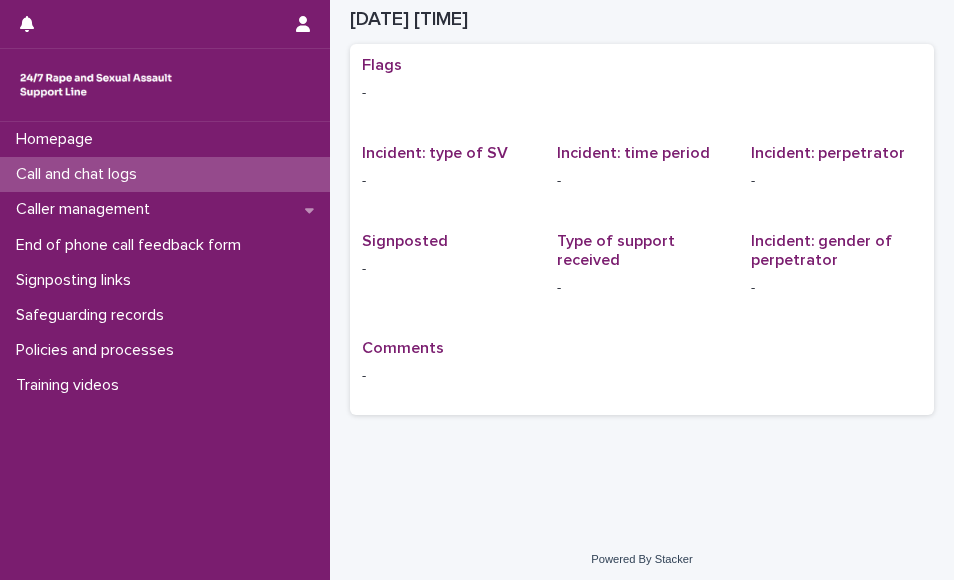 scroll, scrollTop: 11, scrollLeft: 0, axis: vertical 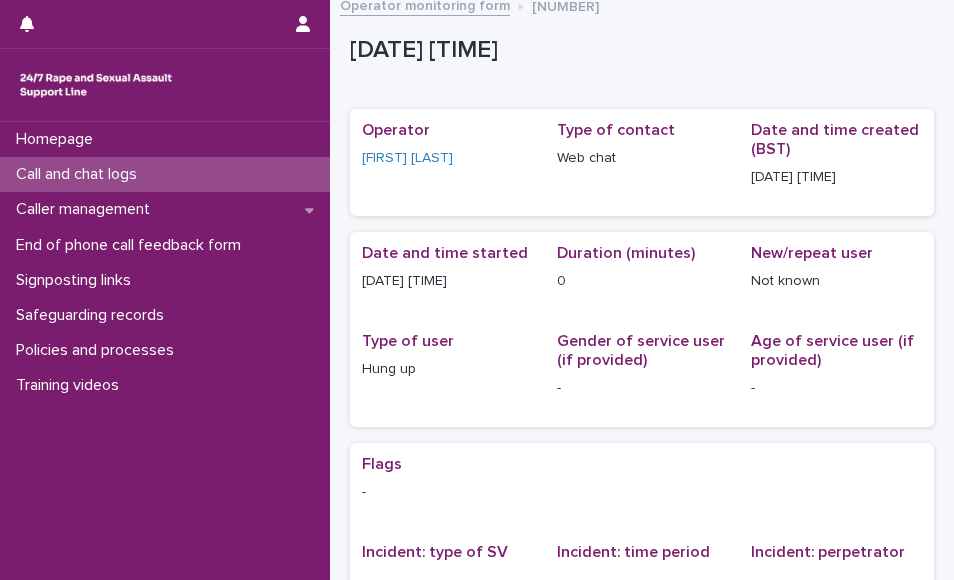 click on "Call and chat logs" at bounding box center (80, 174) 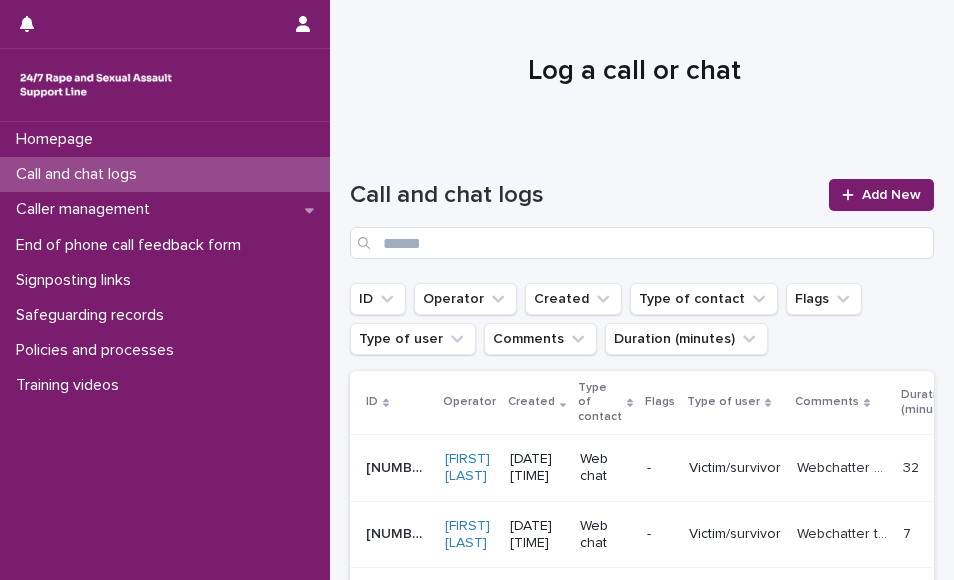 scroll, scrollTop: 0, scrollLeft: 0, axis: both 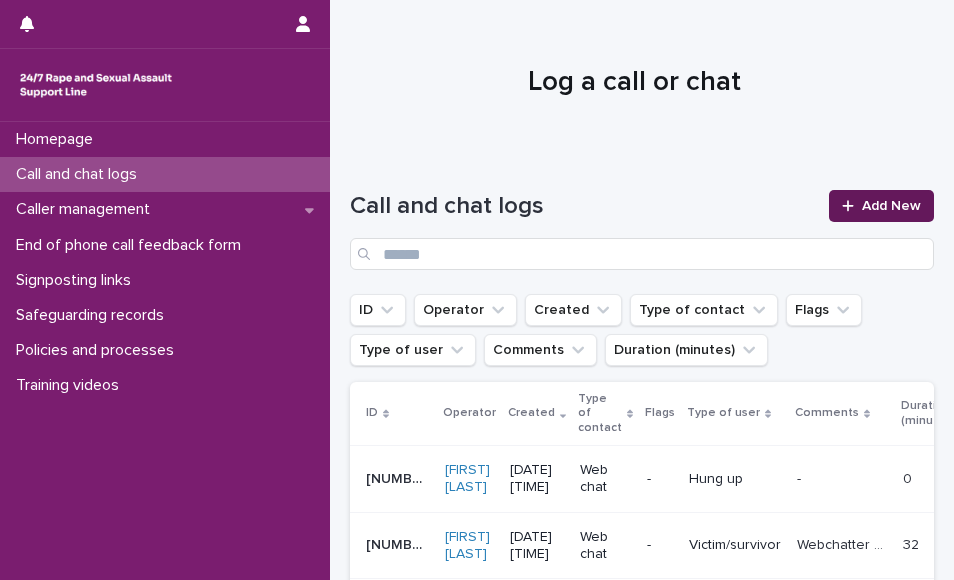 click 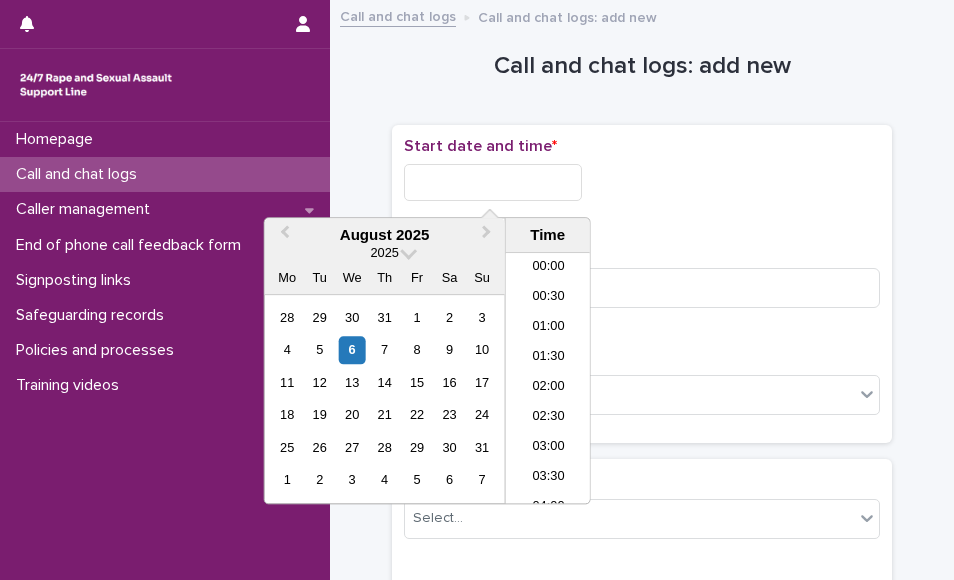 scroll, scrollTop: 850, scrollLeft: 0, axis: vertical 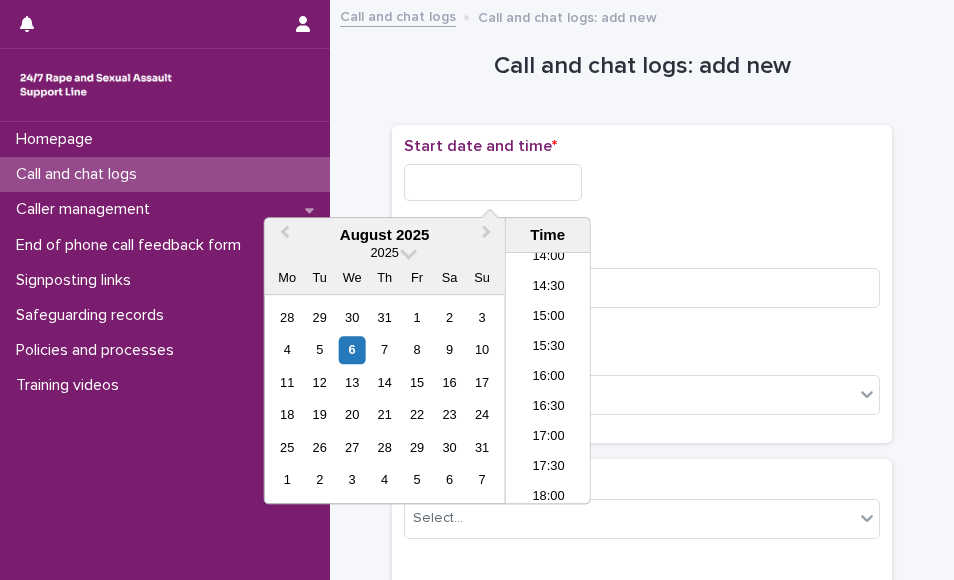click at bounding box center (493, 182) 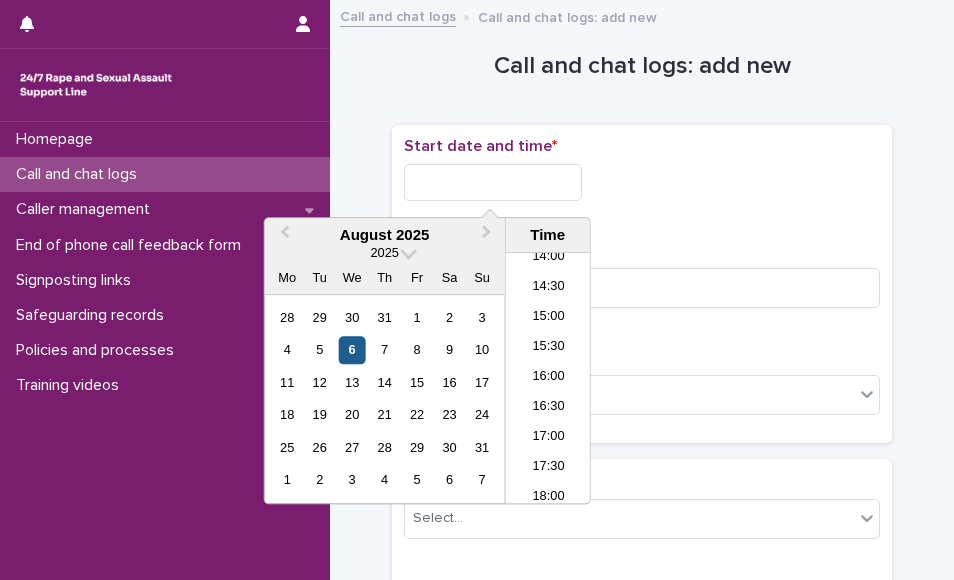 click on "6" at bounding box center (352, 350) 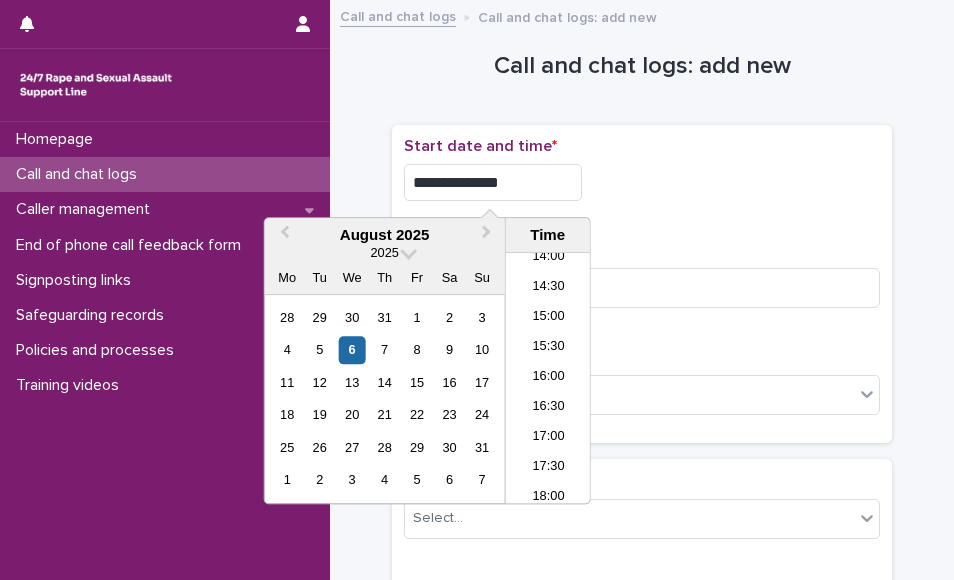 click on "**********" at bounding box center (493, 182) 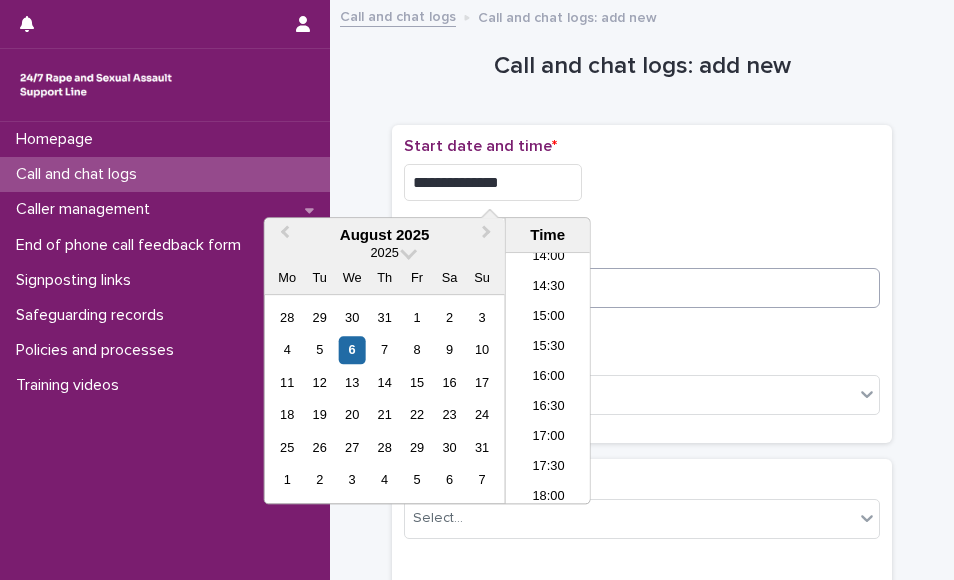 type on "**********" 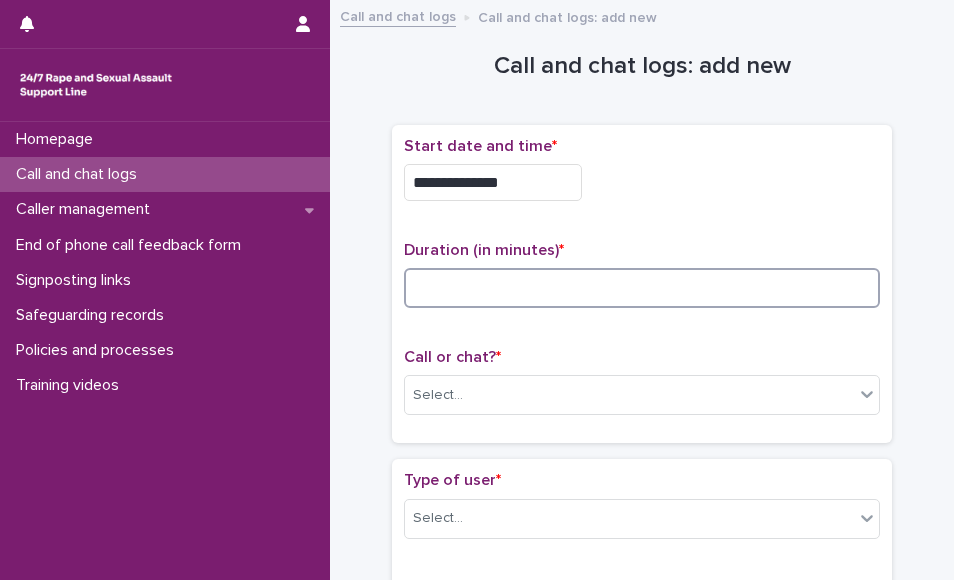 click at bounding box center [642, 288] 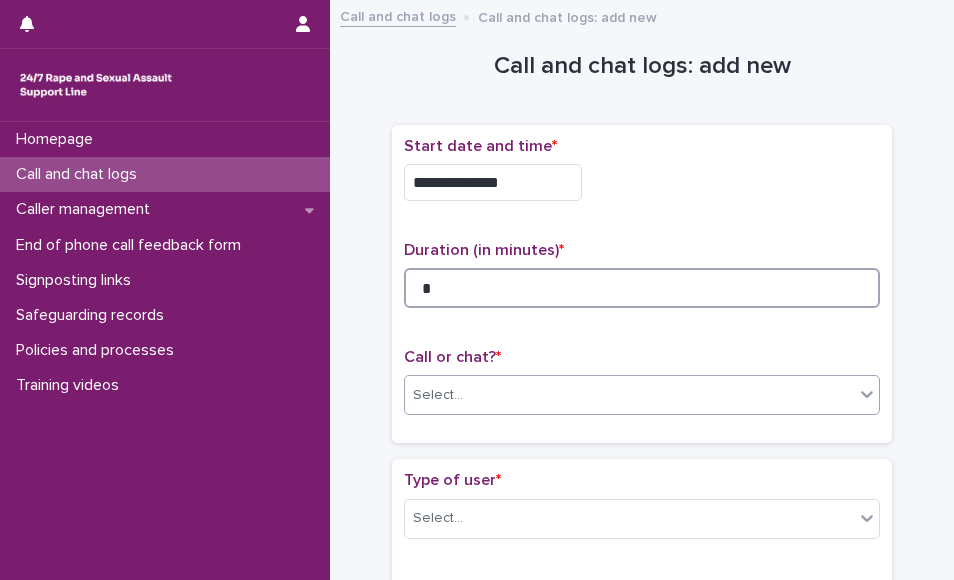 type on "*" 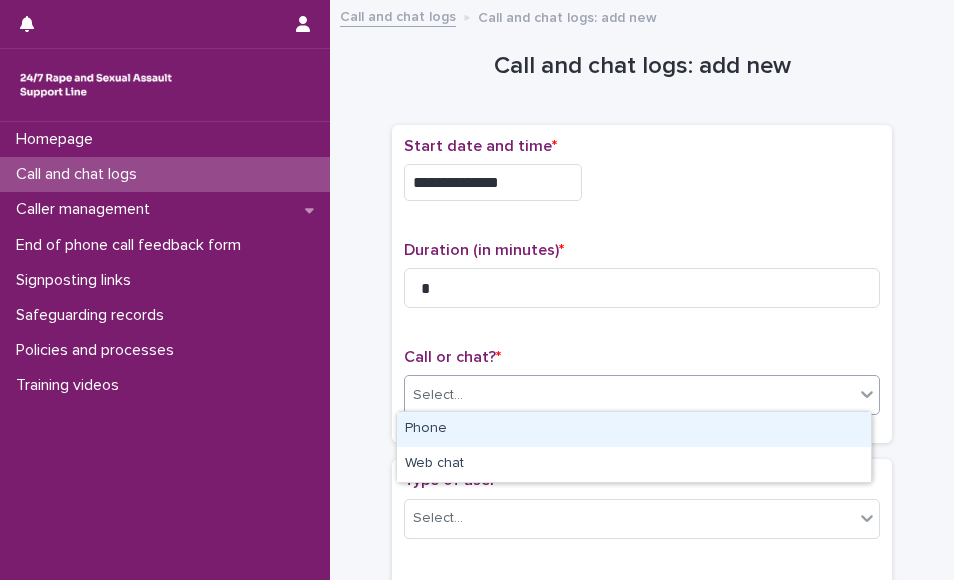 click on "Select..." at bounding box center [629, 395] 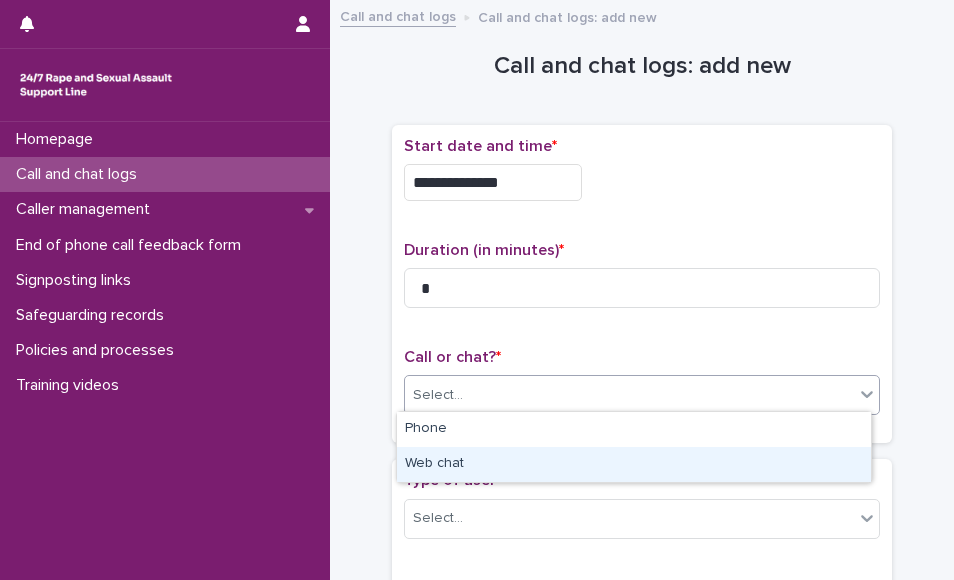 click on "Web chat" at bounding box center [634, 464] 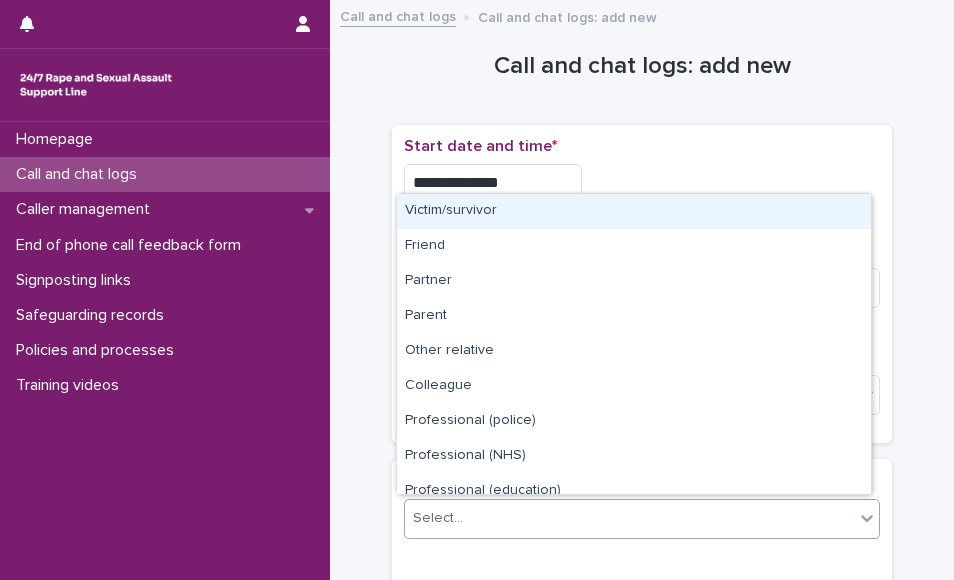 click on "Select..." at bounding box center (629, 518) 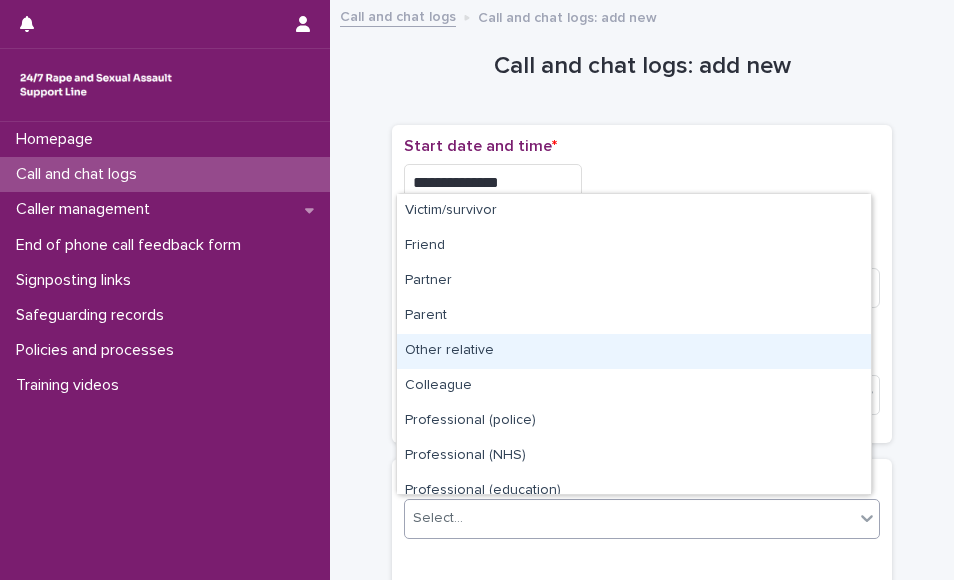 scroll, scrollTop: 225, scrollLeft: 0, axis: vertical 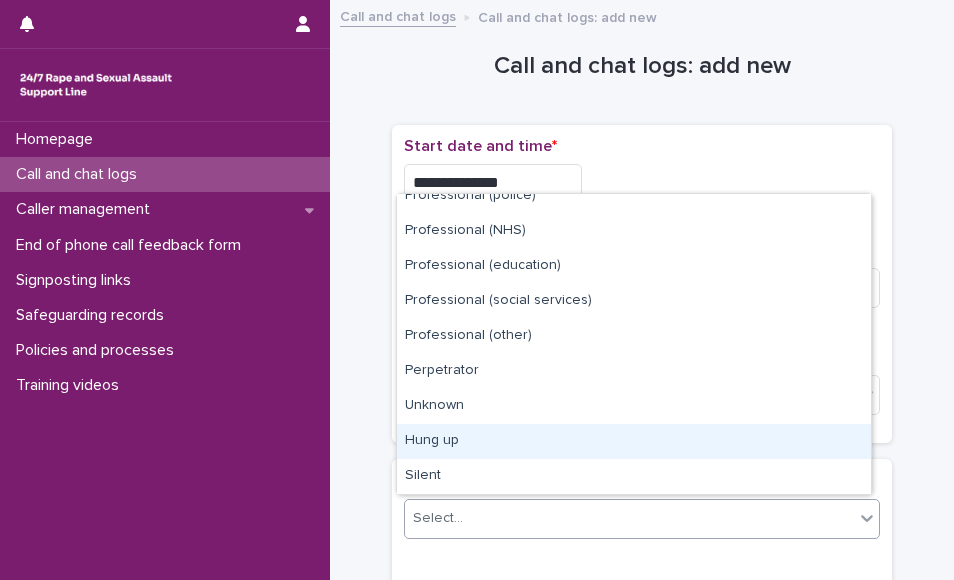 click on "Hung up" at bounding box center [634, 441] 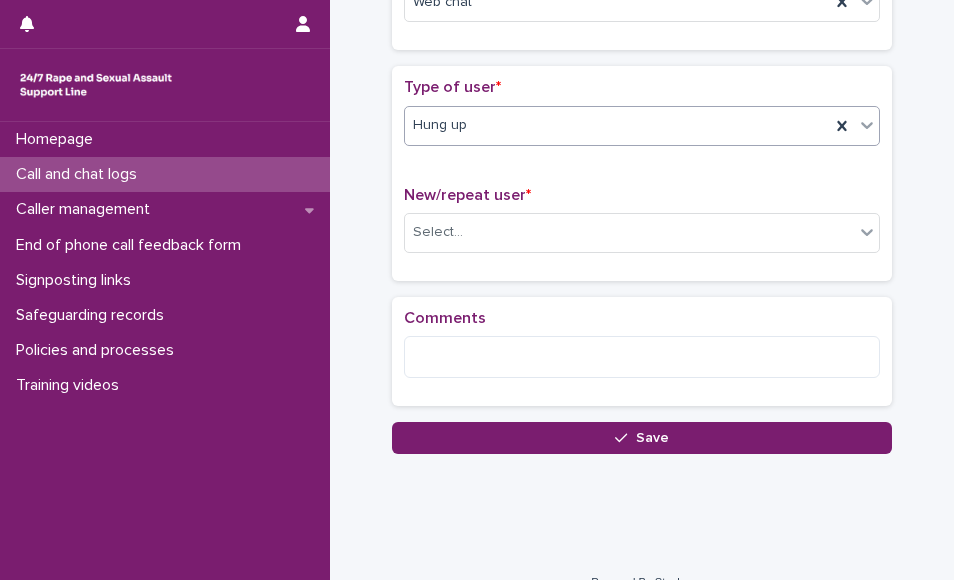 scroll, scrollTop: 418, scrollLeft: 0, axis: vertical 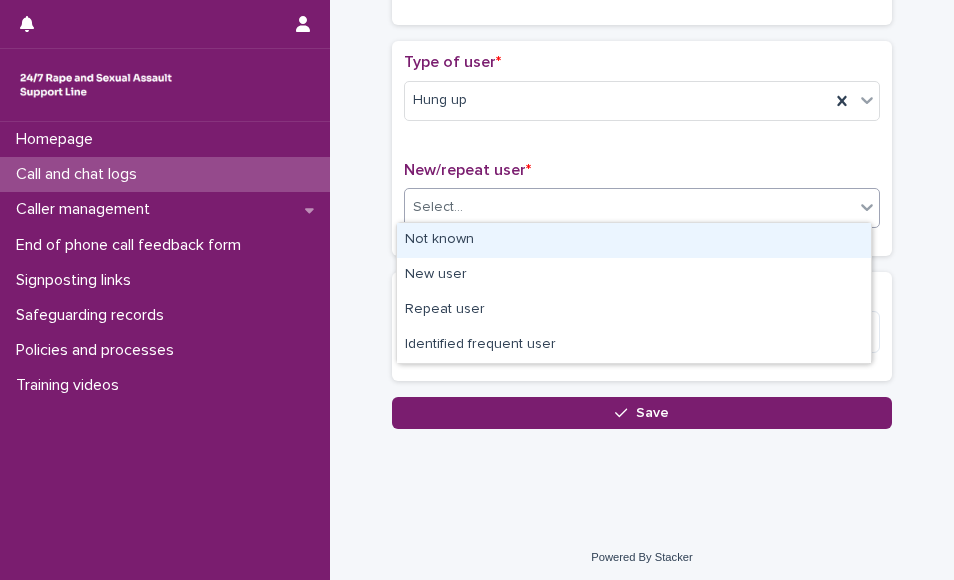 click on "Select..." at bounding box center (629, 207) 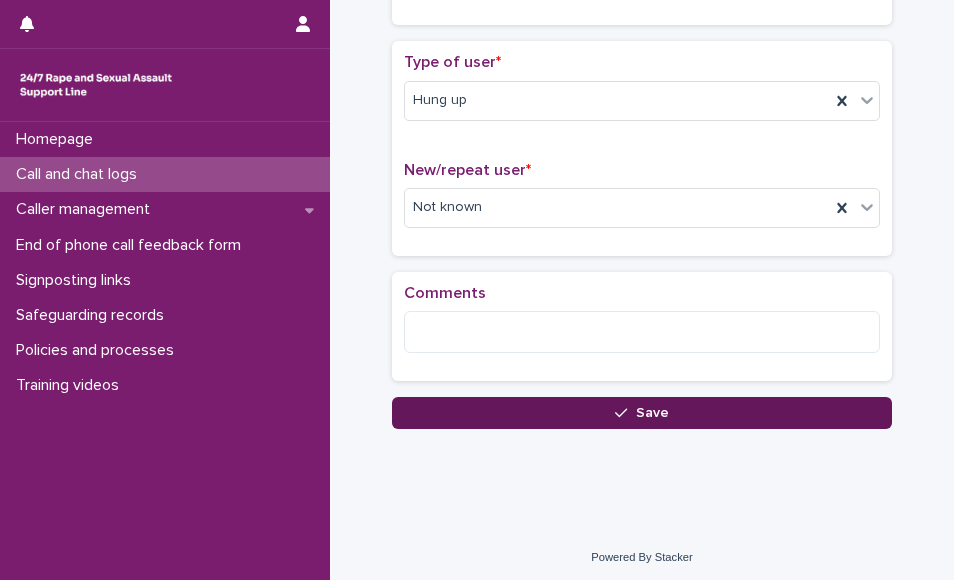 click on "Save" at bounding box center [652, 413] 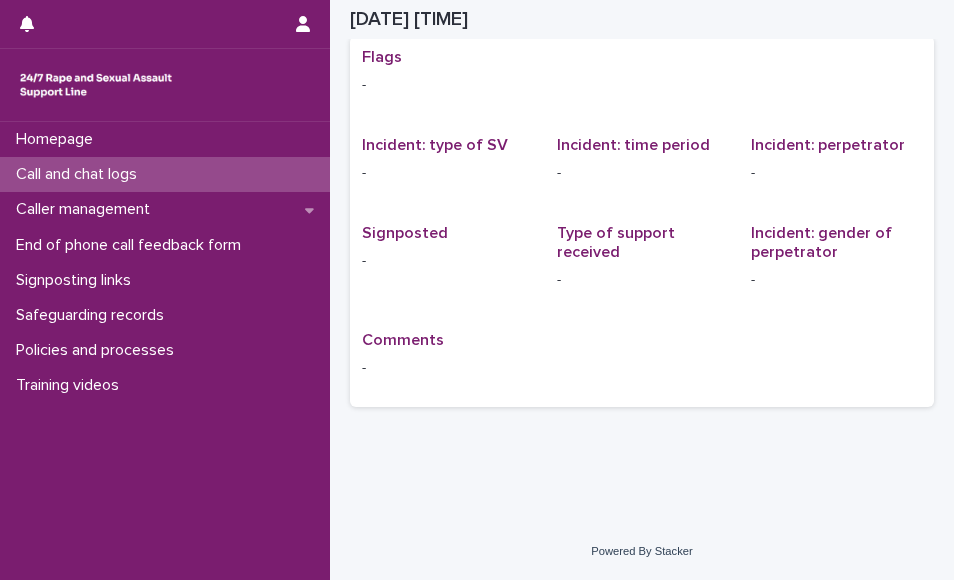 scroll, scrollTop: 19, scrollLeft: 0, axis: vertical 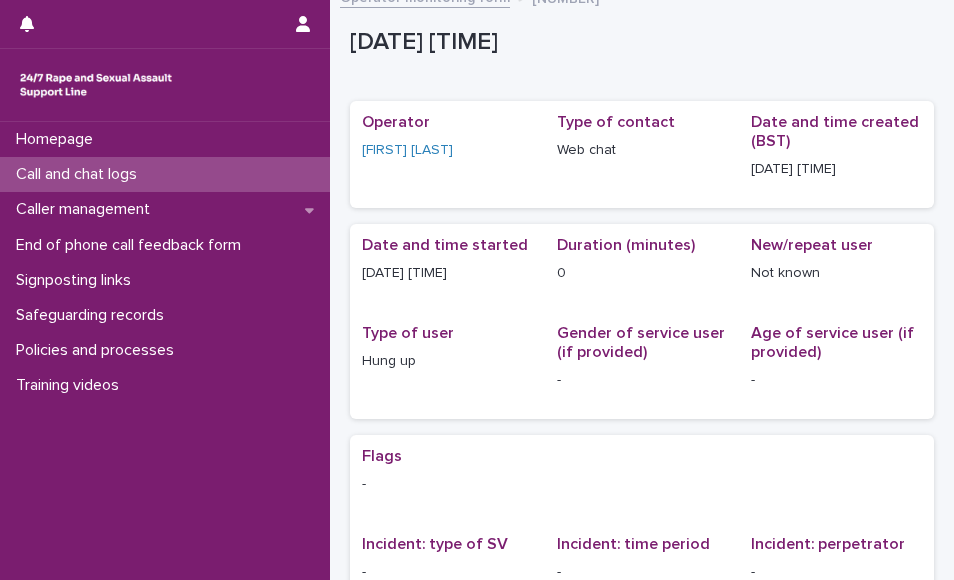 click on "Call and chat logs" at bounding box center [165, 174] 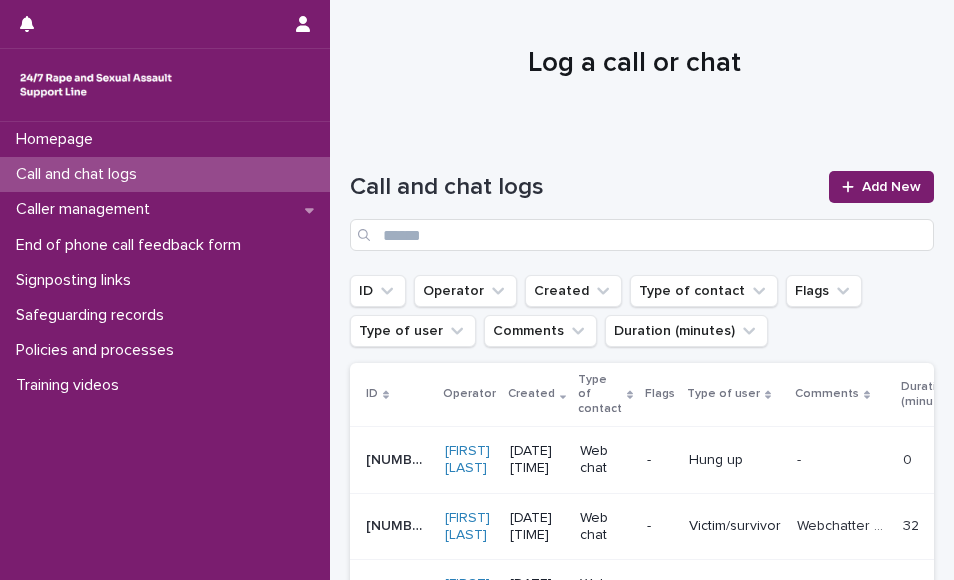 scroll, scrollTop: 0, scrollLeft: 0, axis: both 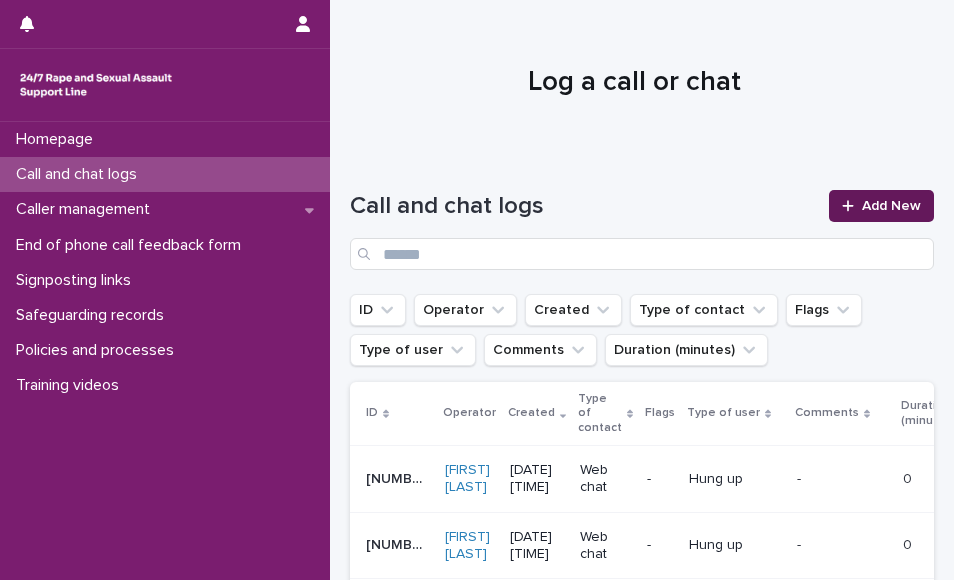 click on "Add New" at bounding box center [881, 206] 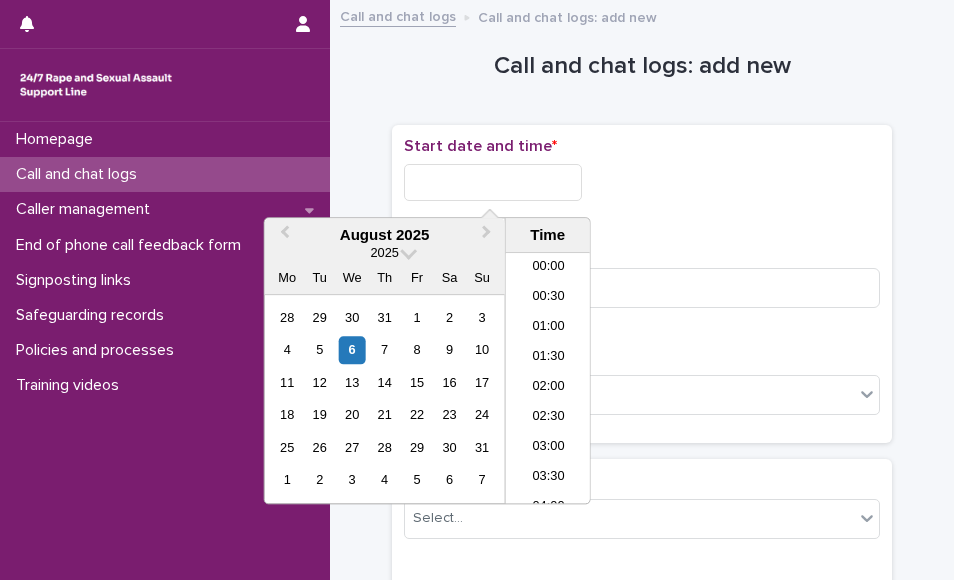 click at bounding box center (493, 182) 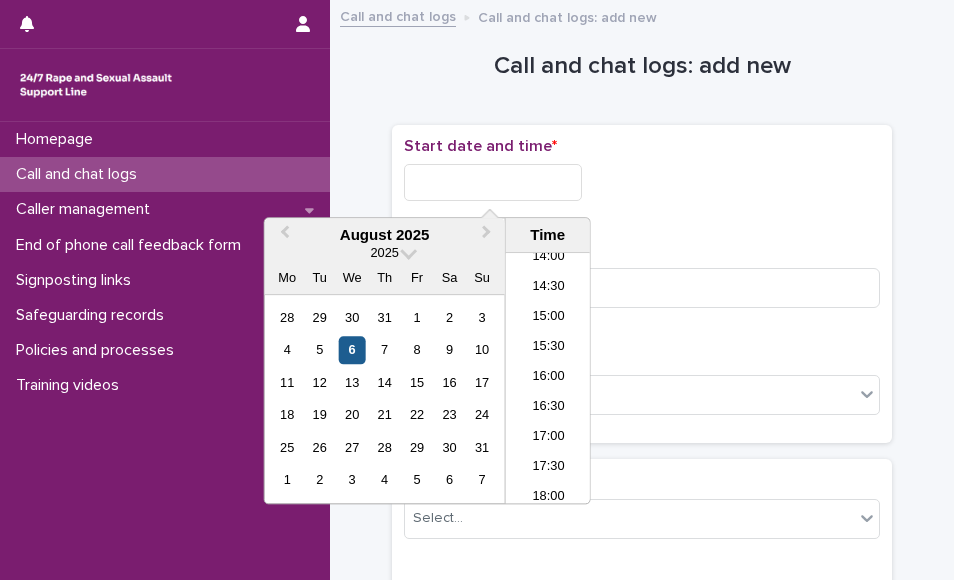click on "6" at bounding box center (352, 350) 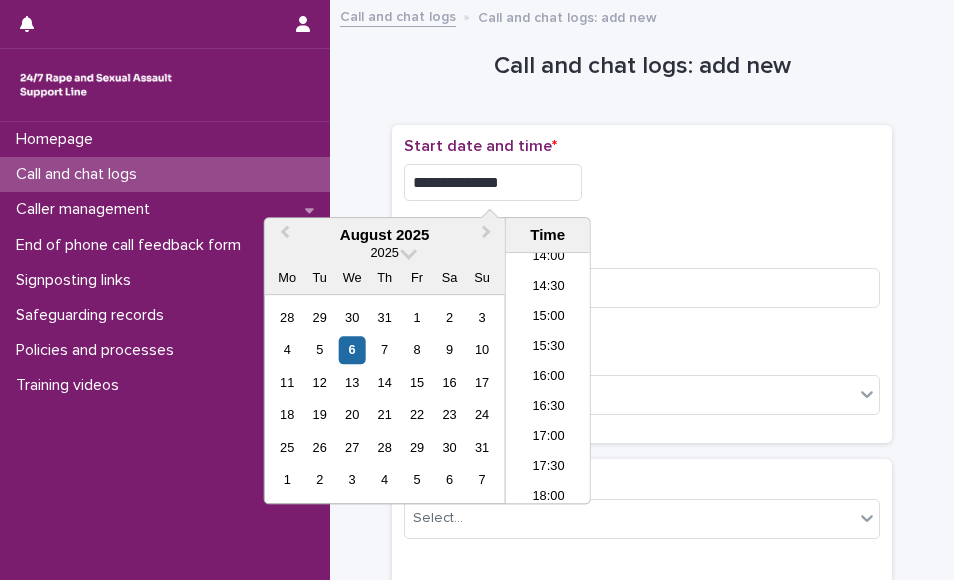 click on "**********" at bounding box center [493, 182] 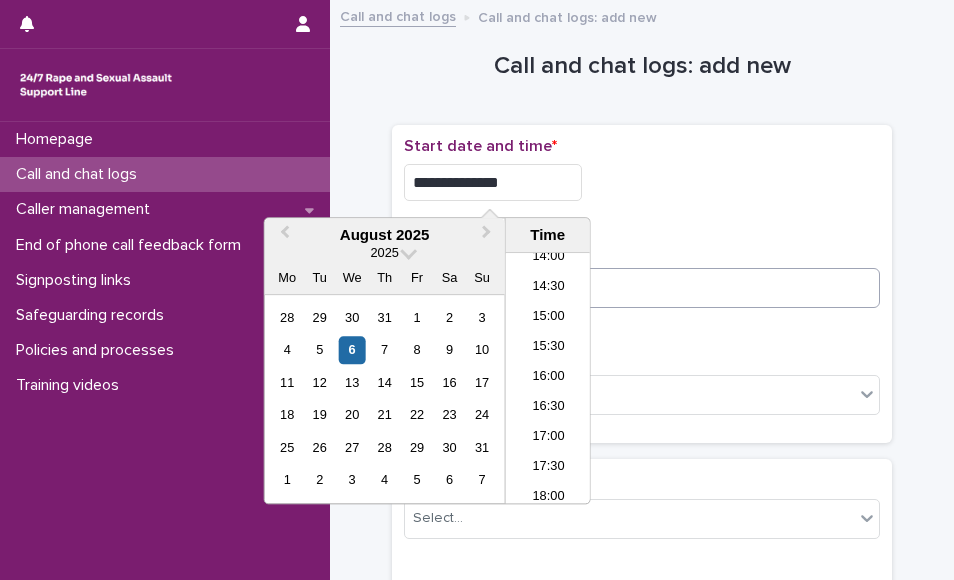 type on "**********" 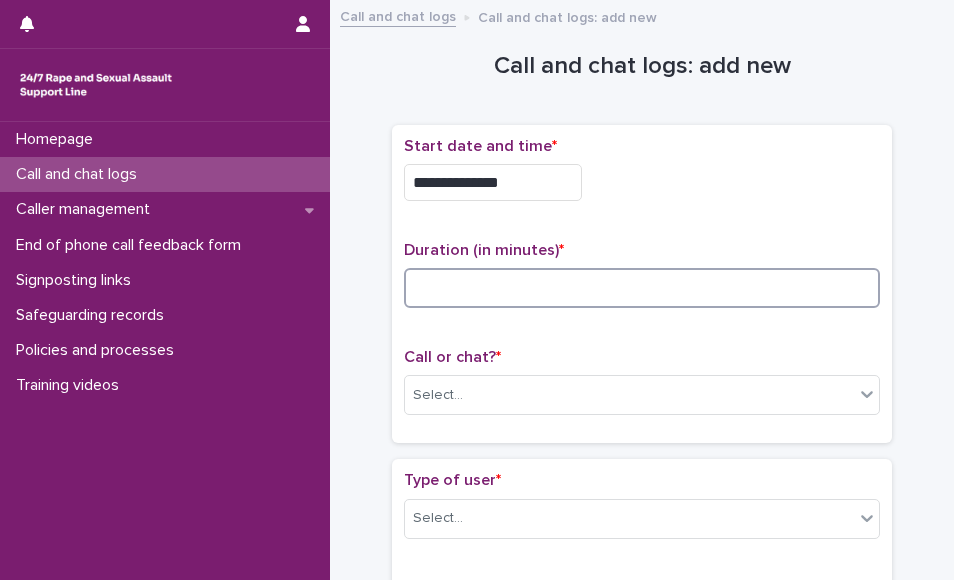 click at bounding box center (642, 288) 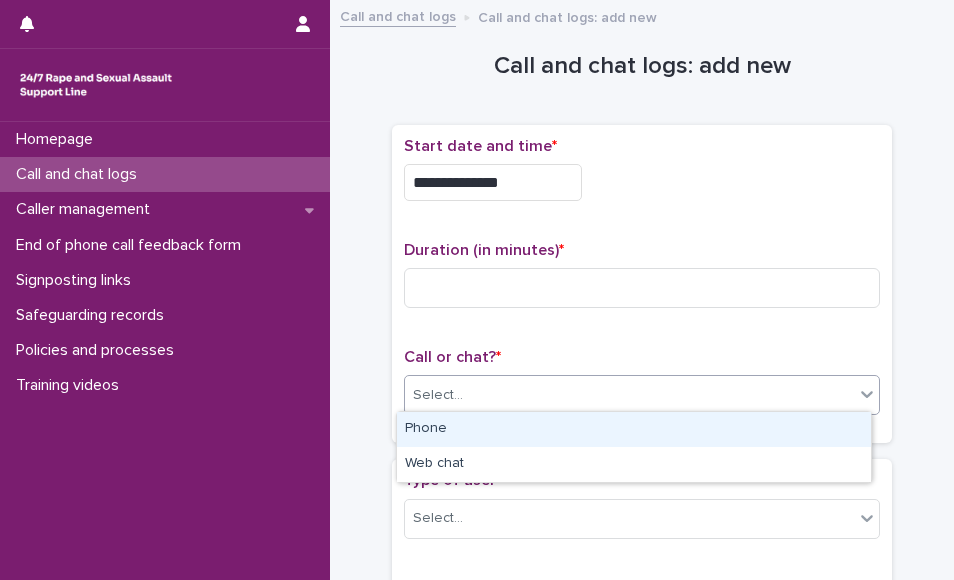click on "Select..." at bounding box center (629, 395) 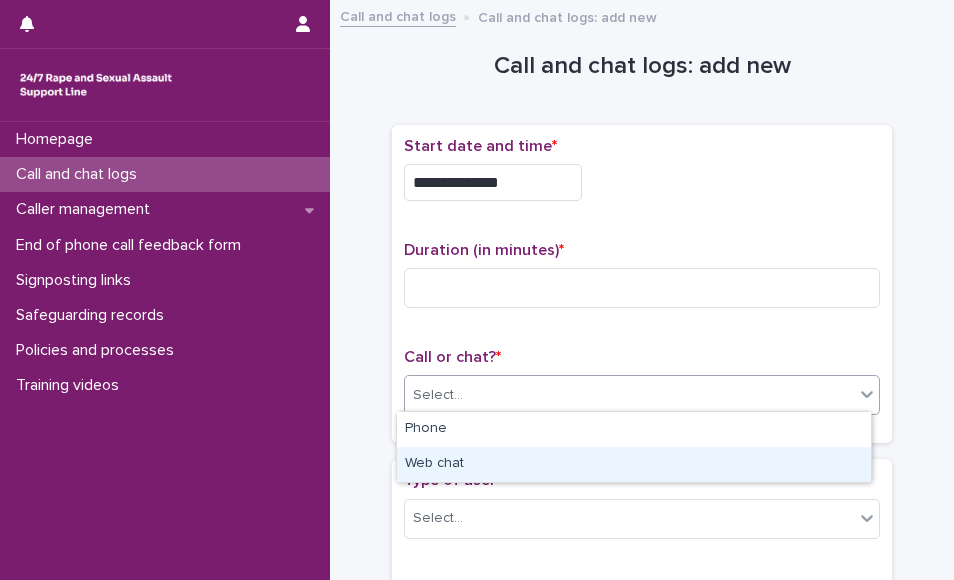 click on "Web chat" at bounding box center (634, 464) 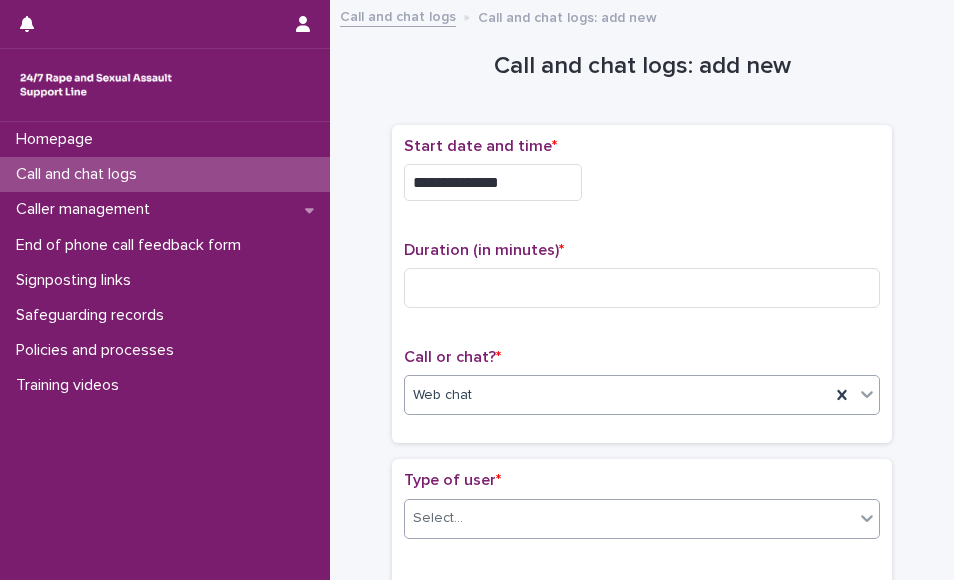 click on "Select..." at bounding box center [629, 518] 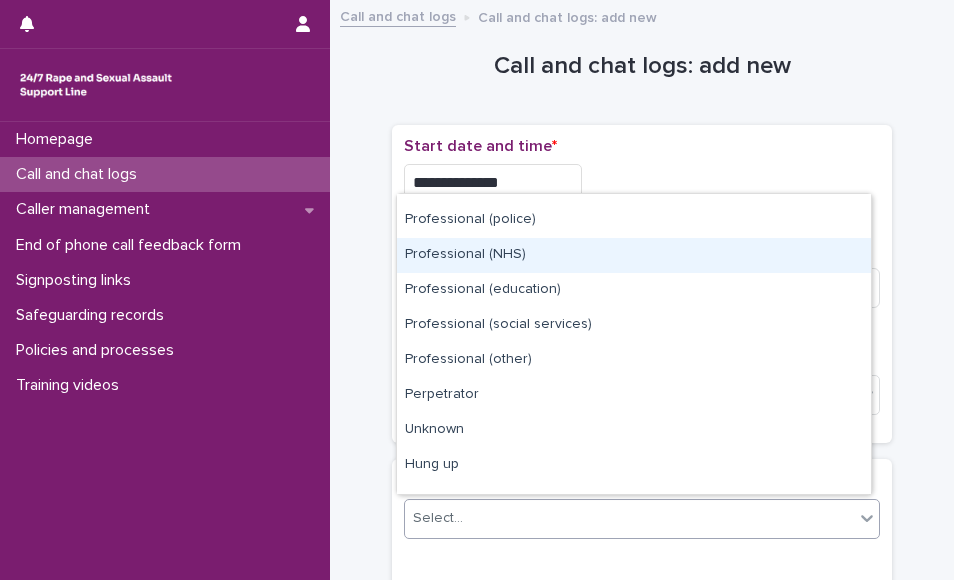 scroll, scrollTop: 225, scrollLeft: 0, axis: vertical 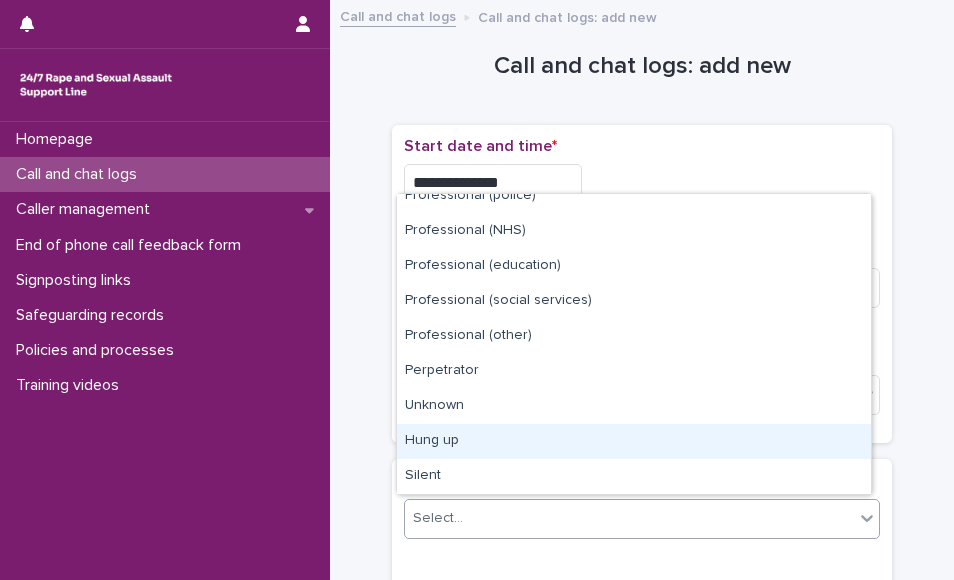 click on "Hung up" at bounding box center [634, 441] 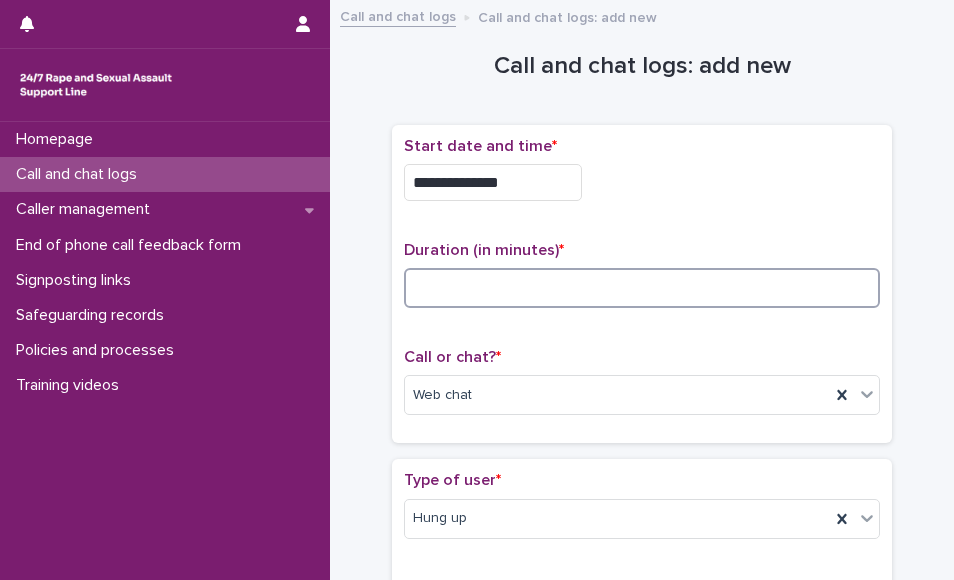 click at bounding box center (642, 288) 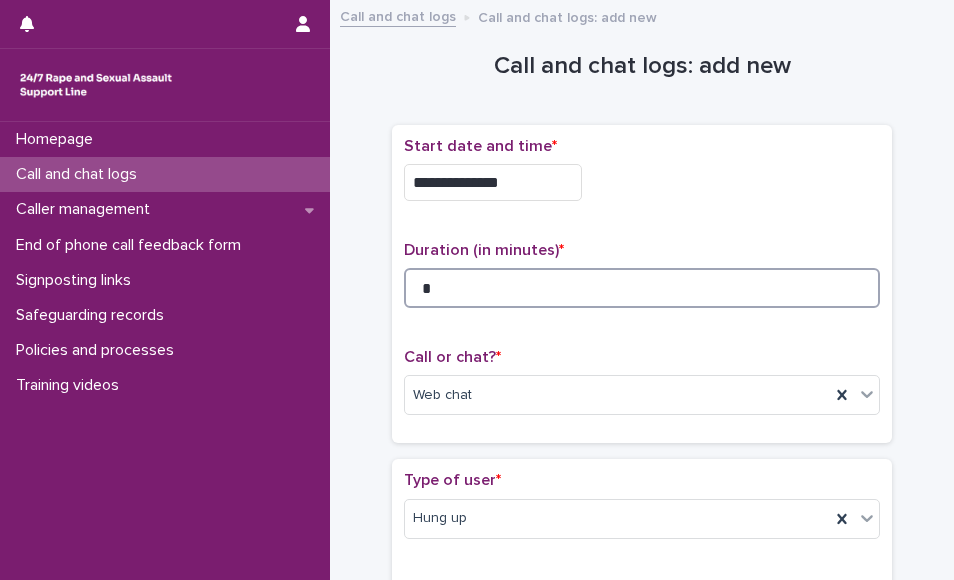 scroll, scrollTop: 418, scrollLeft: 0, axis: vertical 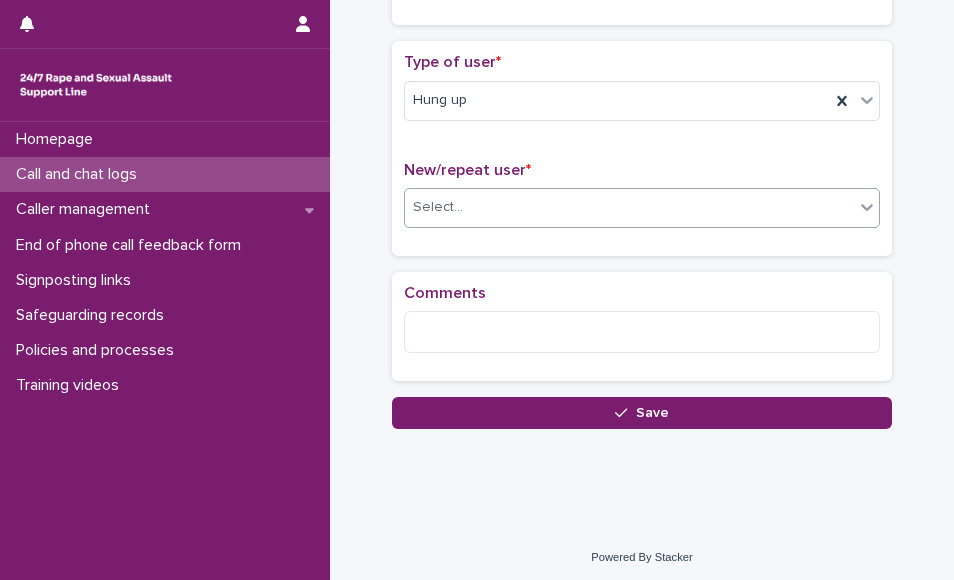 type on "*" 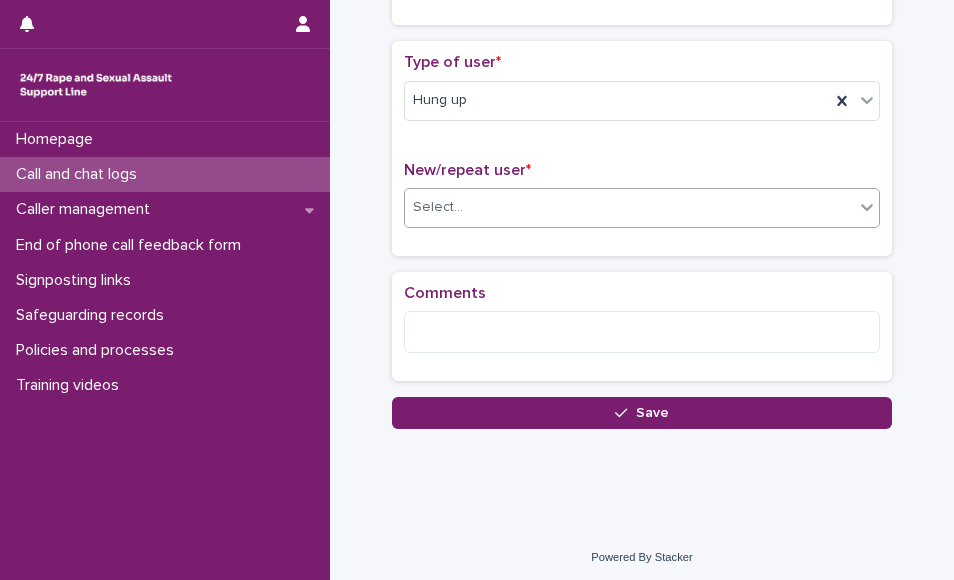 click on "Select..." at bounding box center (642, 208) 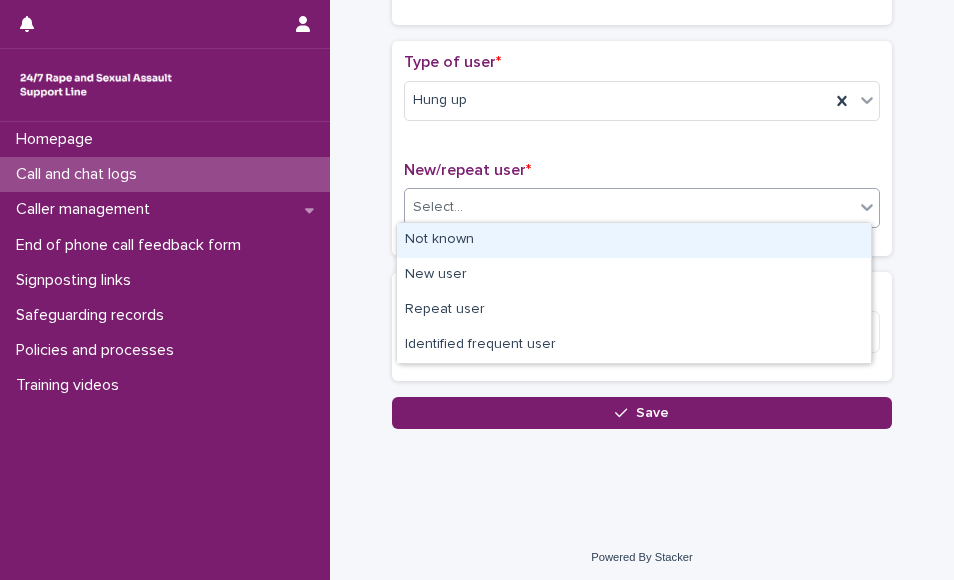 click on "Not known" at bounding box center [634, 240] 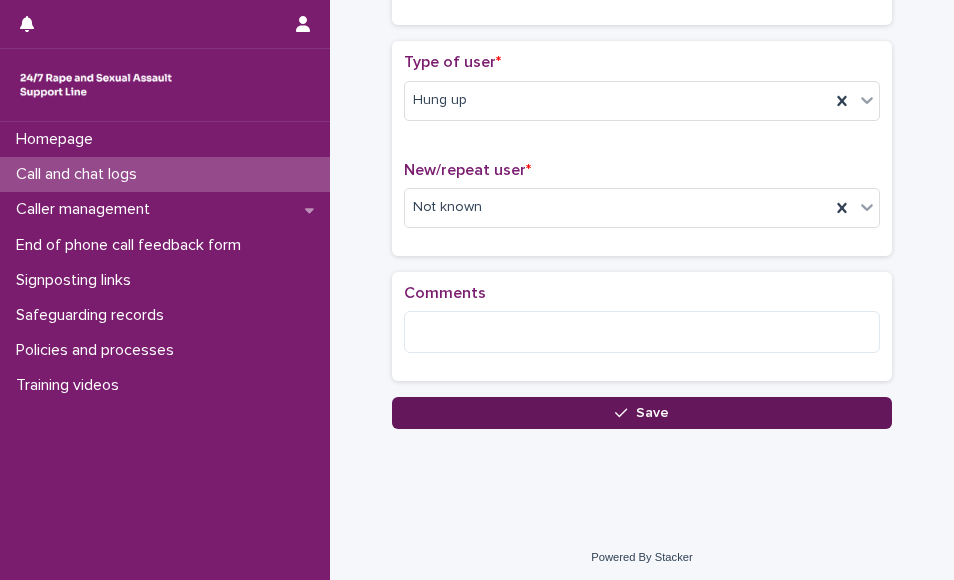 click on "Save" at bounding box center (642, 413) 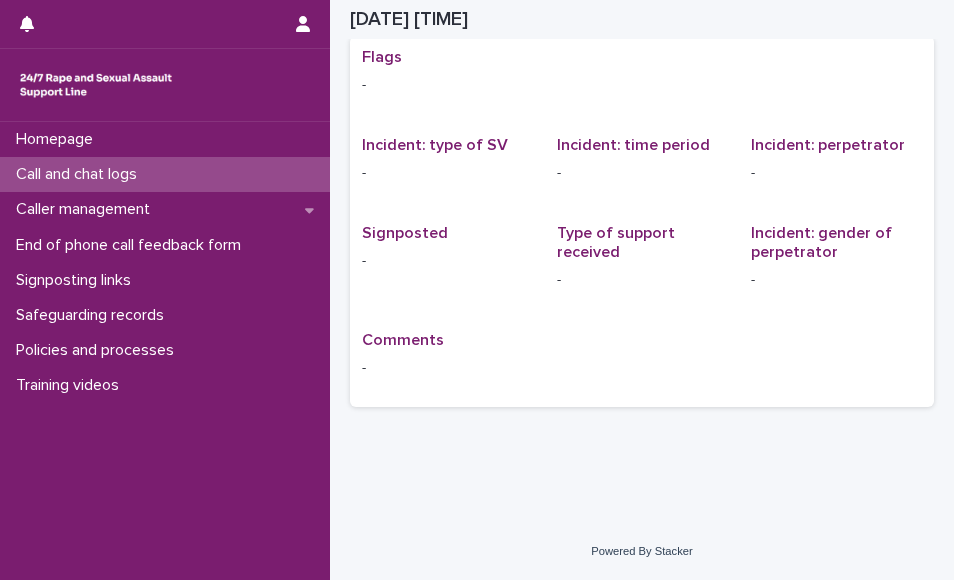 scroll, scrollTop: 19, scrollLeft: 0, axis: vertical 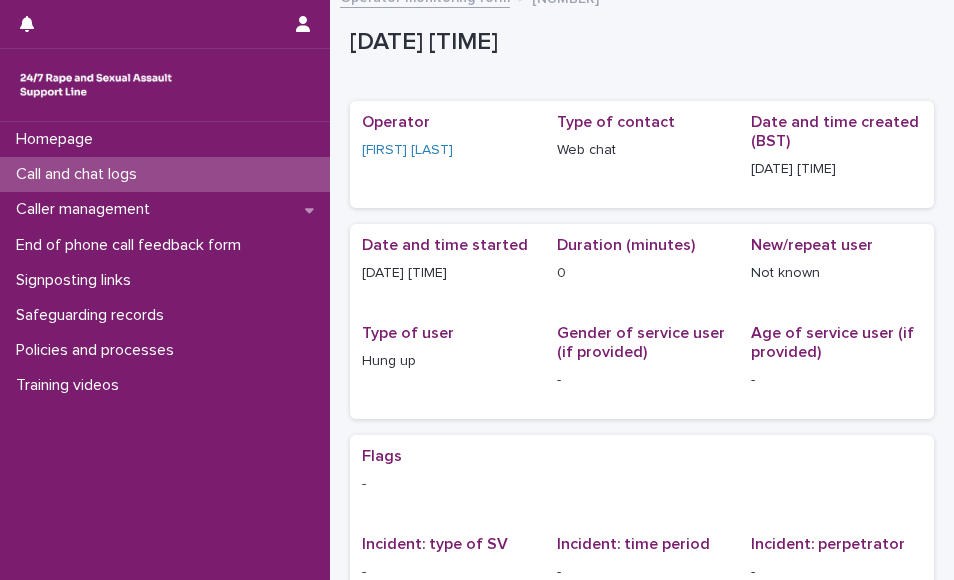 click on "Call and chat logs" at bounding box center (165, 174) 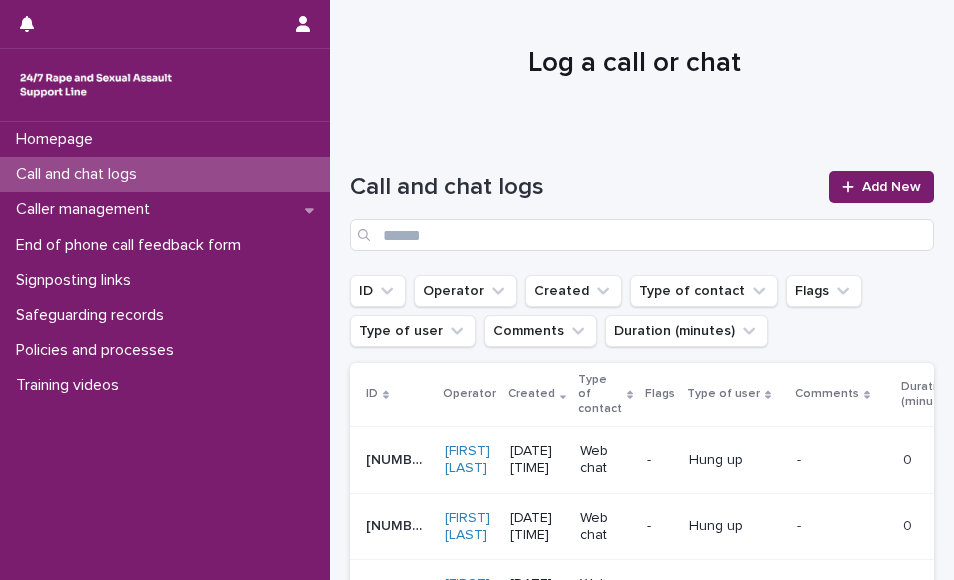 scroll, scrollTop: 0, scrollLeft: 0, axis: both 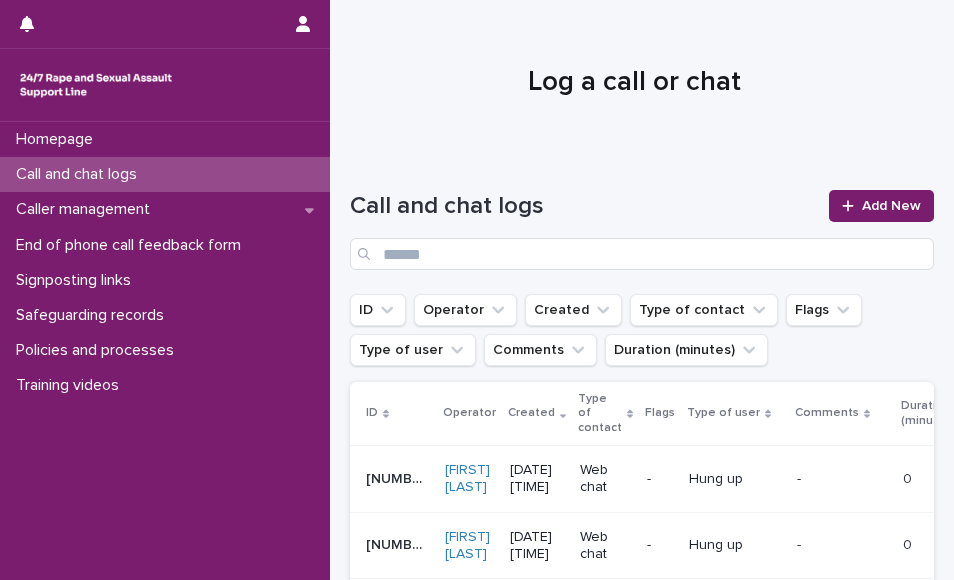 click at bounding box center (634, 74) 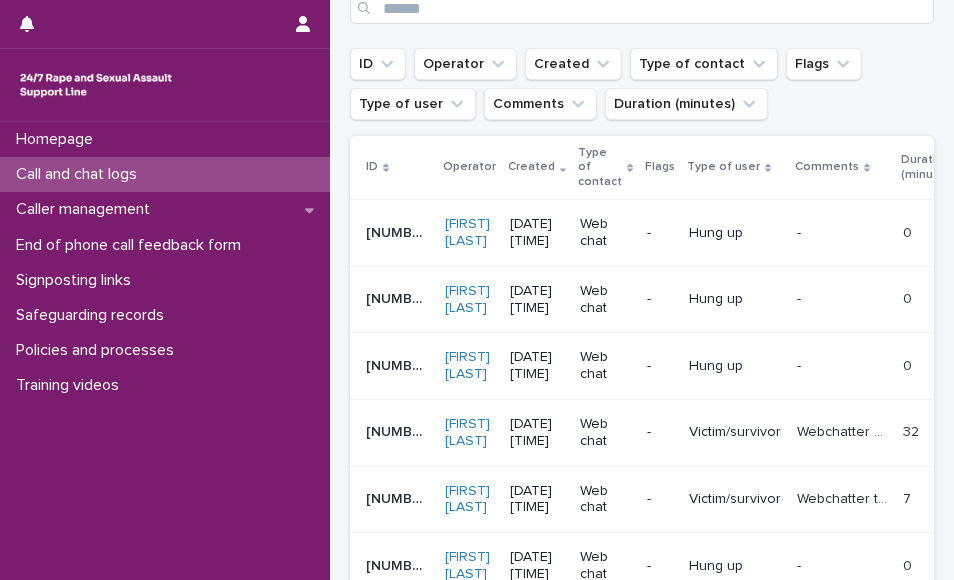 scroll, scrollTop: 0, scrollLeft: 0, axis: both 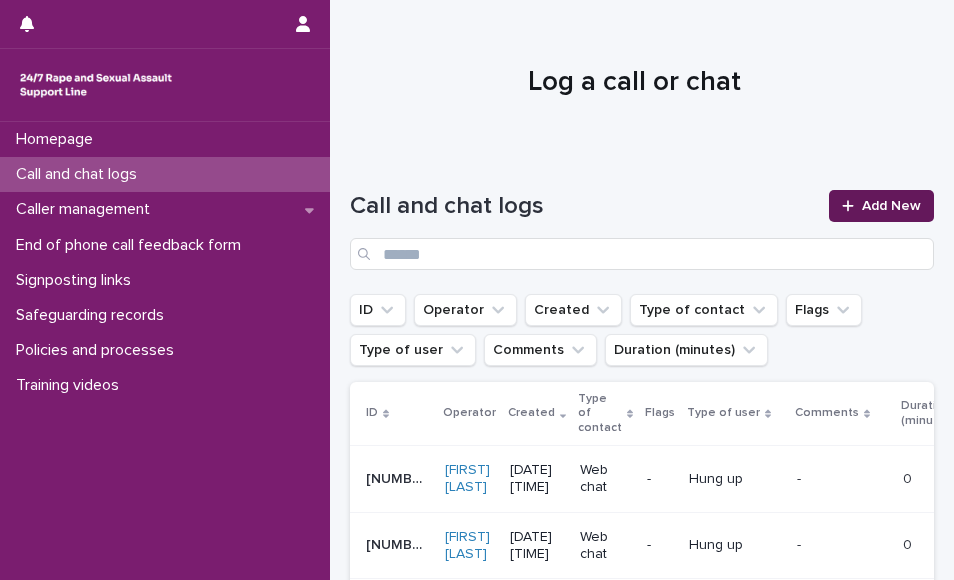 click on "Add New" at bounding box center [881, 206] 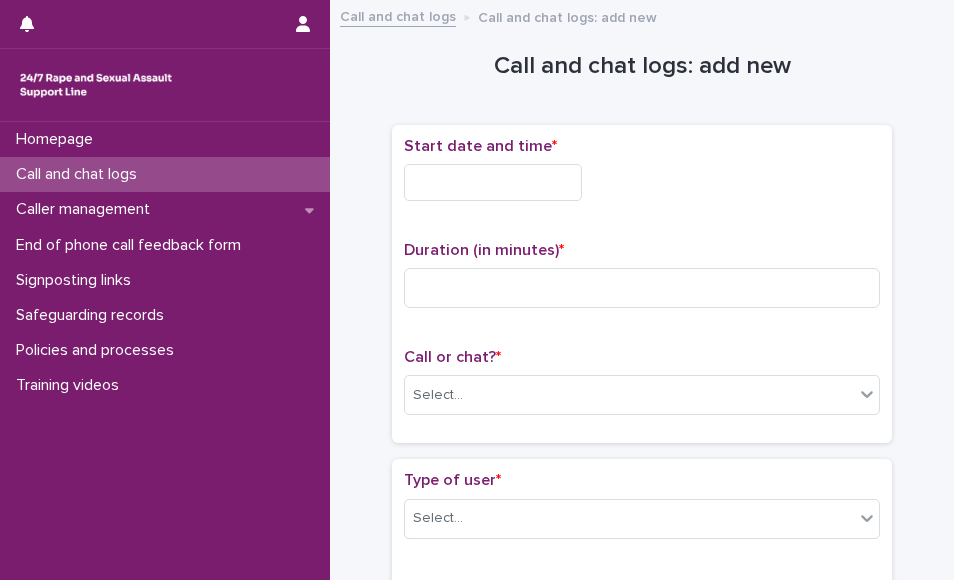 click on "Start date and time *" at bounding box center (642, 177) 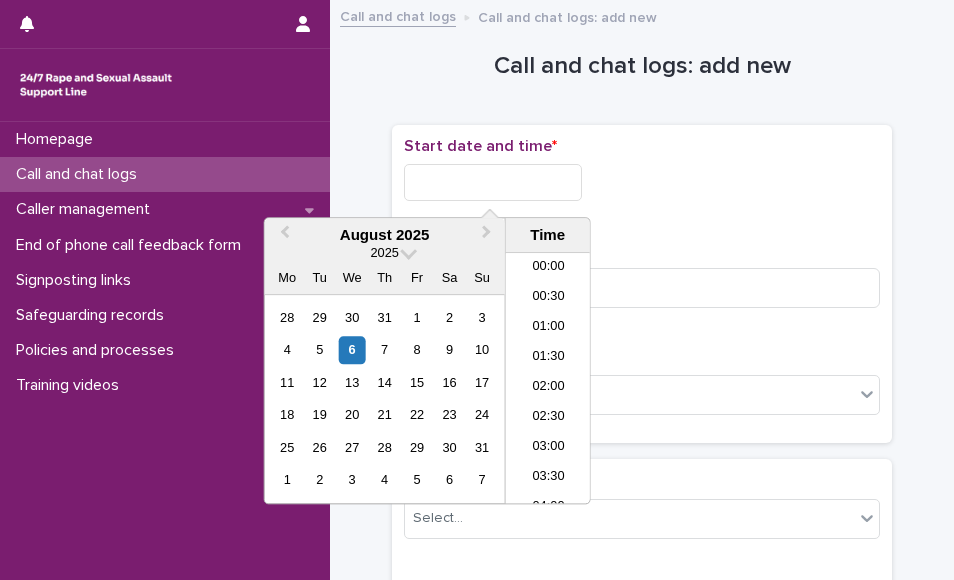 click at bounding box center (493, 182) 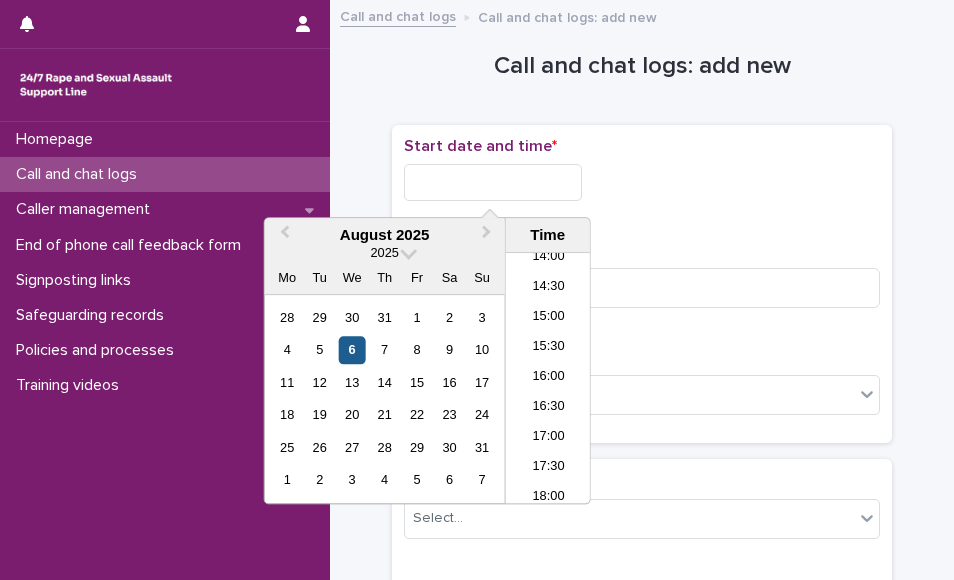click on "6" at bounding box center (352, 350) 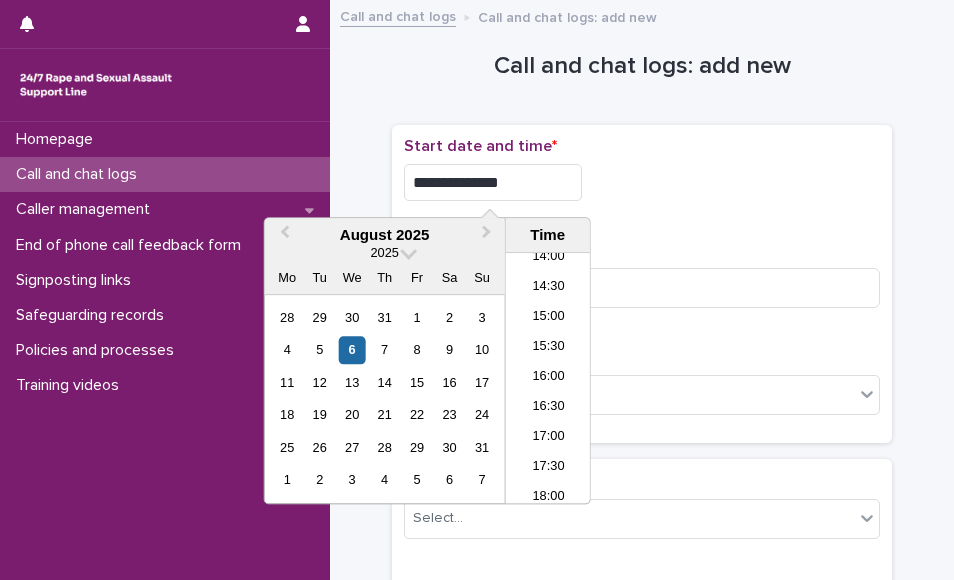 click on "**********" at bounding box center [493, 182] 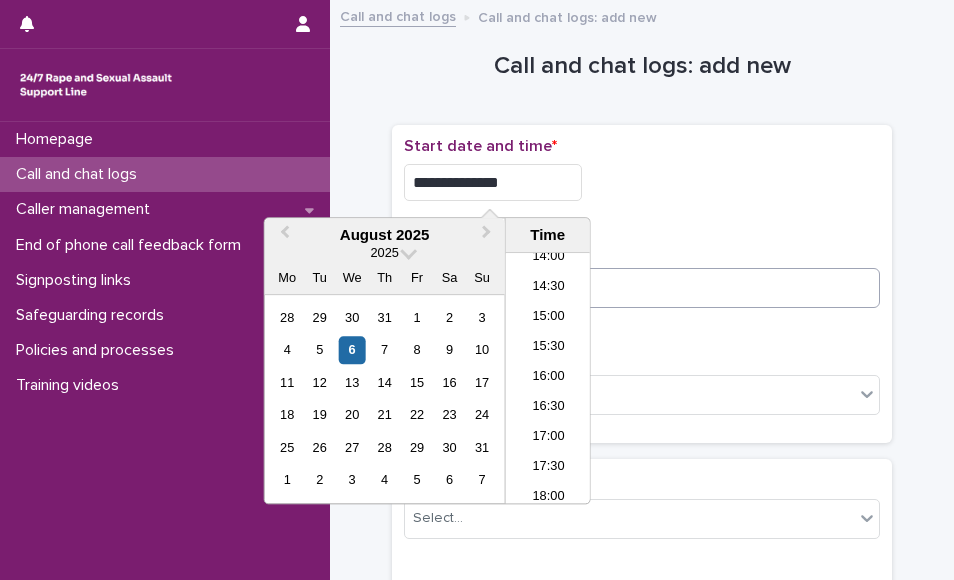type on "**********" 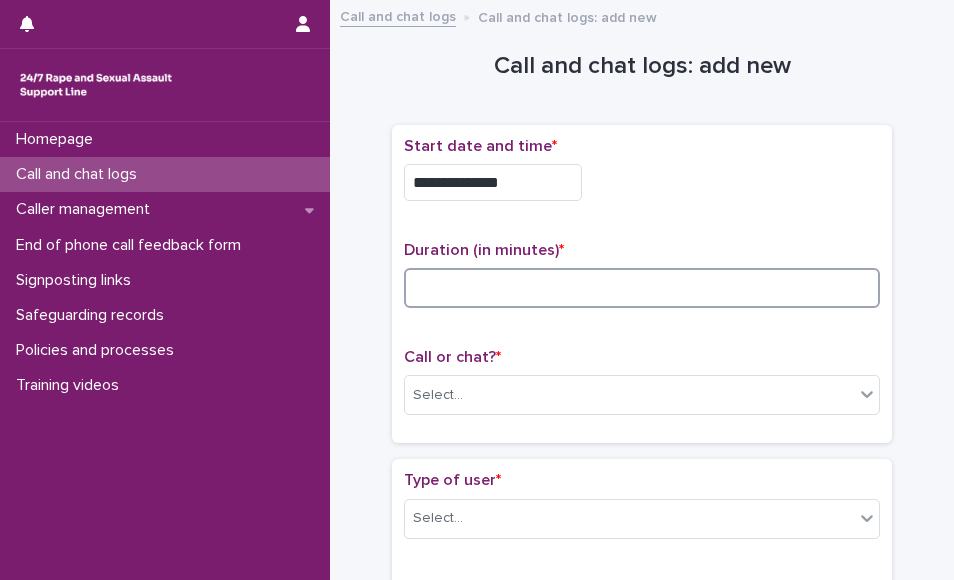click at bounding box center [642, 288] 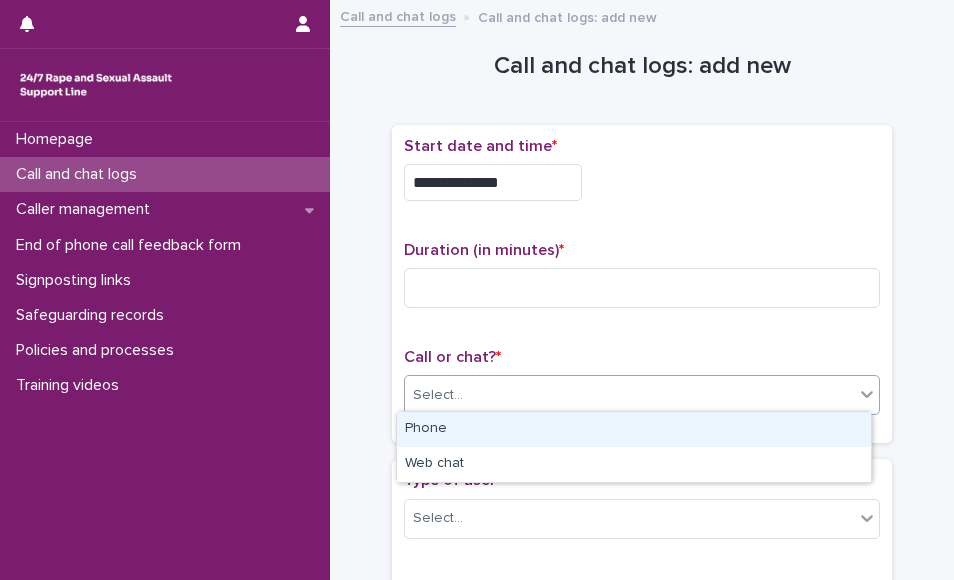 click on "Select..." at bounding box center [629, 395] 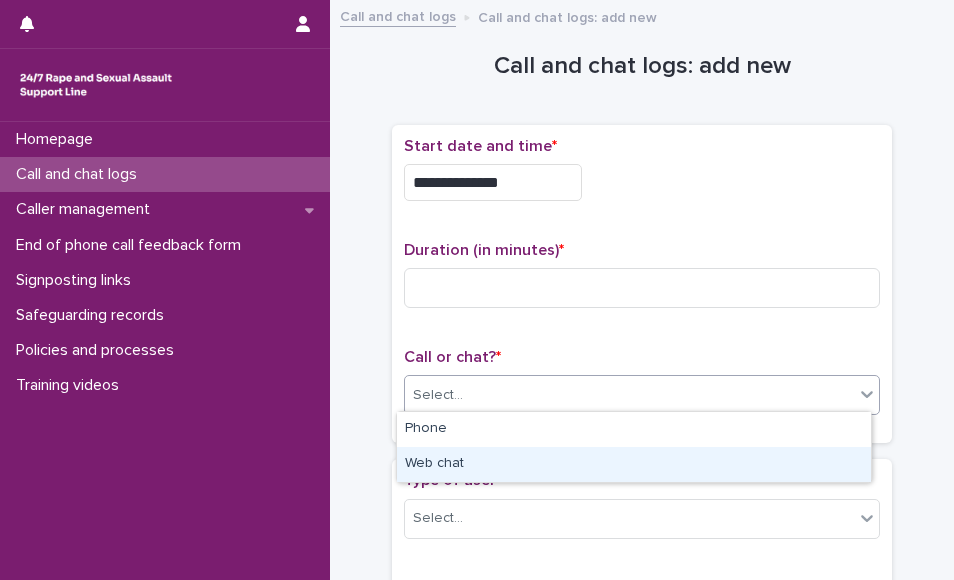 click on "Web chat" at bounding box center [634, 464] 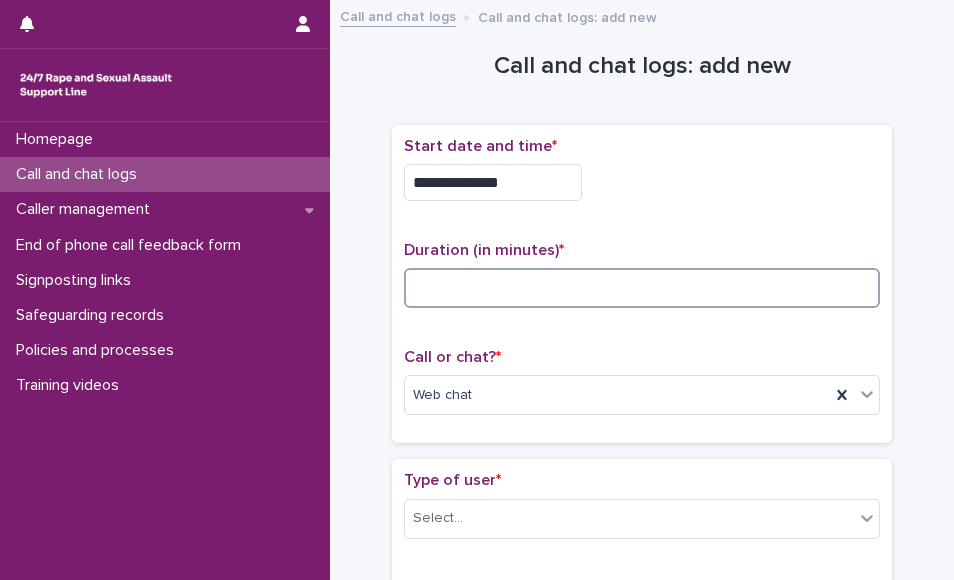 click at bounding box center (642, 288) 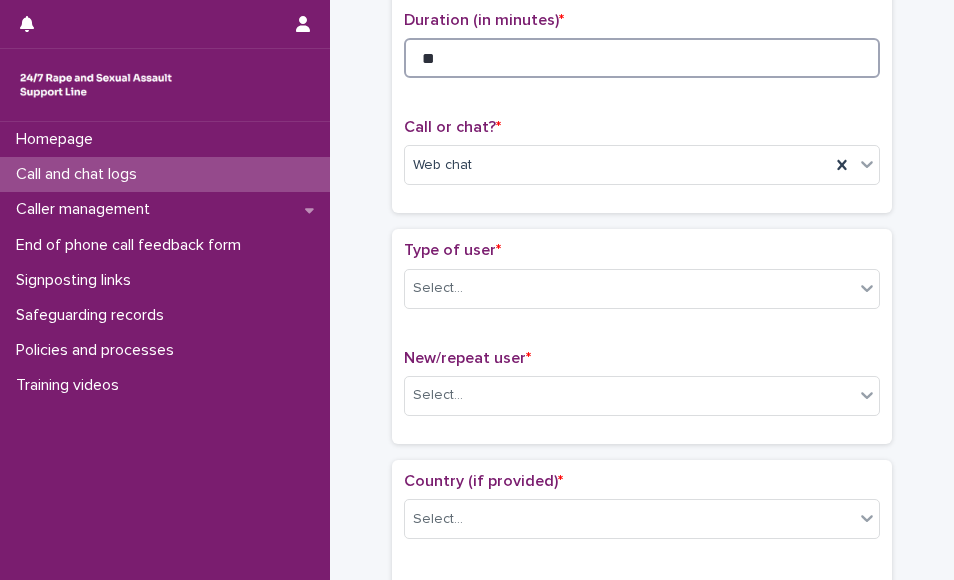 scroll, scrollTop: 213, scrollLeft: 0, axis: vertical 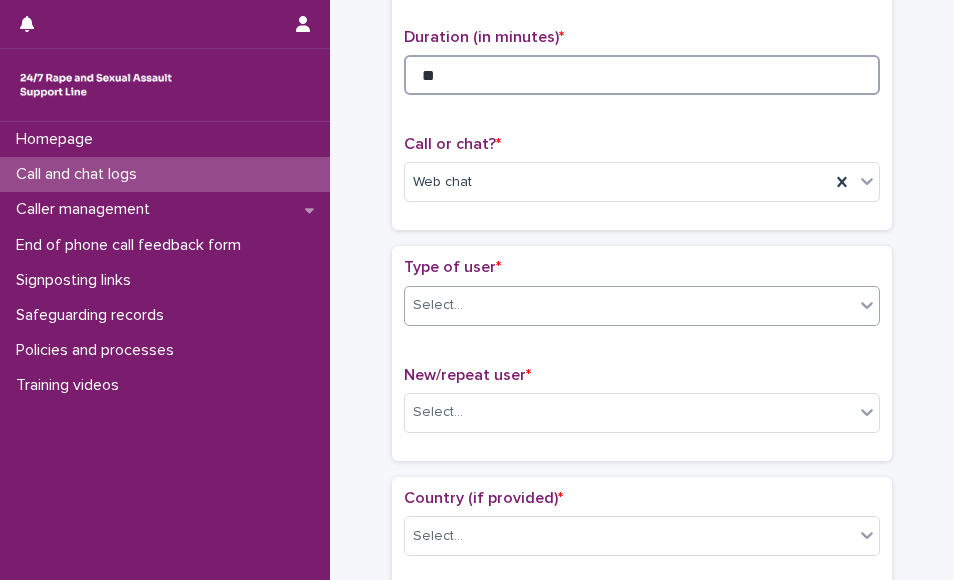 type on "**" 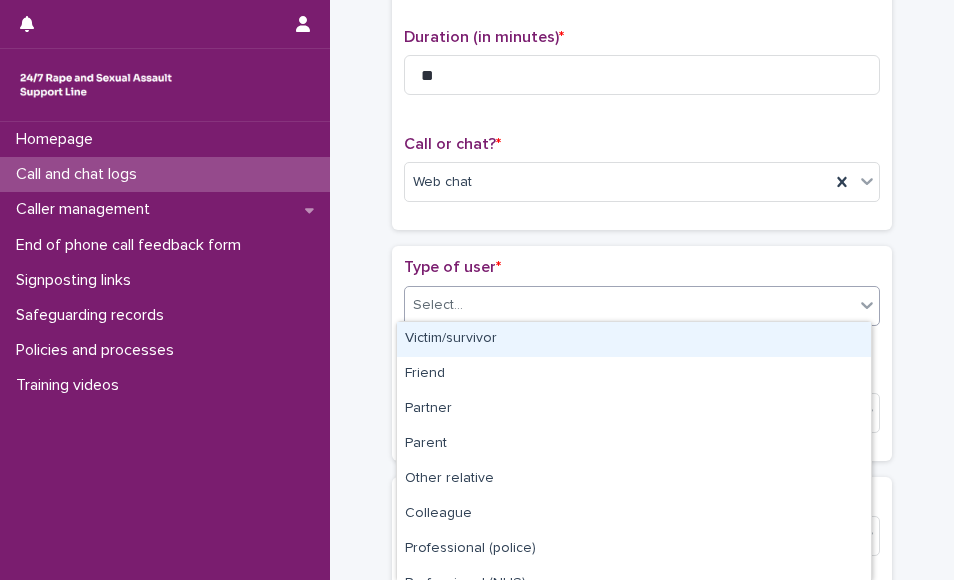 click on "Select..." at bounding box center [629, 305] 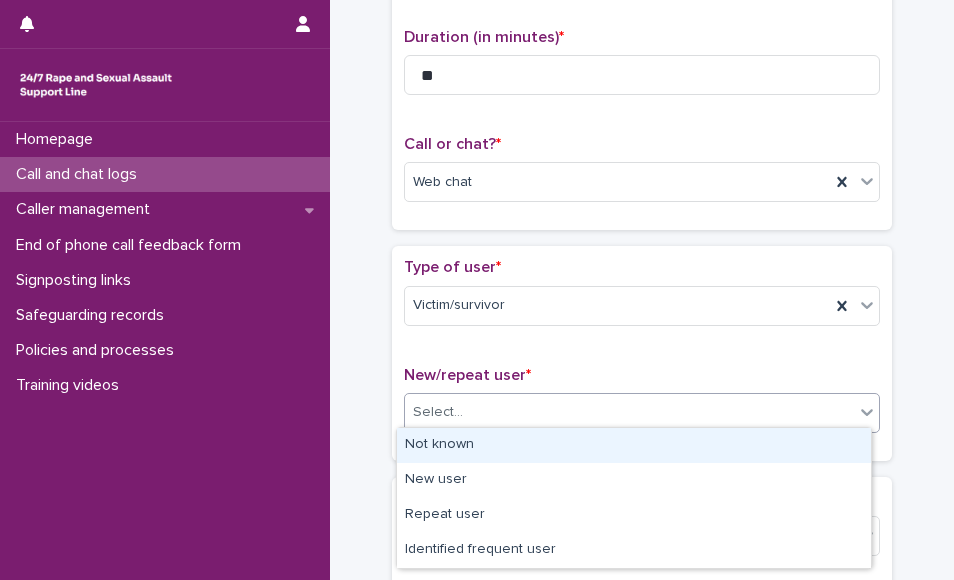 click on "Select..." at bounding box center [629, 412] 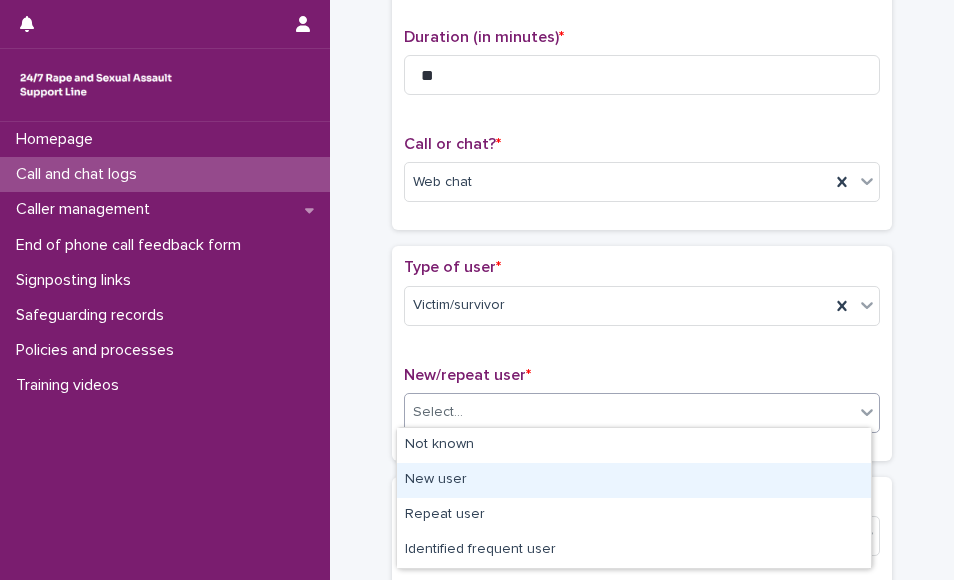 click on "New user" at bounding box center [634, 480] 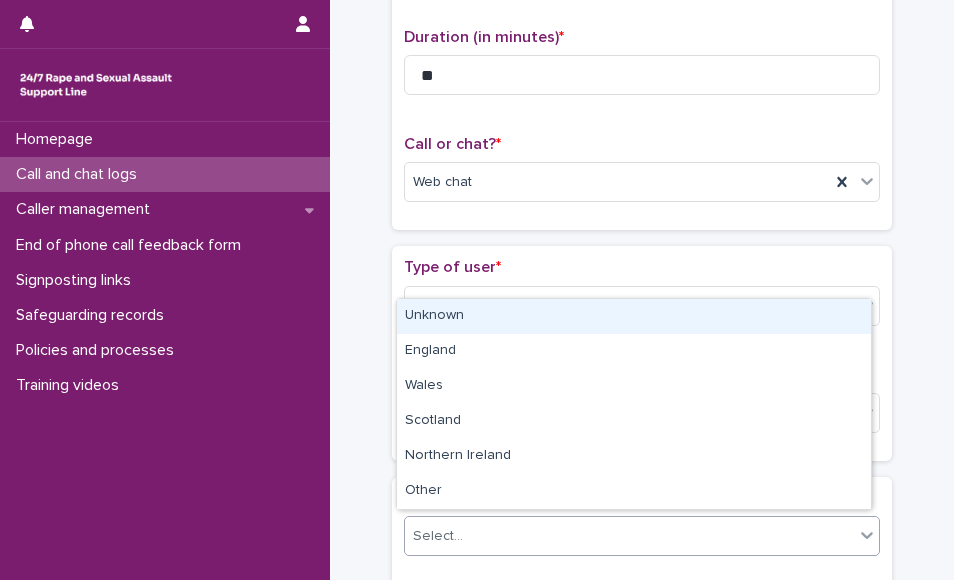 click on "Select..." at bounding box center (629, 536) 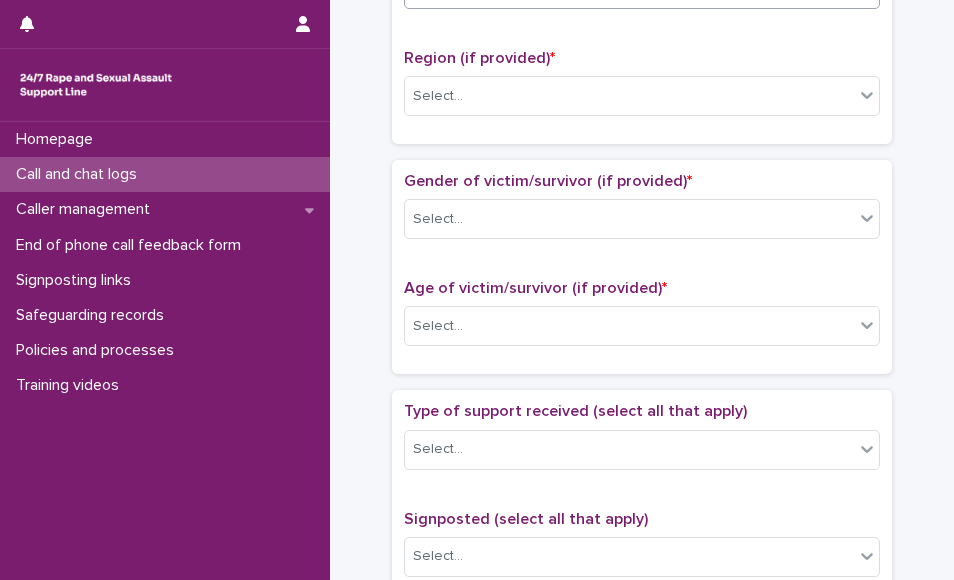scroll, scrollTop: 763, scrollLeft: 0, axis: vertical 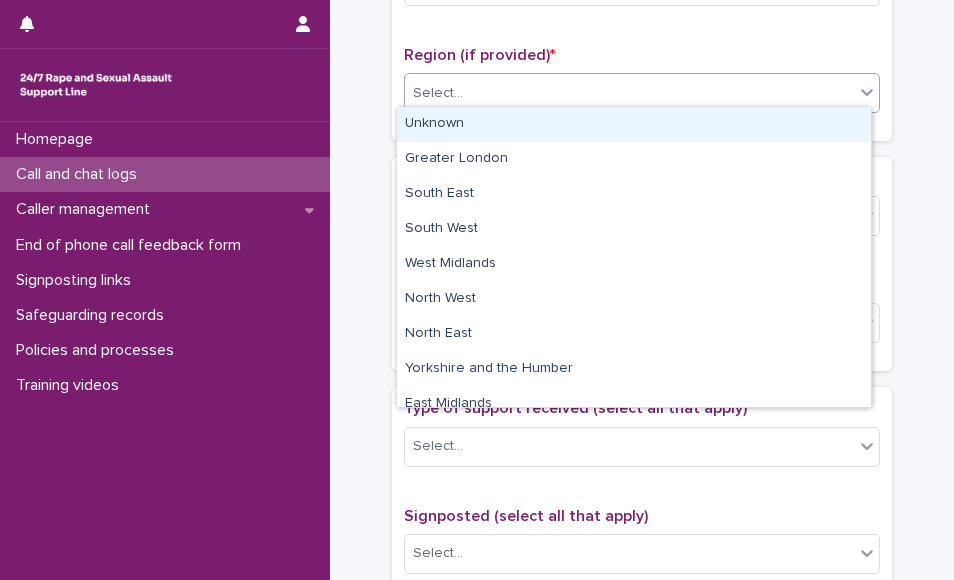 click on "Select..." at bounding box center [629, 93] 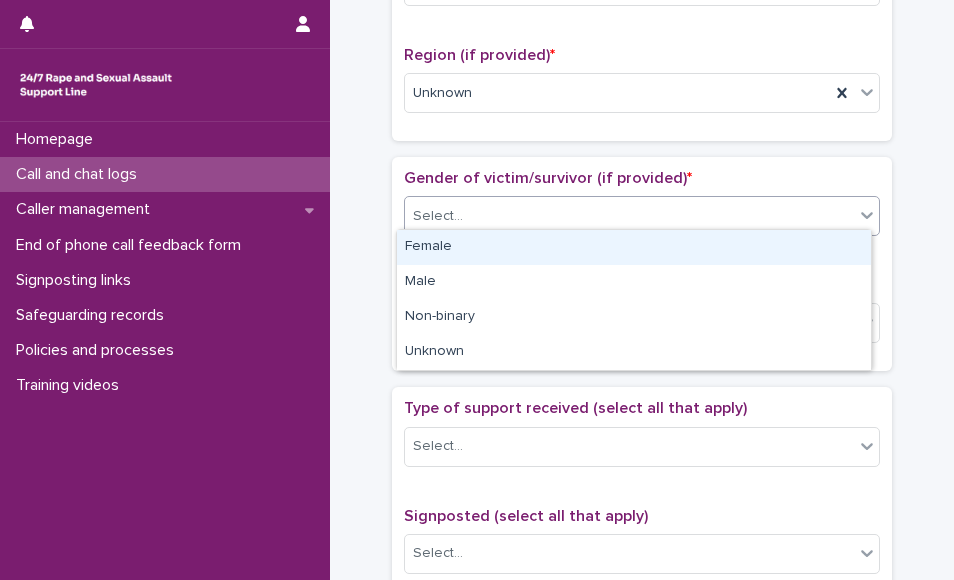 click on "Select..." at bounding box center (629, 216) 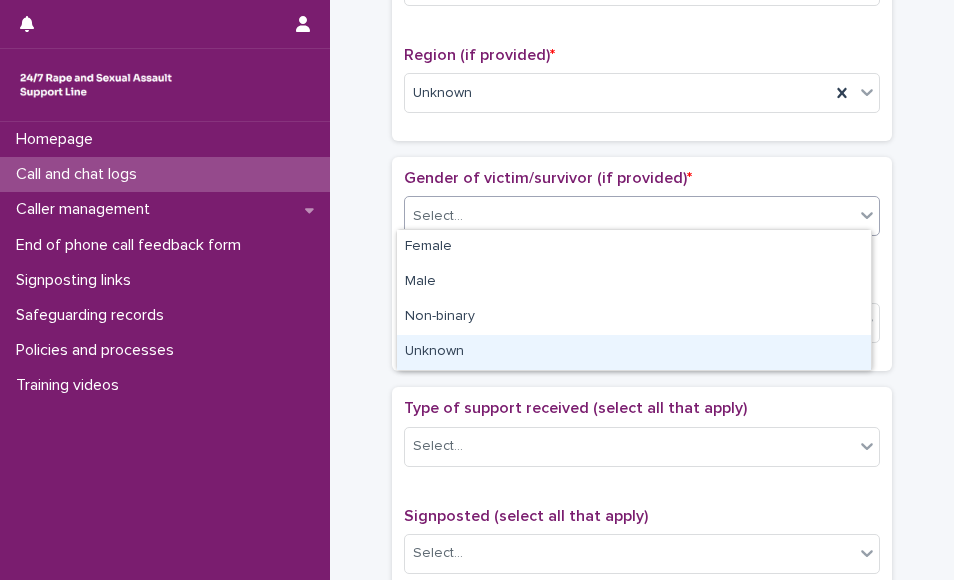 drag, startPoint x: 508, startPoint y: 330, endPoint x: 501, endPoint y: 344, distance: 15.652476 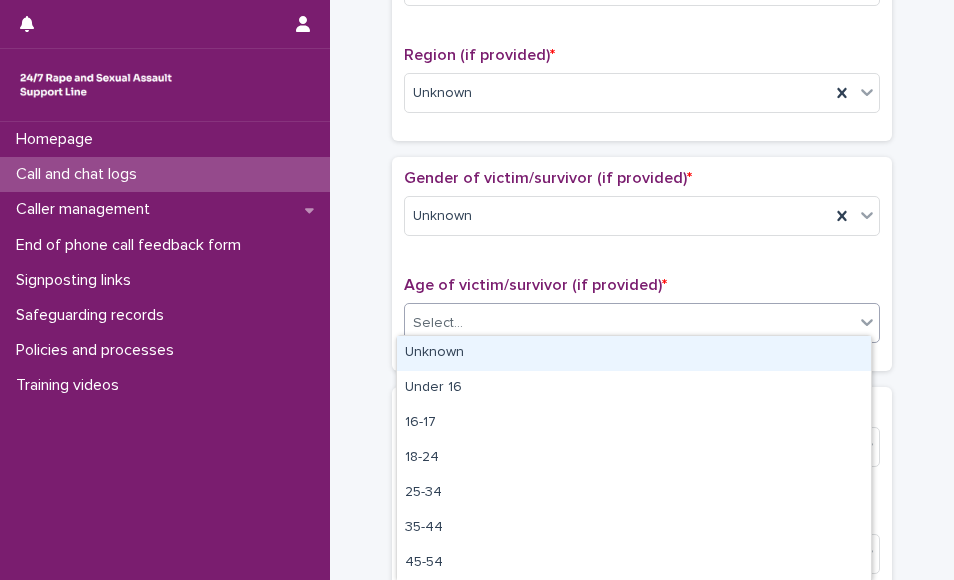 click on "Select..." at bounding box center (629, 323) 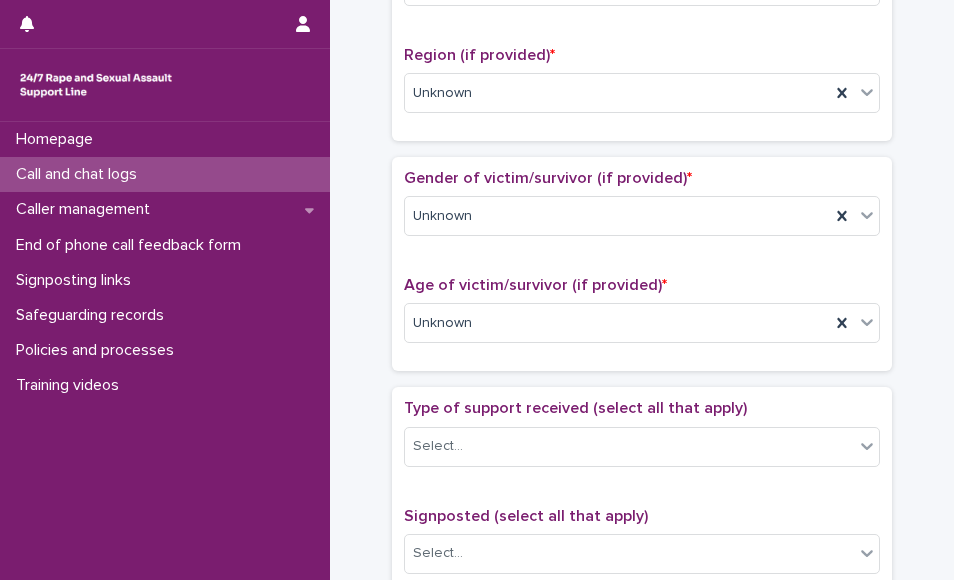click on "Type of support received (select all that apply) Select..." at bounding box center [642, 440] 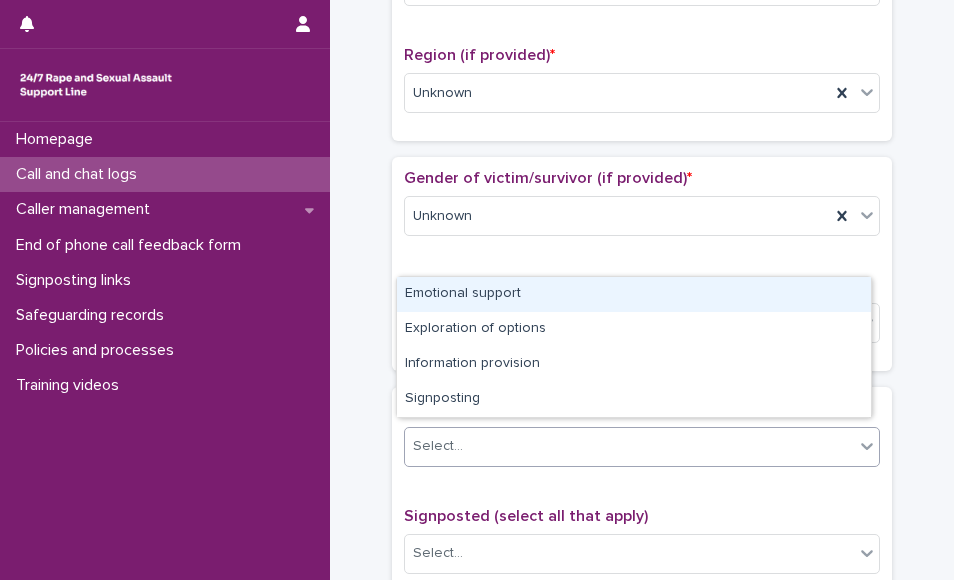 click on "Select..." at bounding box center [629, 446] 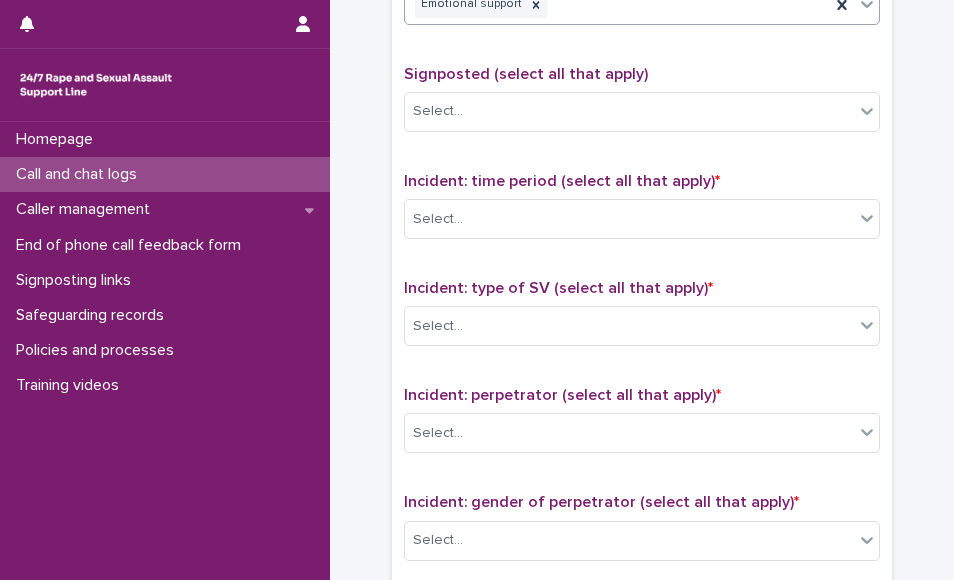scroll, scrollTop: 1252, scrollLeft: 0, axis: vertical 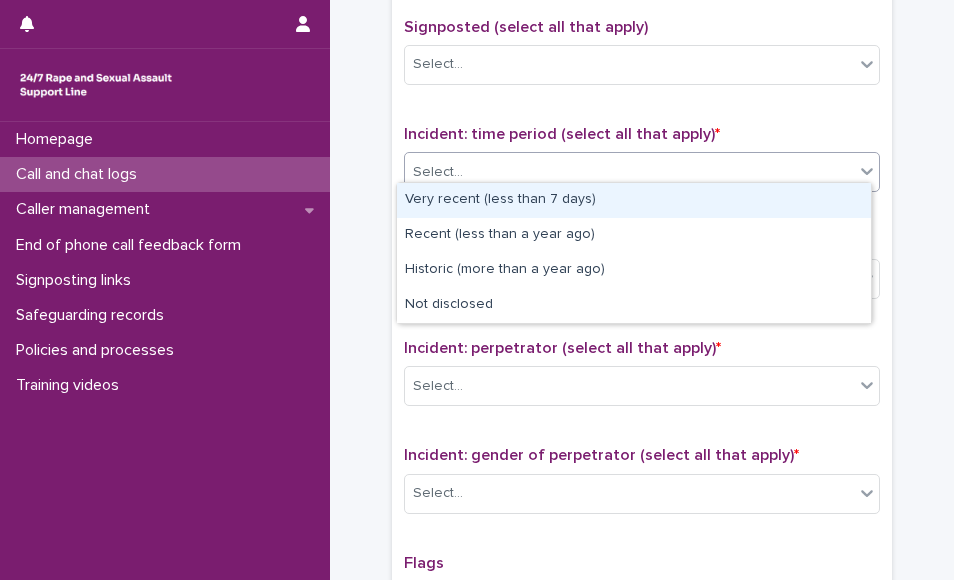 click 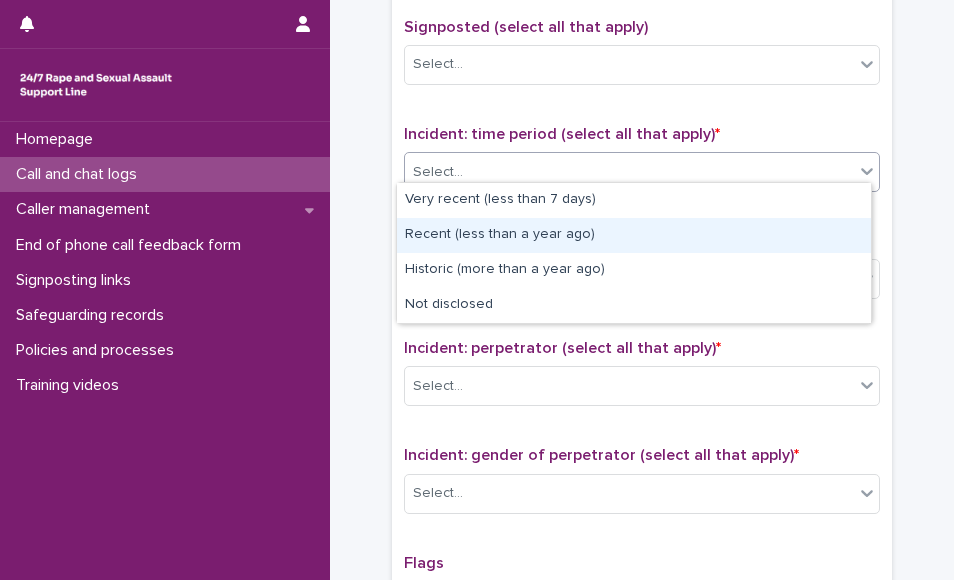 click on "Recent (less than a year ago)" at bounding box center [634, 235] 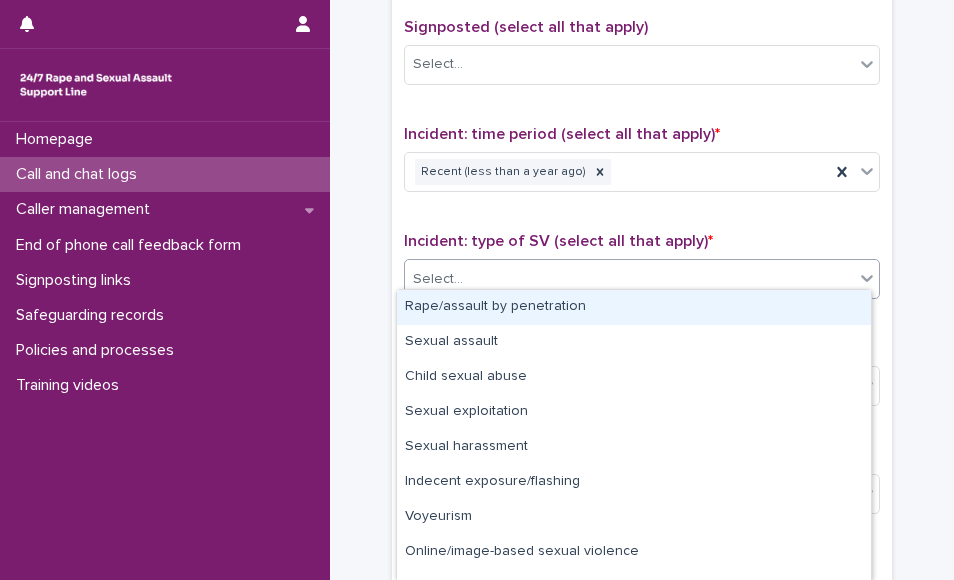 click on "Select..." at bounding box center [629, 279] 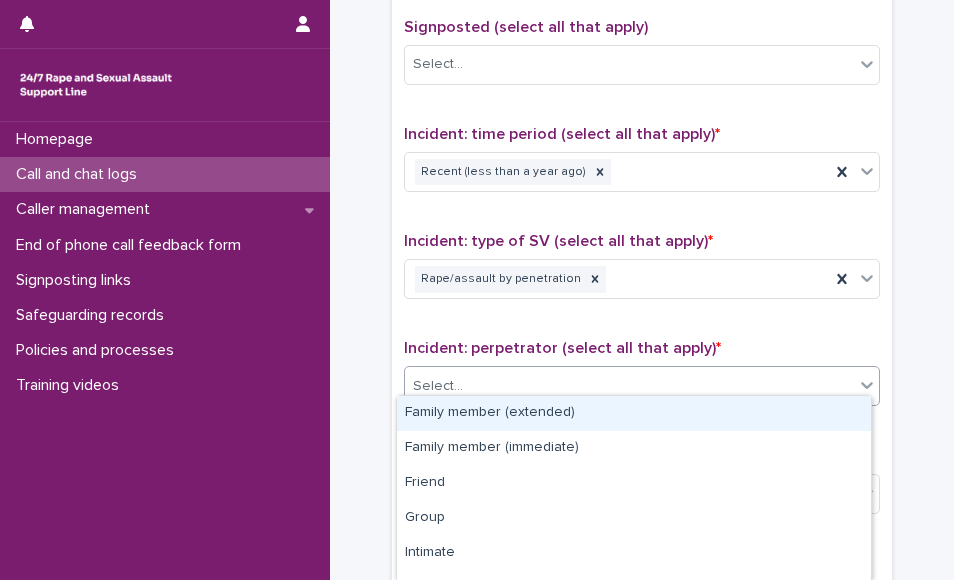 click on "Select..." at bounding box center (642, 386) 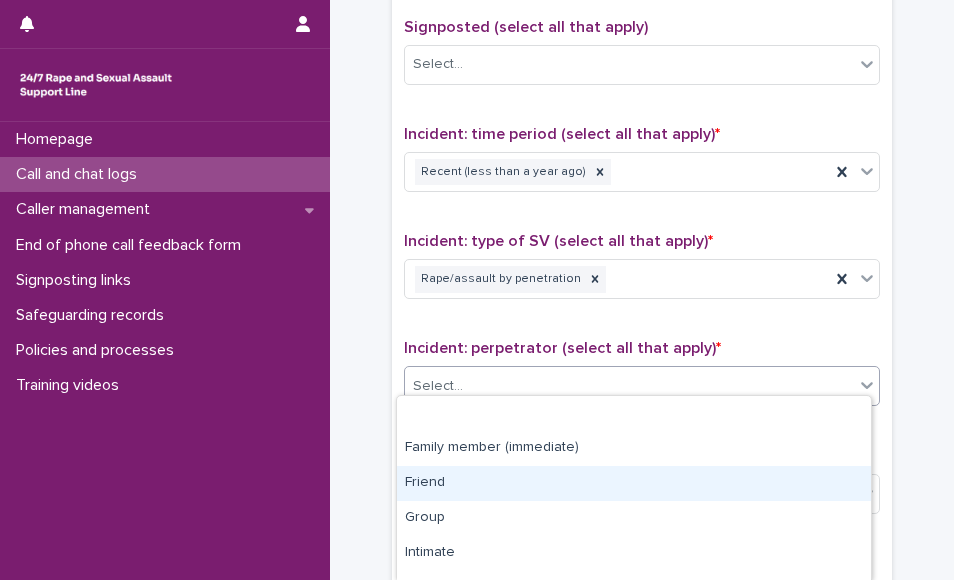 scroll, scrollTop: 161, scrollLeft: 0, axis: vertical 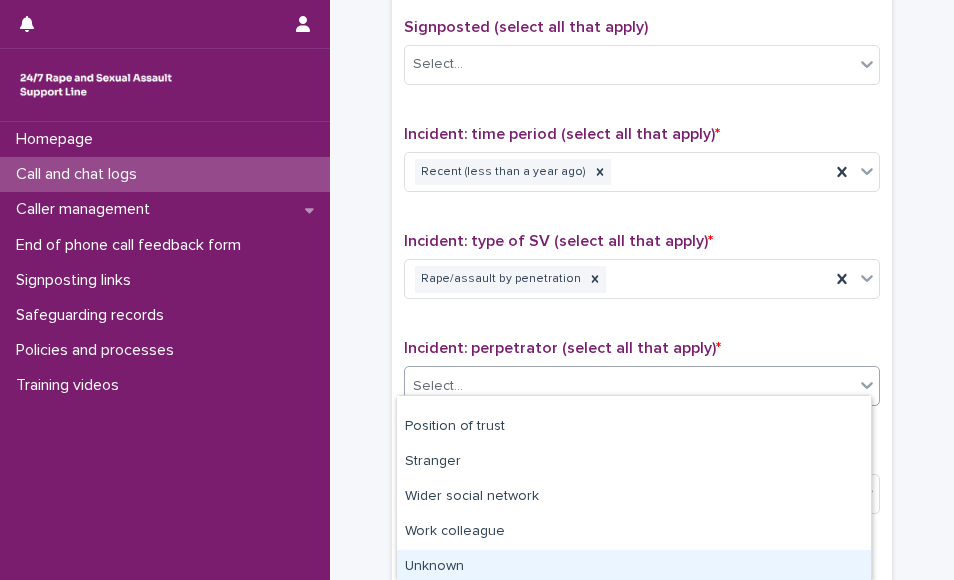 click on "Unknown" at bounding box center (634, 567) 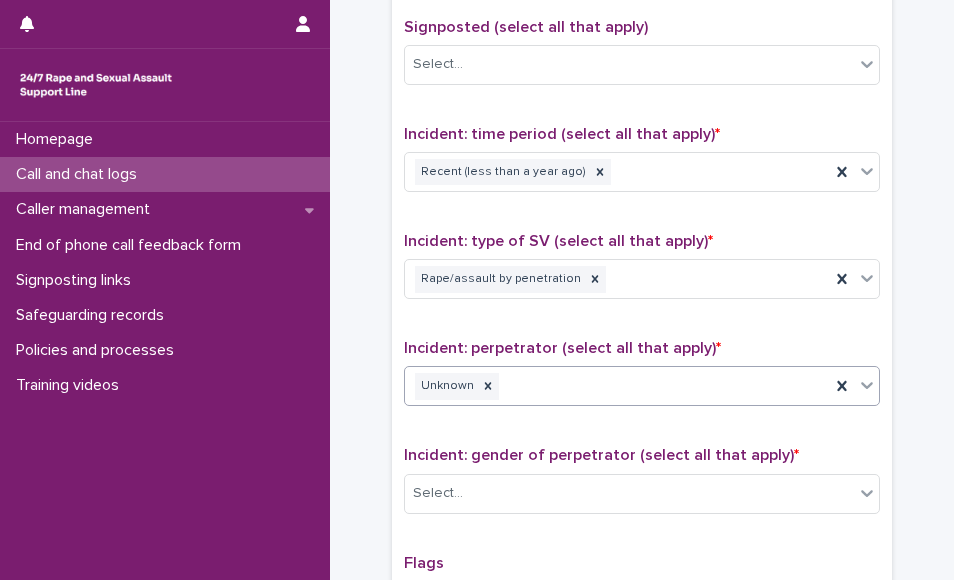scroll, scrollTop: 1622, scrollLeft: 0, axis: vertical 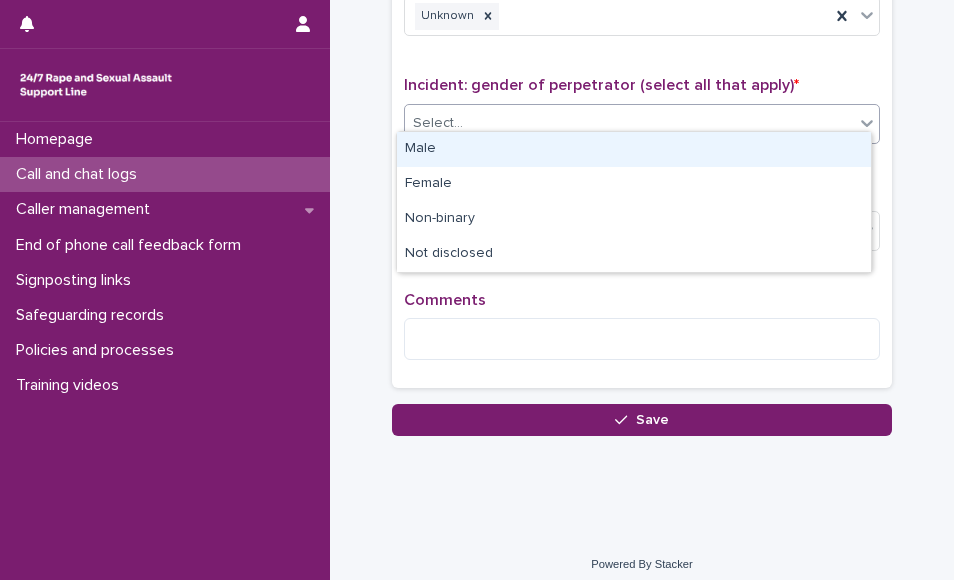 click on "Select..." at bounding box center [629, 123] 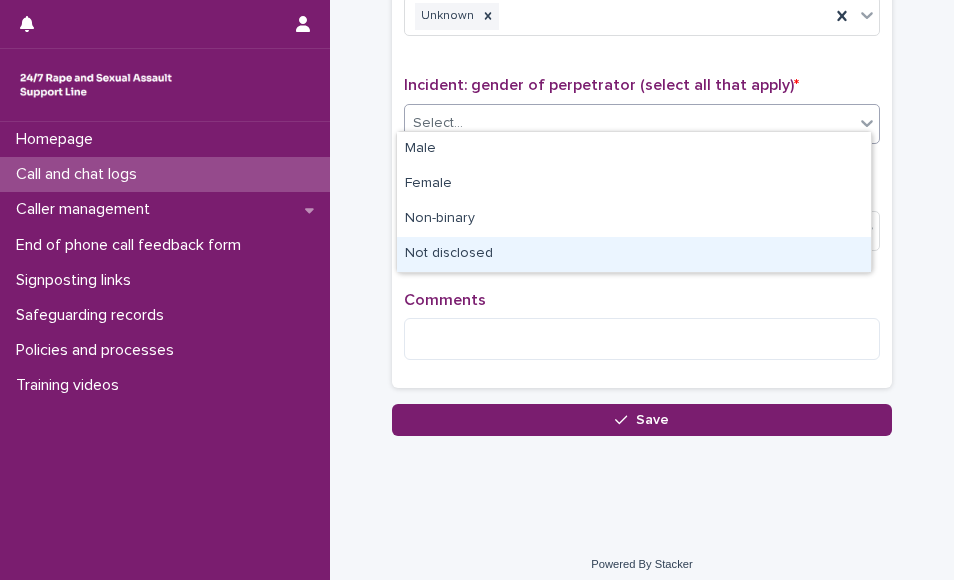 click on "Not disclosed" at bounding box center [634, 254] 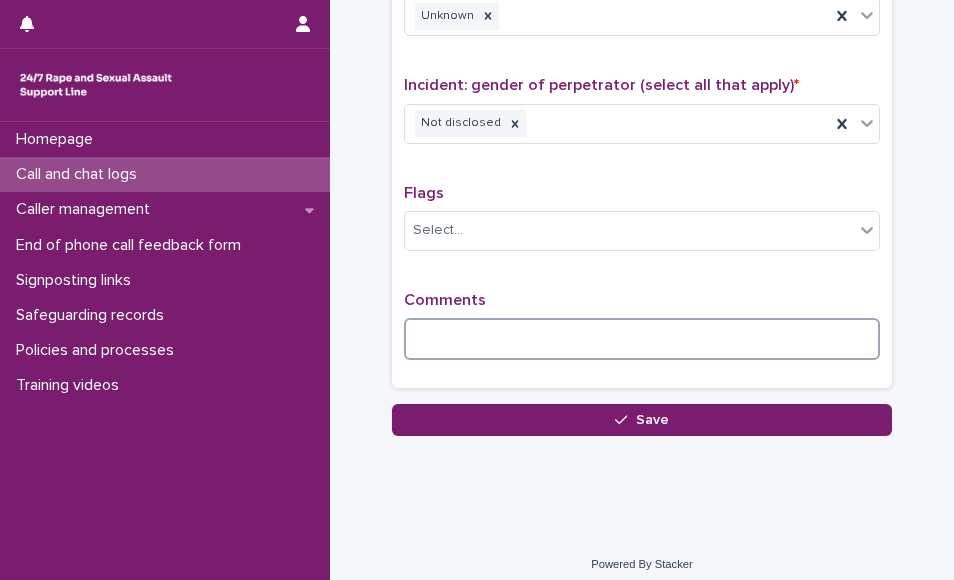 click at bounding box center (642, 339) 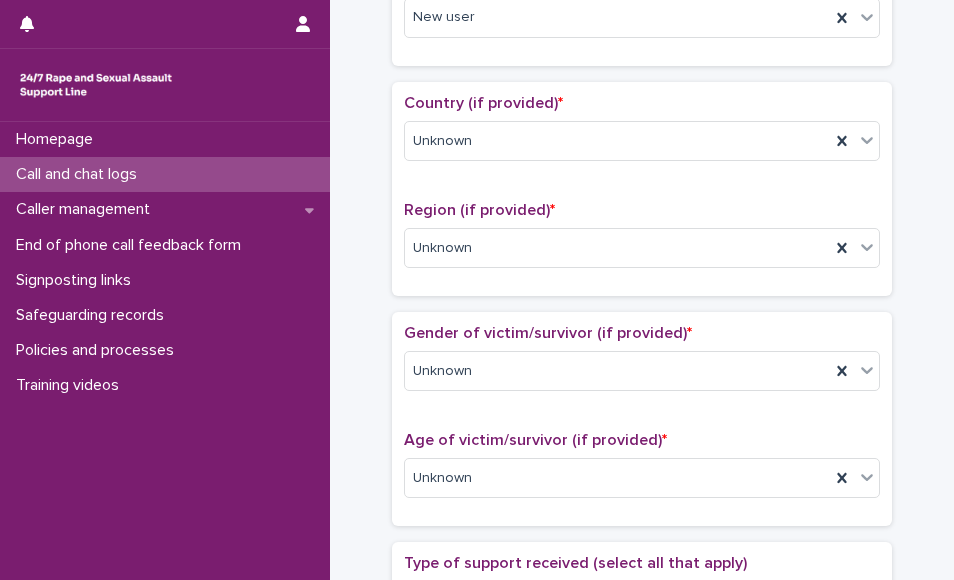 scroll, scrollTop: 100, scrollLeft: 0, axis: vertical 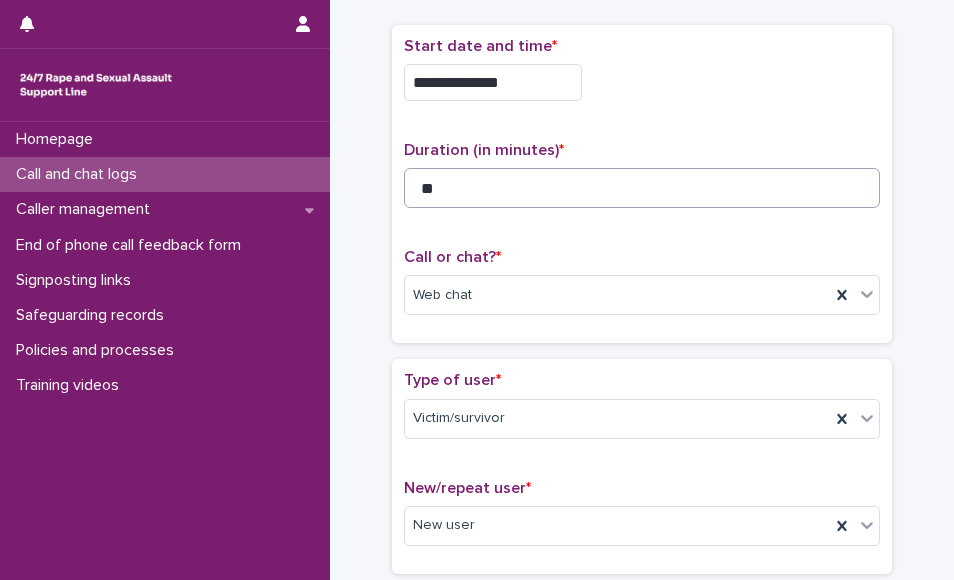 type on "**********" 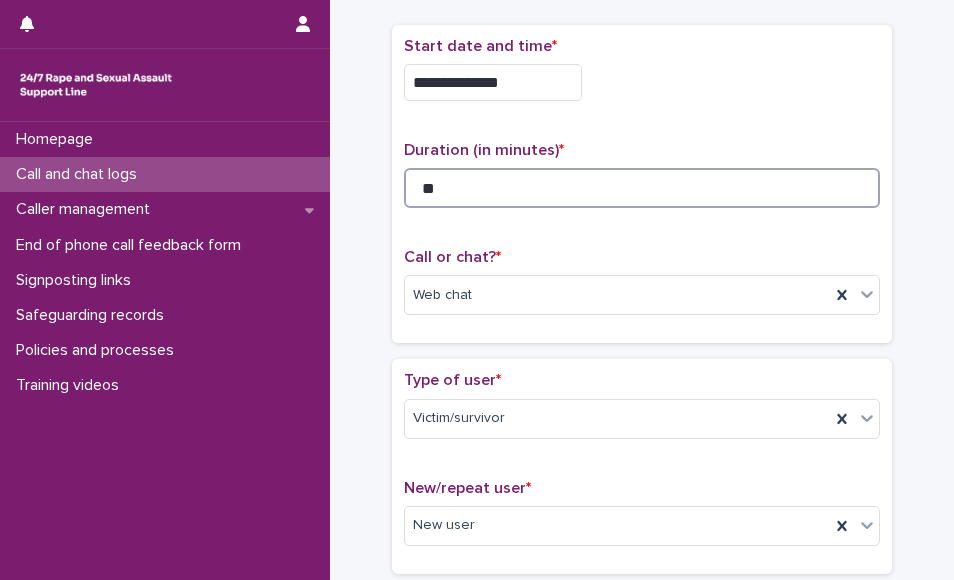 click on "**" at bounding box center (642, 188) 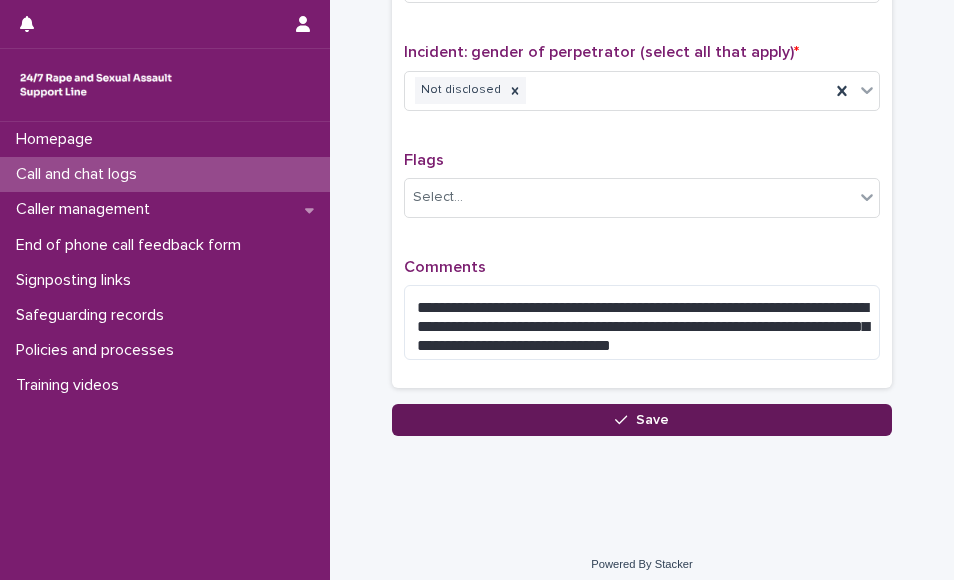 type on "**" 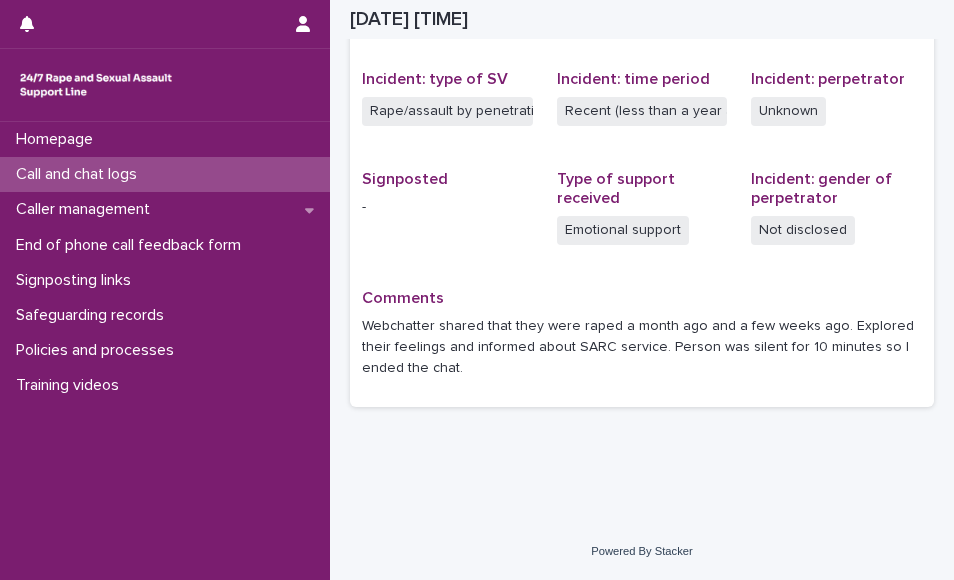 scroll, scrollTop: 483, scrollLeft: 0, axis: vertical 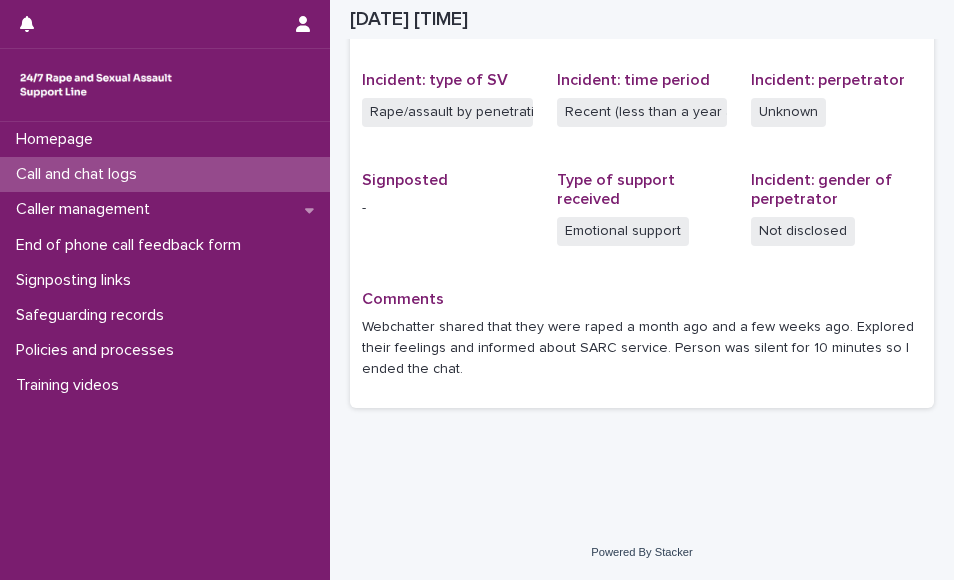 click on "Call and chat logs" at bounding box center (80, 174) 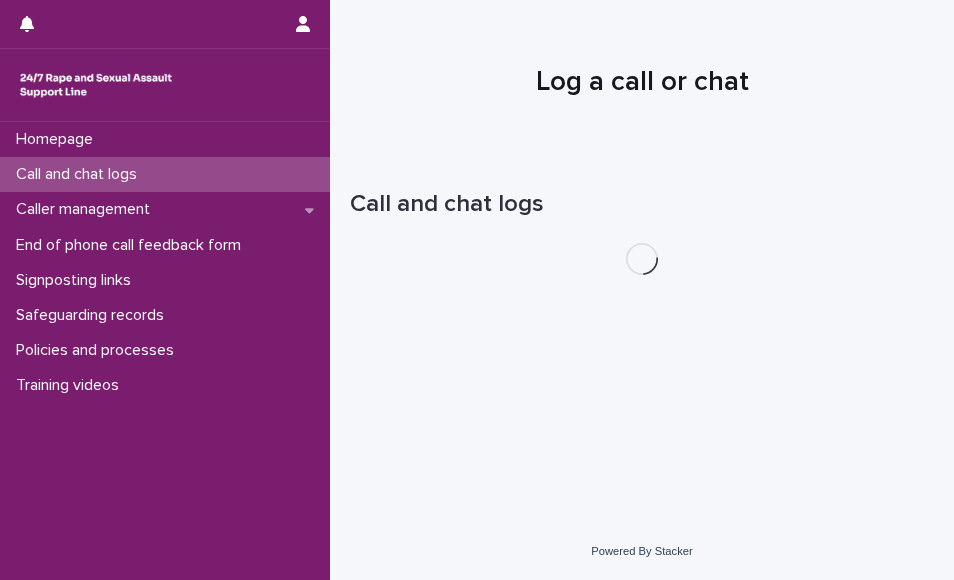 scroll, scrollTop: 0, scrollLeft: 0, axis: both 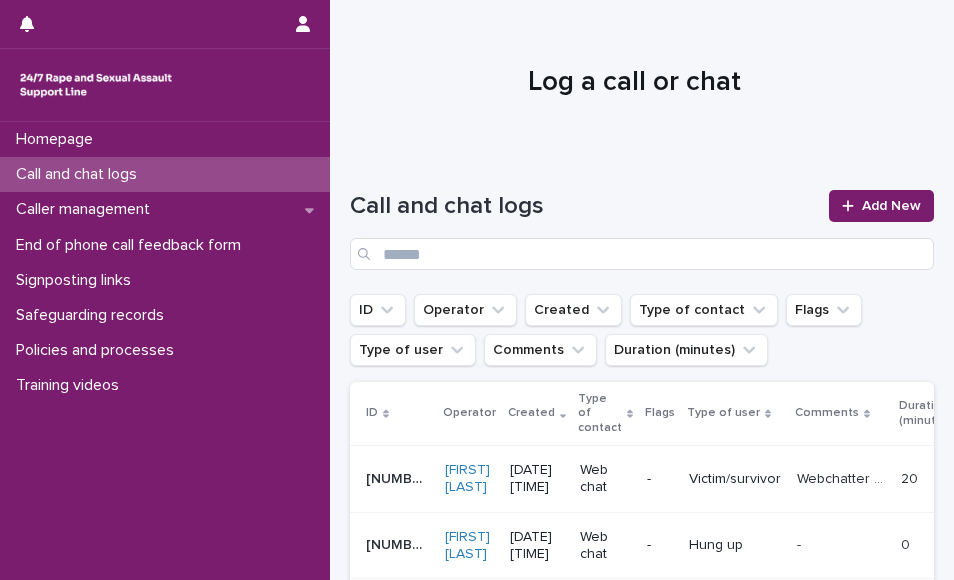 click at bounding box center [634, 74] 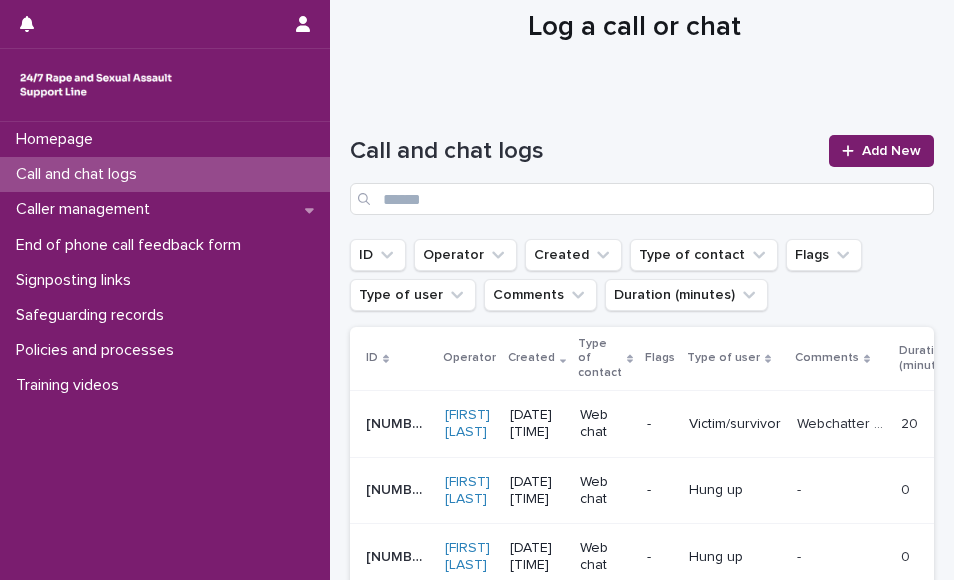 scroll, scrollTop: 0, scrollLeft: 0, axis: both 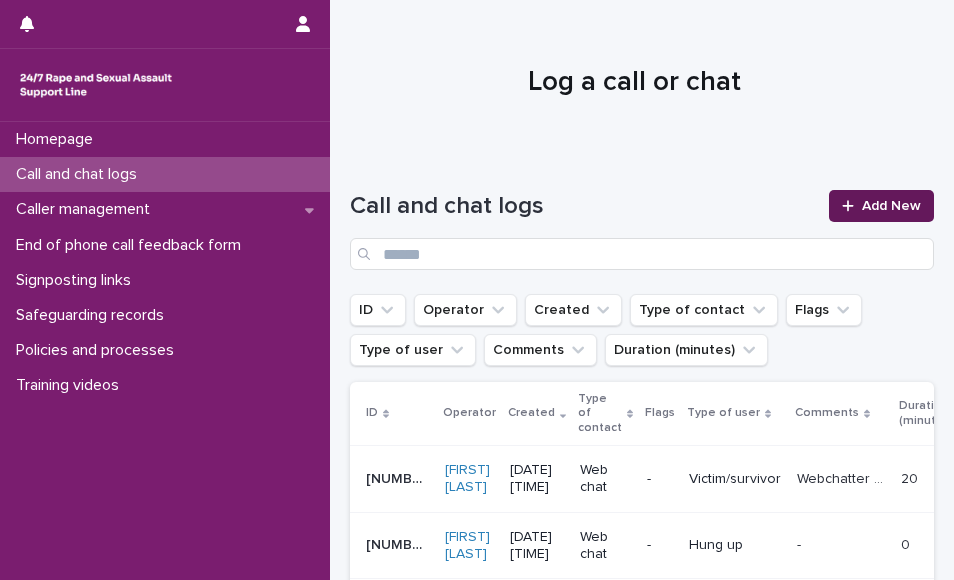 click on "Add New" at bounding box center [881, 206] 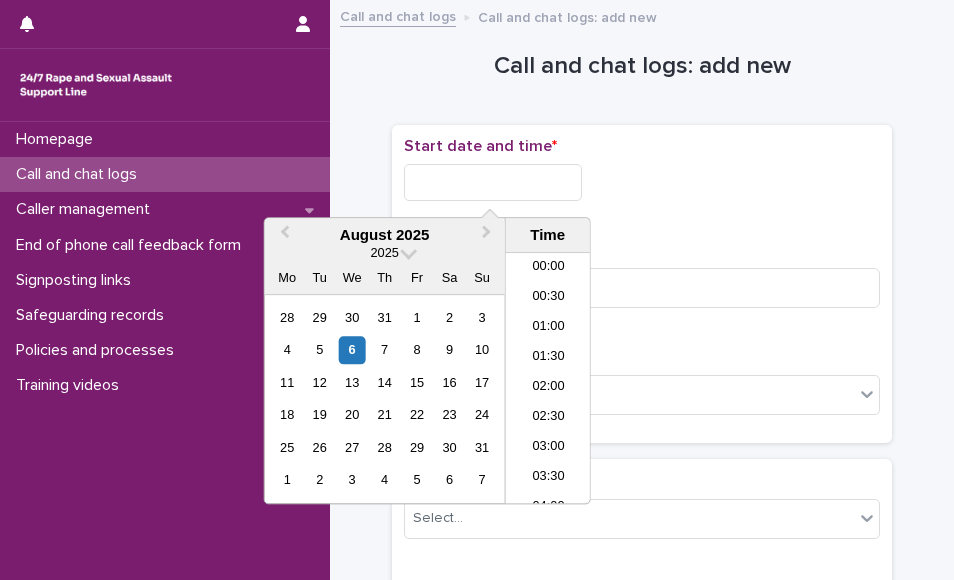 scroll, scrollTop: 880, scrollLeft: 0, axis: vertical 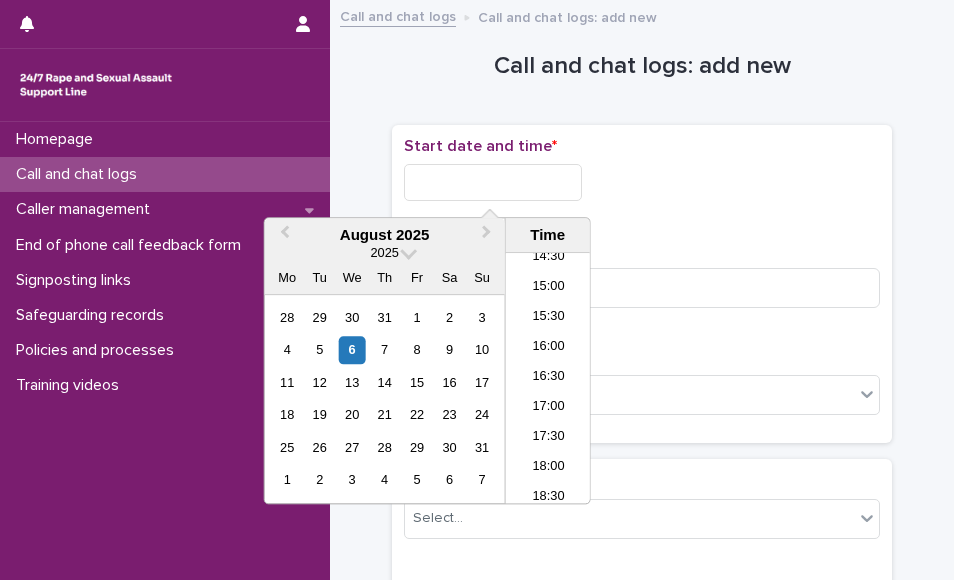 click at bounding box center (493, 182) 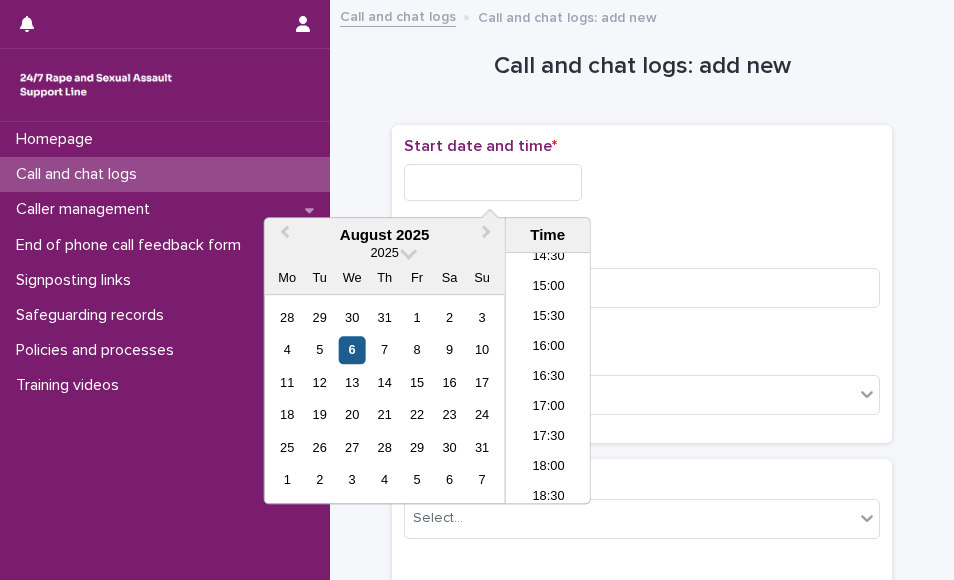 click on "6" at bounding box center (352, 350) 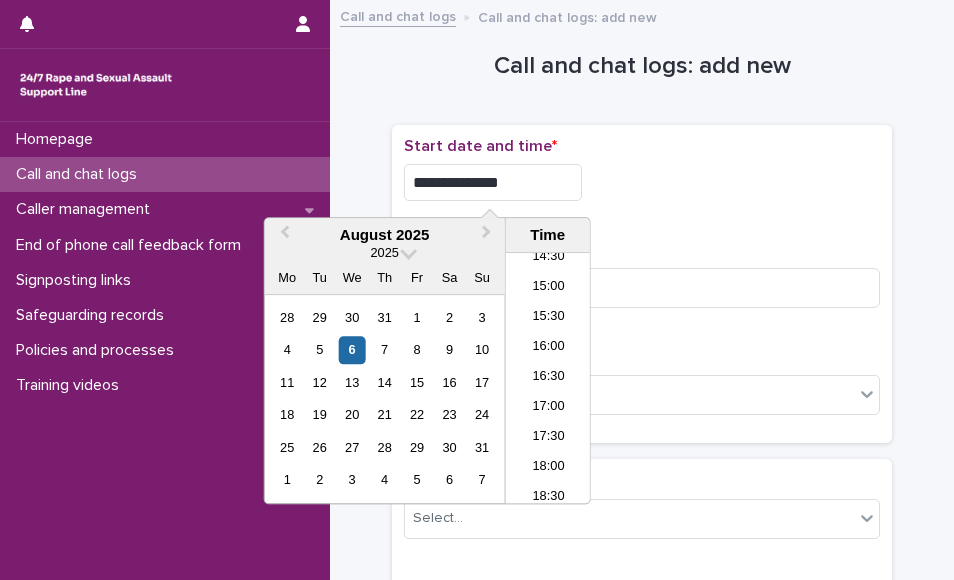 click on "**********" at bounding box center [493, 182] 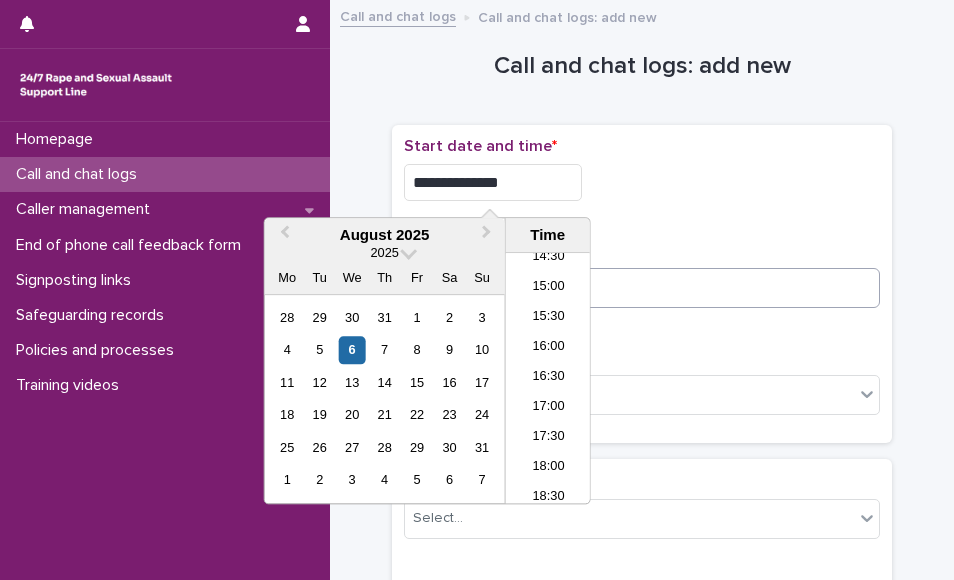 type on "**********" 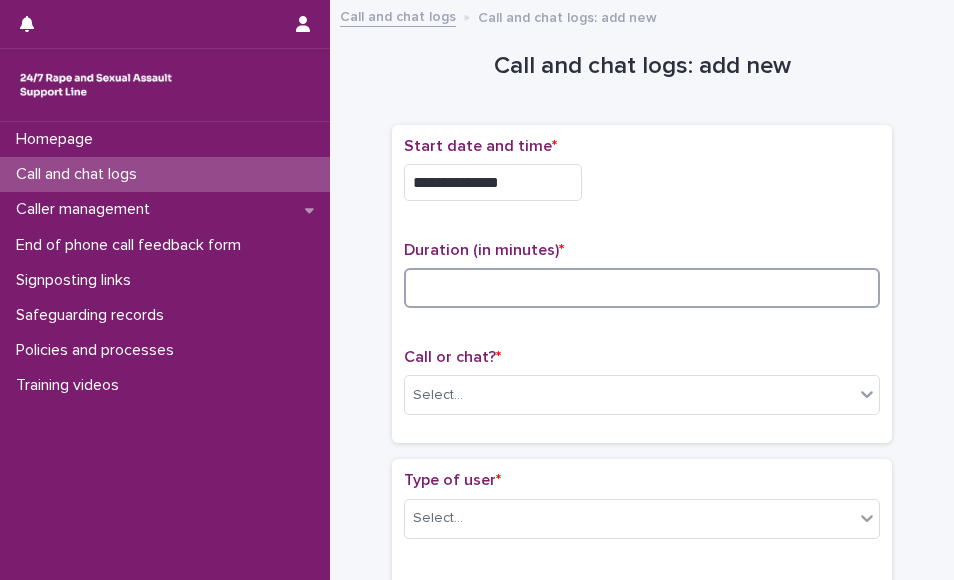 click at bounding box center (642, 288) 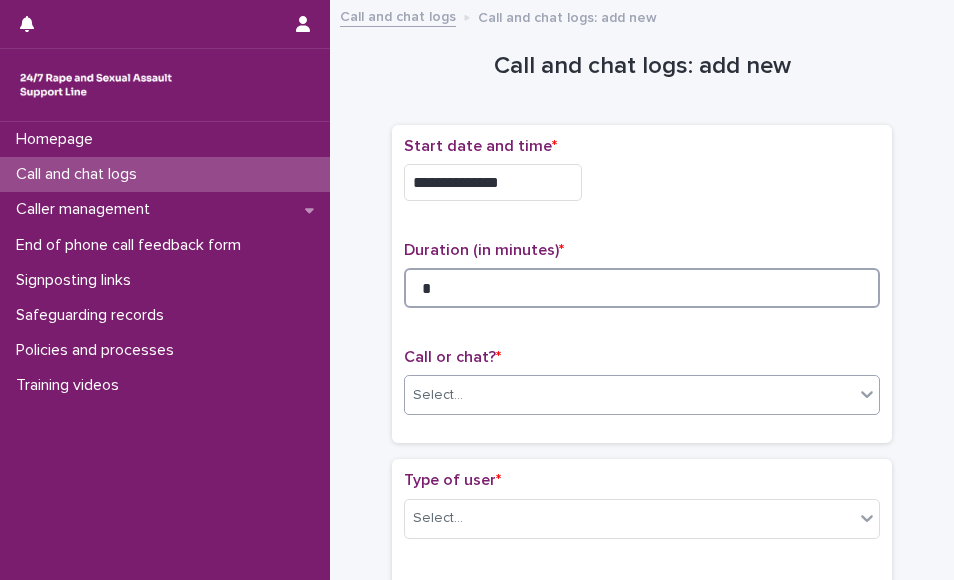 type on "*" 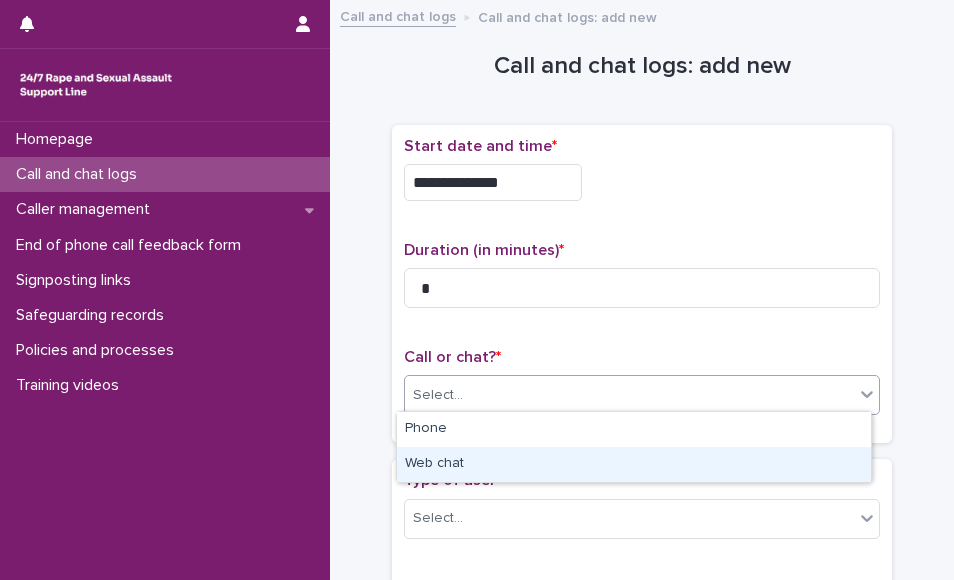 drag, startPoint x: 630, startPoint y: 377, endPoint x: 569, endPoint y: 469, distance: 110.38569 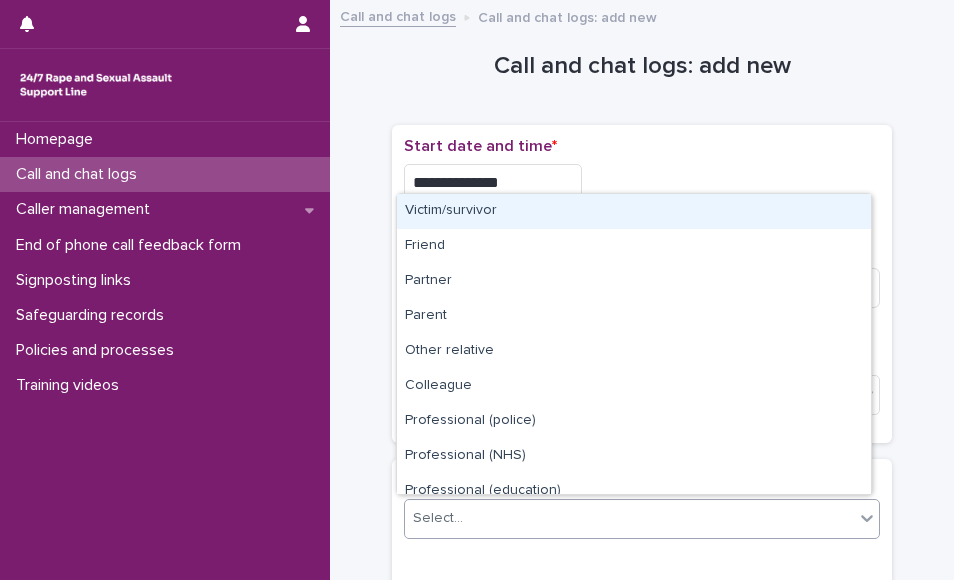 click on "Select..." at bounding box center (642, 519) 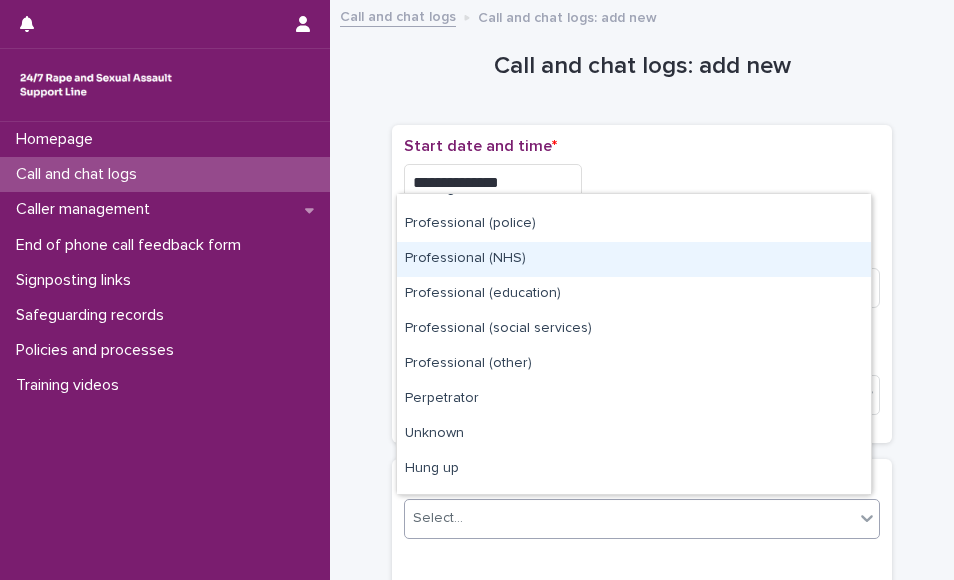 scroll, scrollTop: 225, scrollLeft: 0, axis: vertical 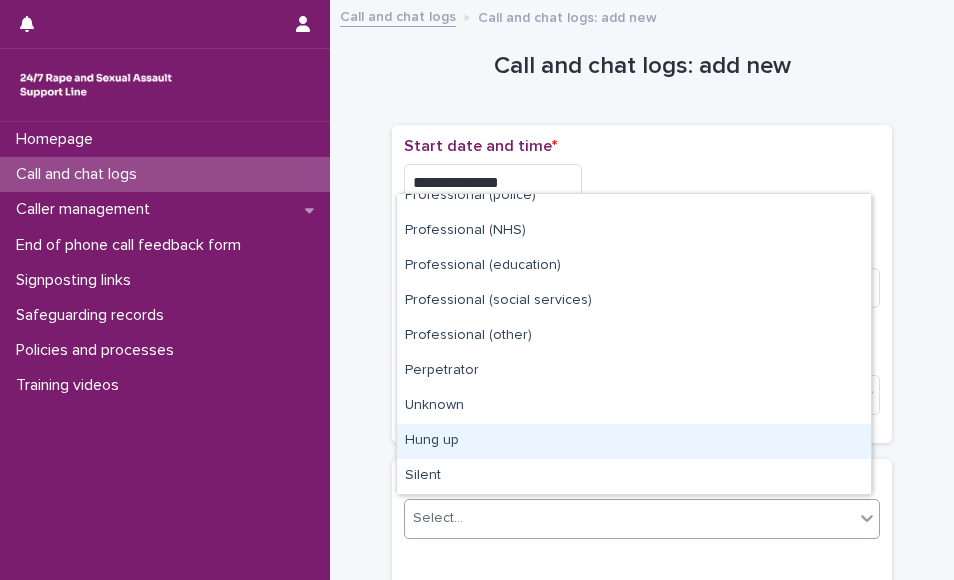 click on "Hung up" at bounding box center (634, 441) 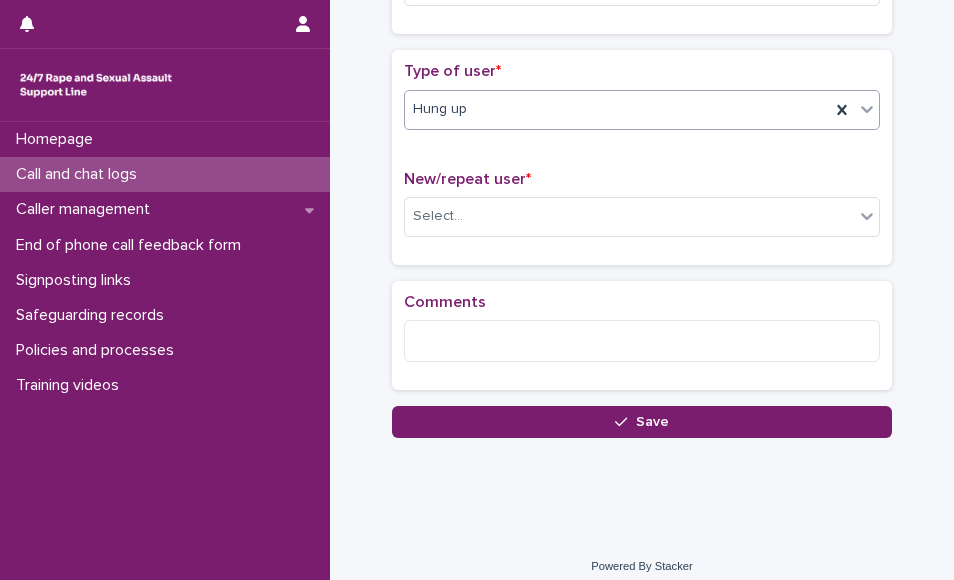 scroll, scrollTop: 410, scrollLeft: 0, axis: vertical 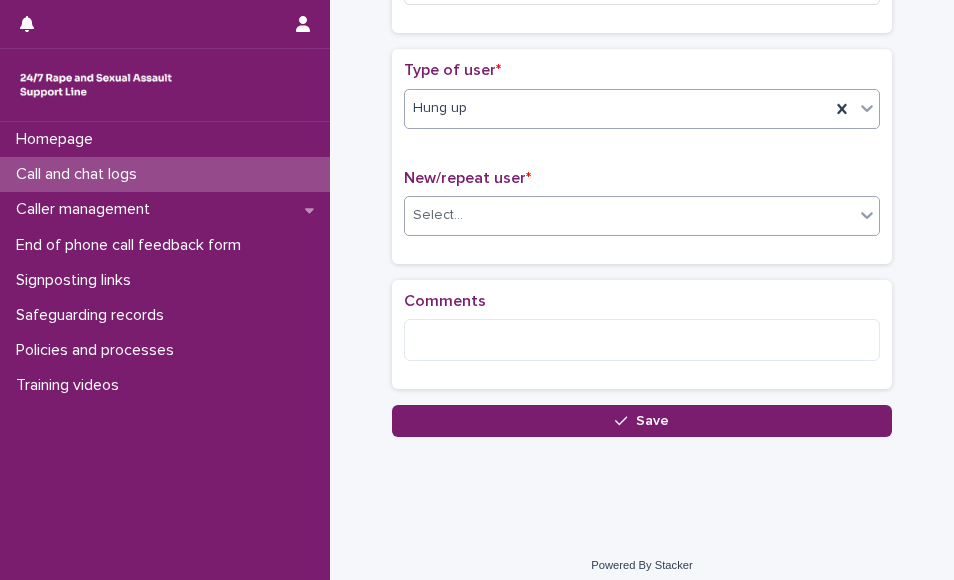 click on "Select..." at bounding box center (642, 216) 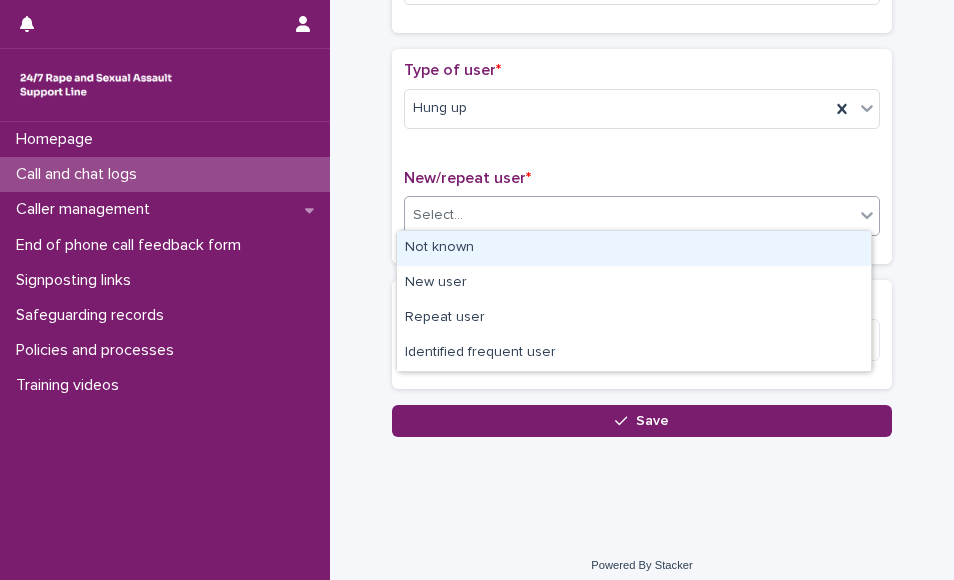 click on "Not known" at bounding box center (634, 248) 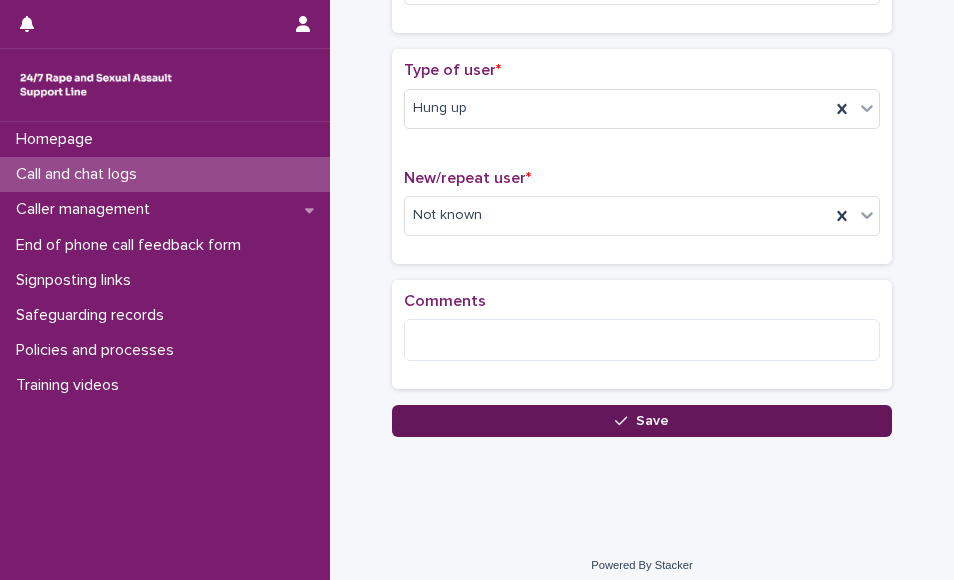 click on "Save" at bounding box center (642, 421) 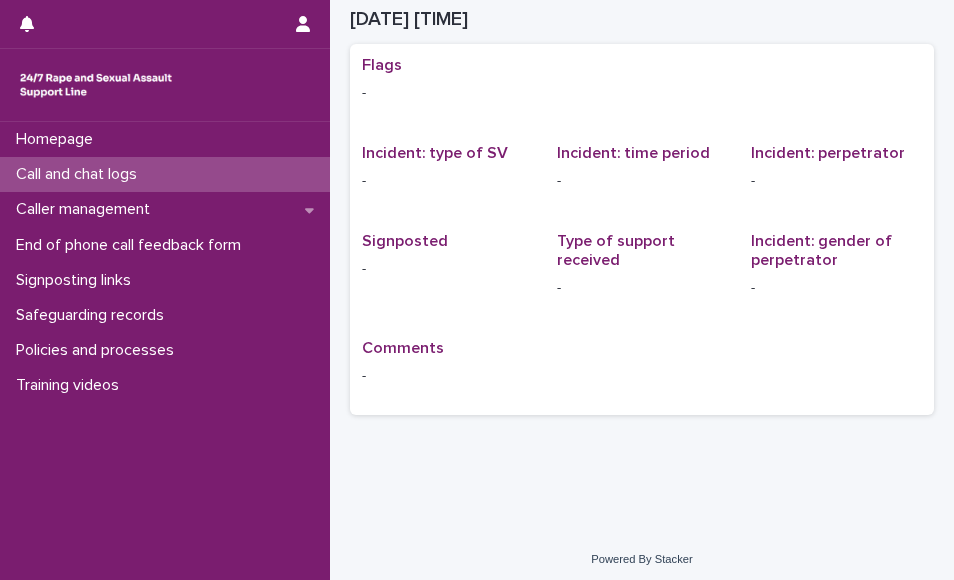 scroll, scrollTop: 11, scrollLeft: 0, axis: vertical 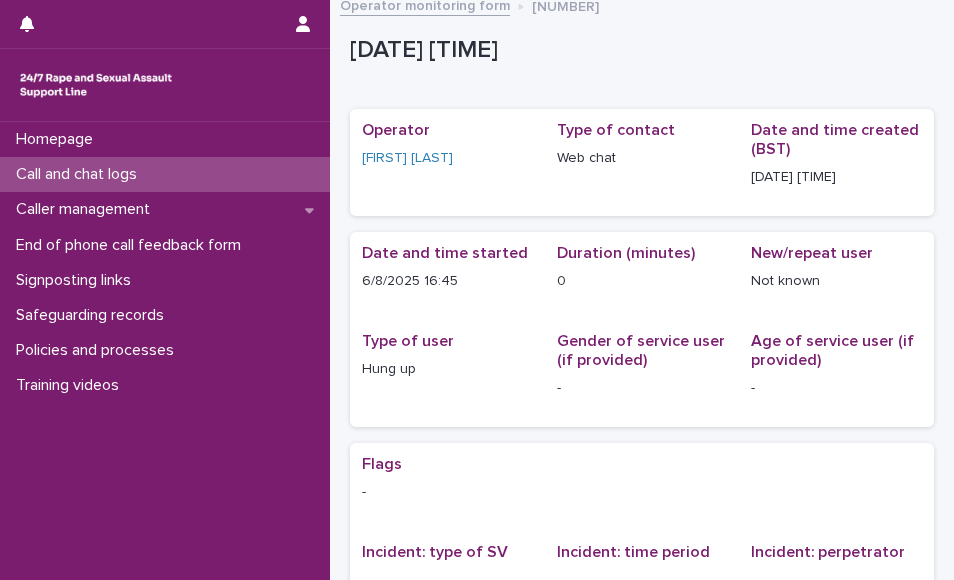 click on "Call and chat logs" at bounding box center [165, 174] 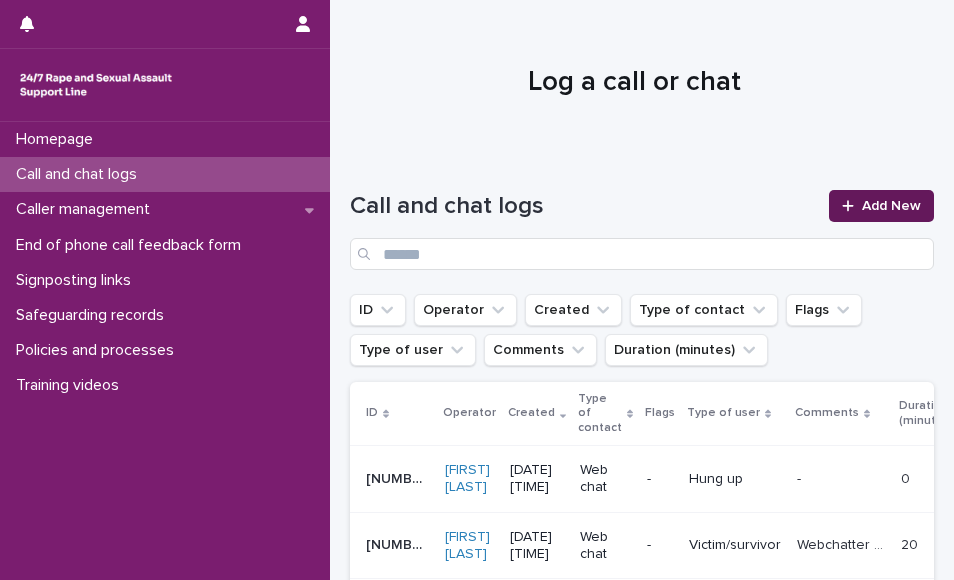 click on "Add New" at bounding box center [891, 206] 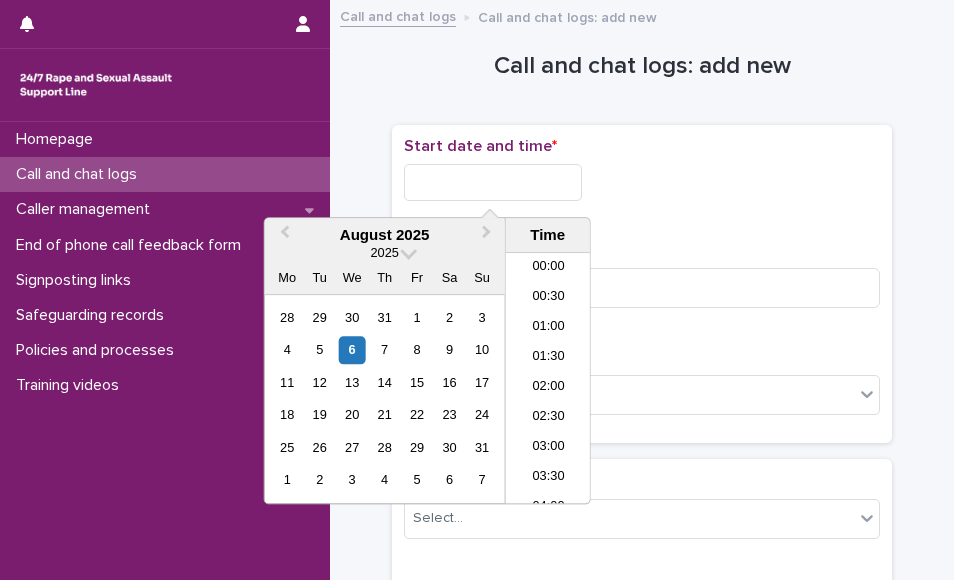 click at bounding box center [493, 182] 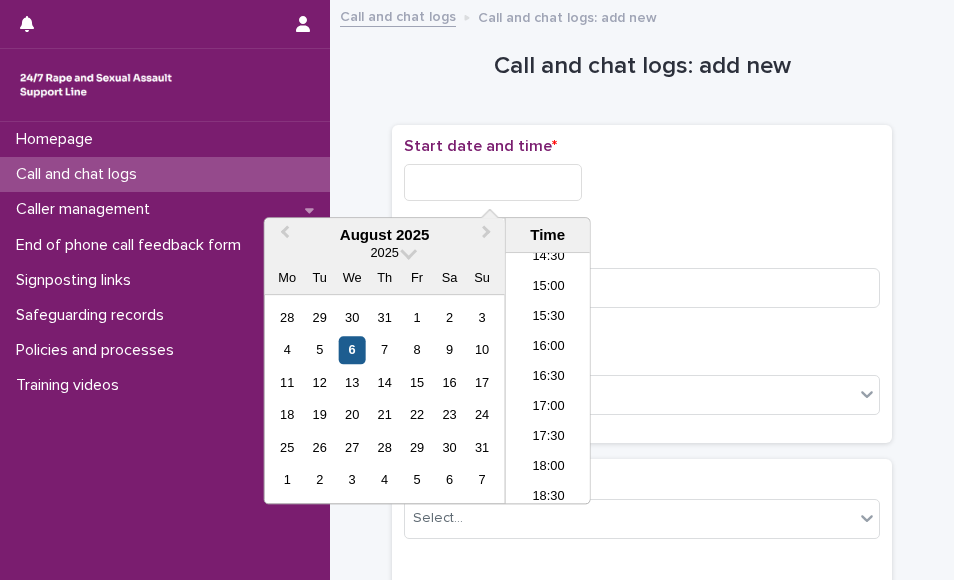 click on "6" at bounding box center (352, 350) 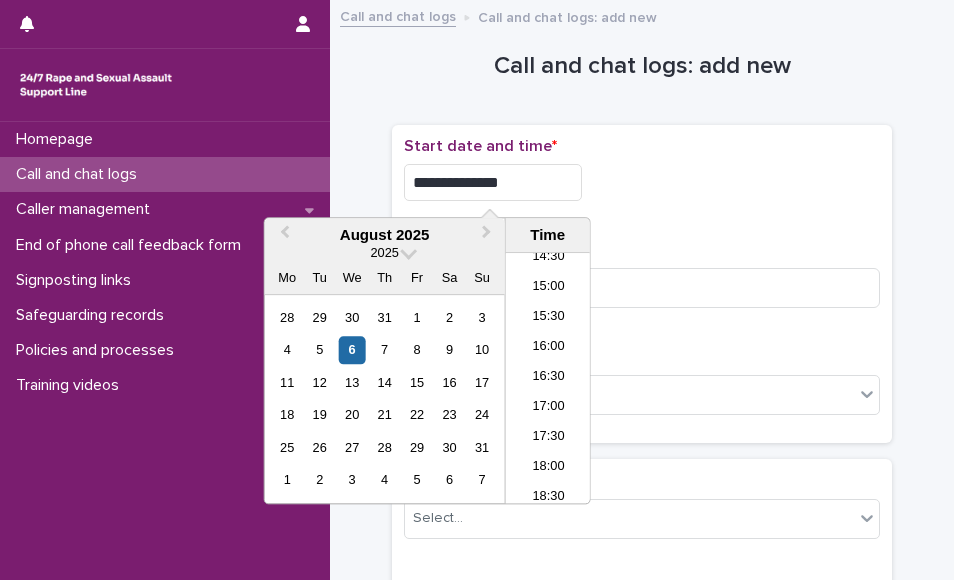 click on "**********" at bounding box center [493, 182] 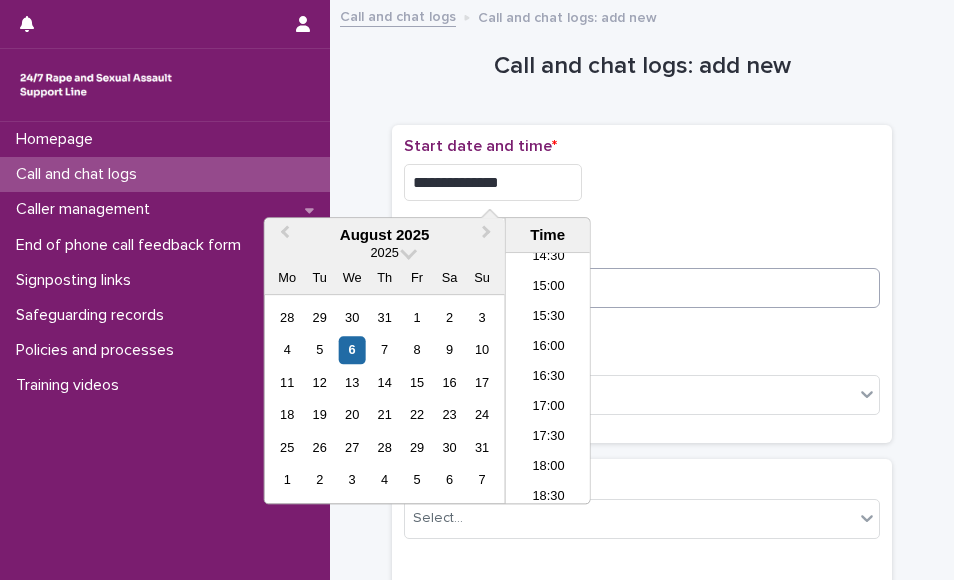 type on "**********" 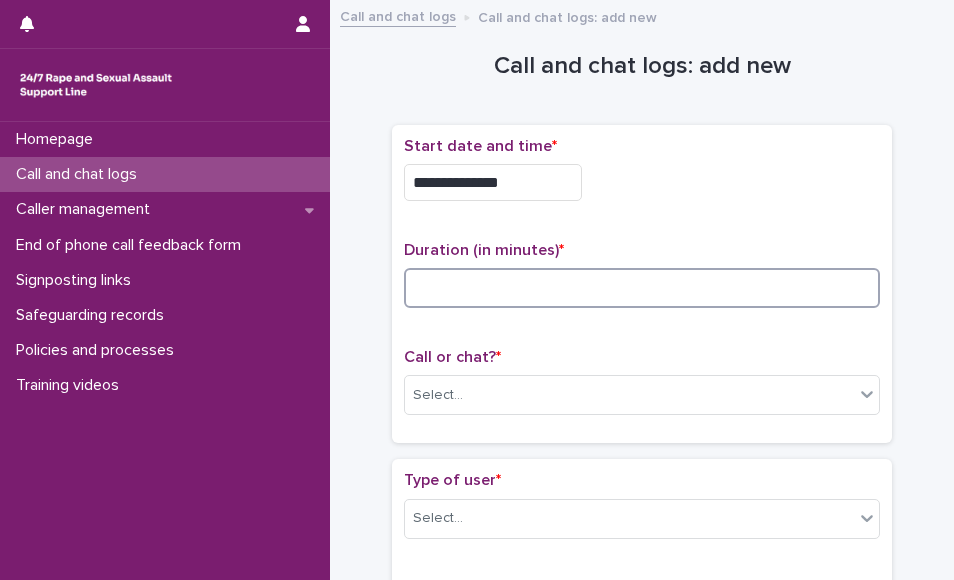 click at bounding box center (642, 288) 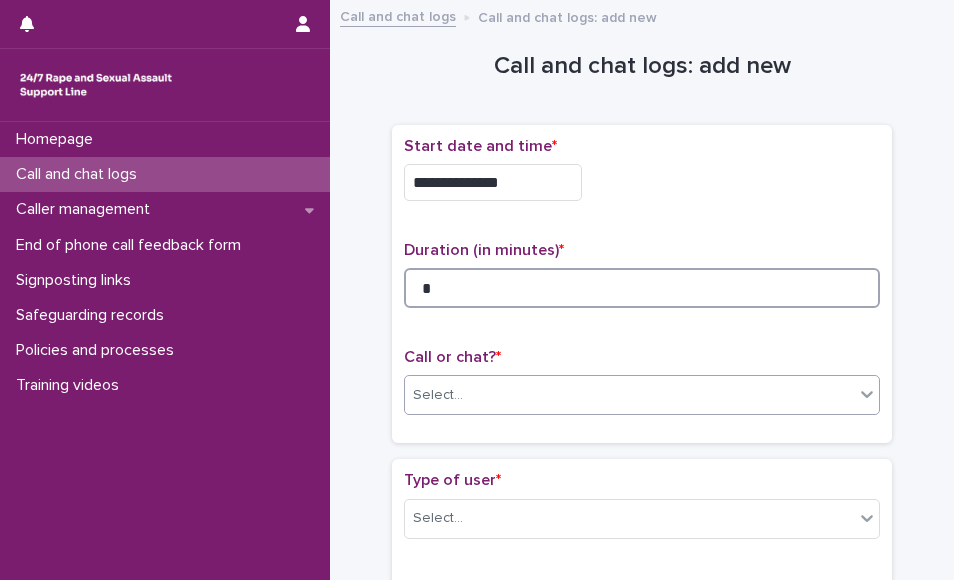 type on "*" 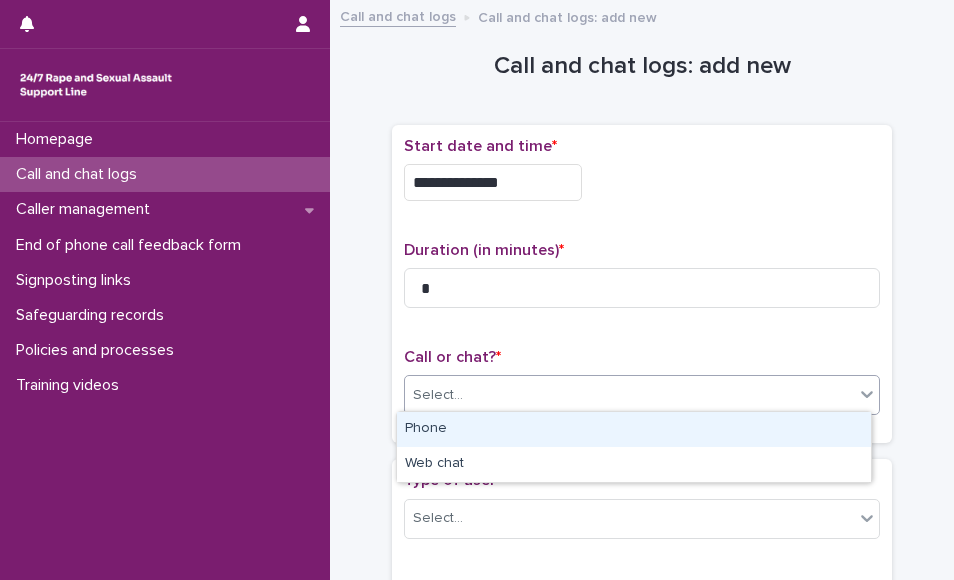 click on "**********" at bounding box center [477, 290] 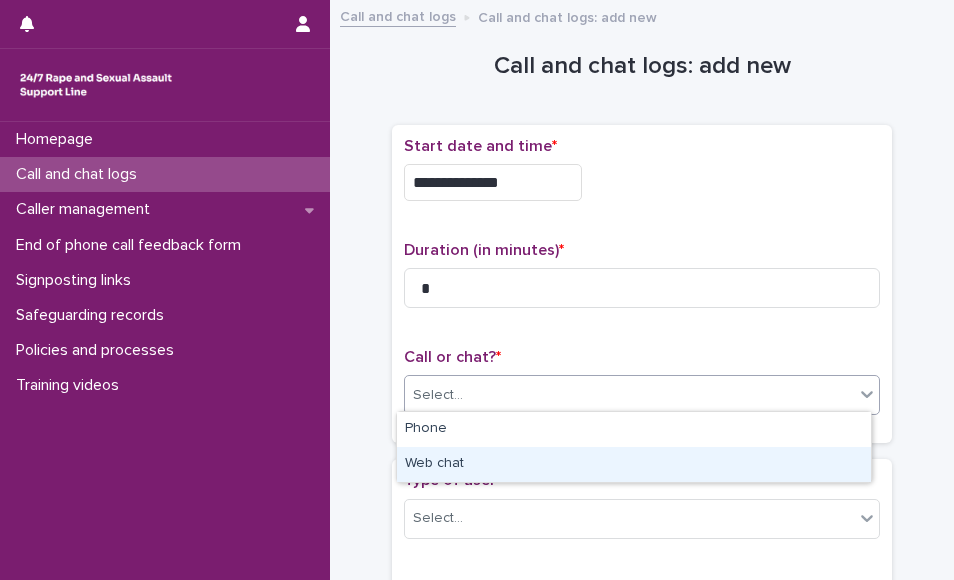 click on "Web chat" at bounding box center (634, 464) 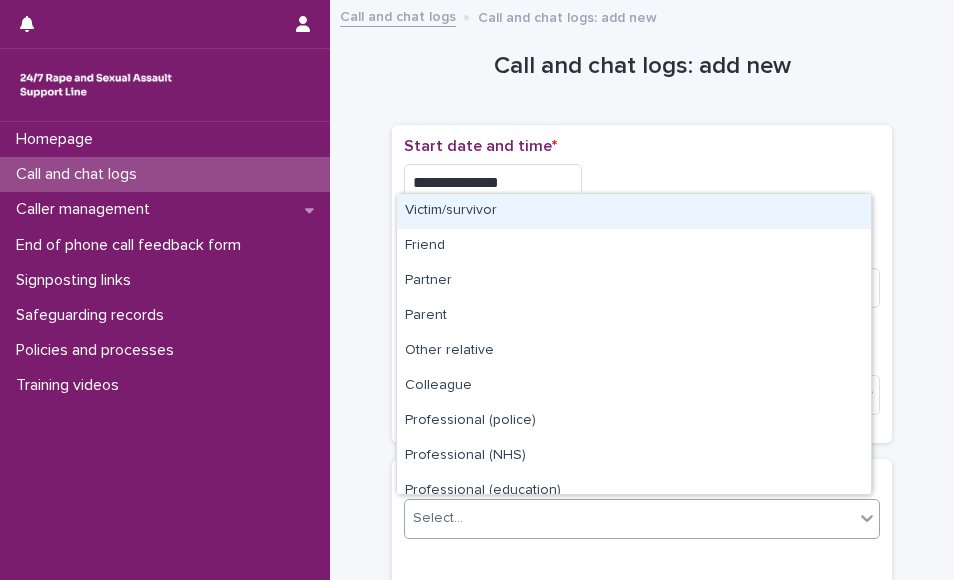 click on "Select..." at bounding box center [629, 518] 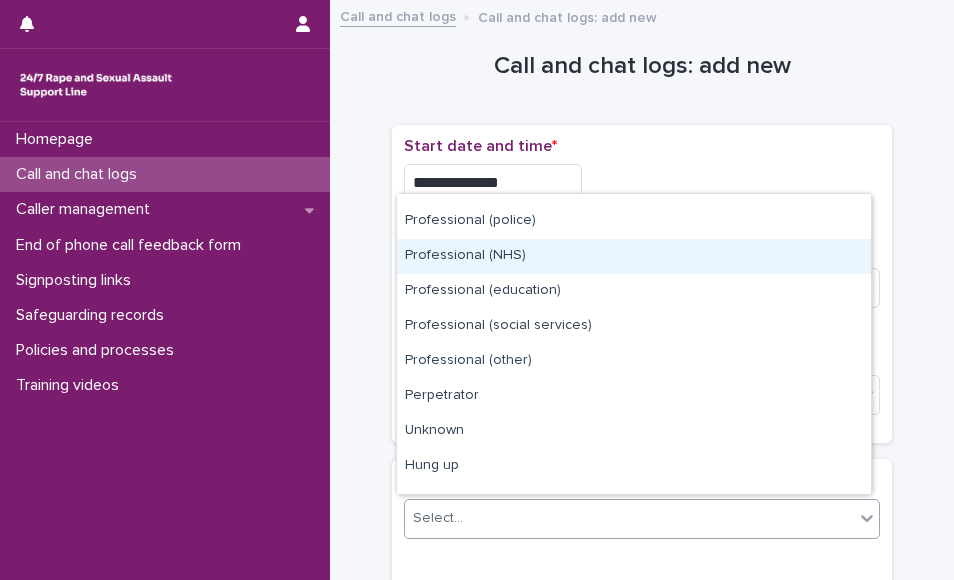 scroll, scrollTop: 225, scrollLeft: 0, axis: vertical 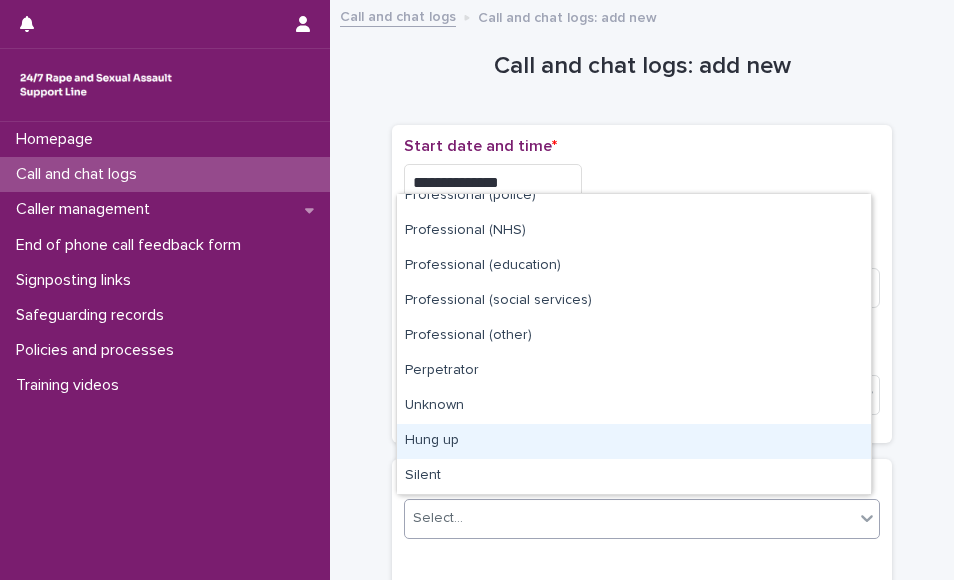 click on "Hung up" at bounding box center [634, 441] 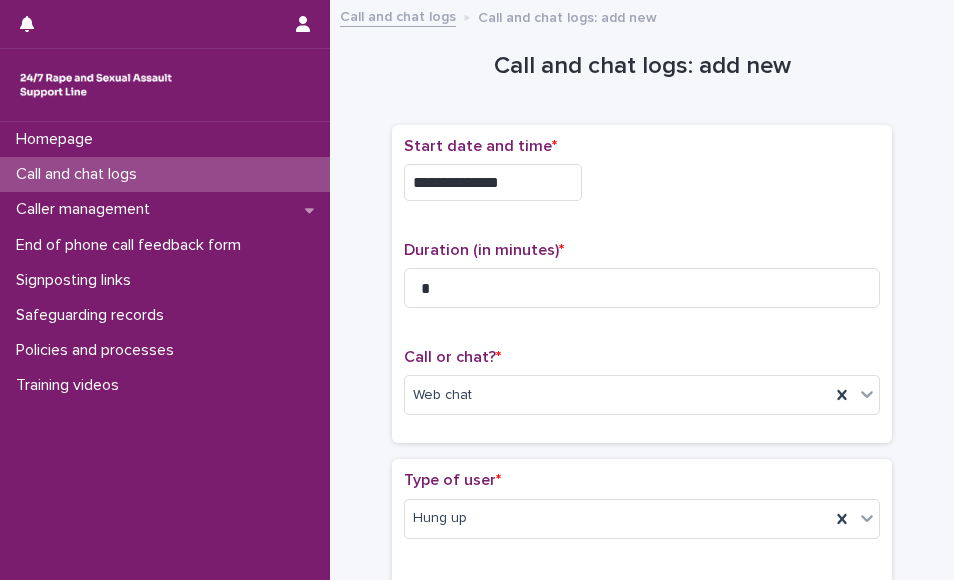 click on "**********" at bounding box center [642, 479] 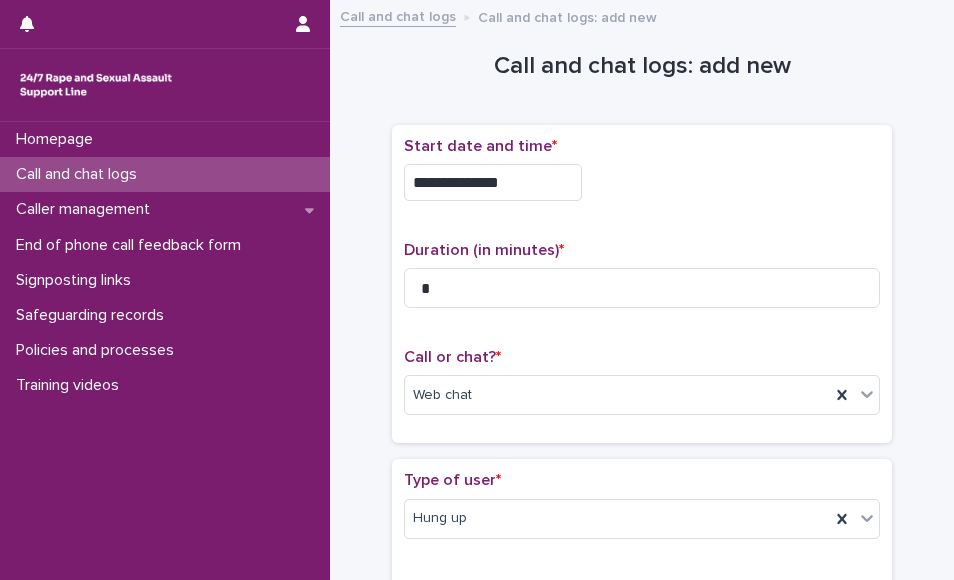 drag, startPoint x: 934, startPoint y: 527, endPoint x: 944, endPoint y: 538, distance: 14.866069 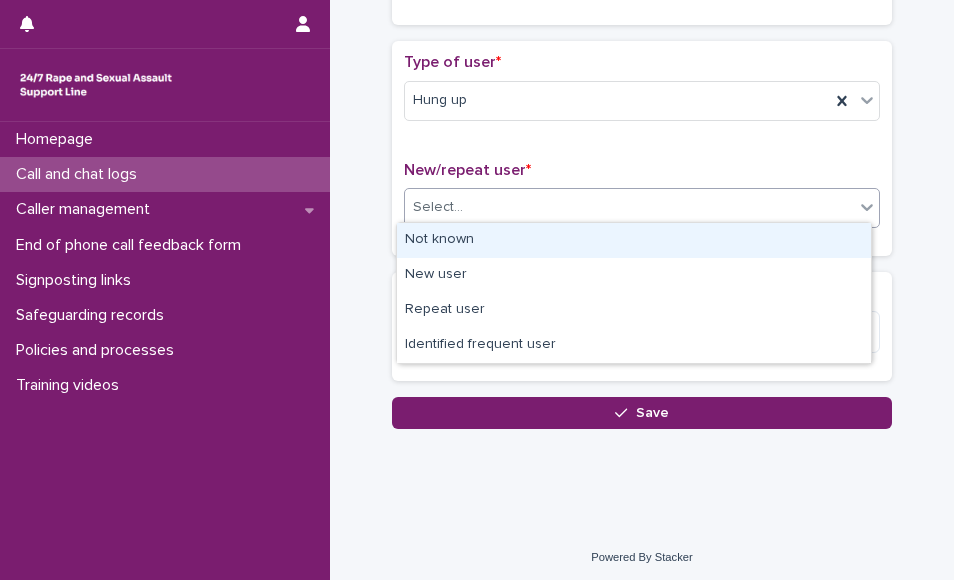 click on "Select..." at bounding box center (629, 207) 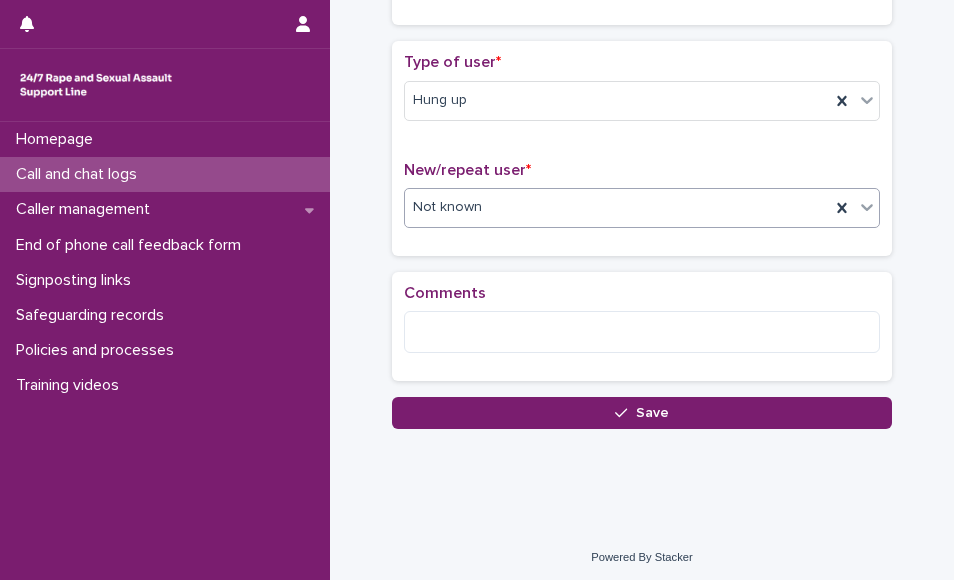 scroll, scrollTop: 0, scrollLeft: 0, axis: both 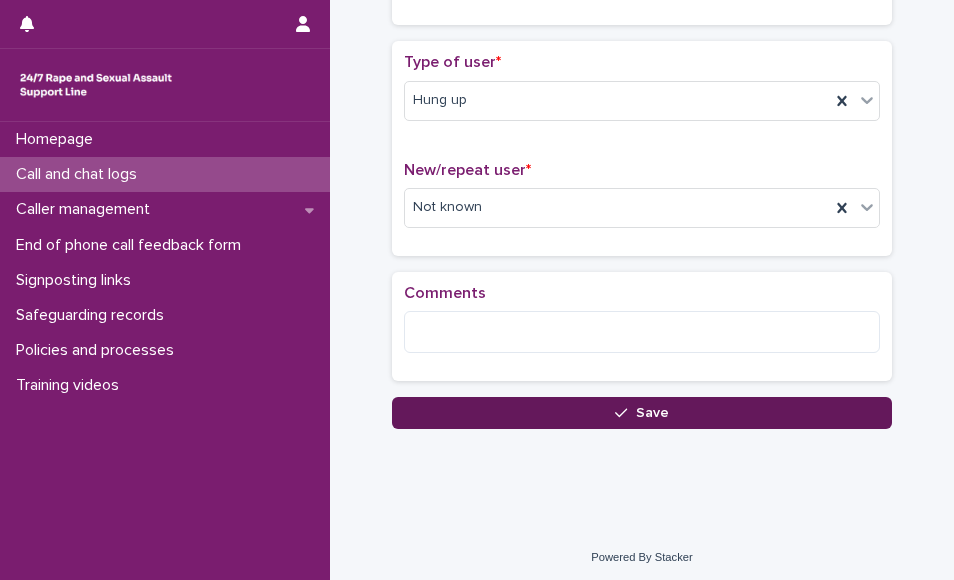 click on "Save" at bounding box center [642, 413] 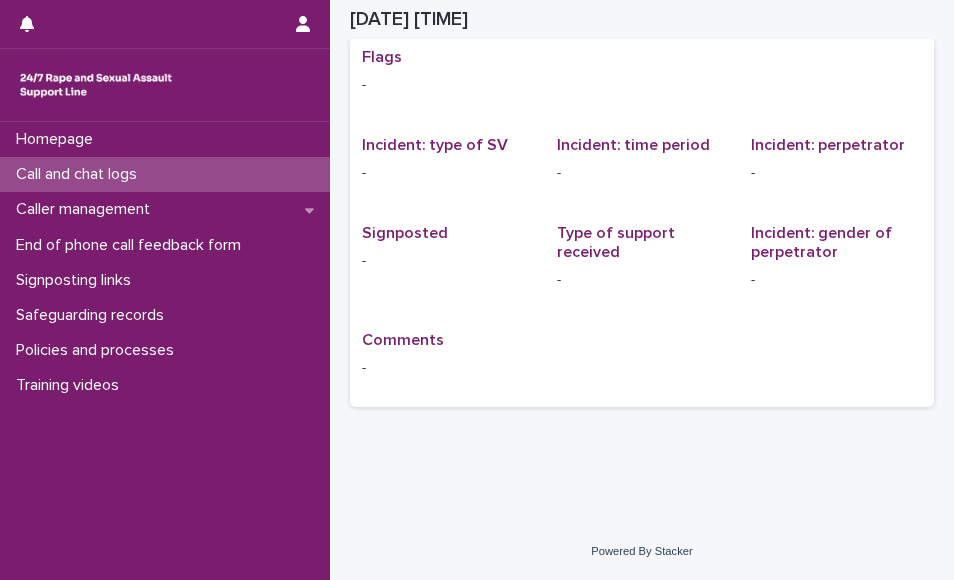 scroll, scrollTop: 19, scrollLeft: 0, axis: vertical 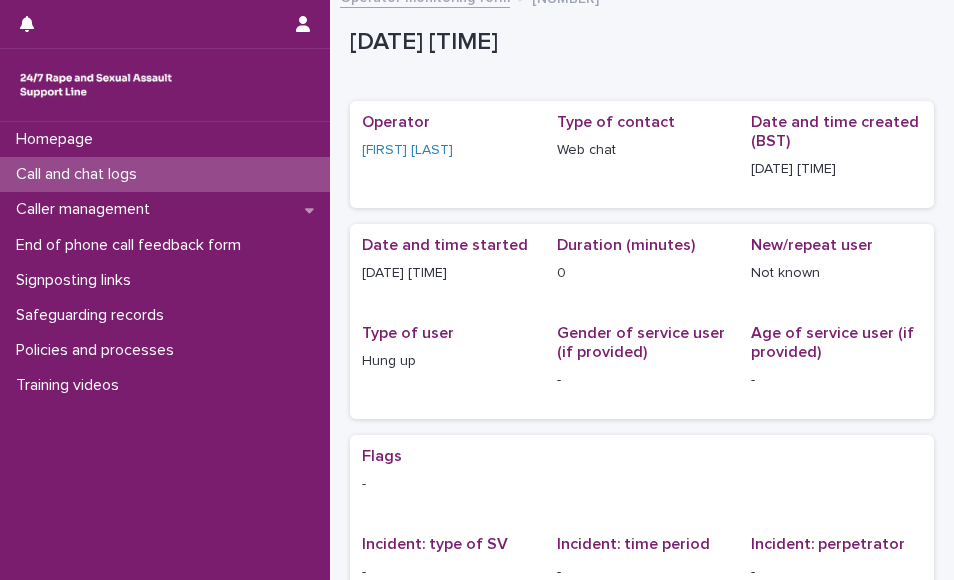 click on "Call and chat logs" at bounding box center [80, 174] 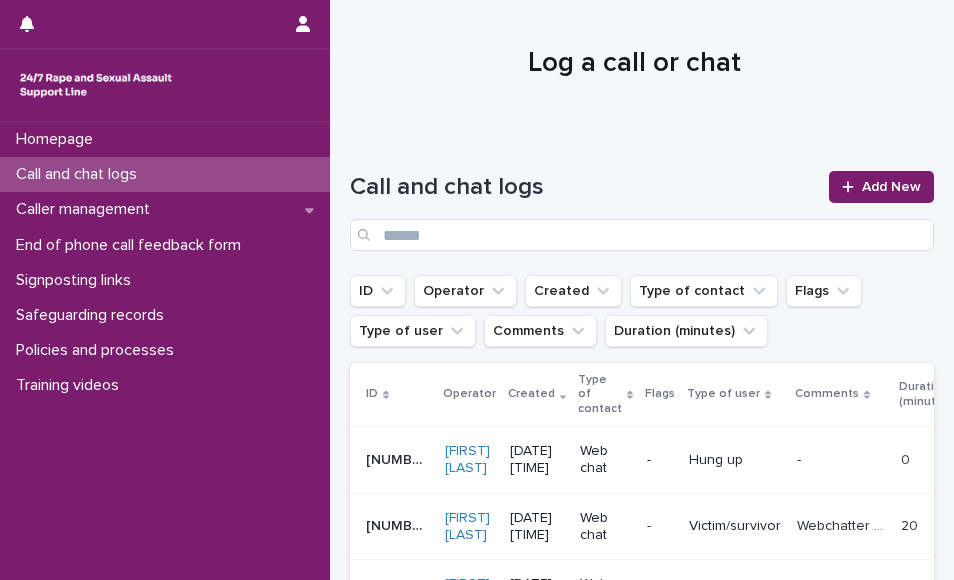 scroll, scrollTop: 0, scrollLeft: 0, axis: both 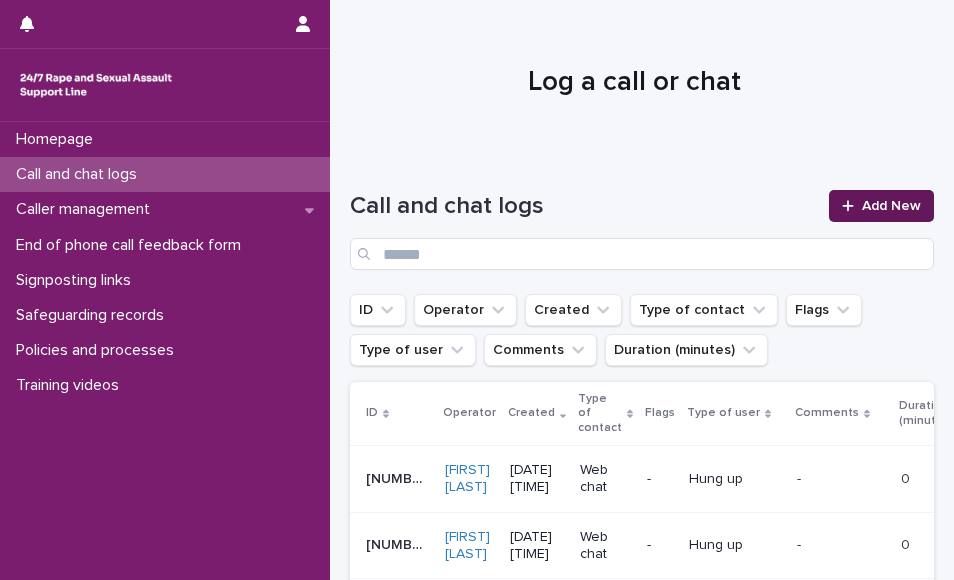 click on "Add New" at bounding box center (881, 206) 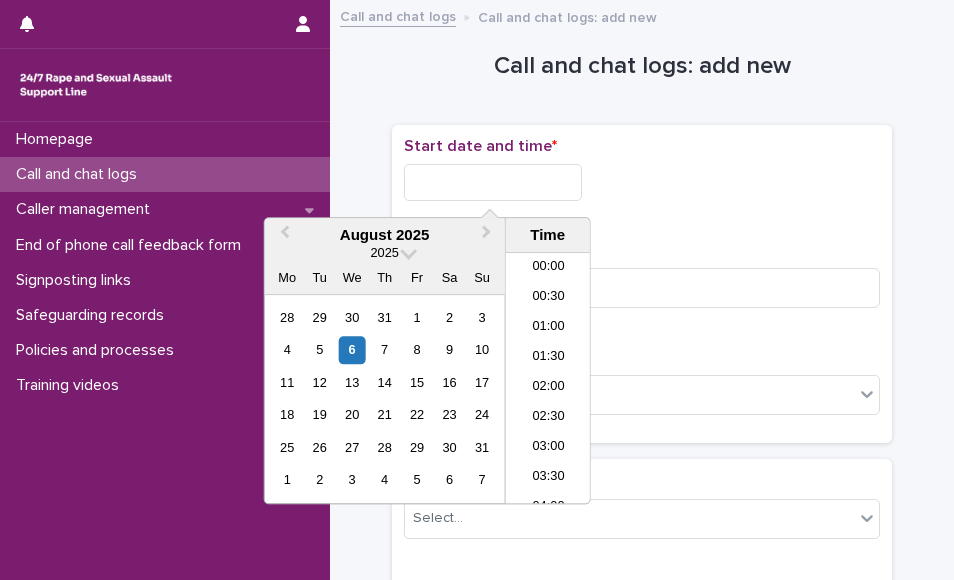 click at bounding box center [493, 182] 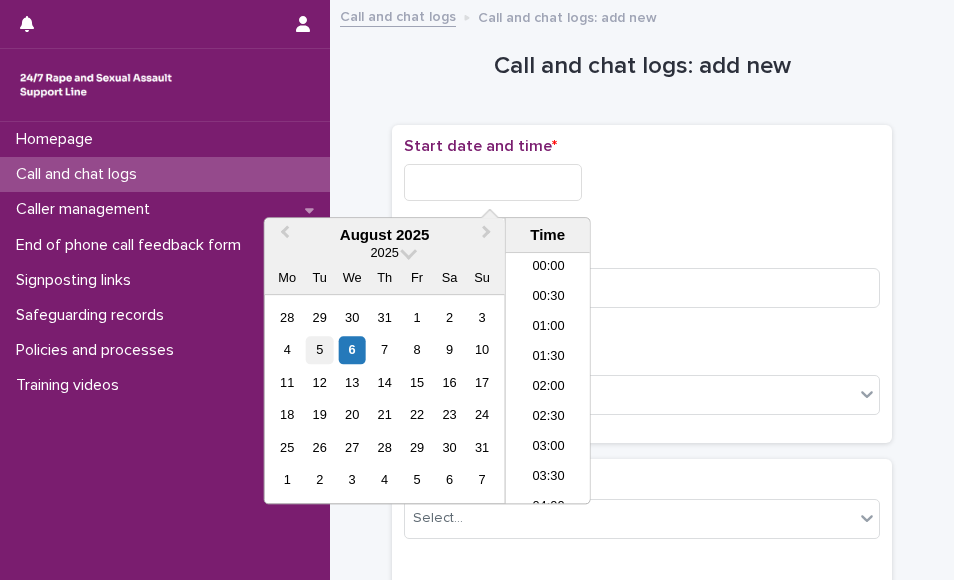 scroll, scrollTop: 880, scrollLeft: 0, axis: vertical 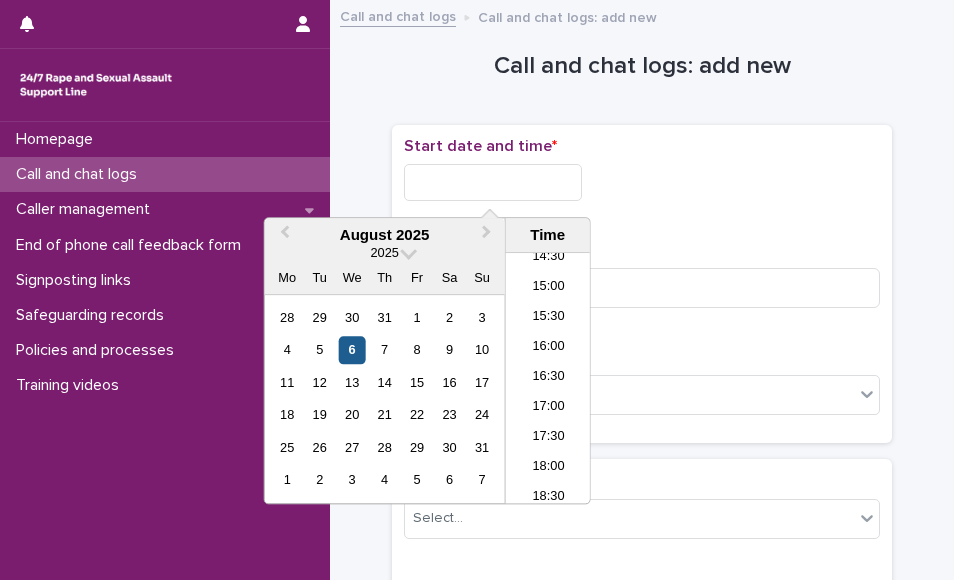 click on "6" at bounding box center (352, 350) 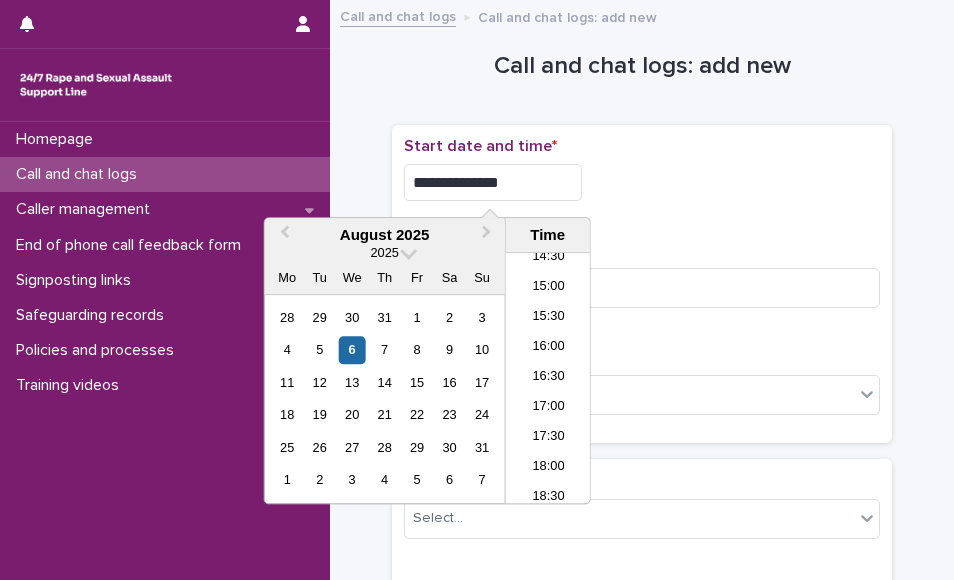 click on "**********" at bounding box center [493, 182] 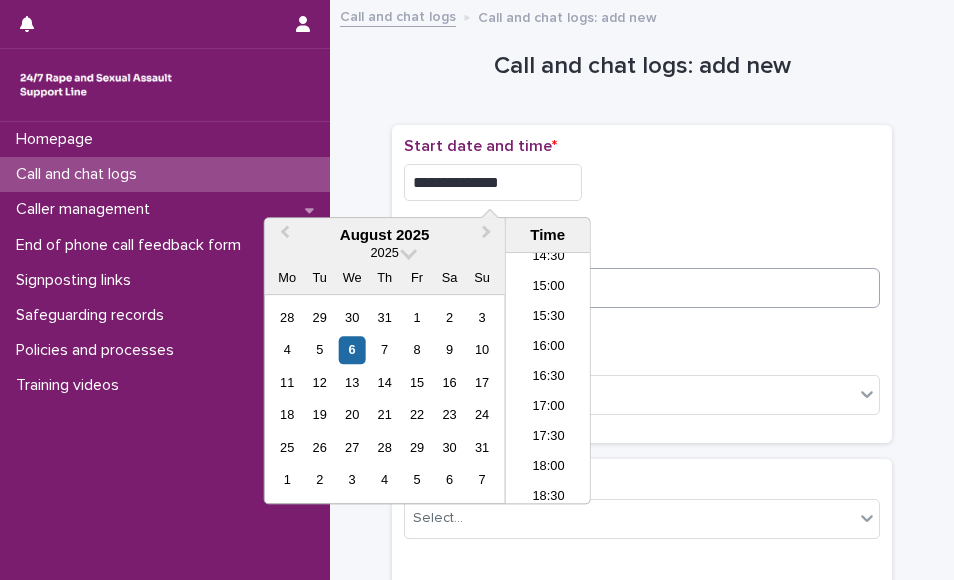 type on "**********" 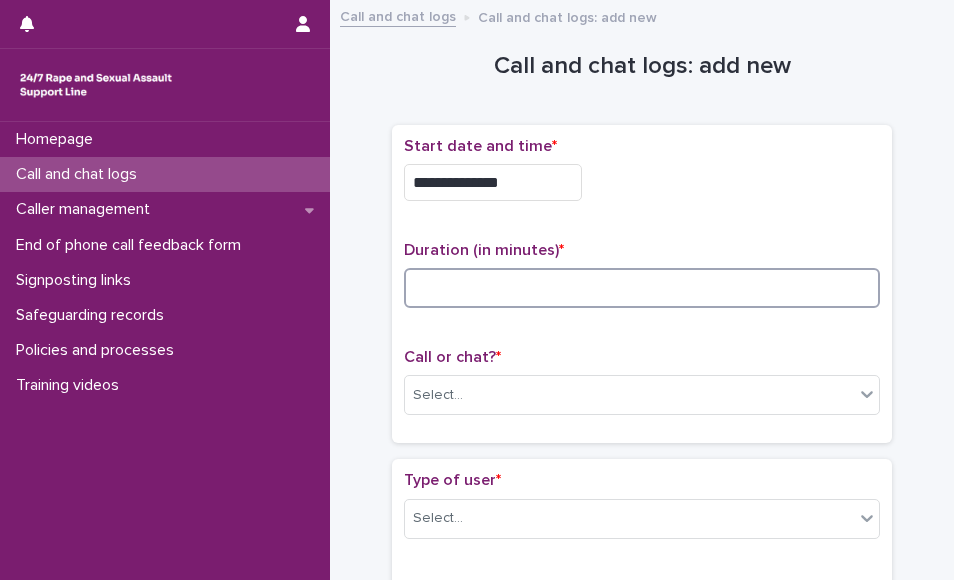 click at bounding box center (642, 288) 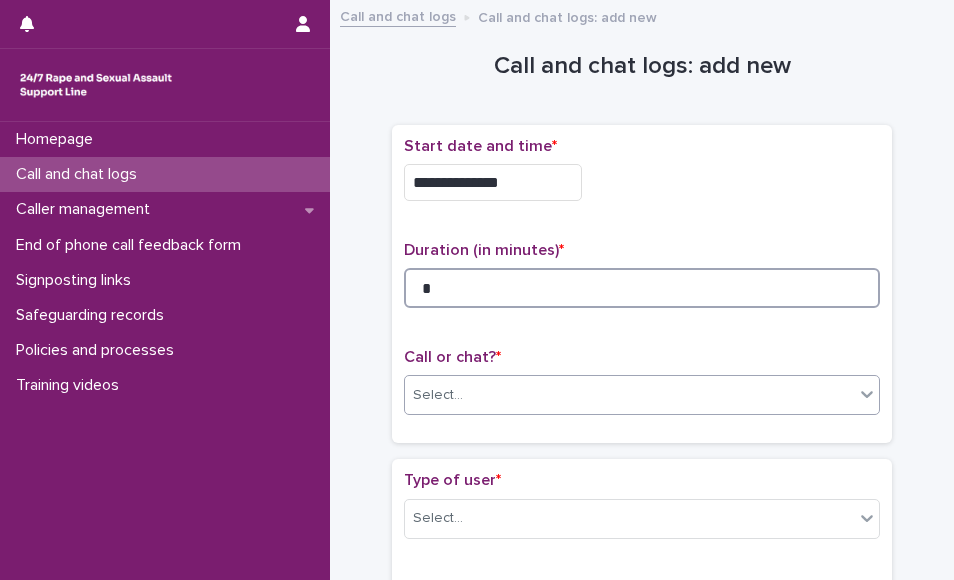 type on "*" 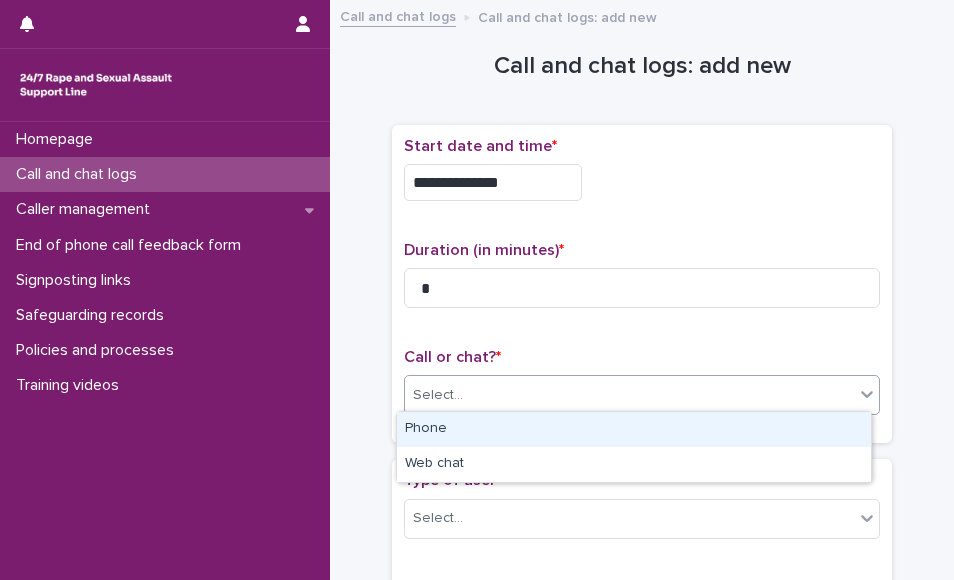 click on "Select..." at bounding box center (629, 395) 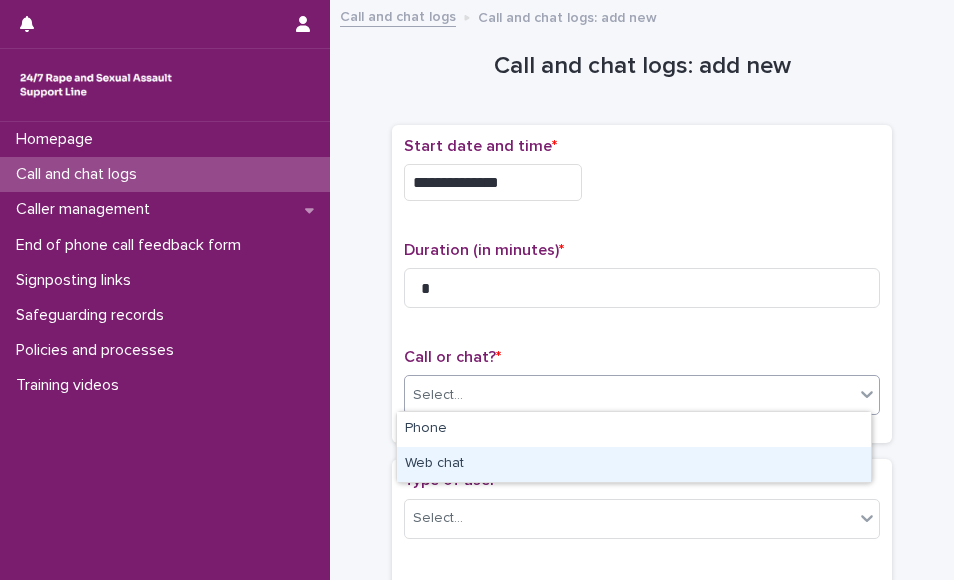 click on "Web chat" at bounding box center (634, 464) 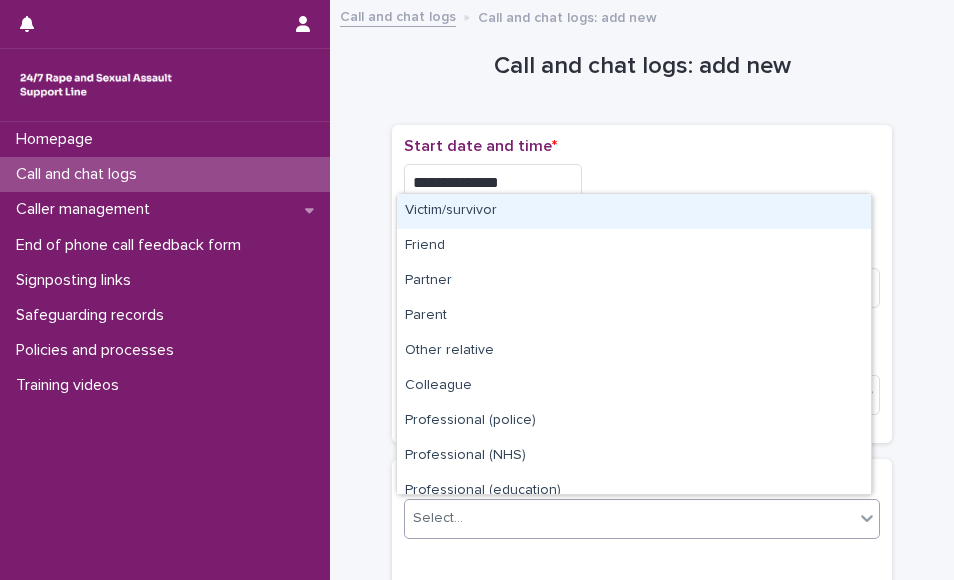 click on "Select..." at bounding box center (629, 518) 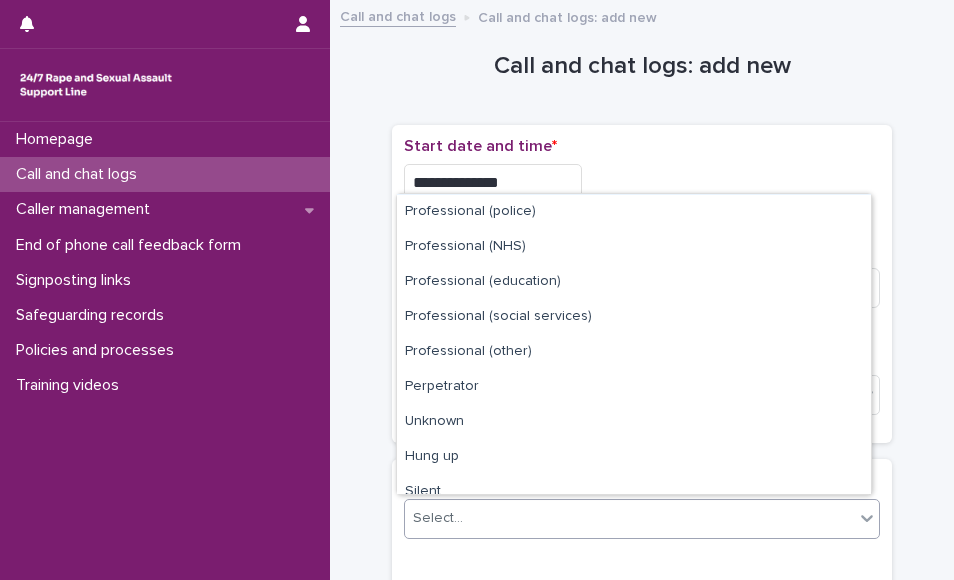scroll, scrollTop: 223, scrollLeft: 0, axis: vertical 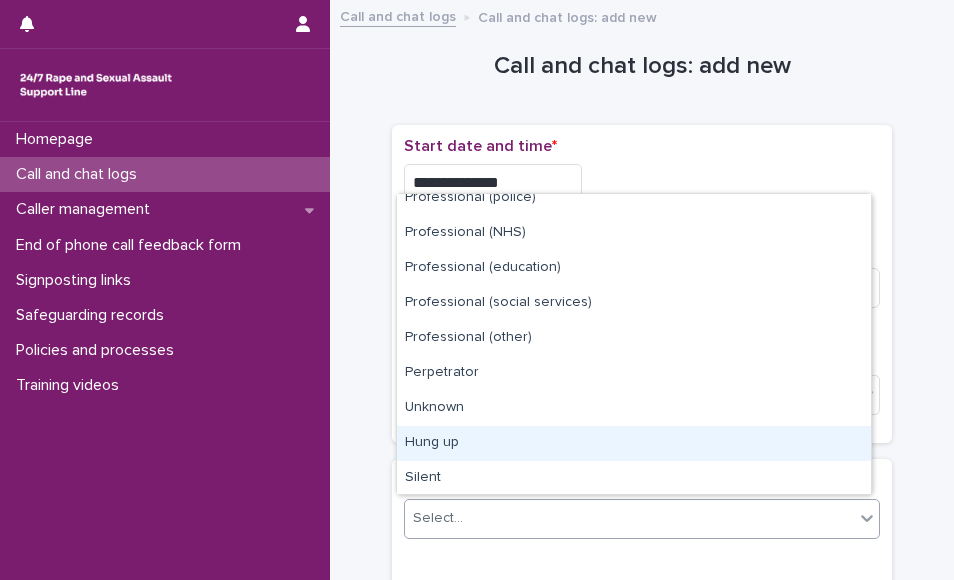 click on "Hung up" at bounding box center [634, 443] 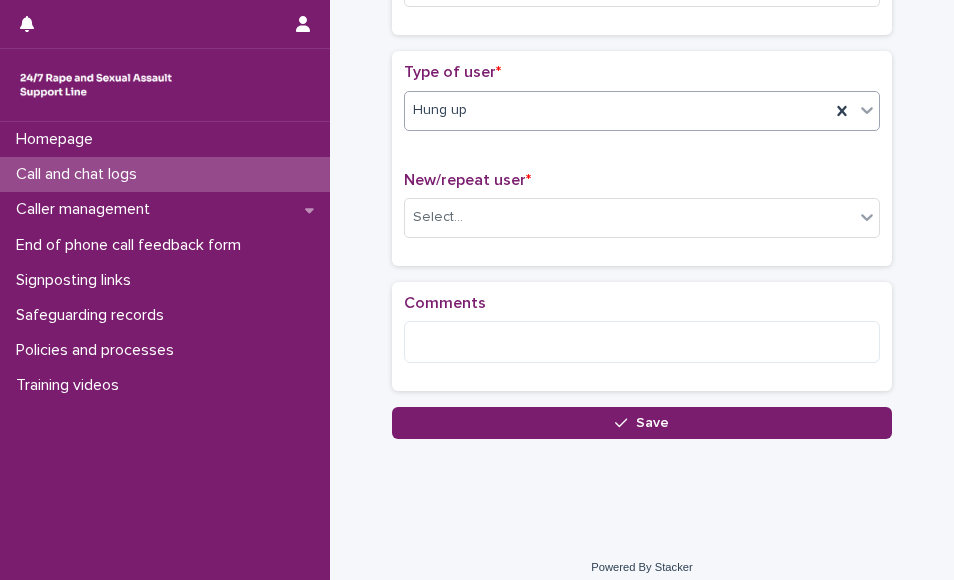 scroll, scrollTop: 412, scrollLeft: 0, axis: vertical 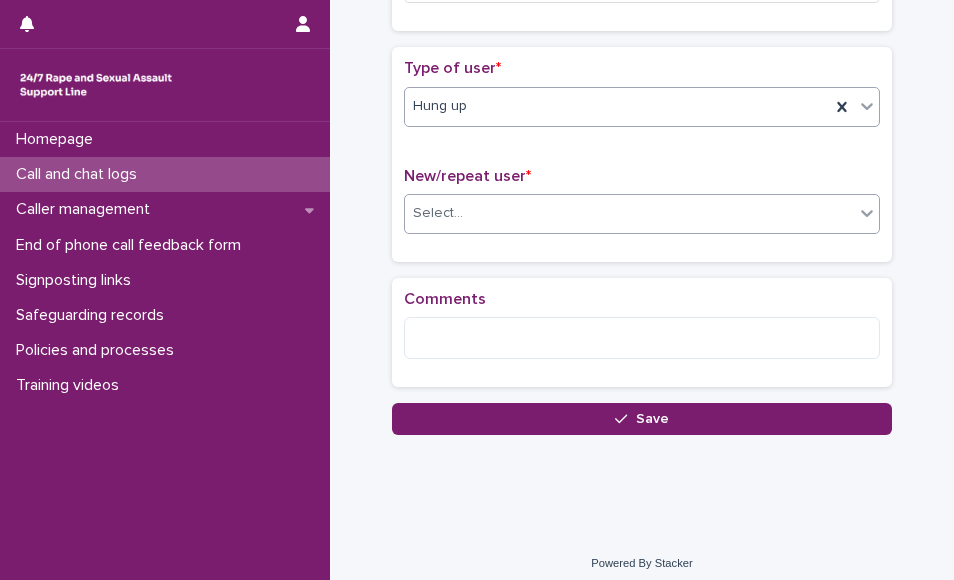 click on "Select..." at bounding box center [629, 213] 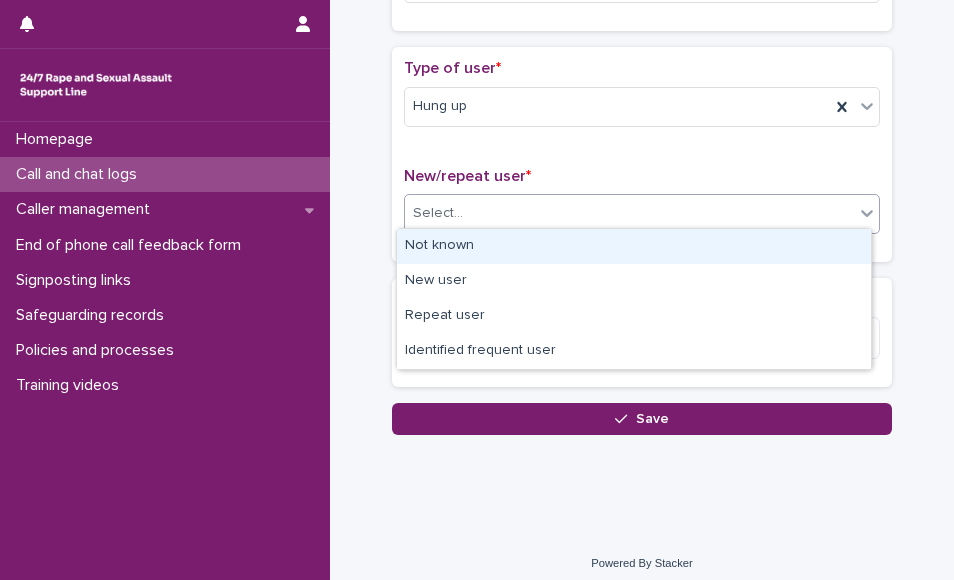 click on "Not known" at bounding box center (634, 246) 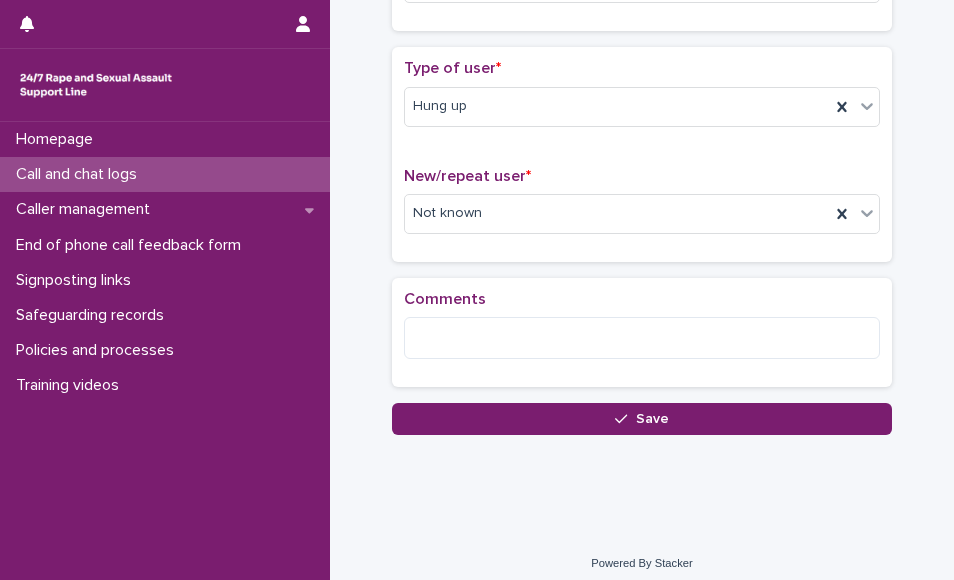 scroll, scrollTop: 0, scrollLeft: 0, axis: both 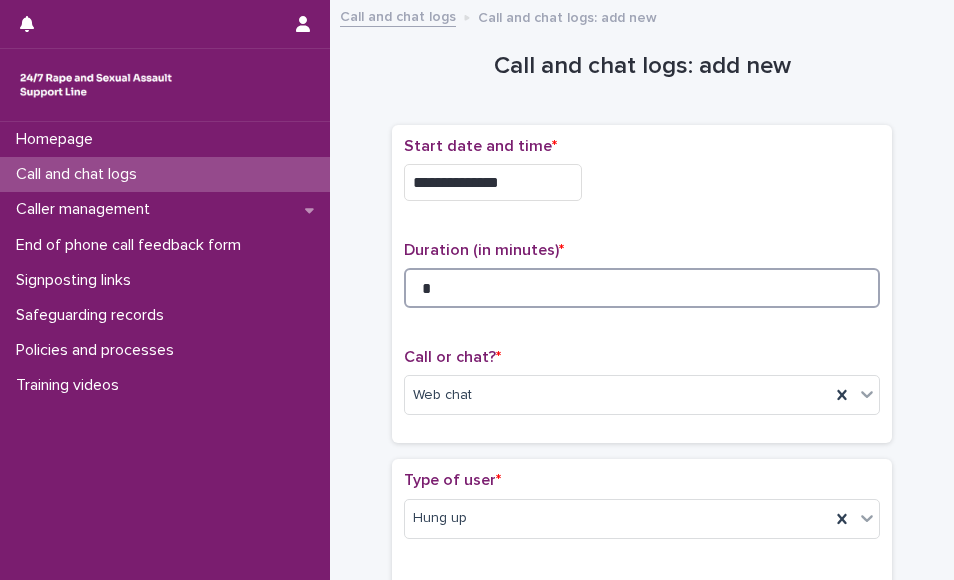 click on "*" at bounding box center (642, 288) 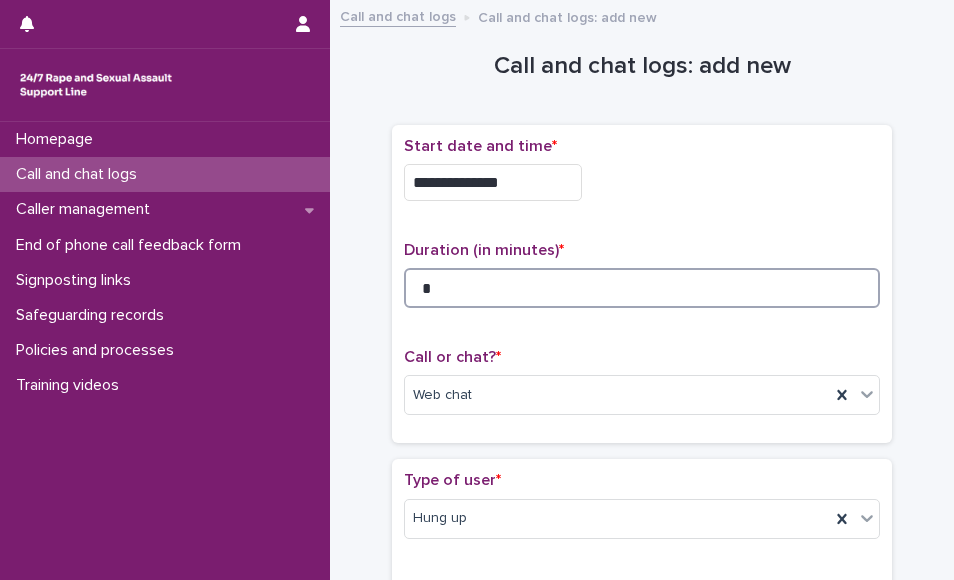 scroll, scrollTop: 418, scrollLeft: 0, axis: vertical 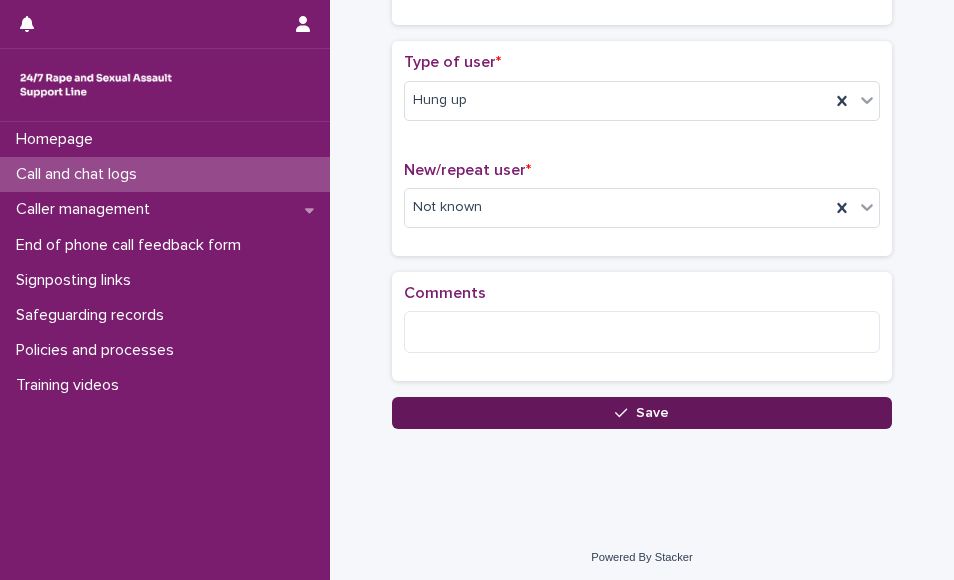 click on "Save" at bounding box center (642, 413) 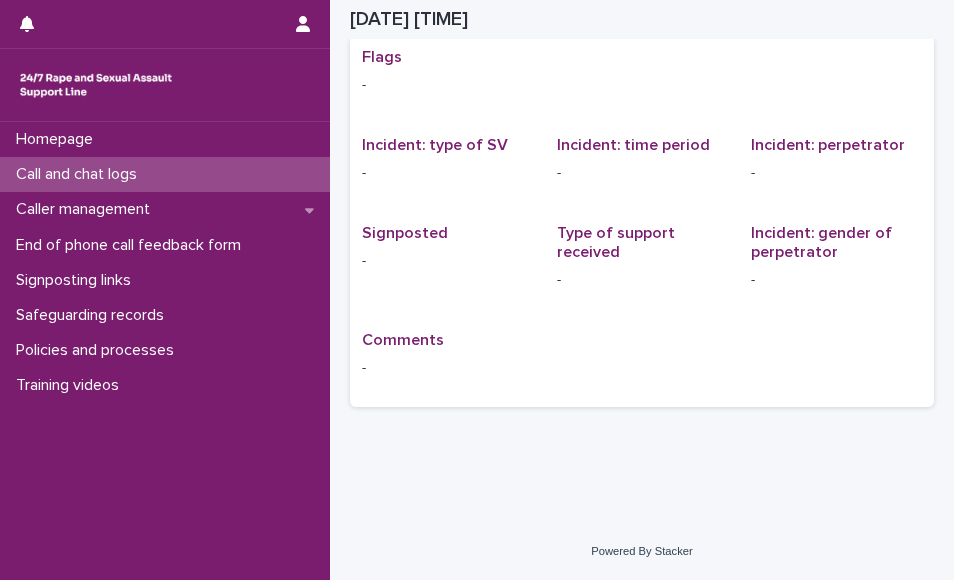 scroll, scrollTop: 19, scrollLeft: 0, axis: vertical 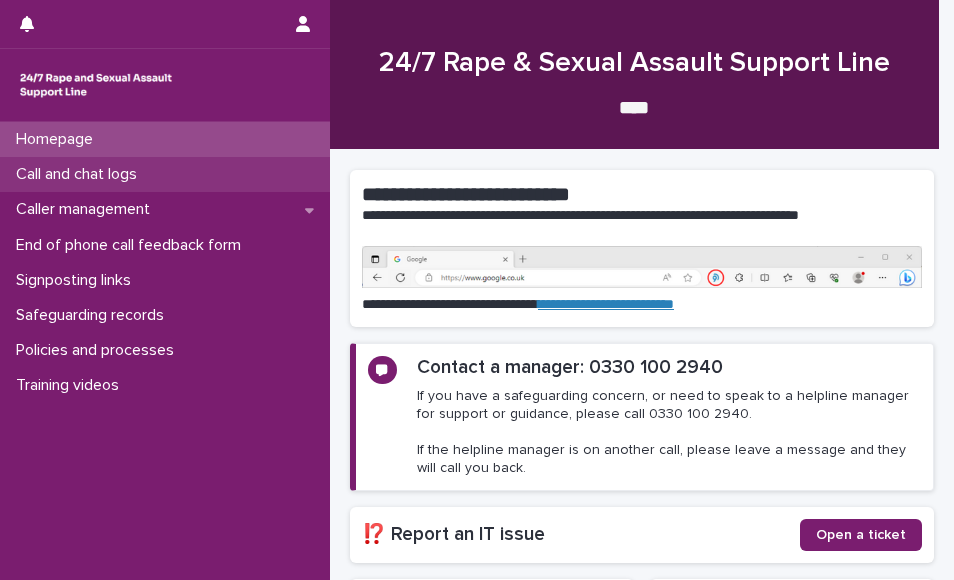 drag, startPoint x: 0, startPoint y: 0, endPoint x: 189, endPoint y: 167, distance: 252.21024 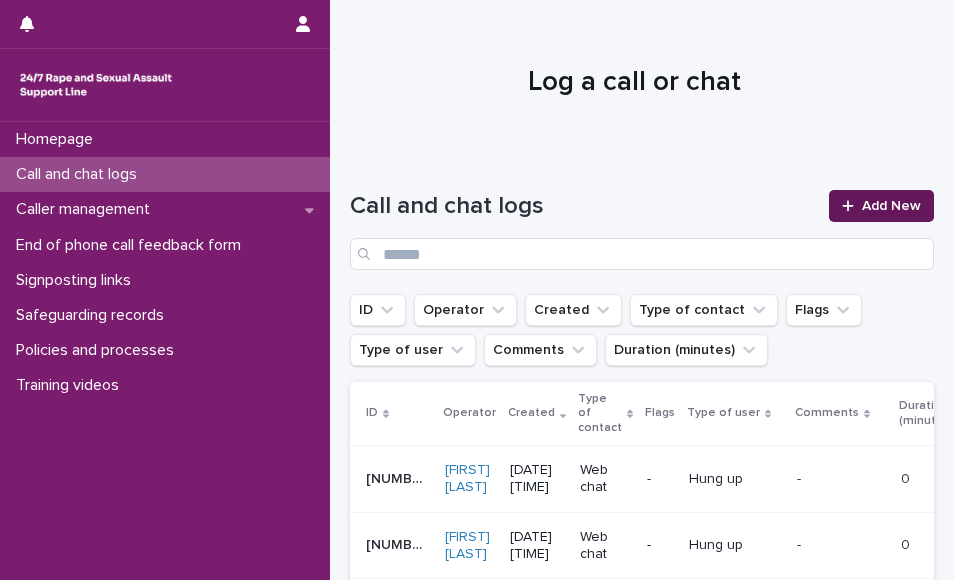 click at bounding box center (852, 206) 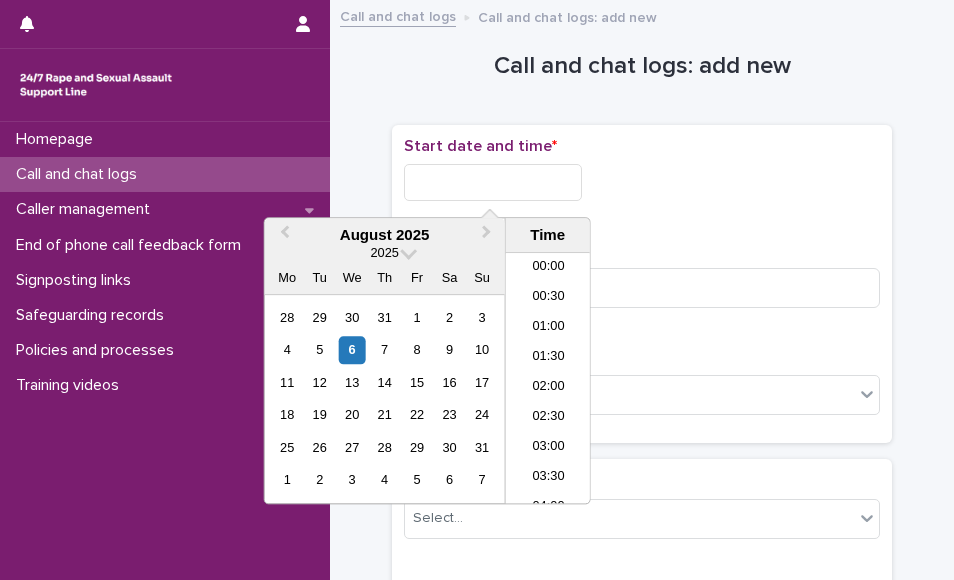 click at bounding box center [493, 182] 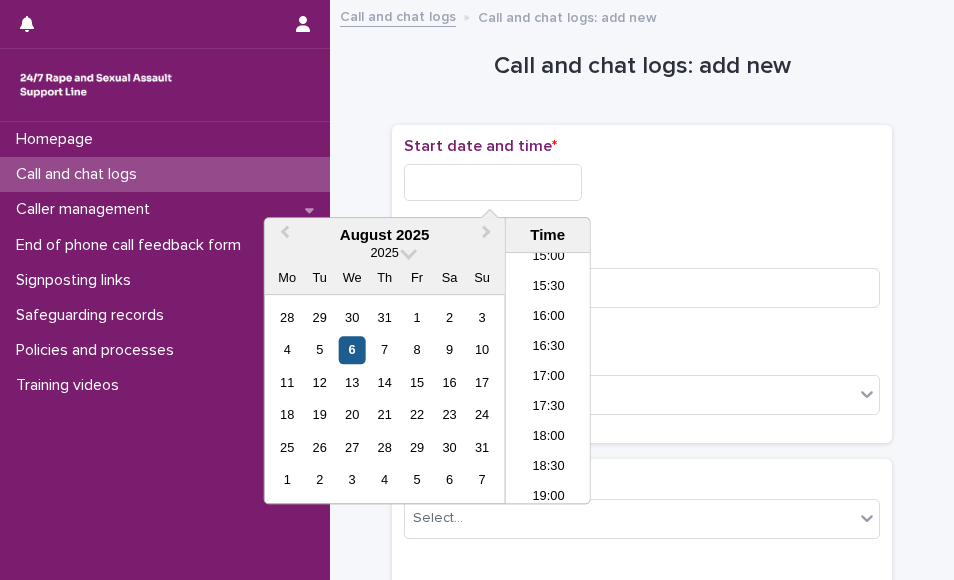 click on "6" at bounding box center (352, 350) 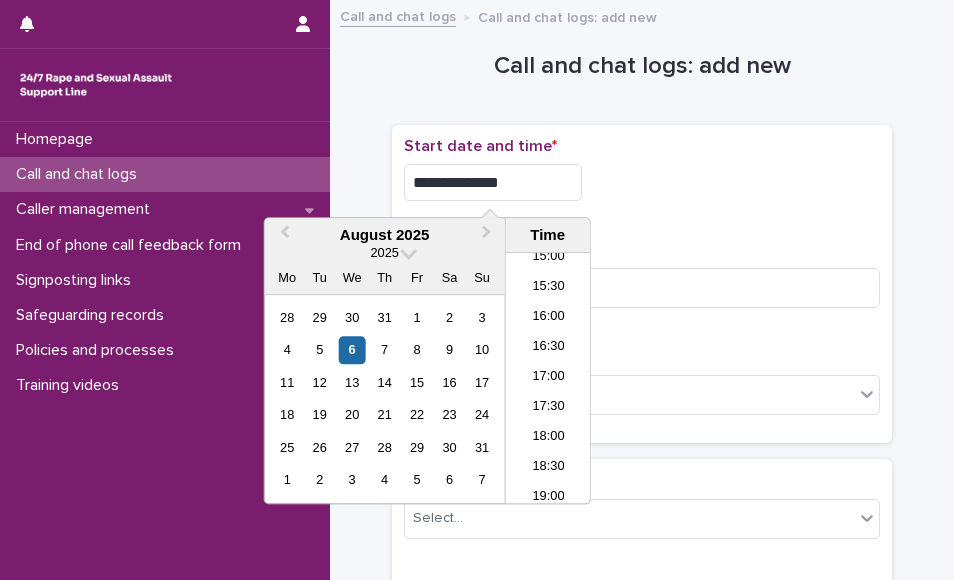 click on "**********" at bounding box center [493, 182] 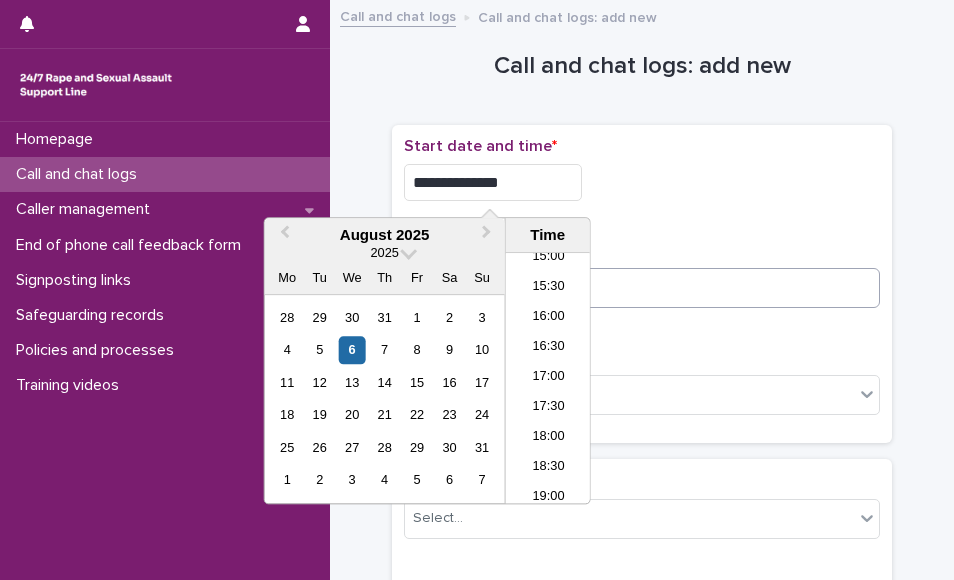 type on "**********" 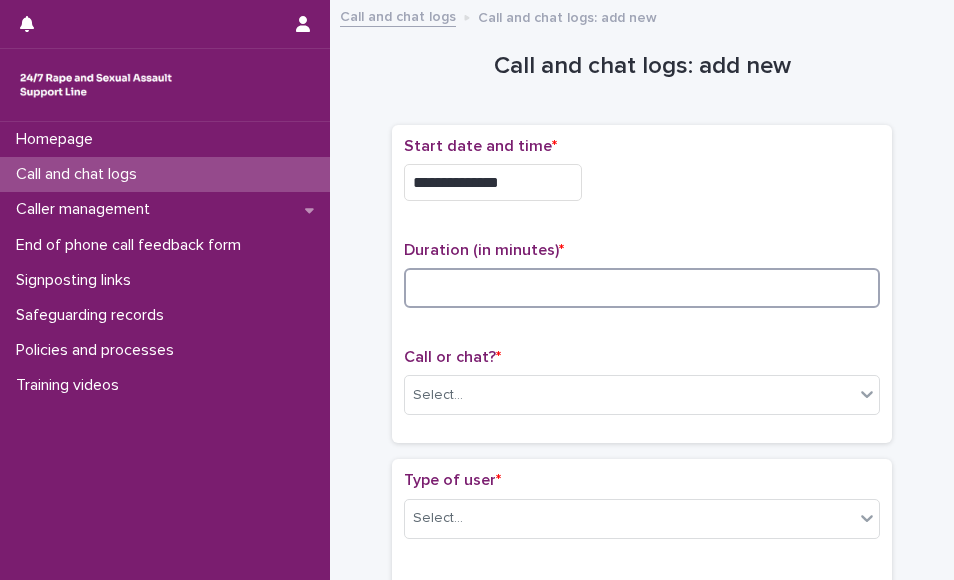 click at bounding box center (642, 288) 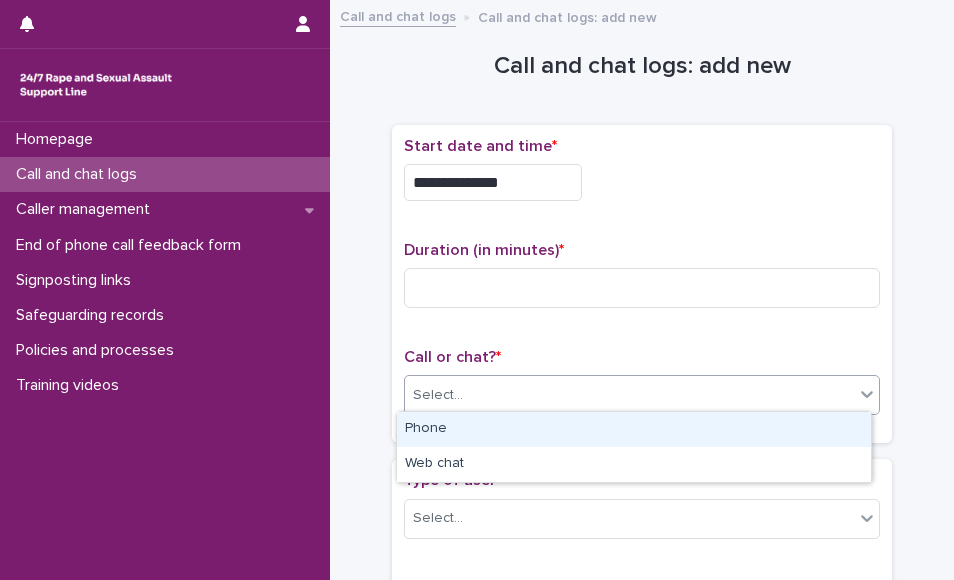 click on "Select..." at bounding box center [629, 395] 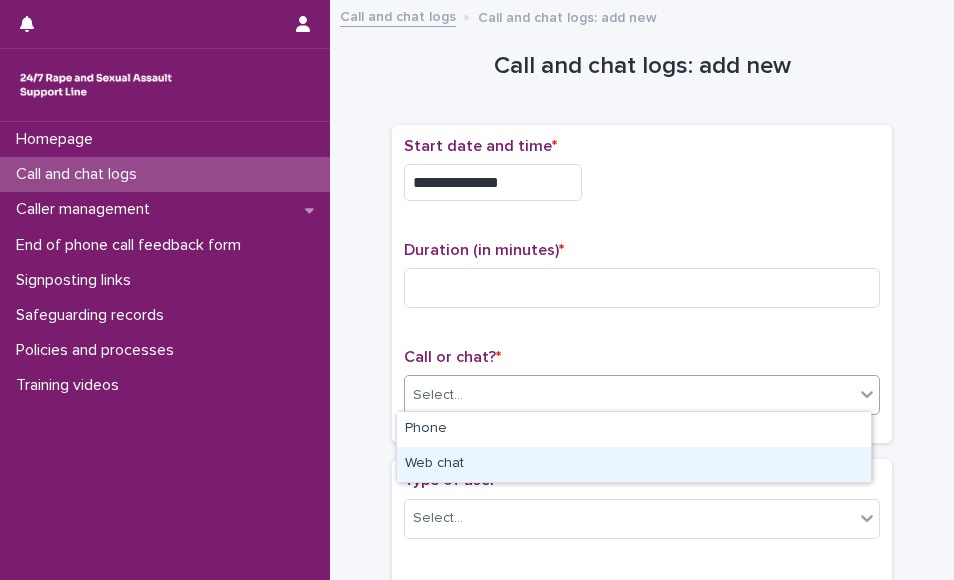 click on "Web chat" at bounding box center [634, 464] 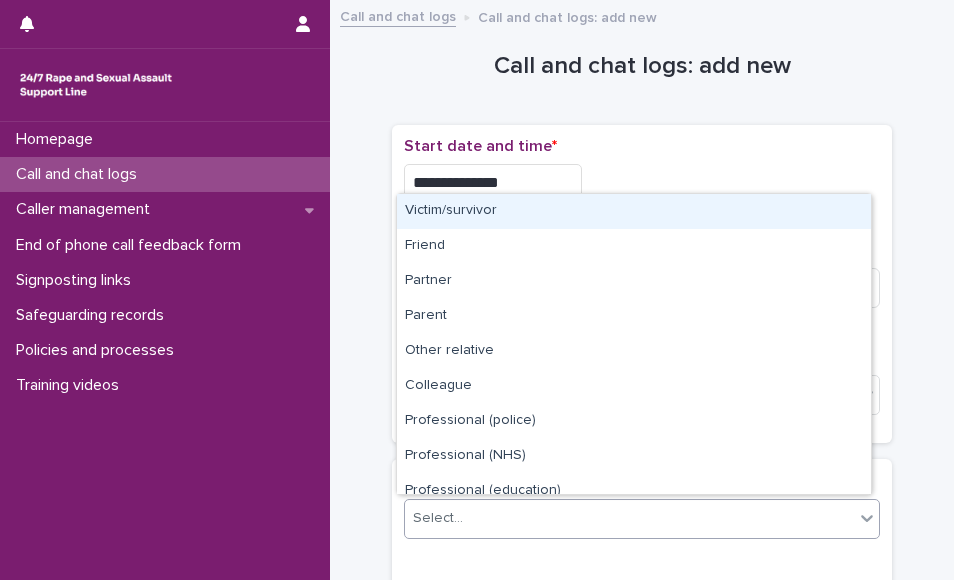 click on "Select..." at bounding box center (629, 518) 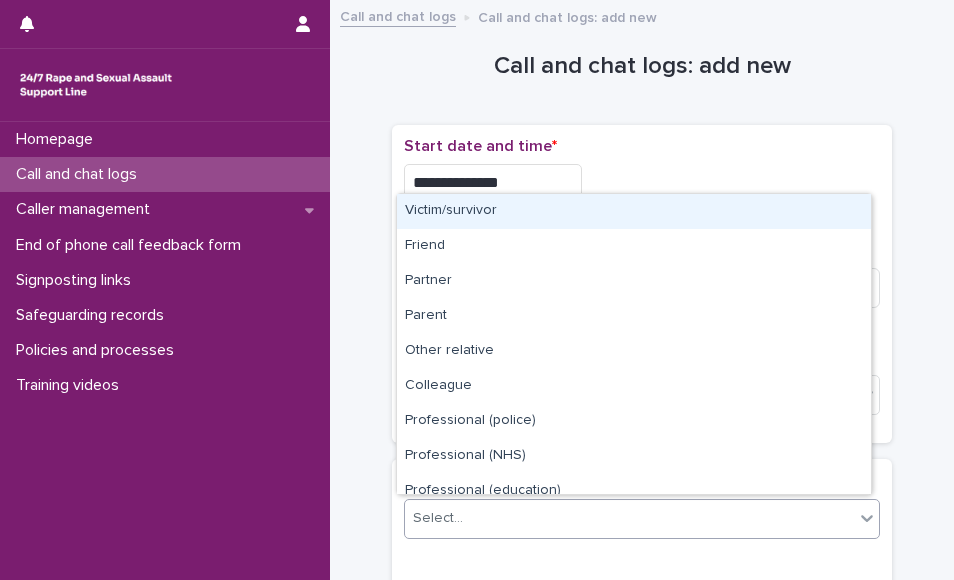 click on "Victim/survivor" at bounding box center (634, 211) 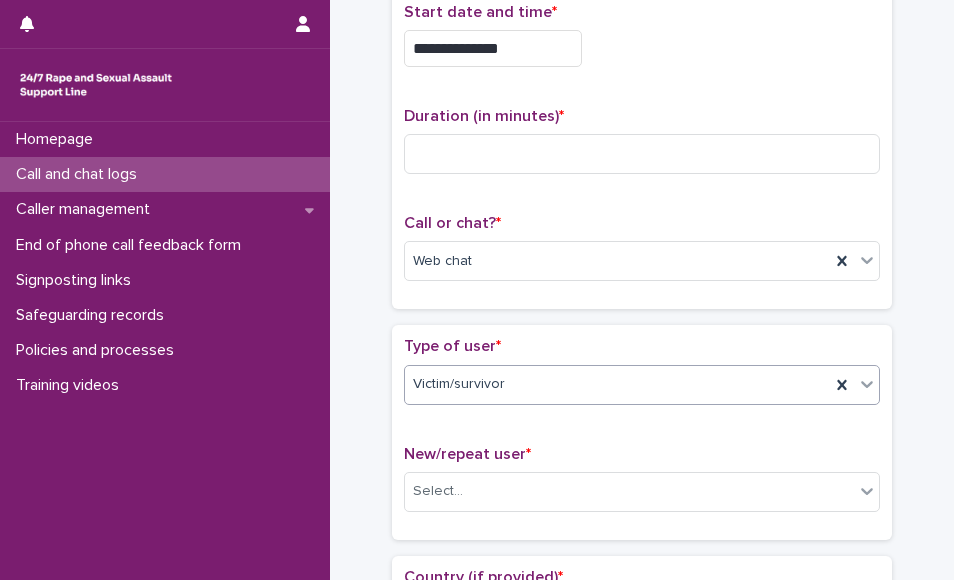 scroll, scrollTop: 160, scrollLeft: 0, axis: vertical 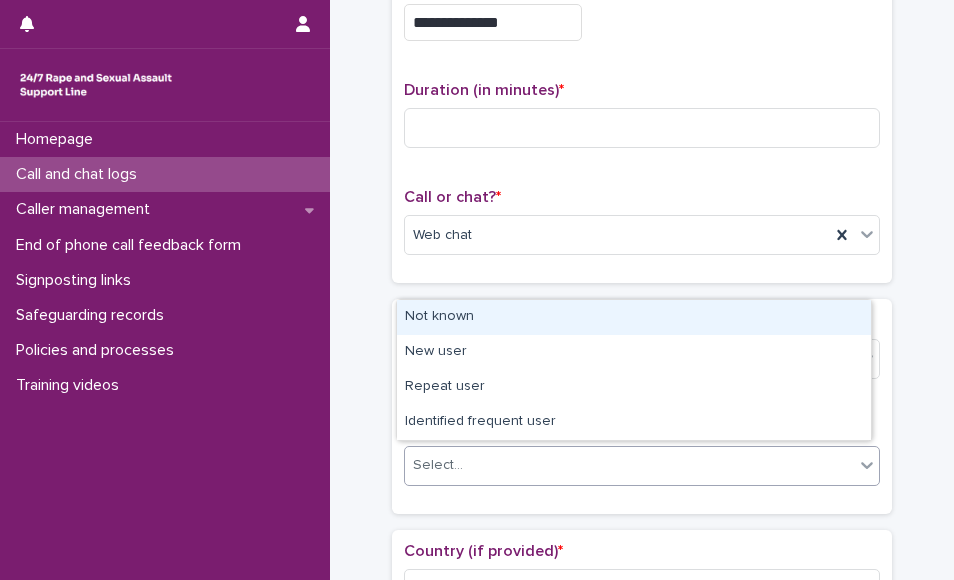 click on "Select..." at bounding box center [629, 465] 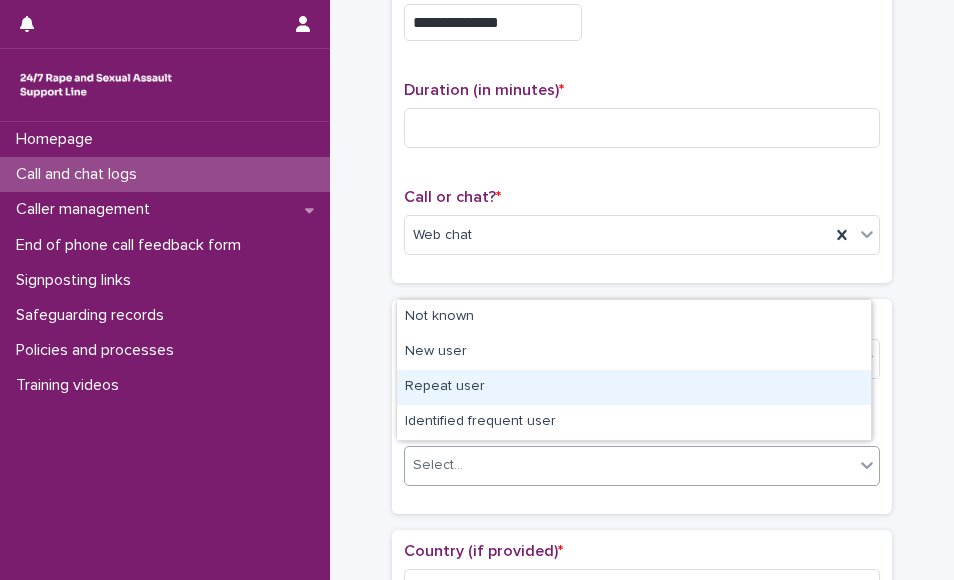 click on "Repeat user" at bounding box center (634, 387) 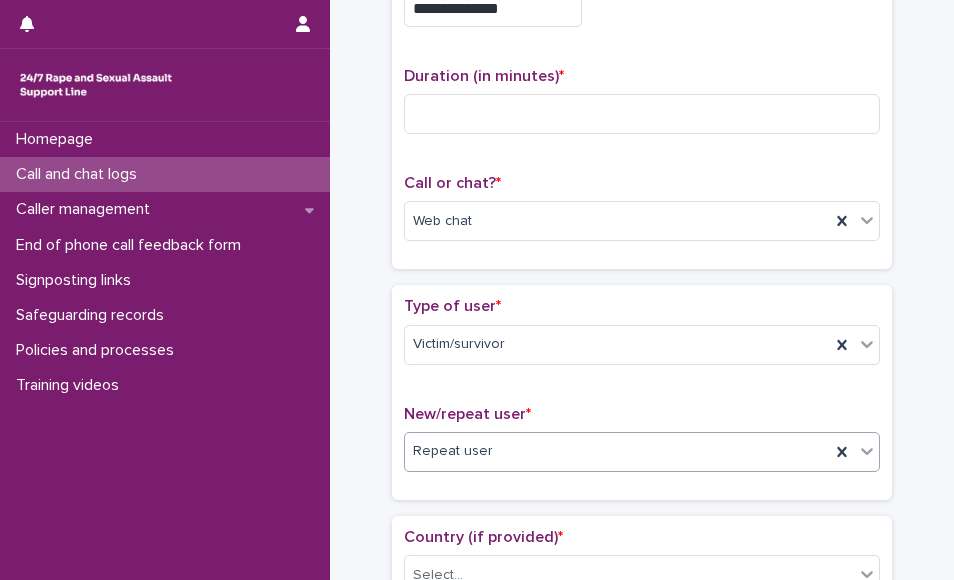 scroll, scrollTop: 152, scrollLeft: 0, axis: vertical 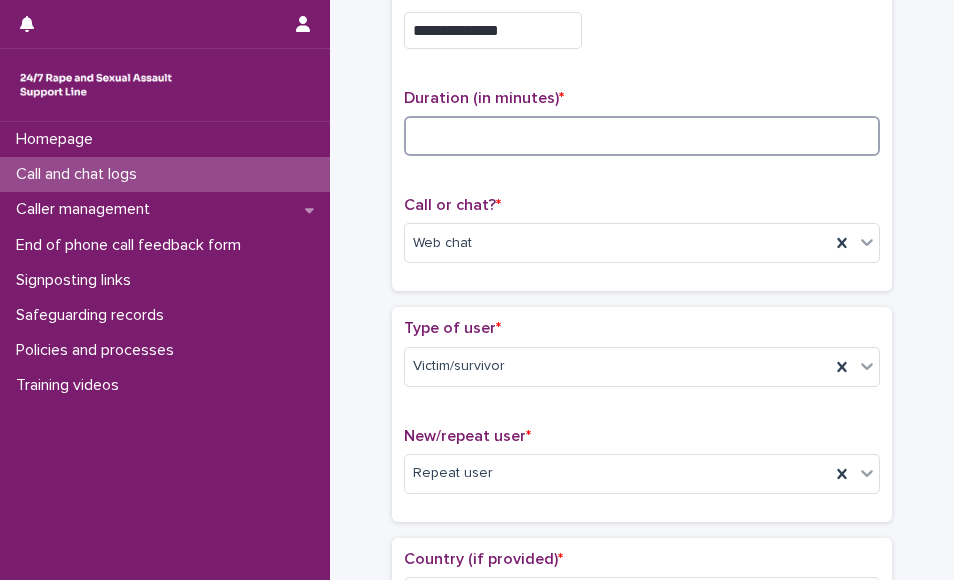 click at bounding box center (642, 136) 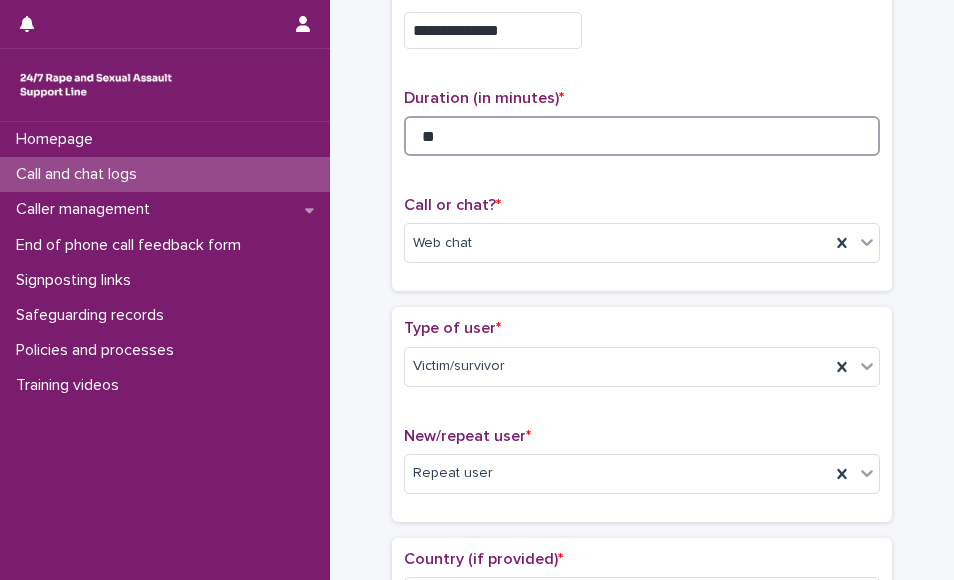 type on "**" 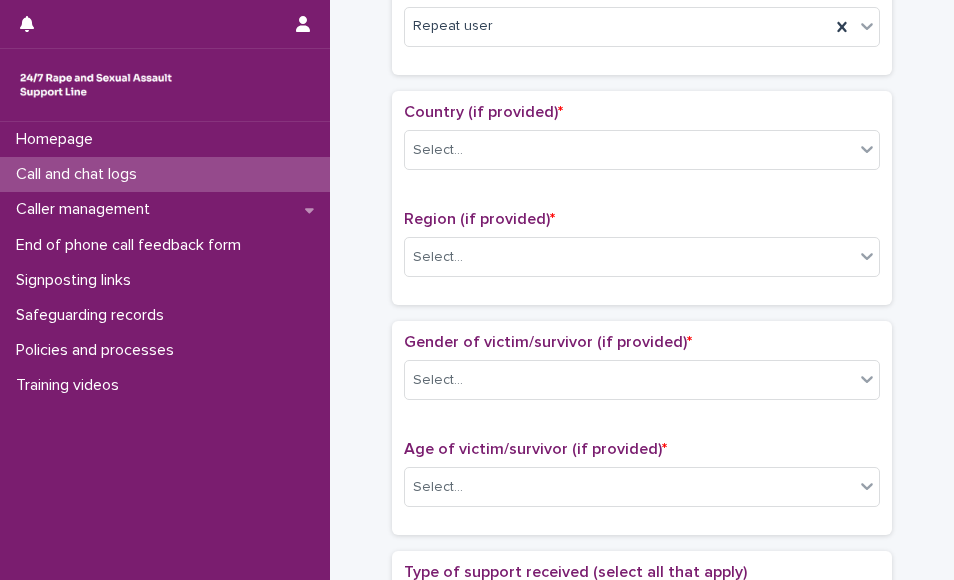 scroll, scrollTop: 602, scrollLeft: 0, axis: vertical 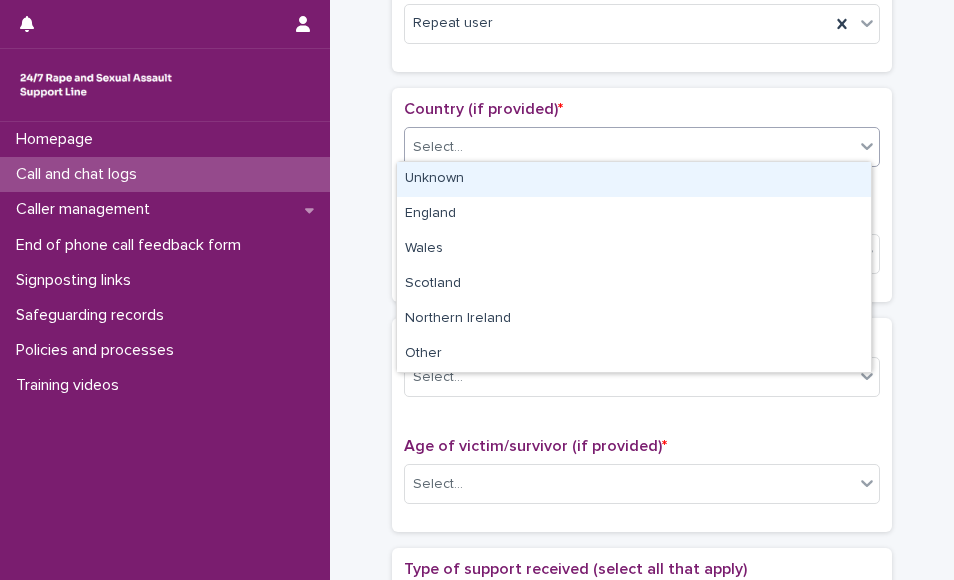 click on "Select..." at bounding box center [629, 147] 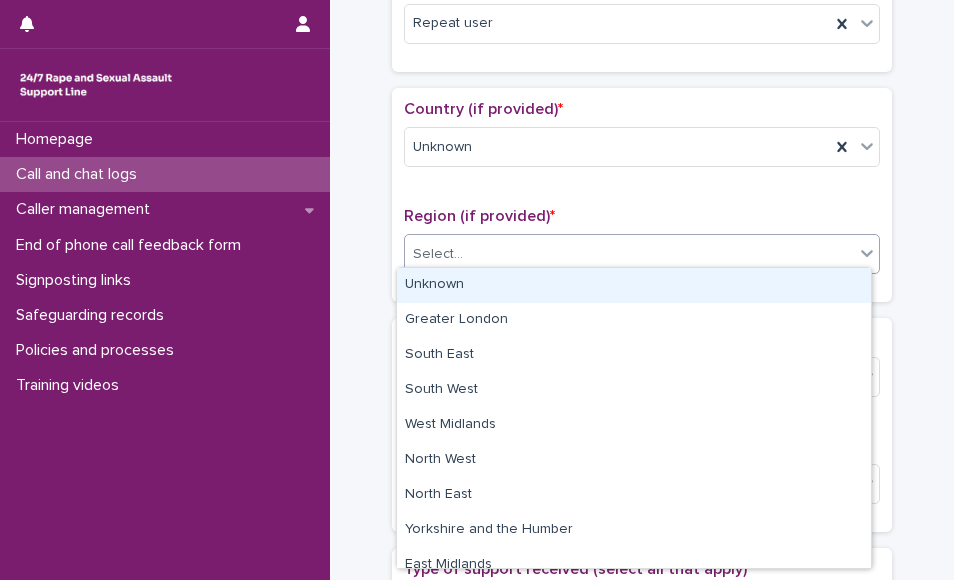 click on "Select..." at bounding box center [629, 254] 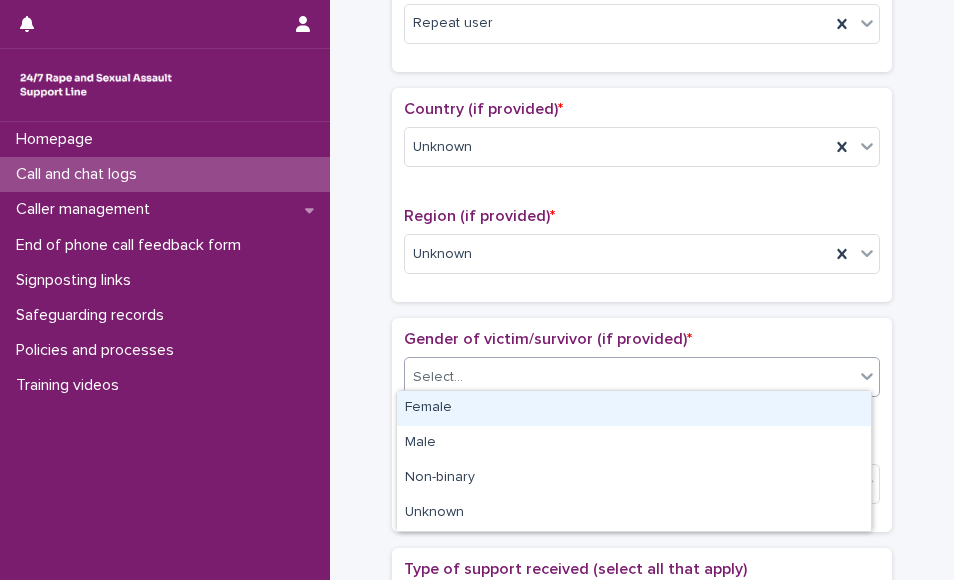 click on "Select..." at bounding box center (629, 377) 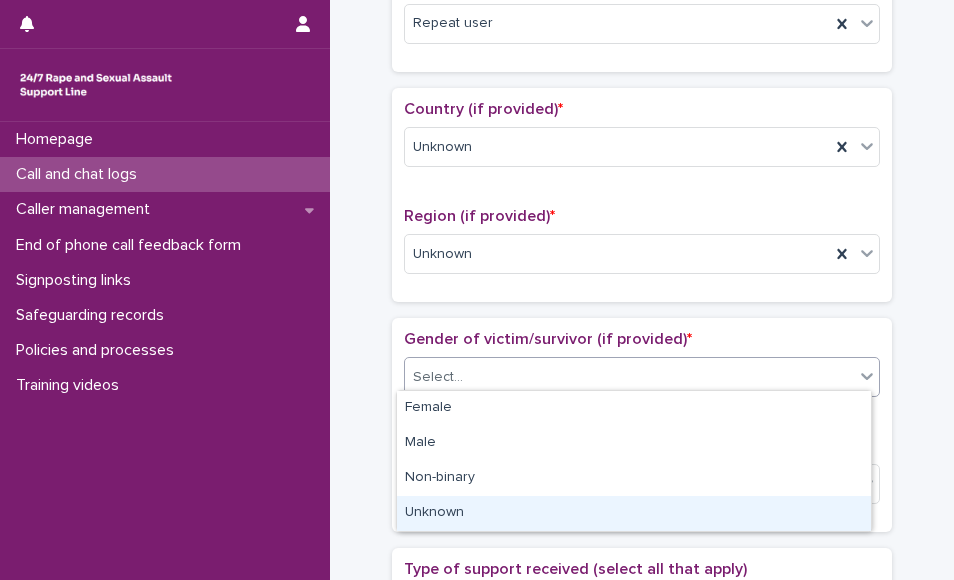 click on "Unknown" at bounding box center (634, 513) 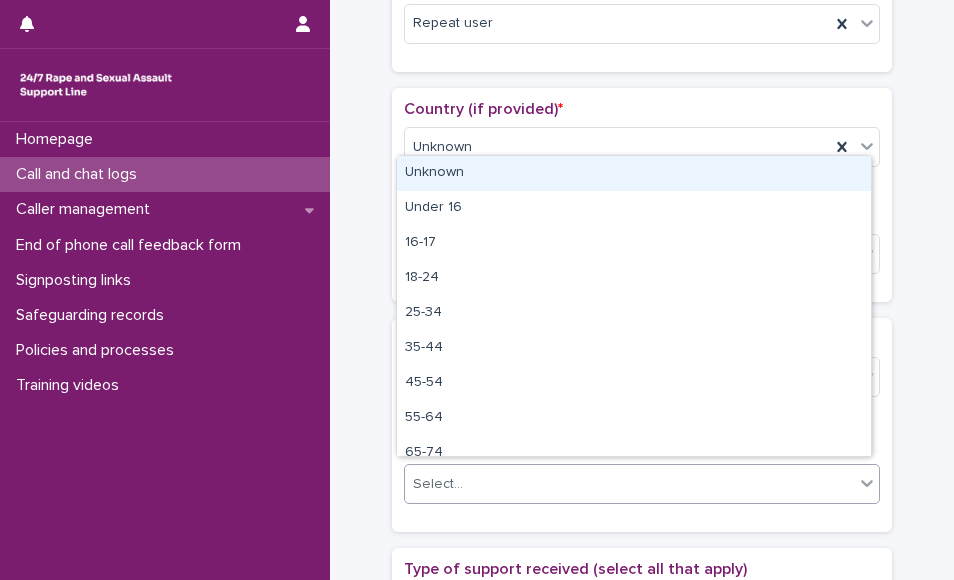 click on "Select..." at bounding box center (629, 484) 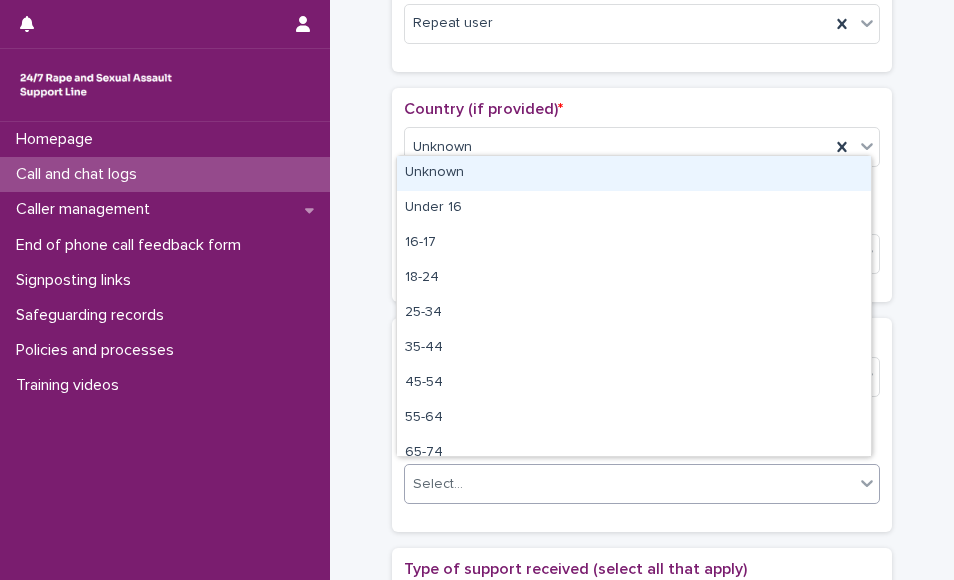 click on "Unknown" at bounding box center [634, 173] 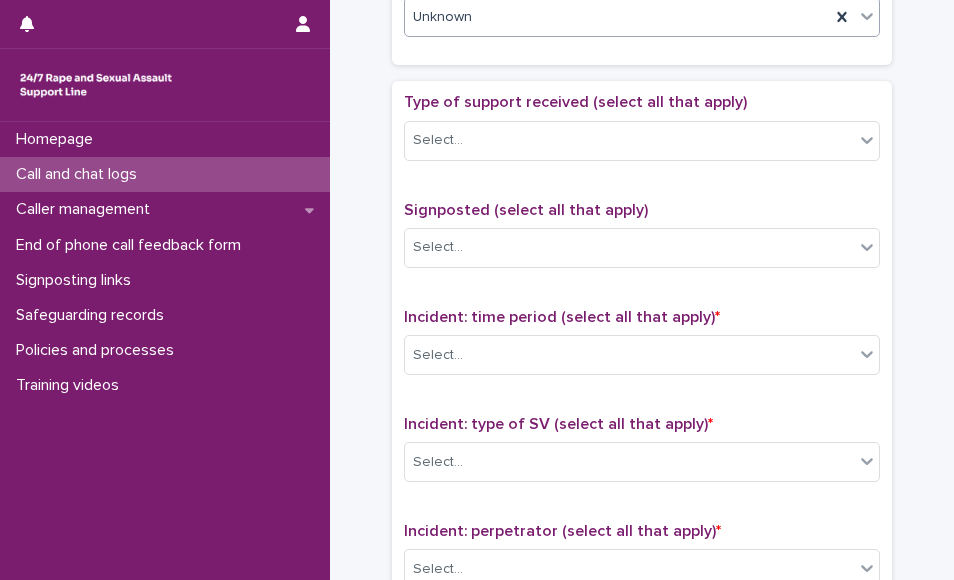 scroll, scrollTop: 1104, scrollLeft: 0, axis: vertical 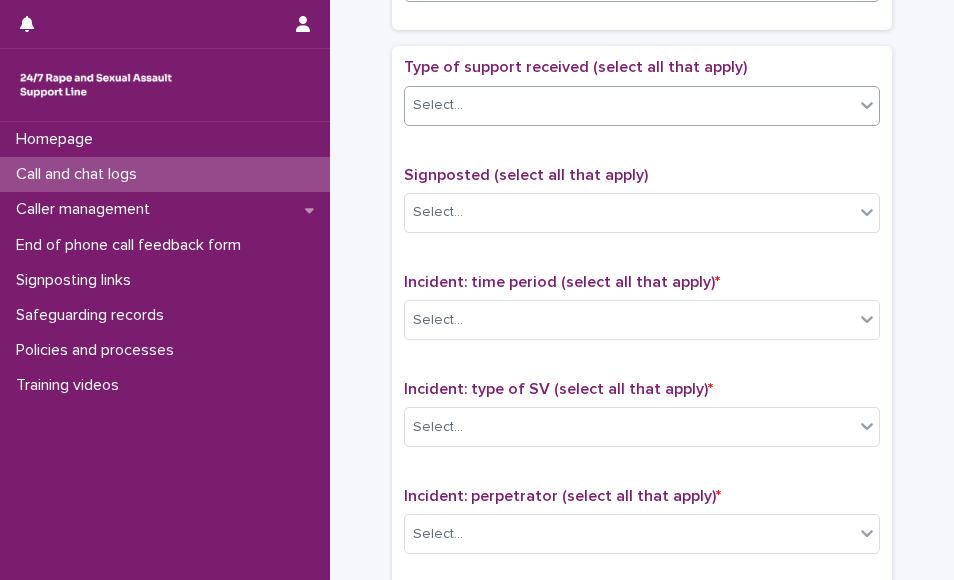 click on "Select..." at bounding box center (629, 105) 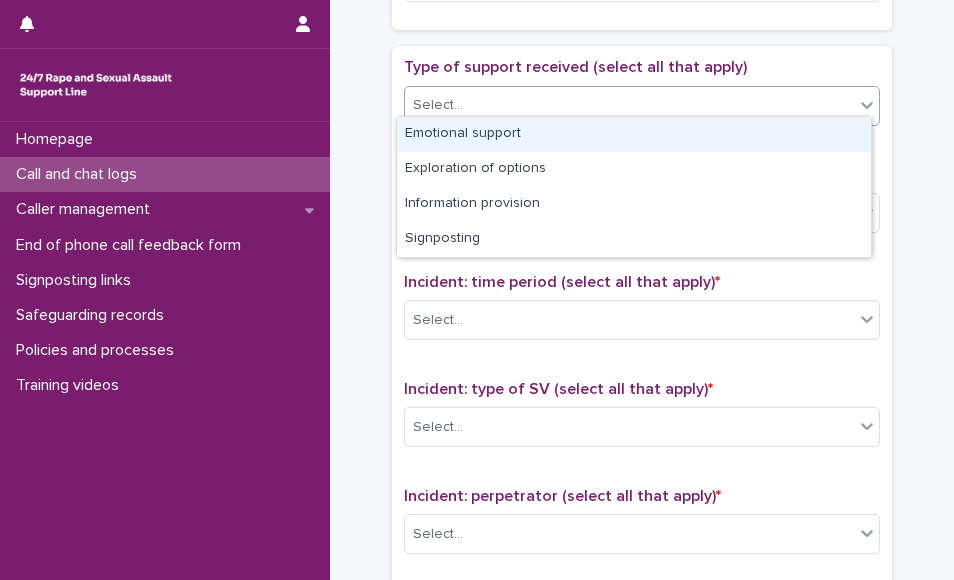 click on "Emotional support" at bounding box center [634, 134] 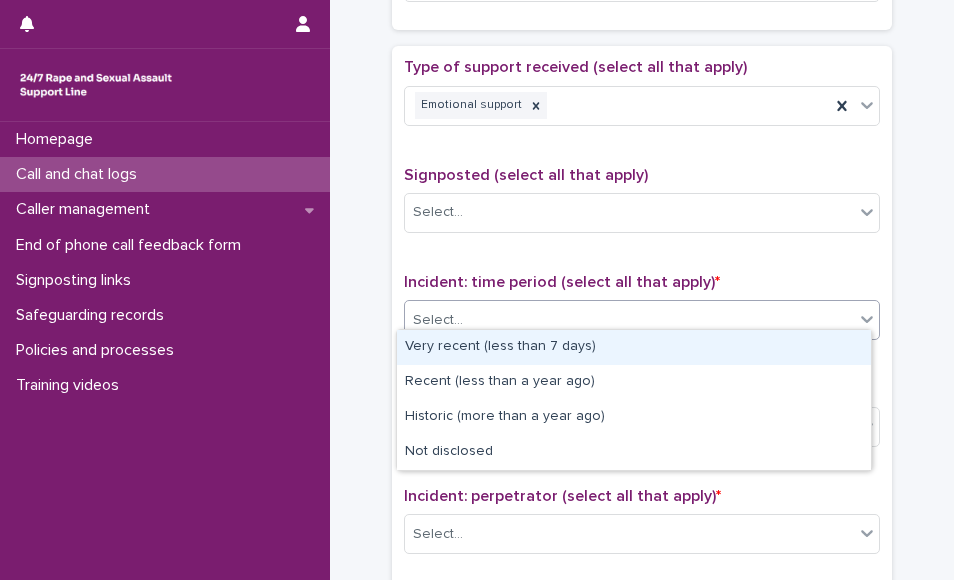 click on "Select..." at bounding box center [629, 320] 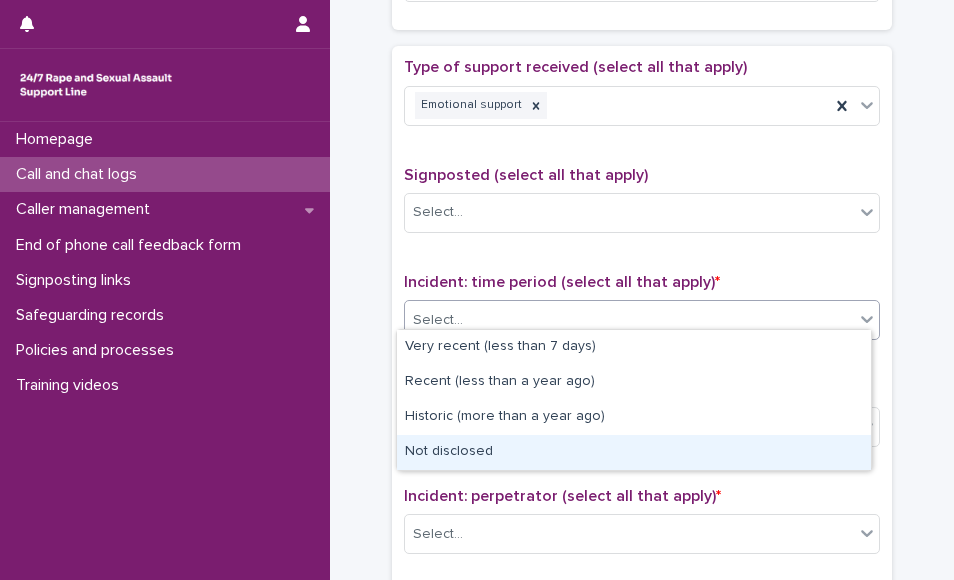 click on "Not disclosed" at bounding box center (634, 452) 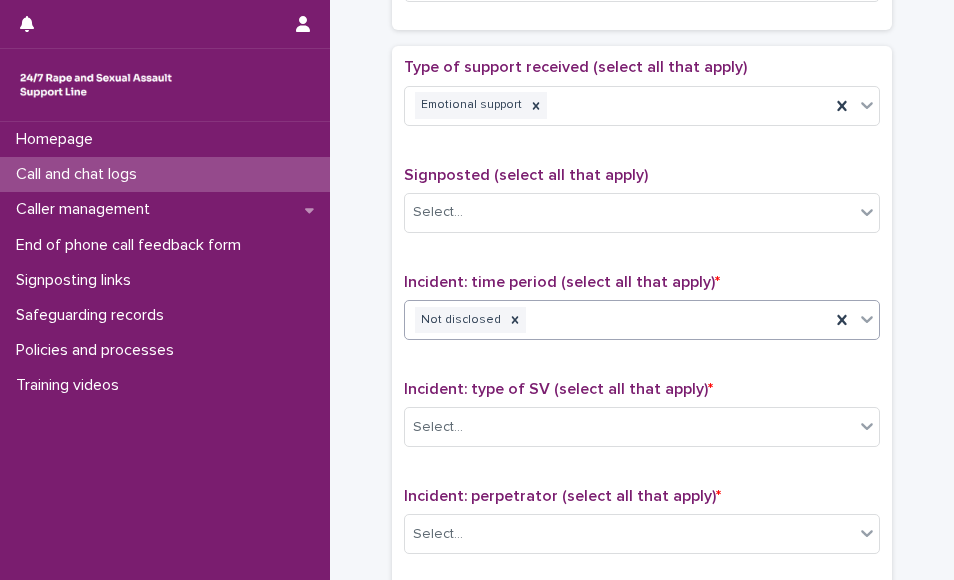 click on "Incident: type of SV (select all that apply) * Select..." at bounding box center (642, 421) 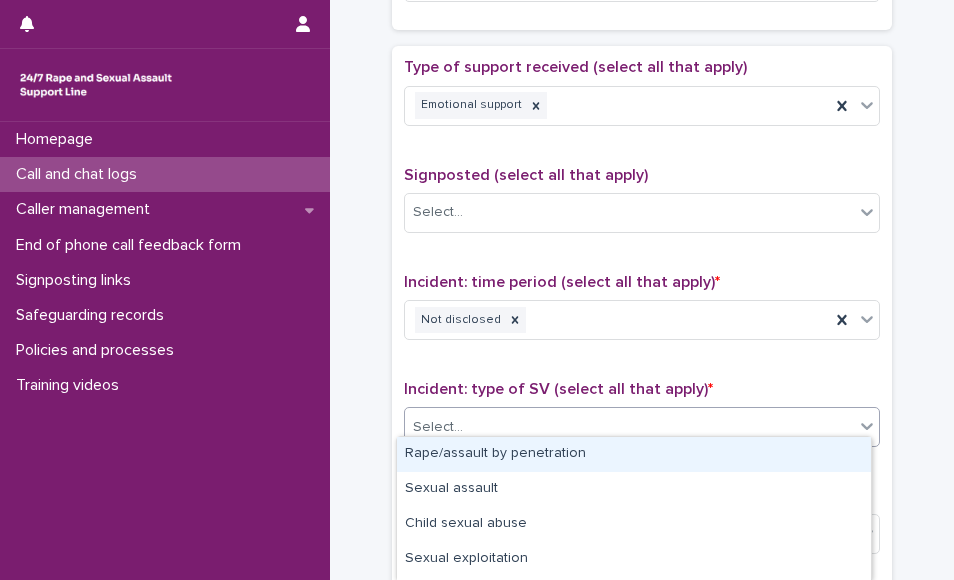 click on "Select..." at bounding box center [629, 427] 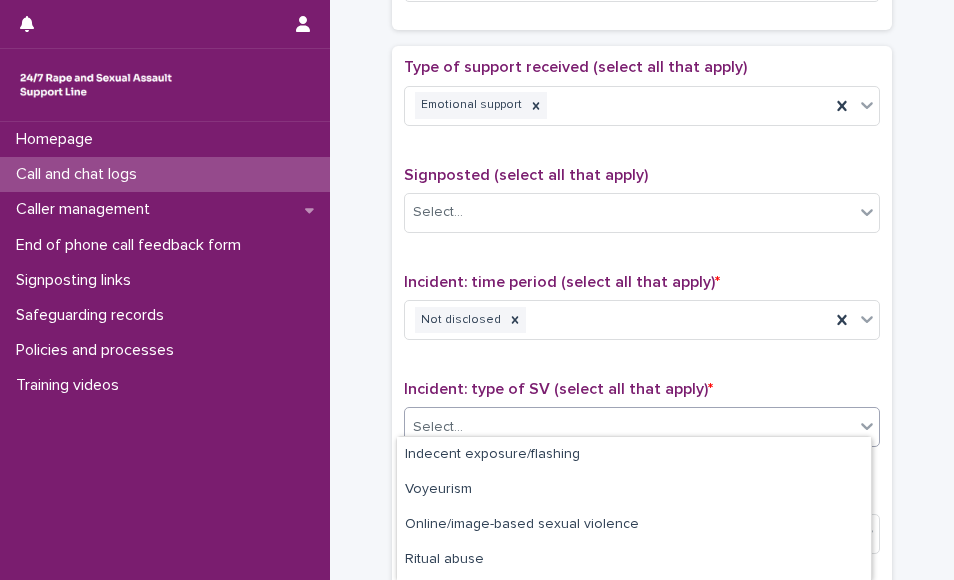 scroll, scrollTop: 206, scrollLeft: 0, axis: vertical 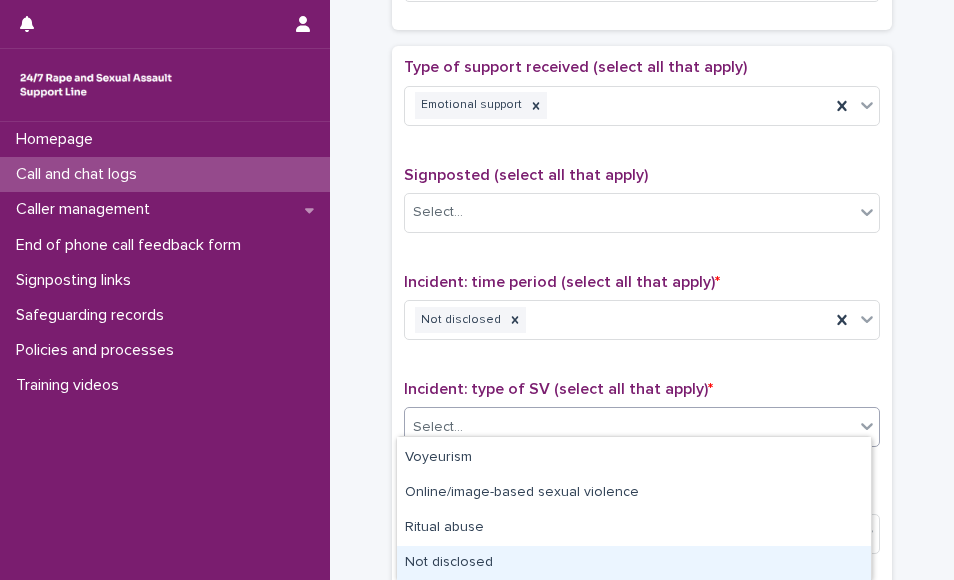 click on "Not disclosed" at bounding box center (634, 563) 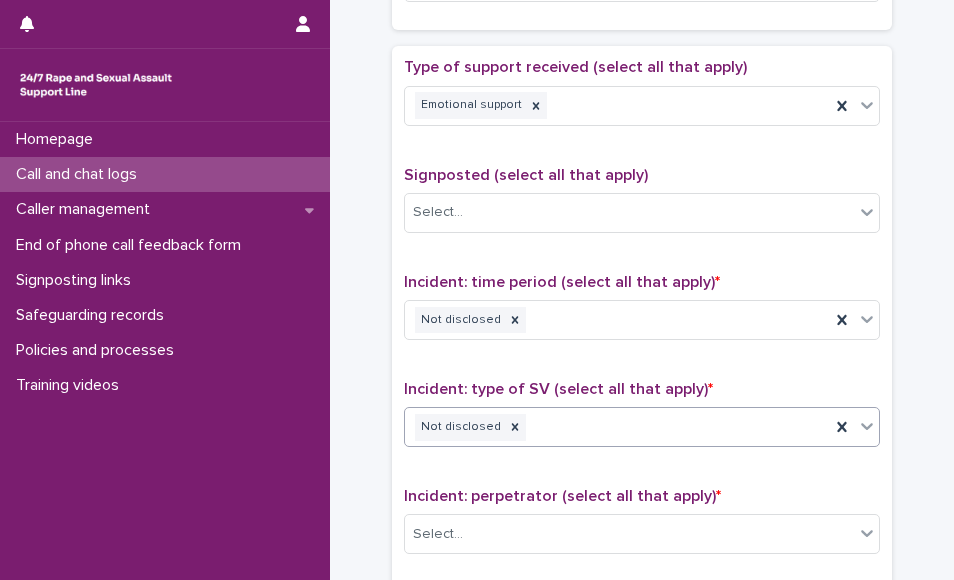 scroll, scrollTop: 1612, scrollLeft: 0, axis: vertical 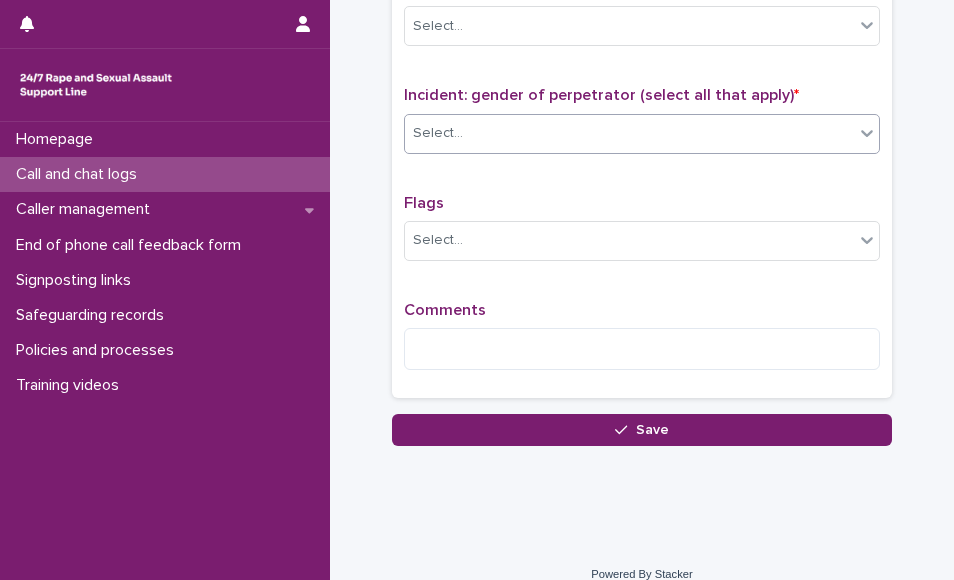 click on "Select..." at bounding box center [629, 133] 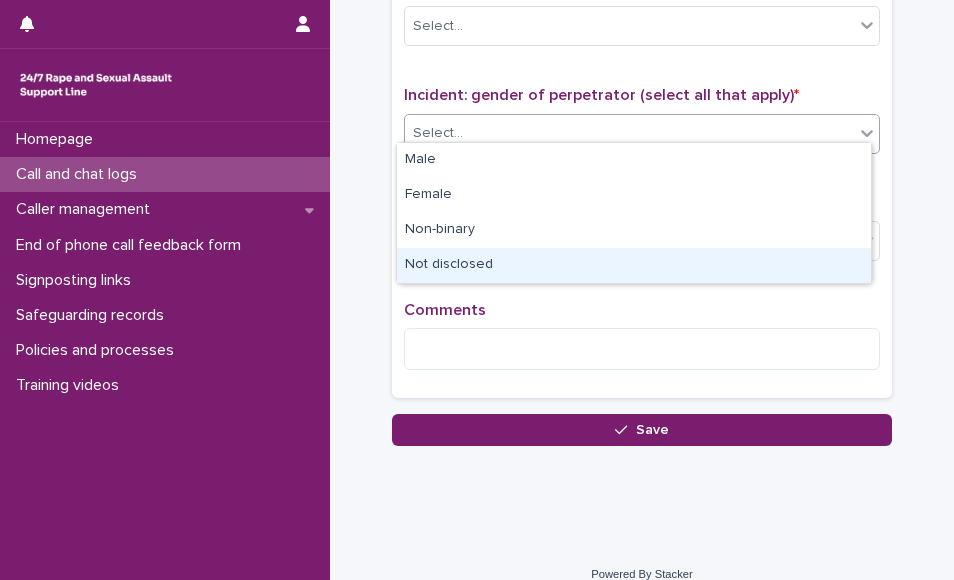click on "Not disclosed" at bounding box center (634, 265) 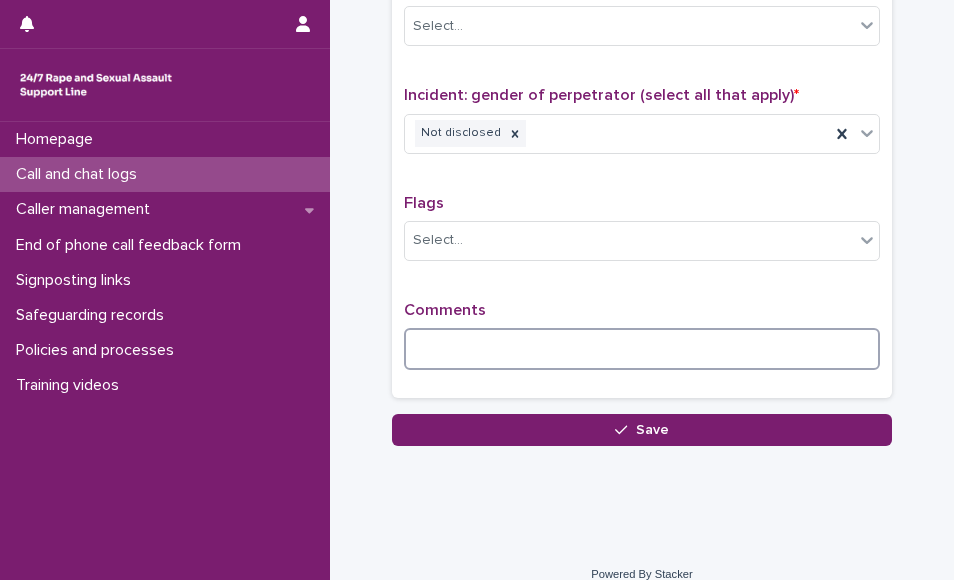 click at bounding box center [642, 349] 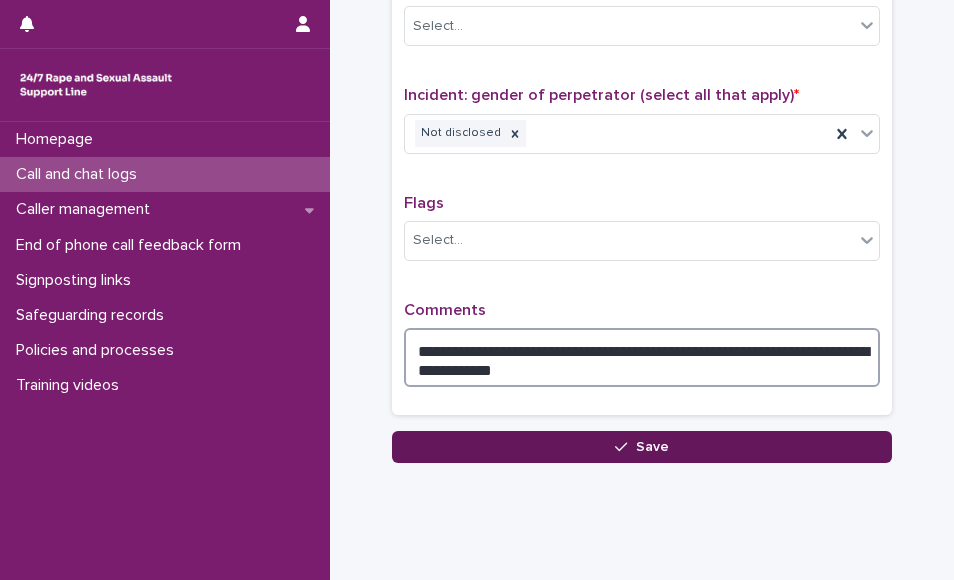 type on "**********" 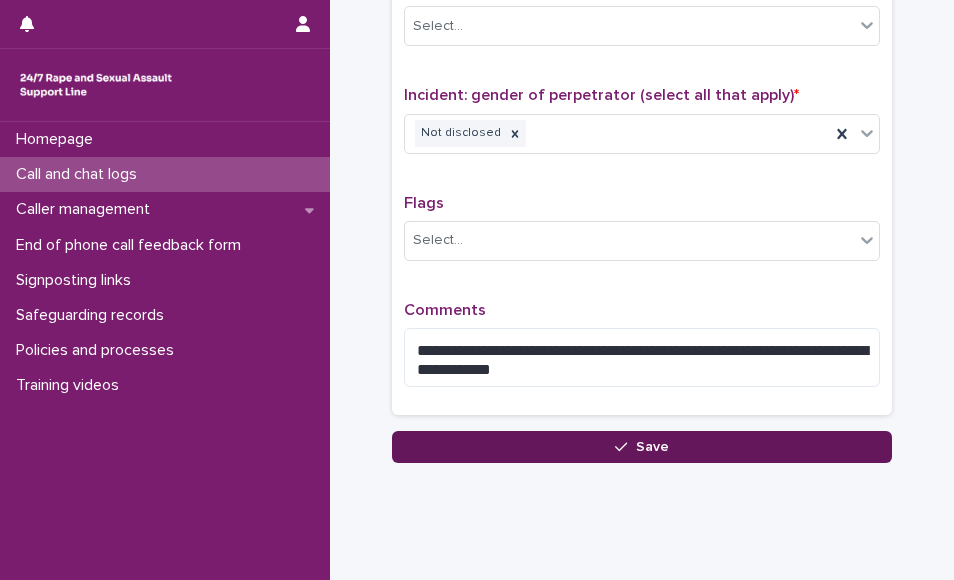click on "Save" at bounding box center (642, 447) 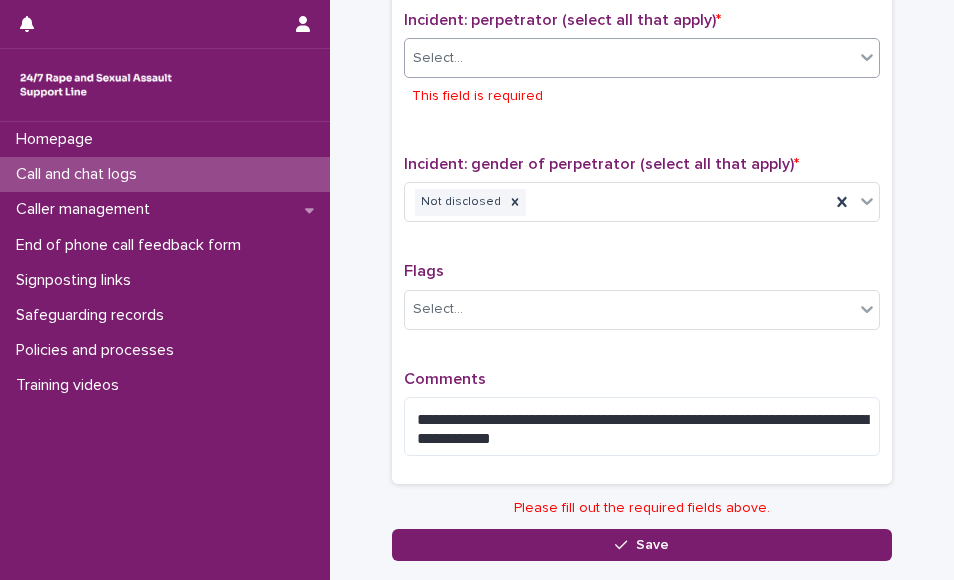 click on "Select..." at bounding box center (629, 58) 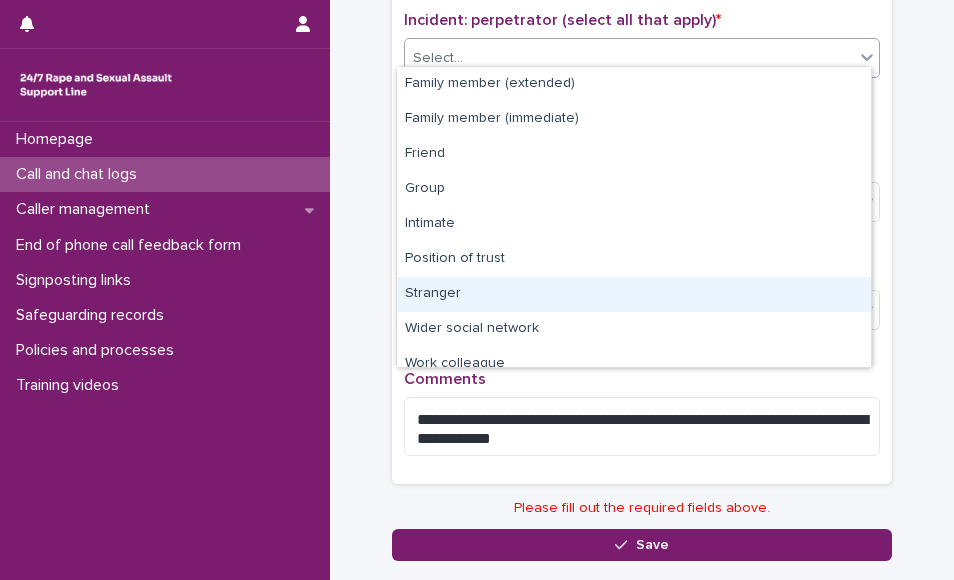 scroll, scrollTop: 85, scrollLeft: 0, axis: vertical 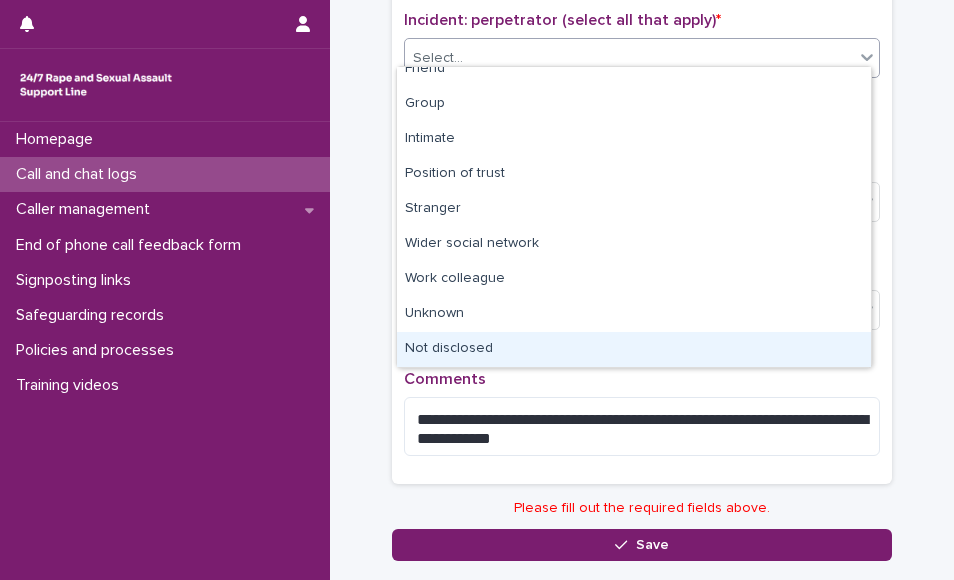 click on "Not disclosed" at bounding box center [634, 349] 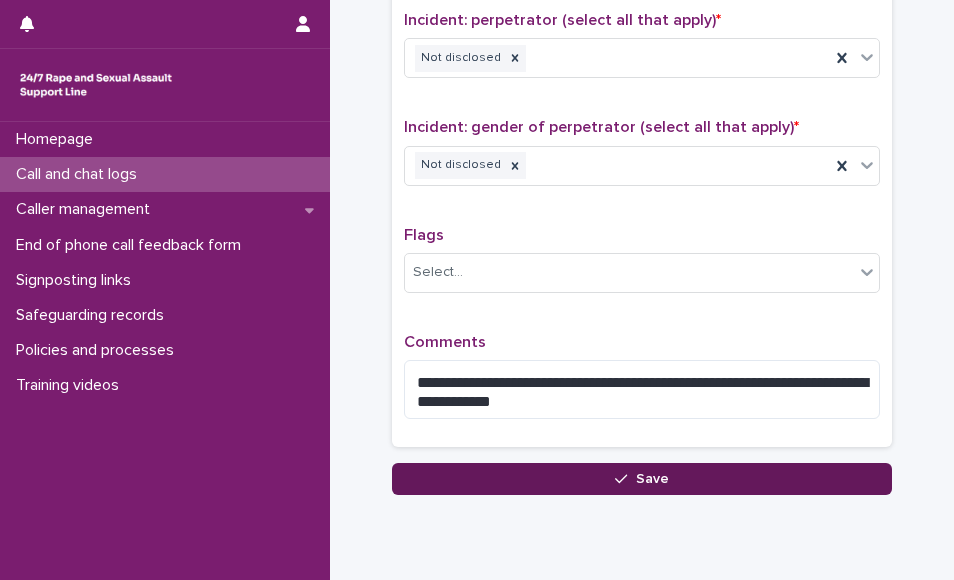 click on "Save" at bounding box center [642, 479] 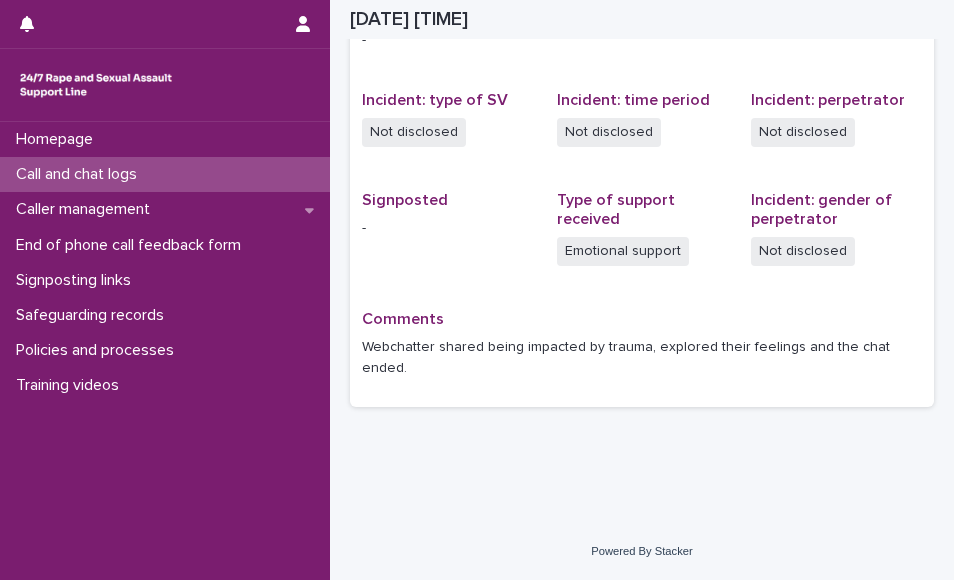scroll, scrollTop: 462, scrollLeft: 0, axis: vertical 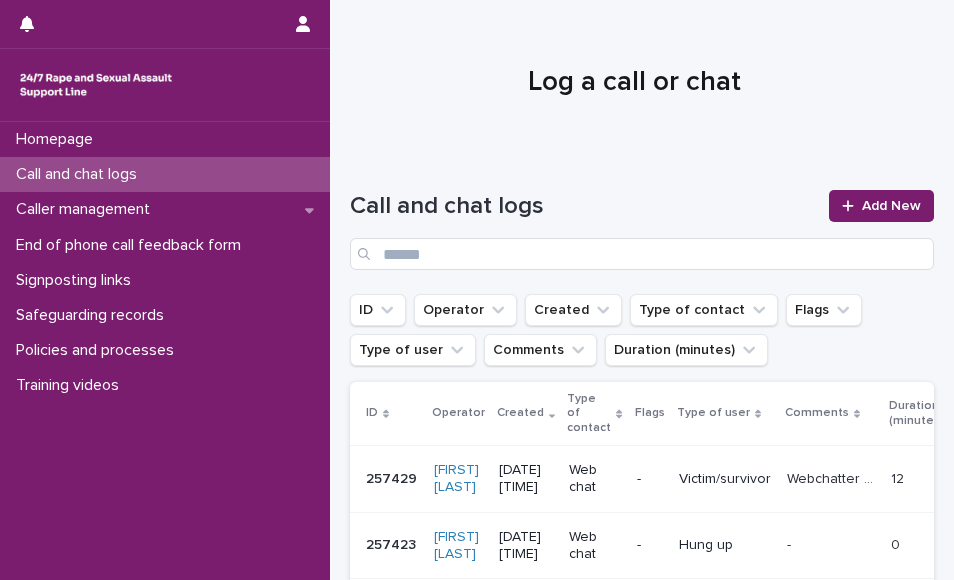 click on "Add New" at bounding box center (881, 206) 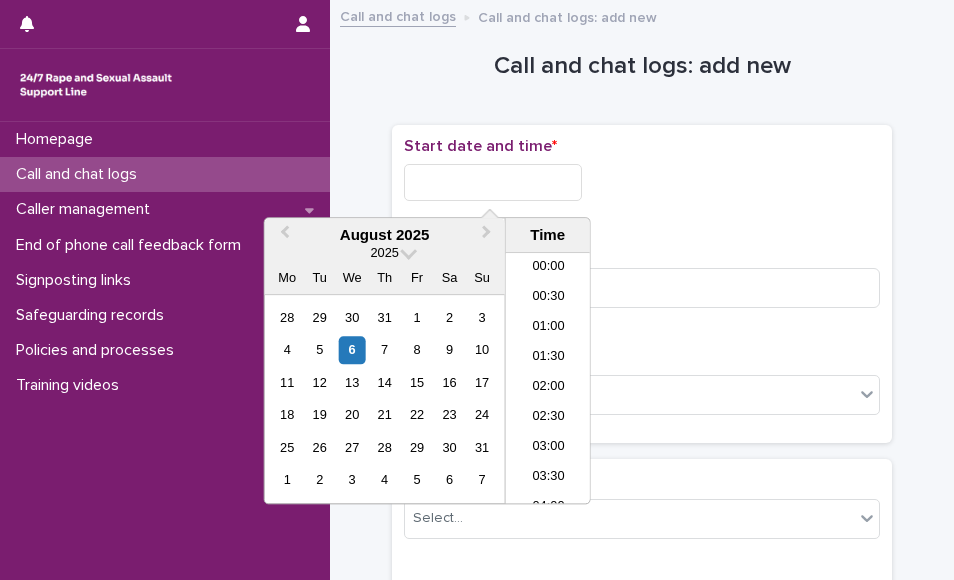 scroll, scrollTop: 940, scrollLeft: 0, axis: vertical 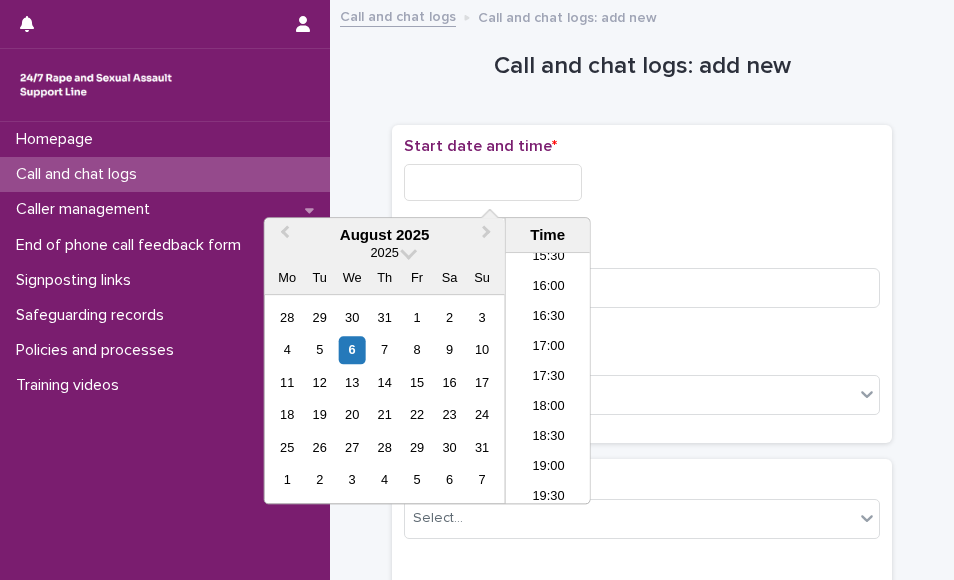 click at bounding box center [493, 182] 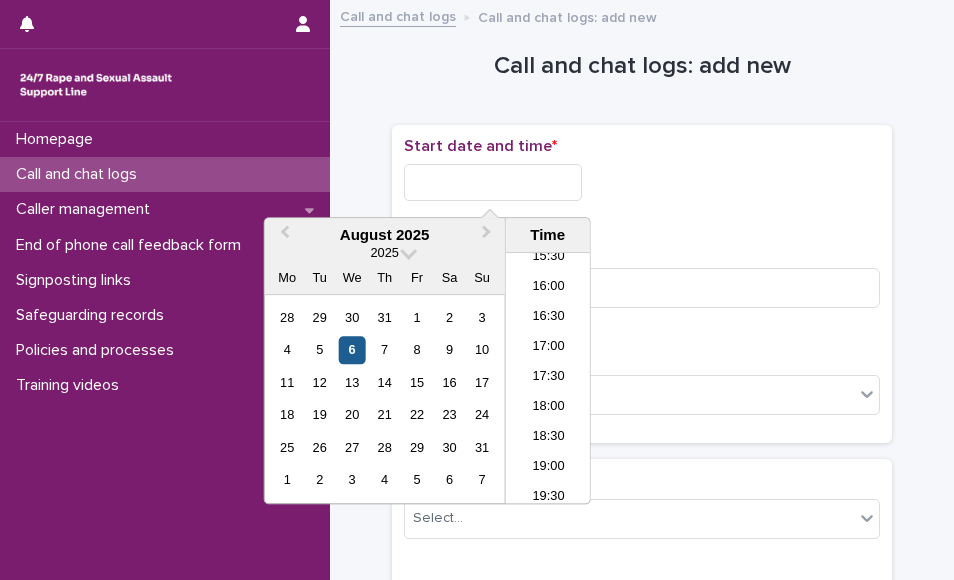 click on "6" at bounding box center (352, 350) 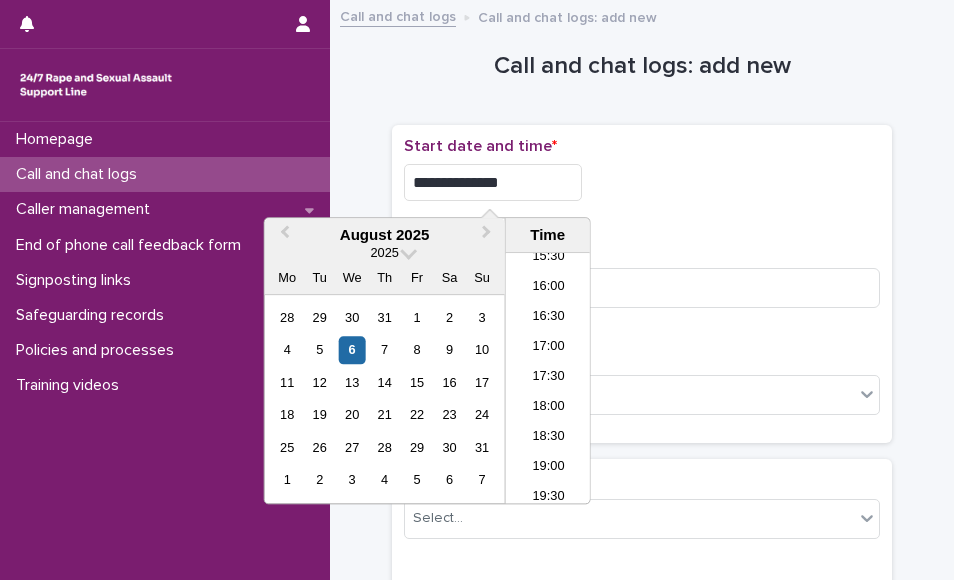 click on "**********" at bounding box center [493, 182] 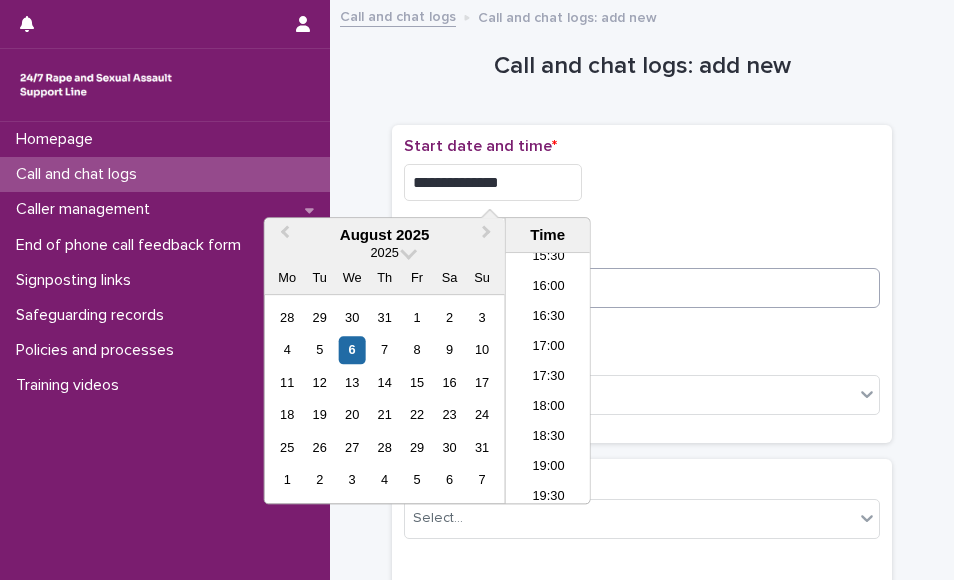 type on "**********" 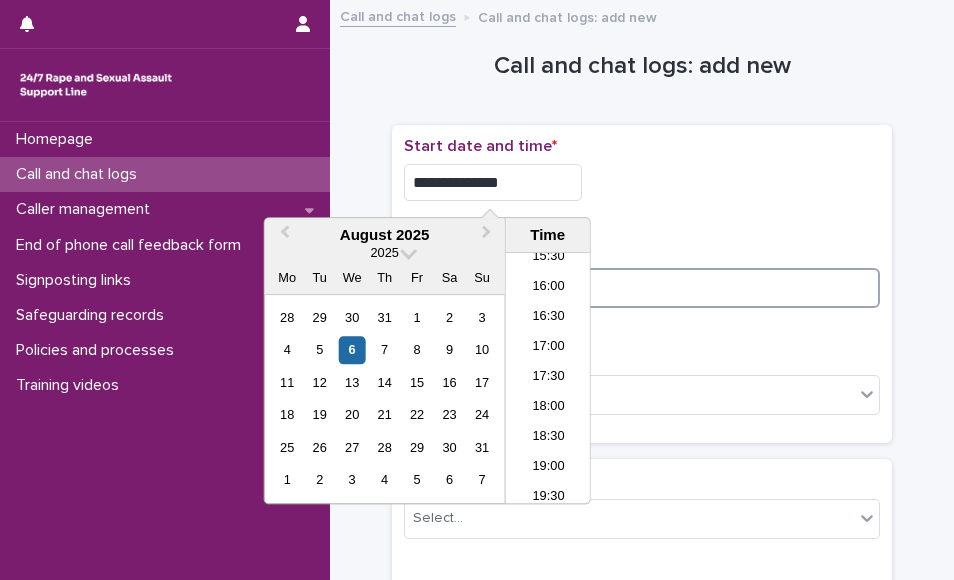click at bounding box center (642, 288) 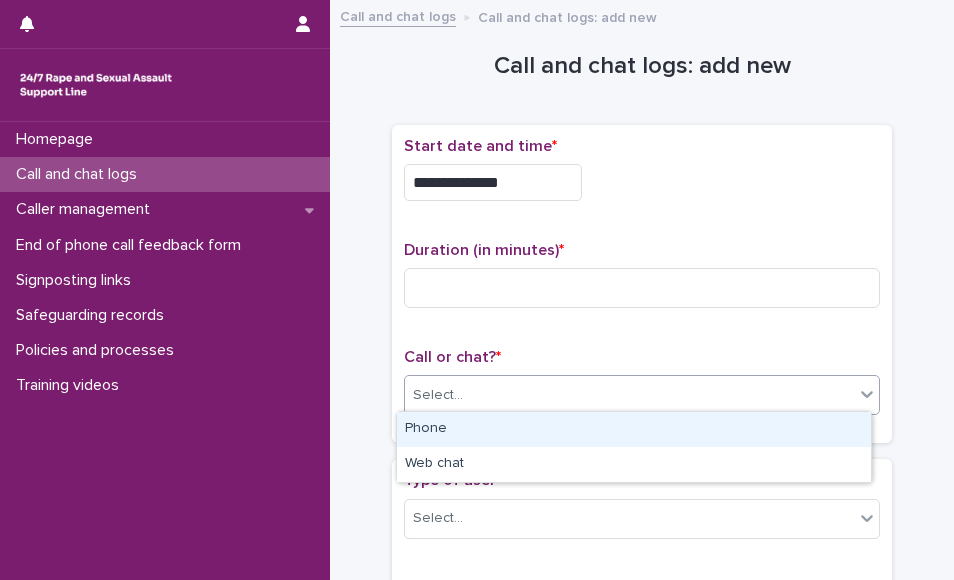 click on "**********" at bounding box center (477, 290) 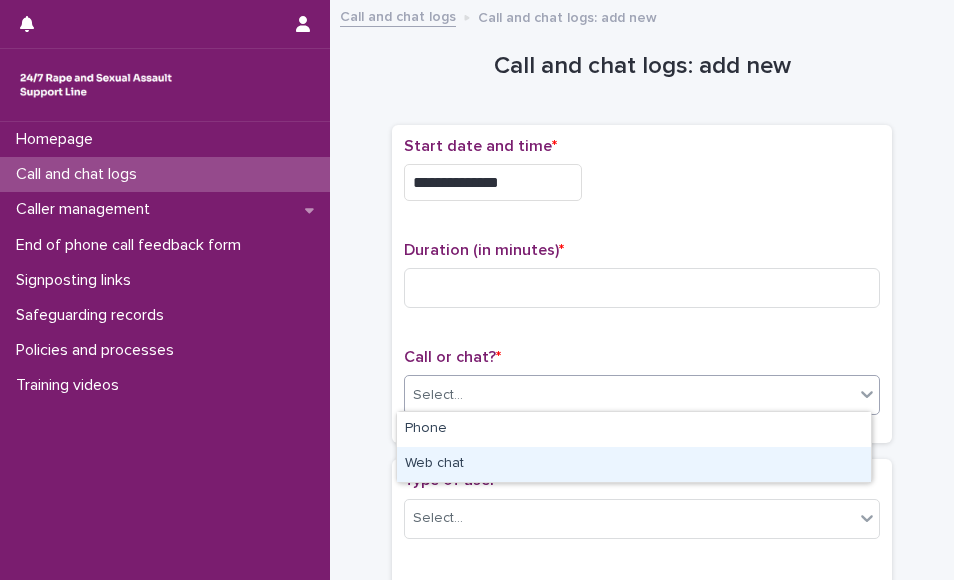 click on "Web chat" at bounding box center (634, 464) 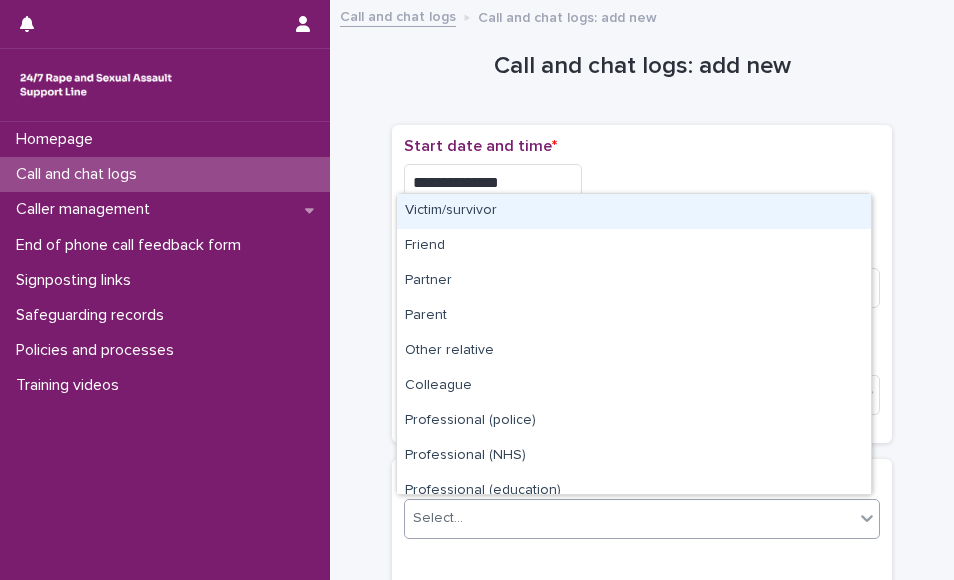 click on "Select..." at bounding box center (629, 518) 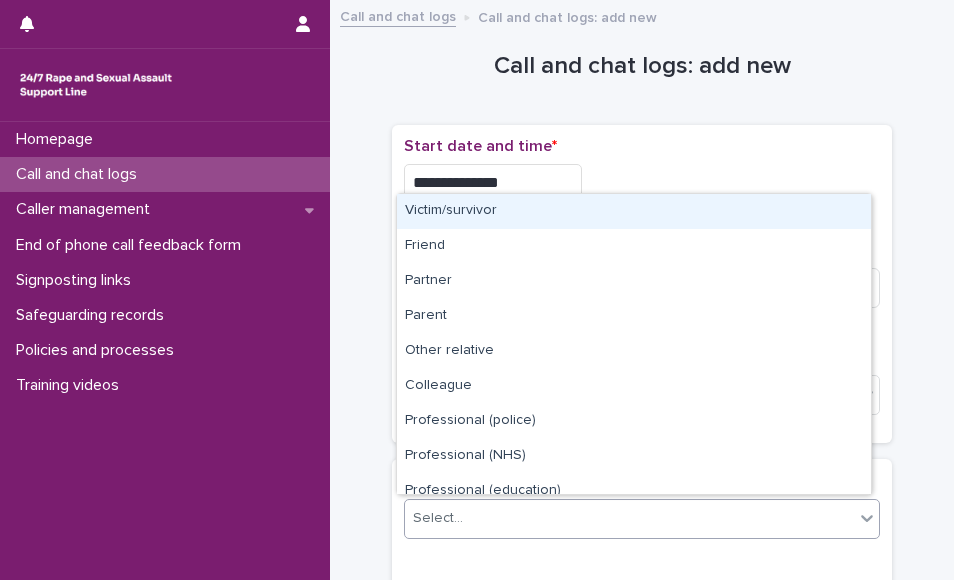 click on "Victim/survivor" at bounding box center [634, 211] 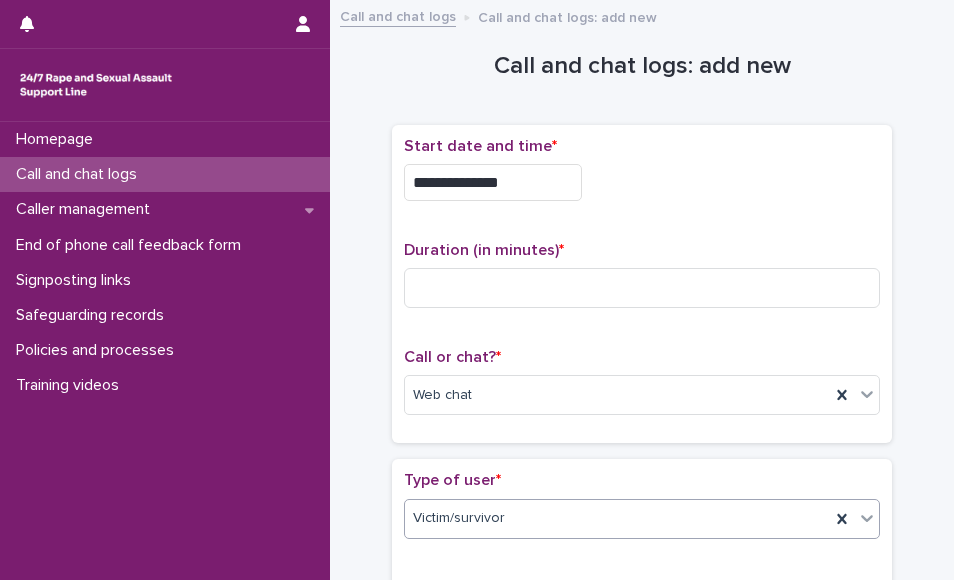 scroll, scrollTop: 507, scrollLeft: 0, axis: vertical 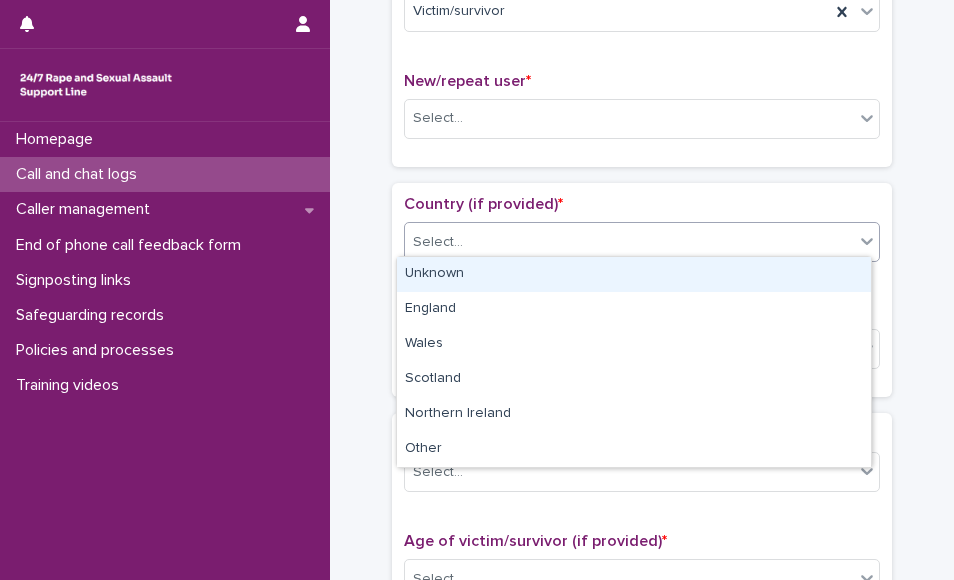 click on "Select..." at bounding box center (629, 242) 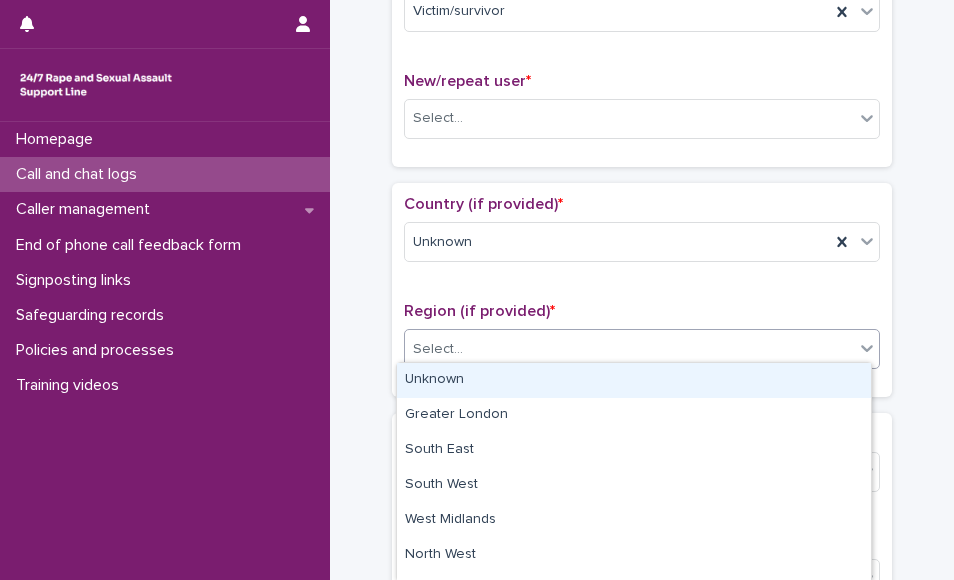 click on "Select..." at bounding box center [629, 349] 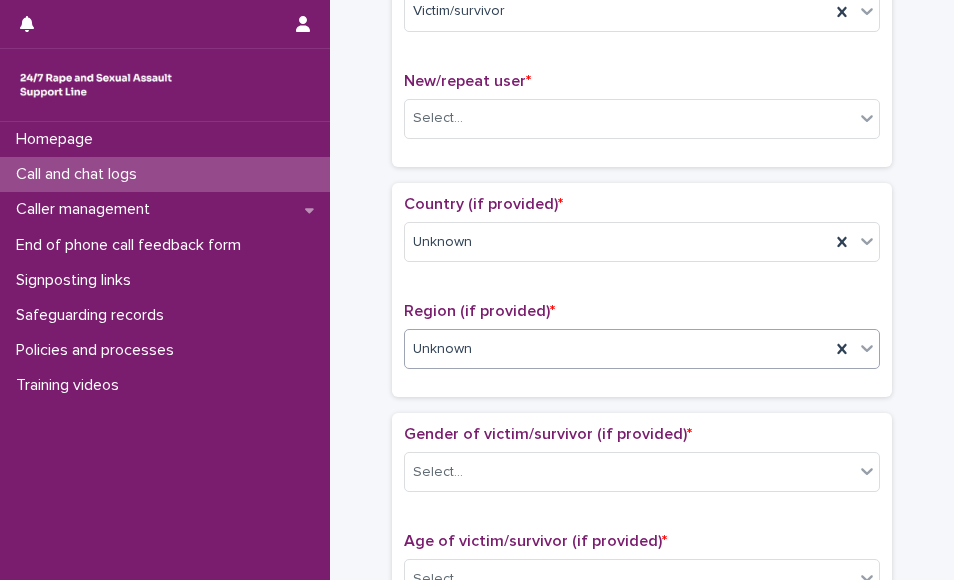 scroll, scrollTop: 0, scrollLeft: 0, axis: both 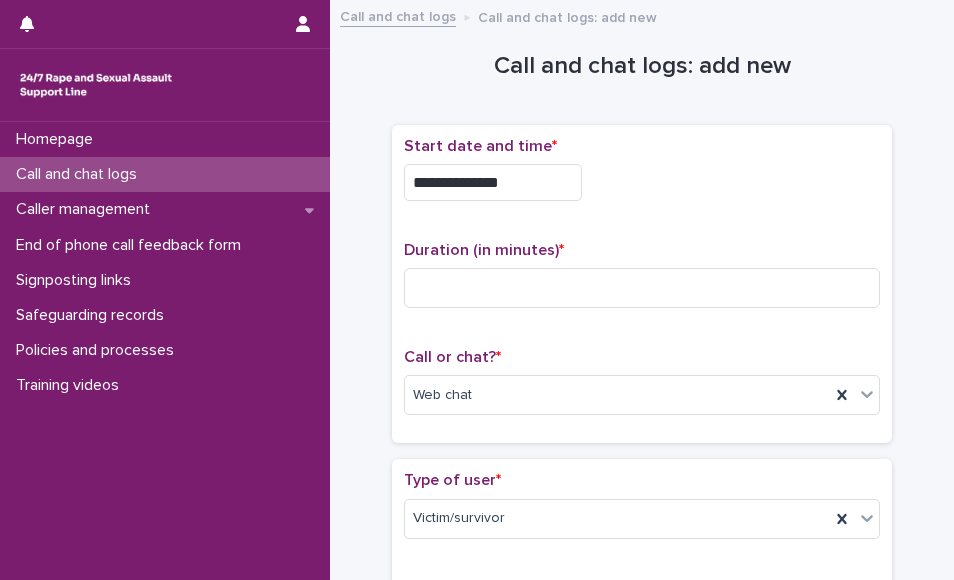click on "**********" at bounding box center (642, 1085) 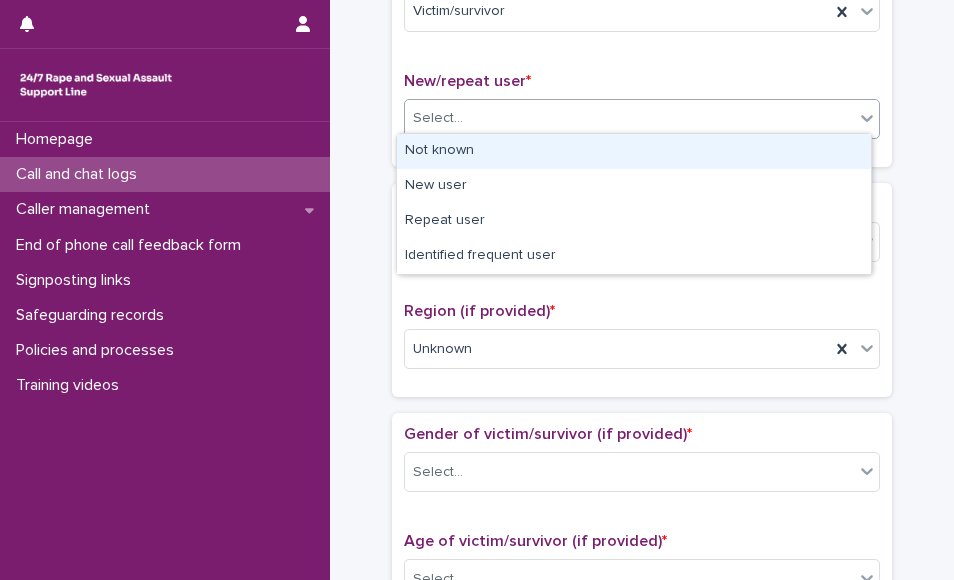 click on "Select..." at bounding box center (629, 118) 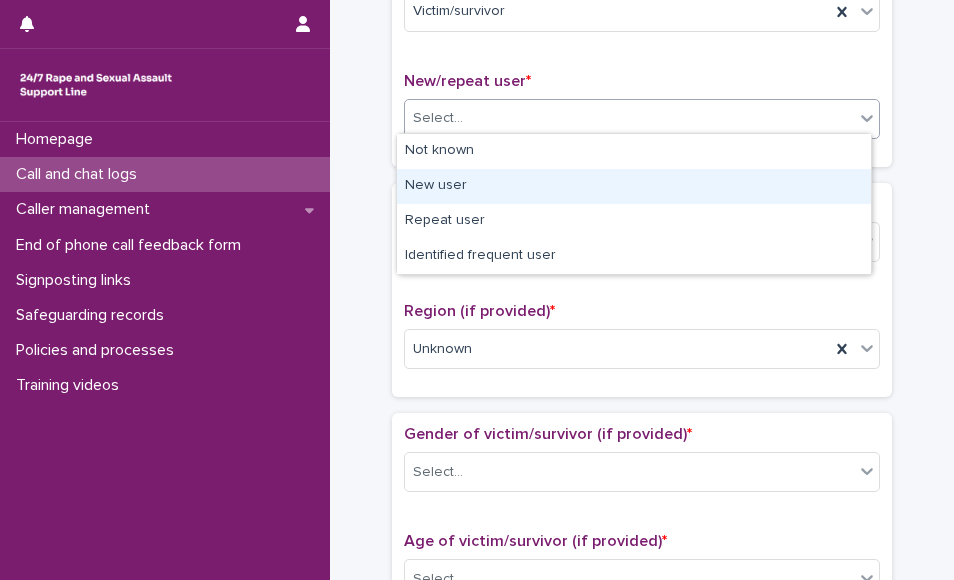 click on "New user" at bounding box center [634, 186] 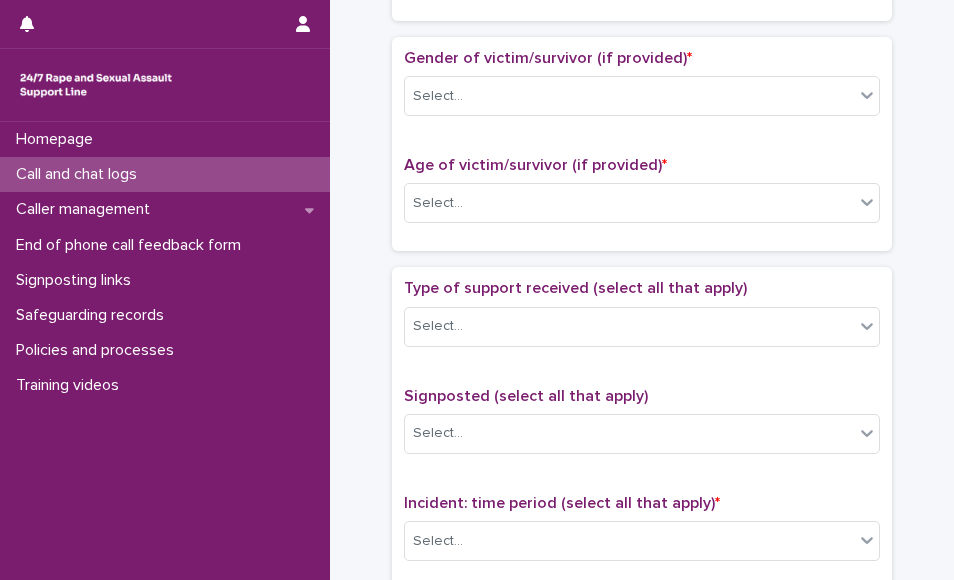 scroll, scrollTop: 907, scrollLeft: 0, axis: vertical 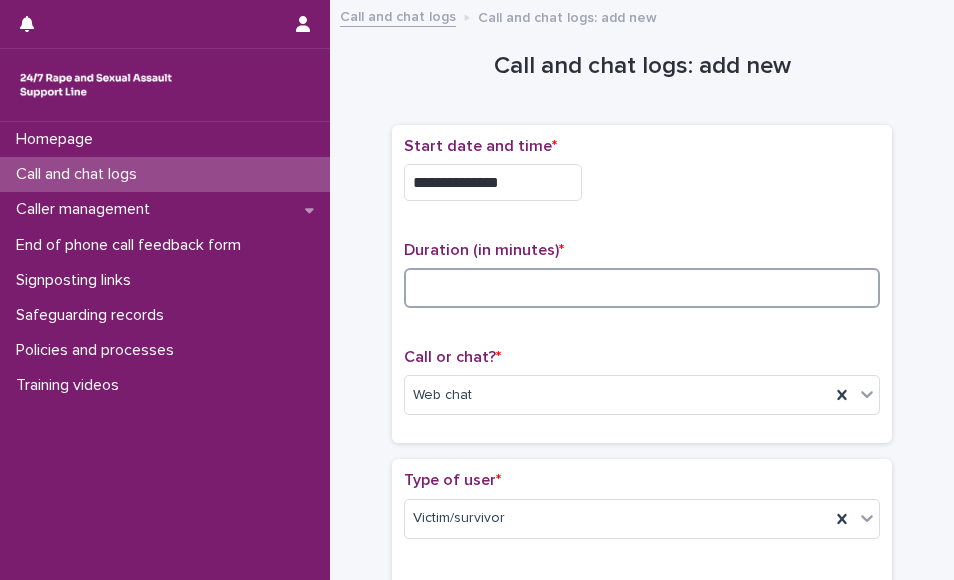click at bounding box center (642, 288) 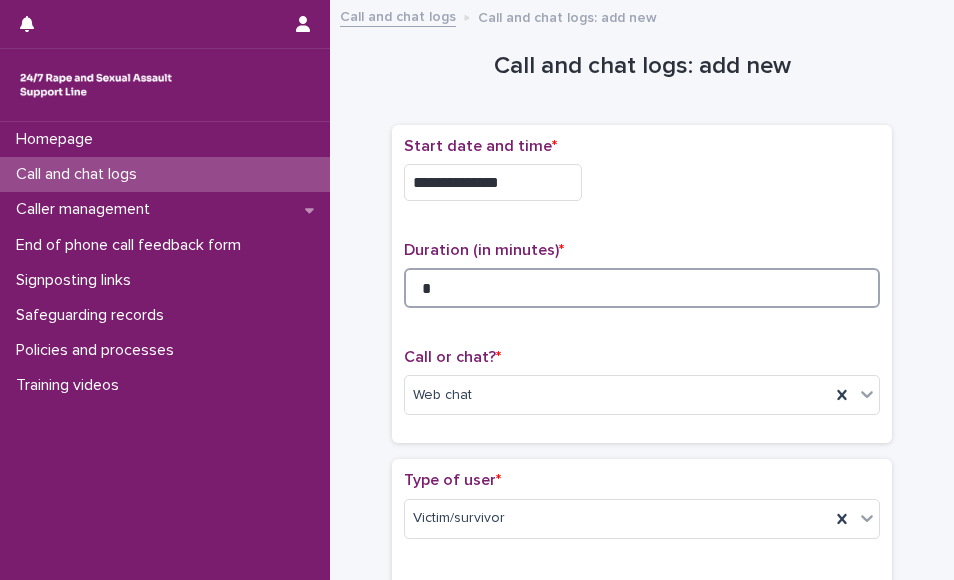 type on "*" 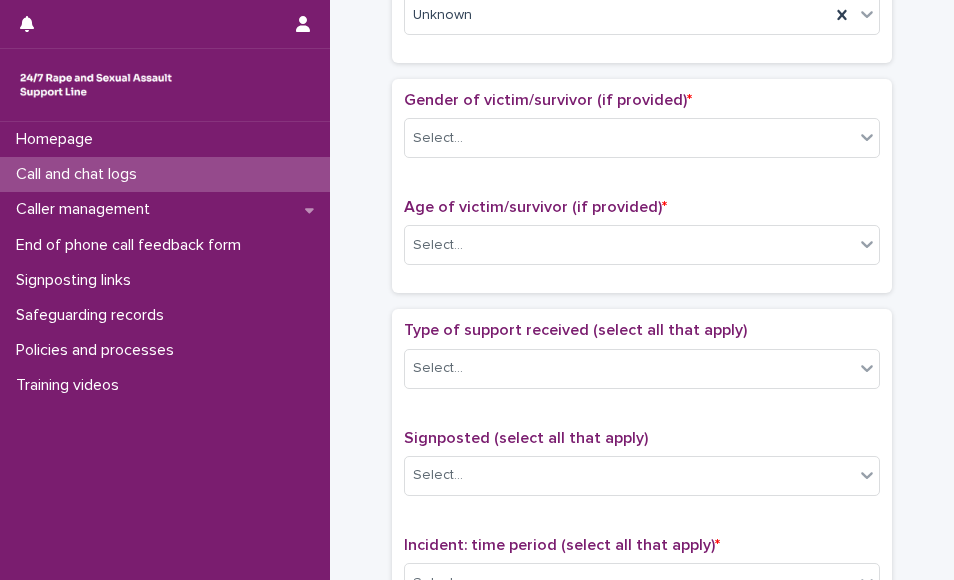 scroll, scrollTop: 877, scrollLeft: 0, axis: vertical 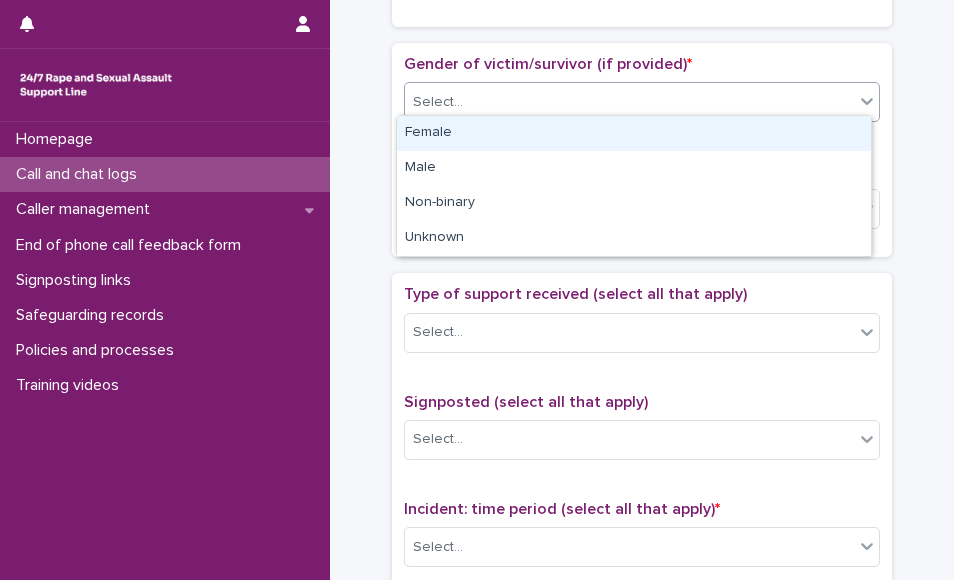 click on "Select..." at bounding box center (629, 102) 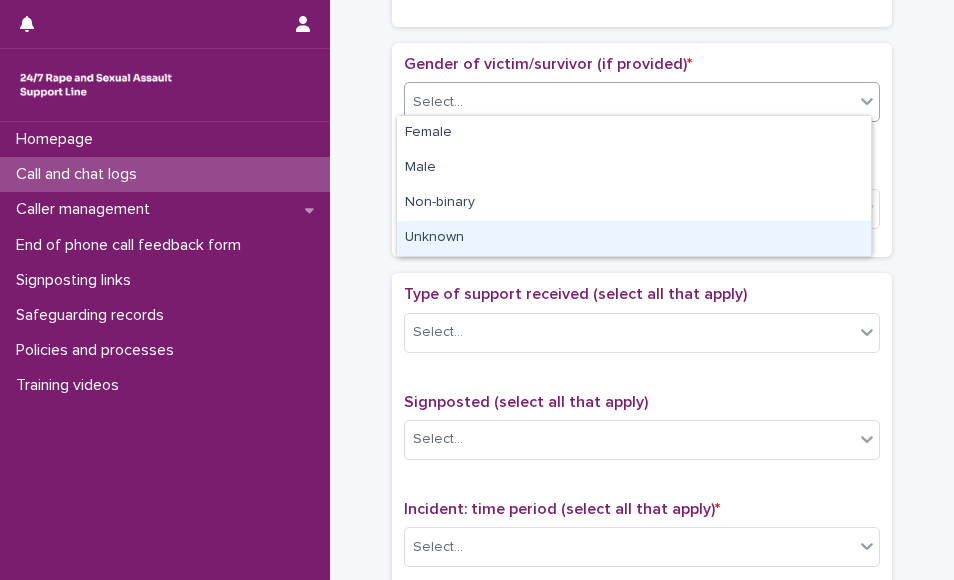 click on "Unknown" at bounding box center [634, 238] 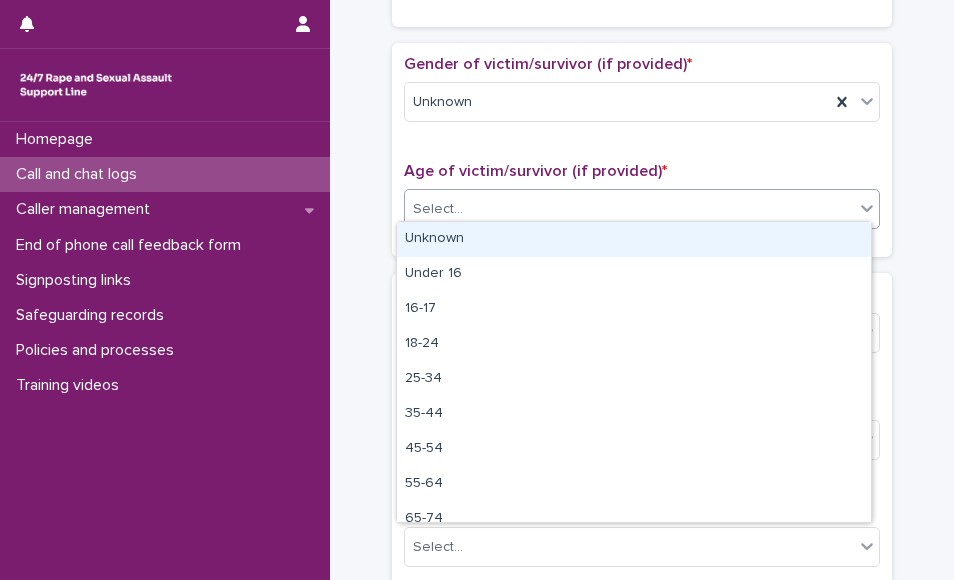 drag, startPoint x: 655, startPoint y: 189, endPoint x: 596, endPoint y: 242, distance: 79.30952 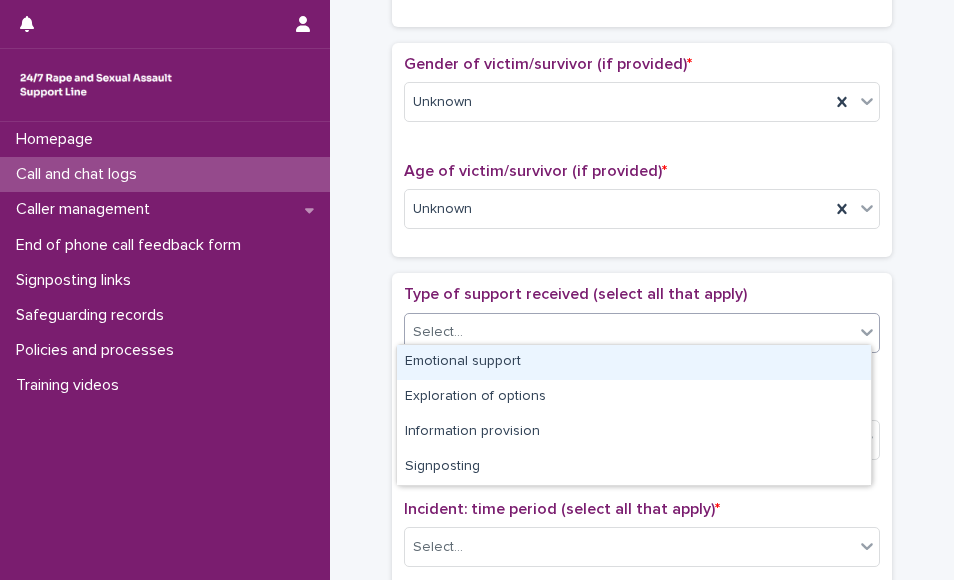 click on "Select..." at bounding box center [629, 332] 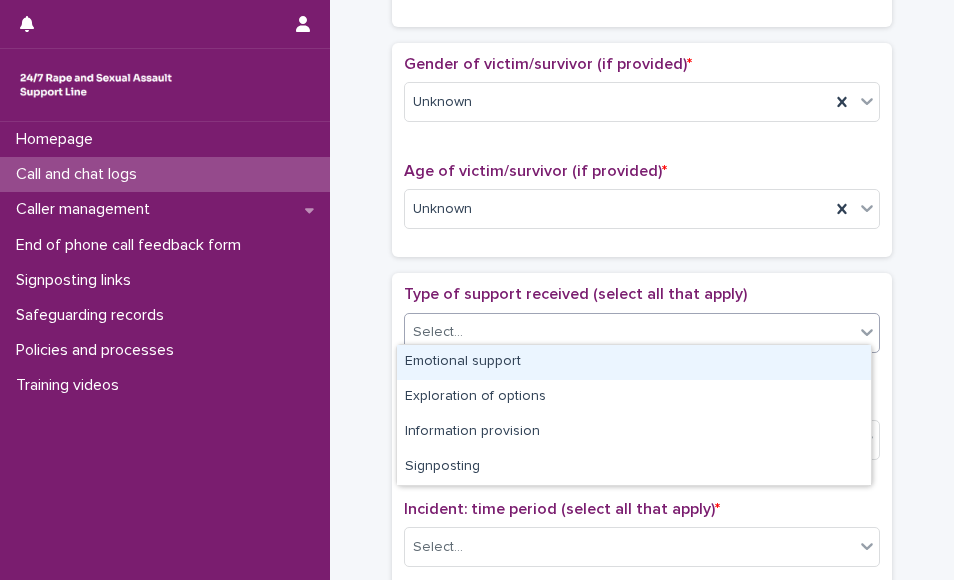 click on "Emotional support" at bounding box center (634, 362) 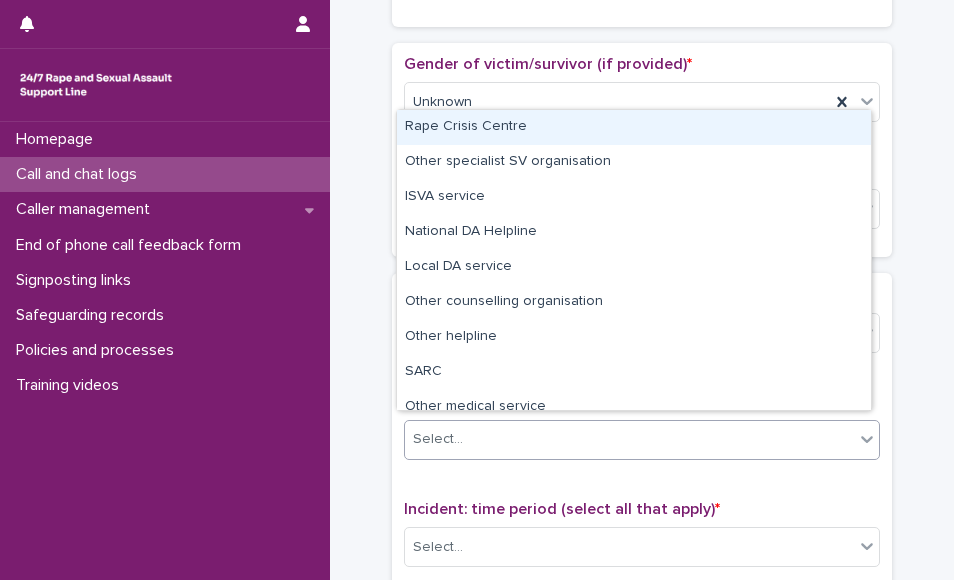 click on "Select..." at bounding box center (629, 439) 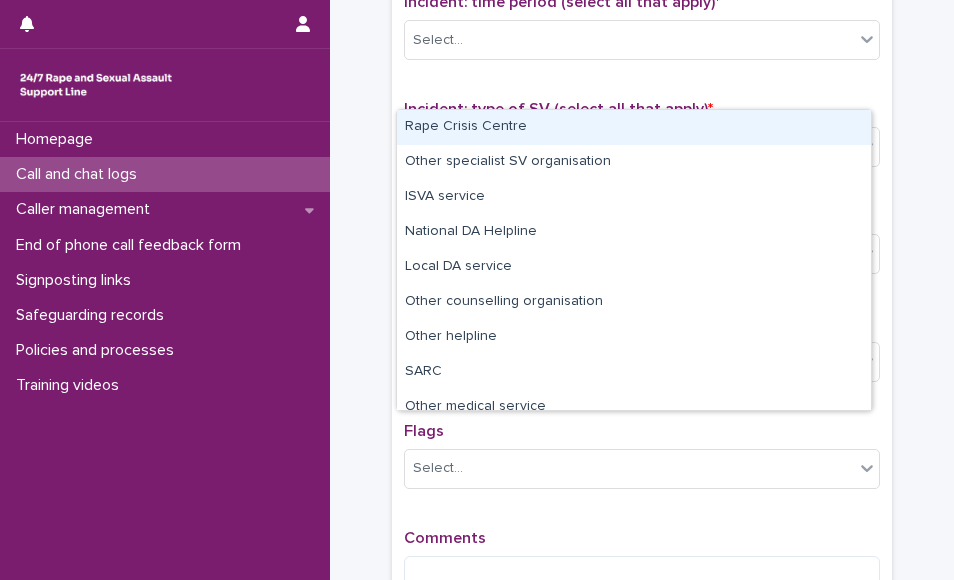 click on "**********" at bounding box center [642, -349] 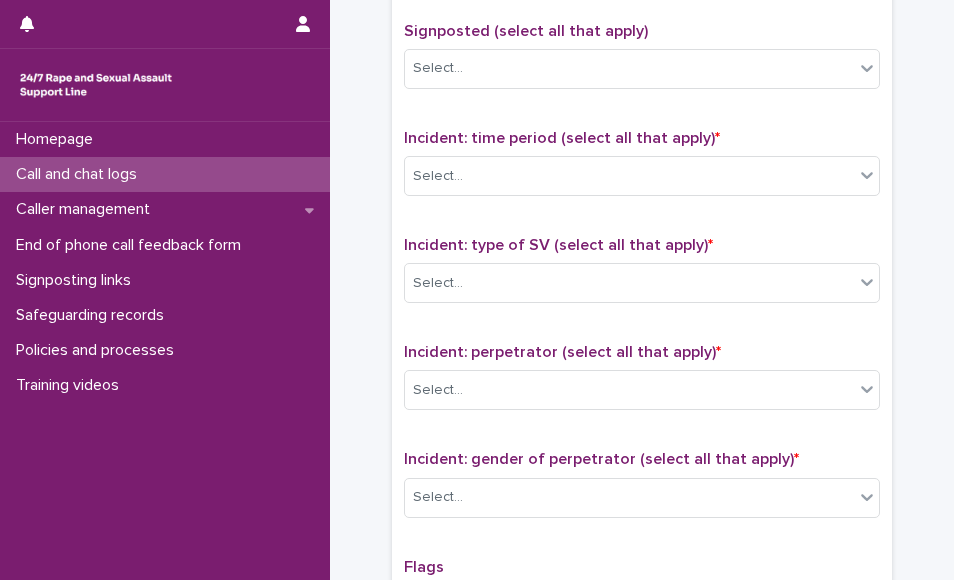 scroll, scrollTop: 1245, scrollLeft: 0, axis: vertical 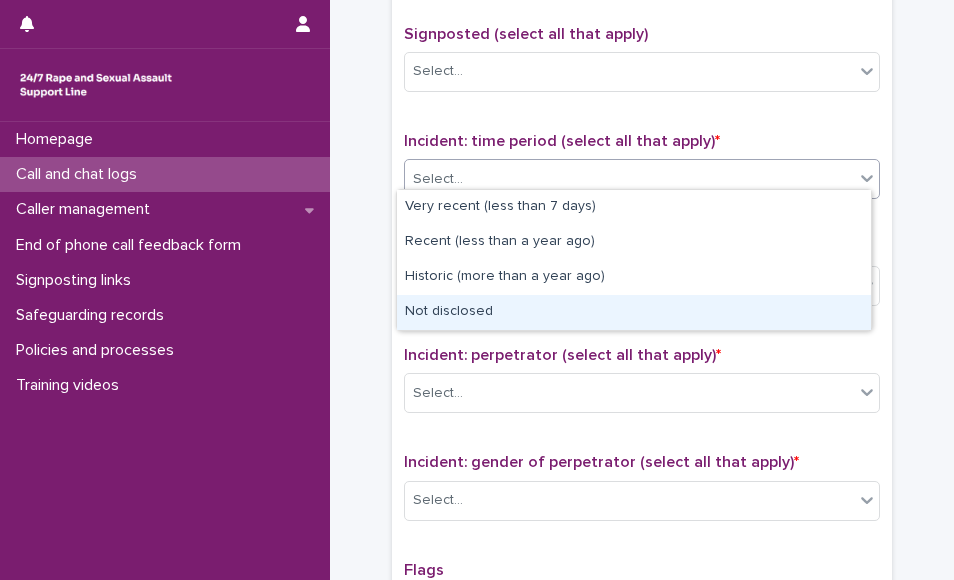 drag, startPoint x: 777, startPoint y: 173, endPoint x: 632, endPoint y: 304, distance: 195.41238 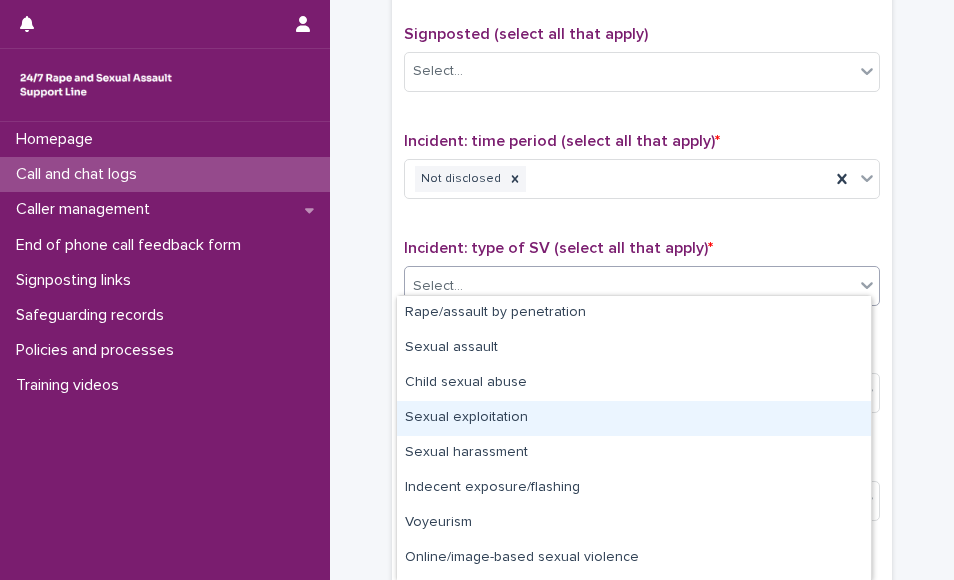 drag, startPoint x: 654, startPoint y: 284, endPoint x: 860, endPoint y: 539, distance: 327.81244 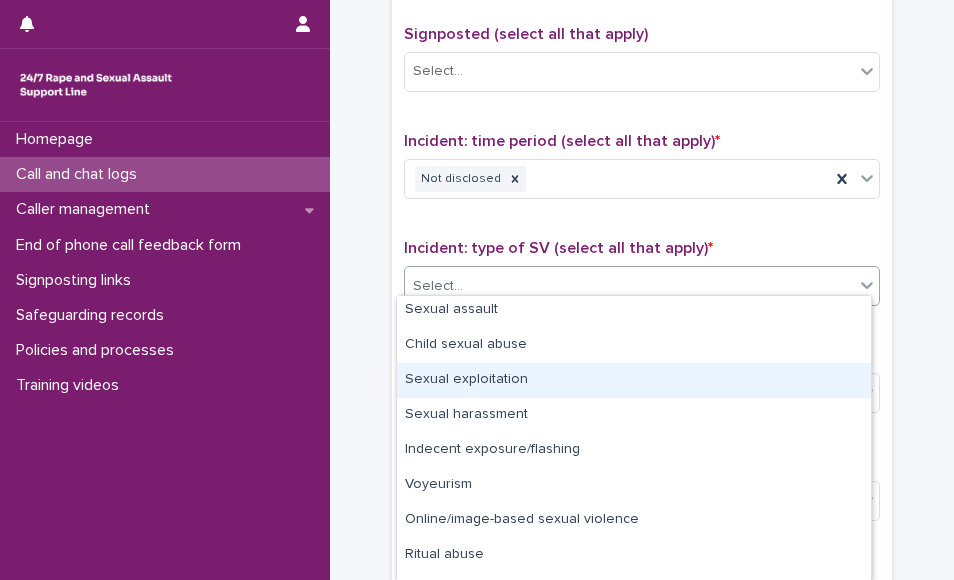 scroll, scrollTop: 65, scrollLeft: 0, axis: vertical 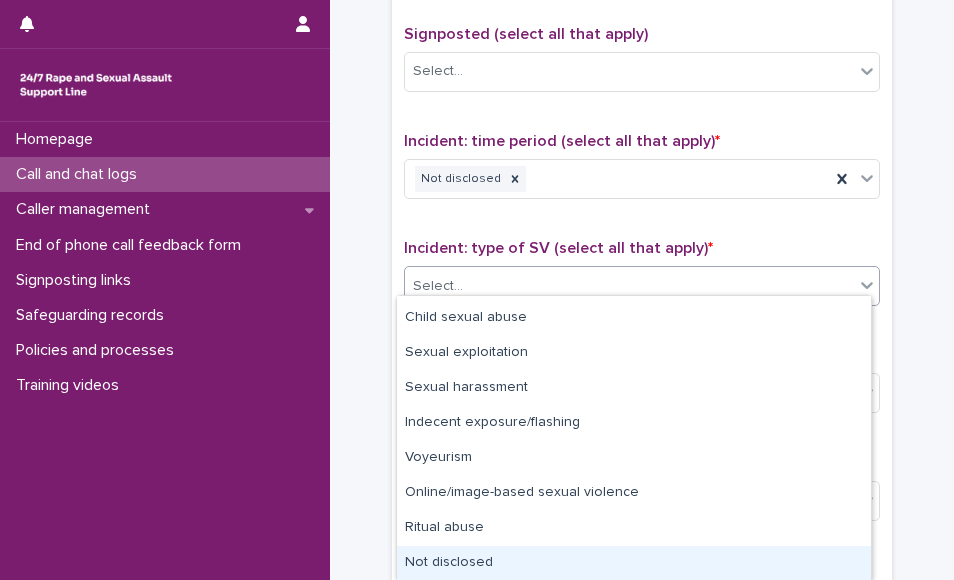 click on "Not disclosed" at bounding box center (634, 563) 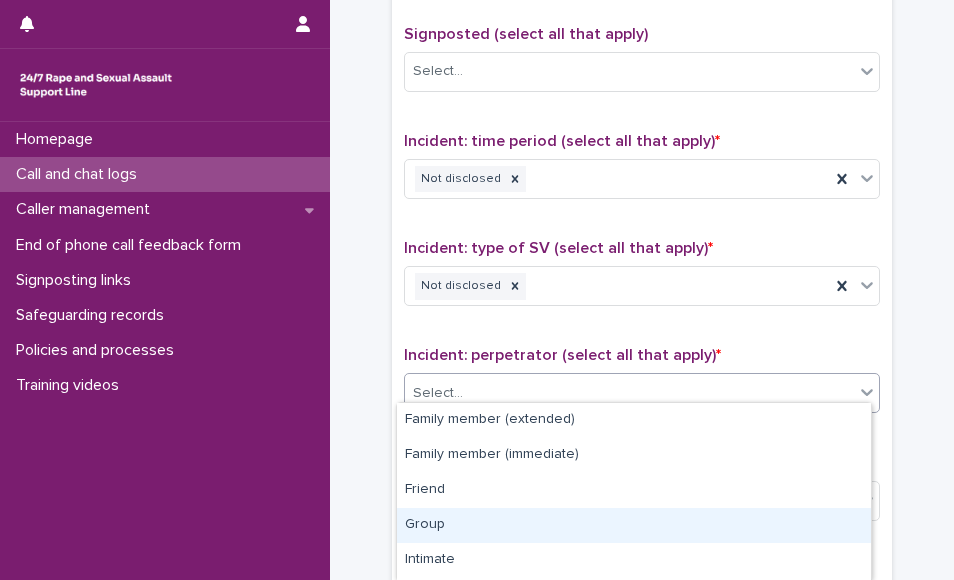 drag, startPoint x: 718, startPoint y: 397, endPoint x: 863, endPoint y: 547, distance: 208.62646 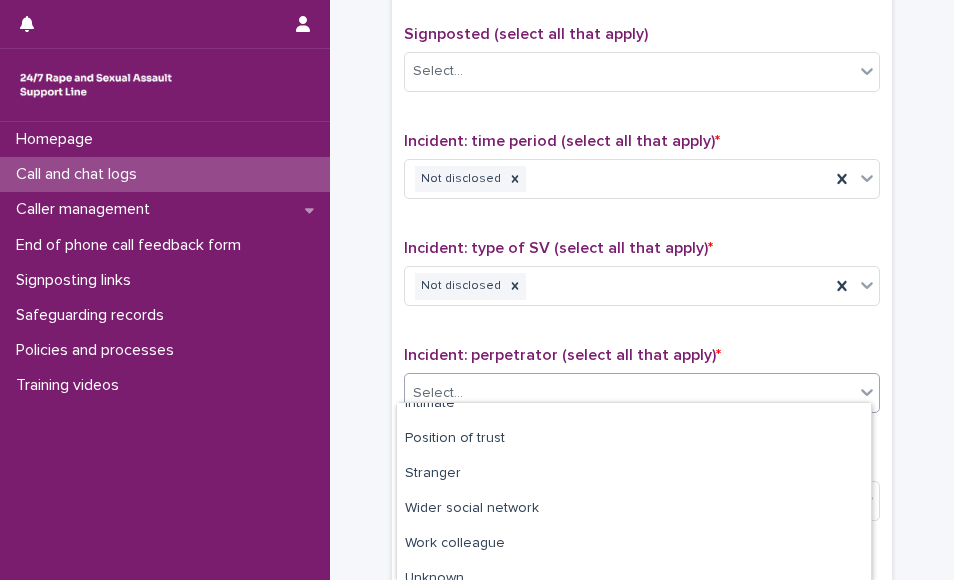 scroll, scrollTop: 207, scrollLeft: 0, axis: vertical 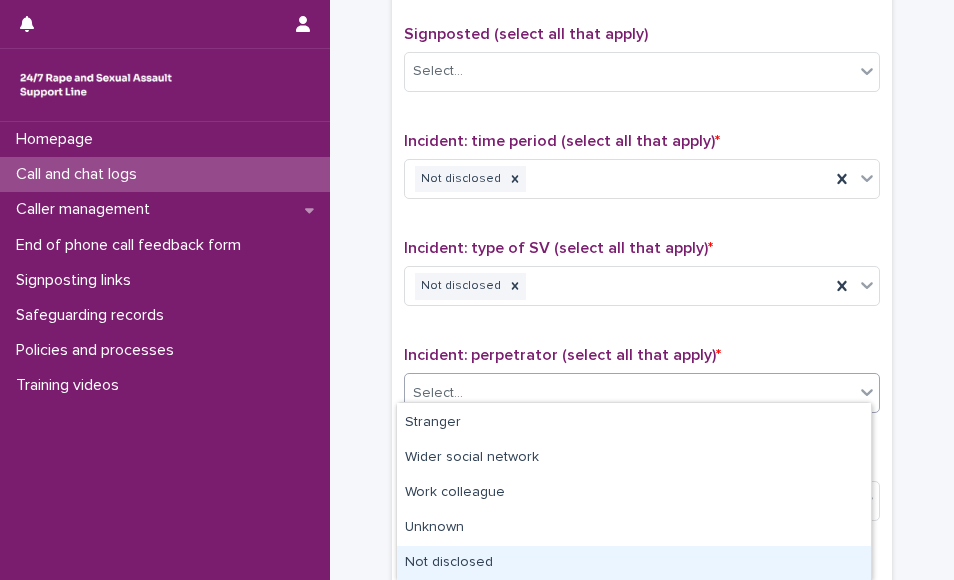click on "Not disclosed" at bounding box center (634, 563) 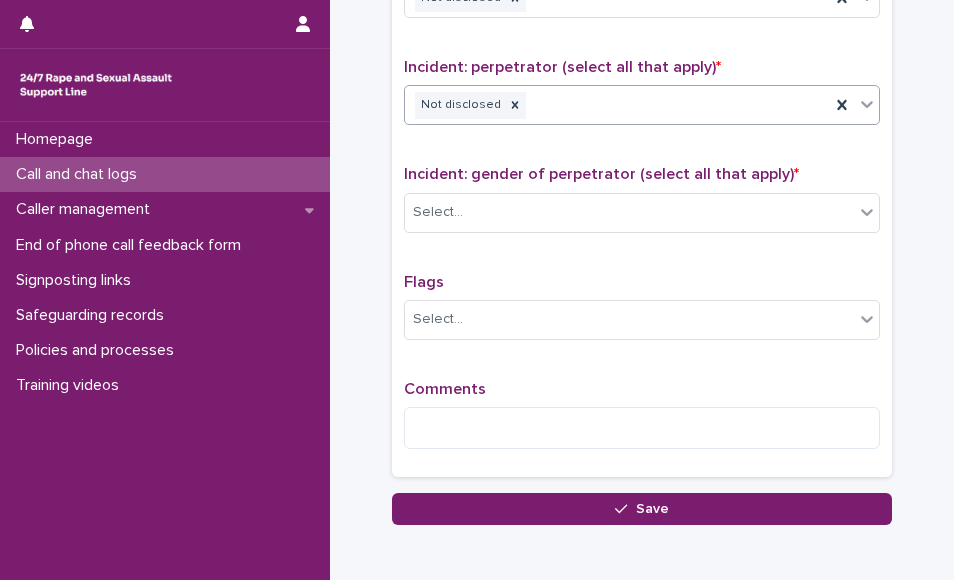 scroll, scrollTop: 1539, scrollLeft: 0, axis: vertical 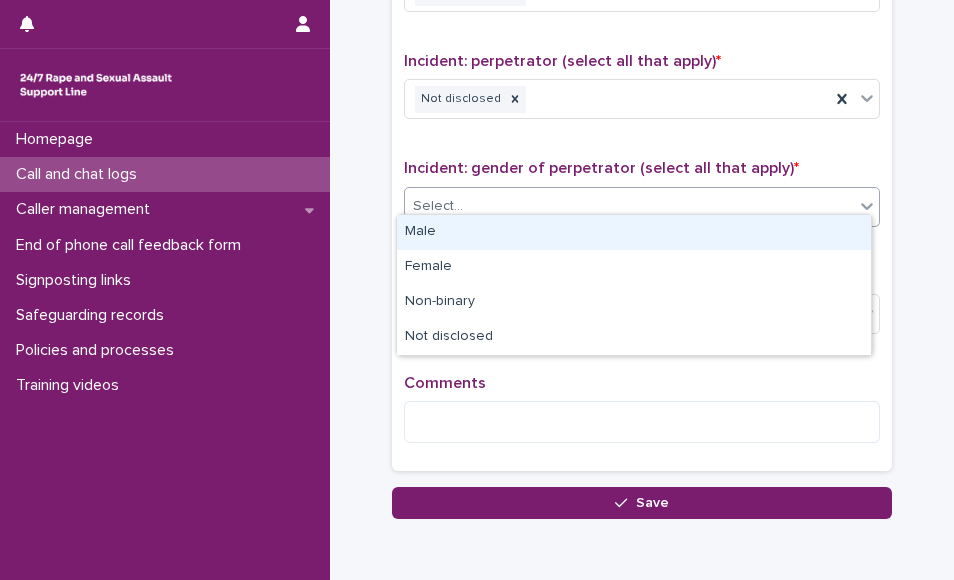 click on "Select..." at bounding box center [629, 206] 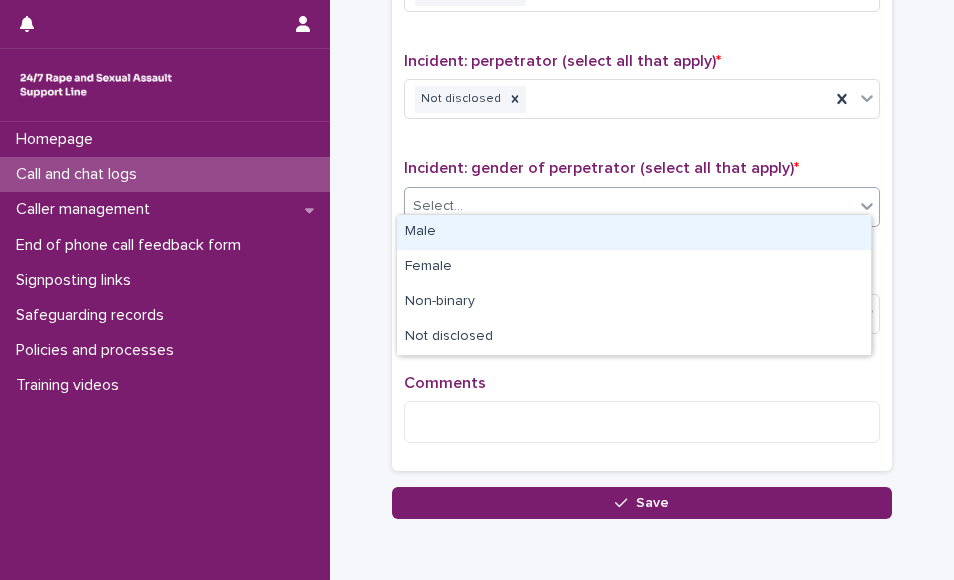 click on "Male" at bounding box center (634, 232) 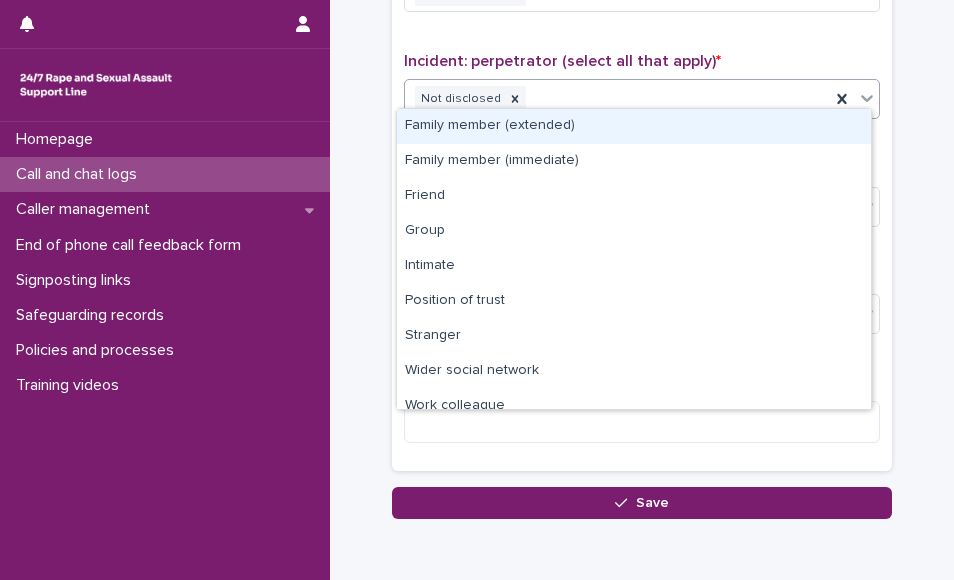 click 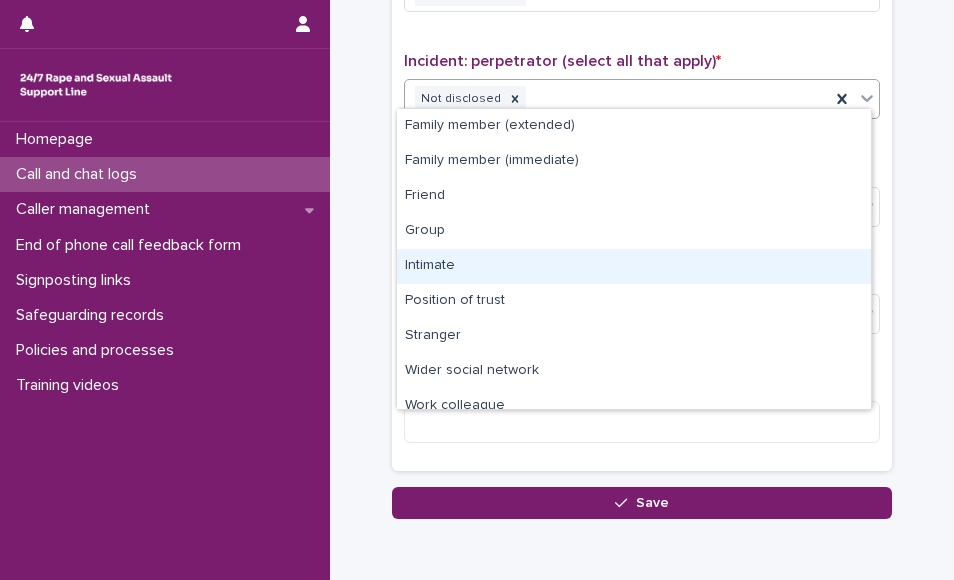 click on "Intimate" at bounding box center (634, 266) 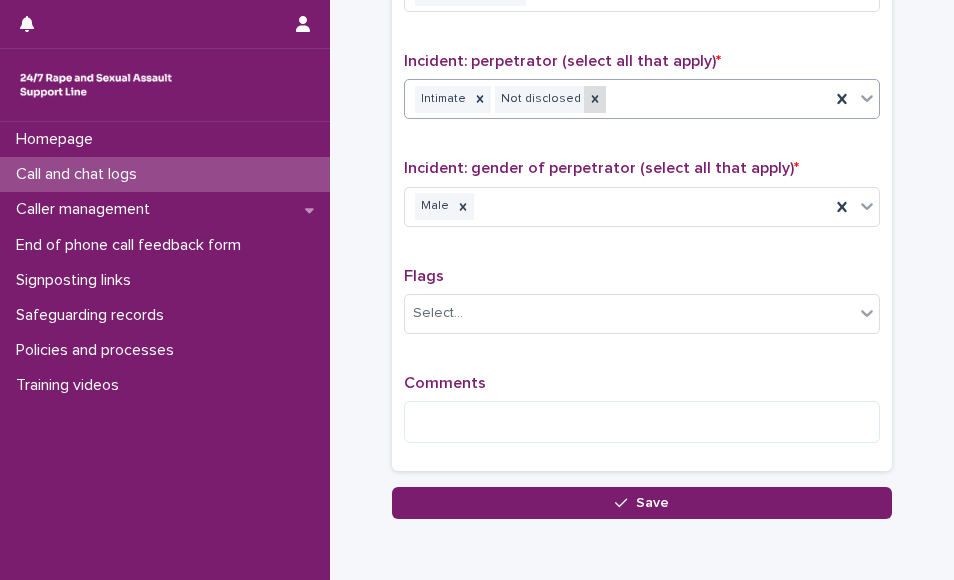 click 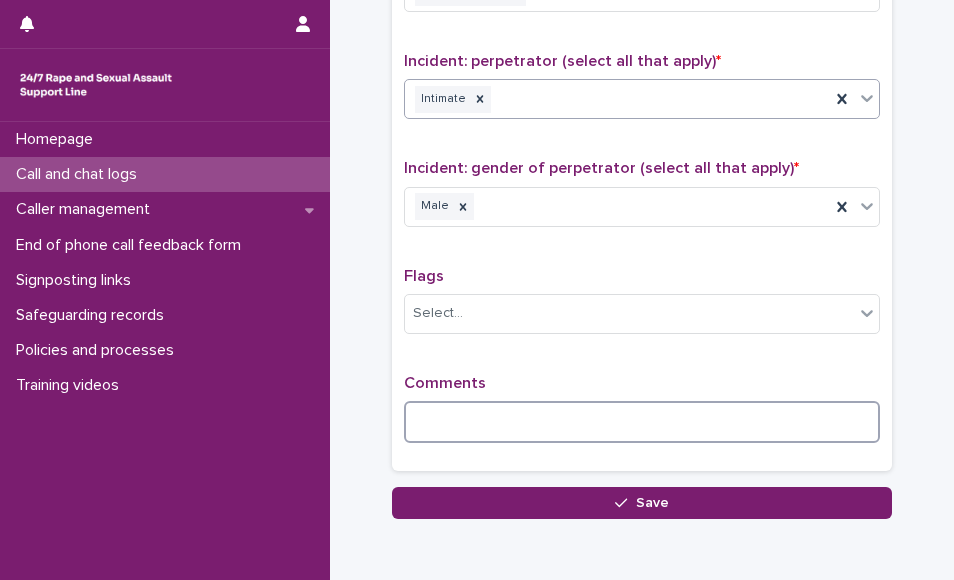 click at bounding box center (642, 422) 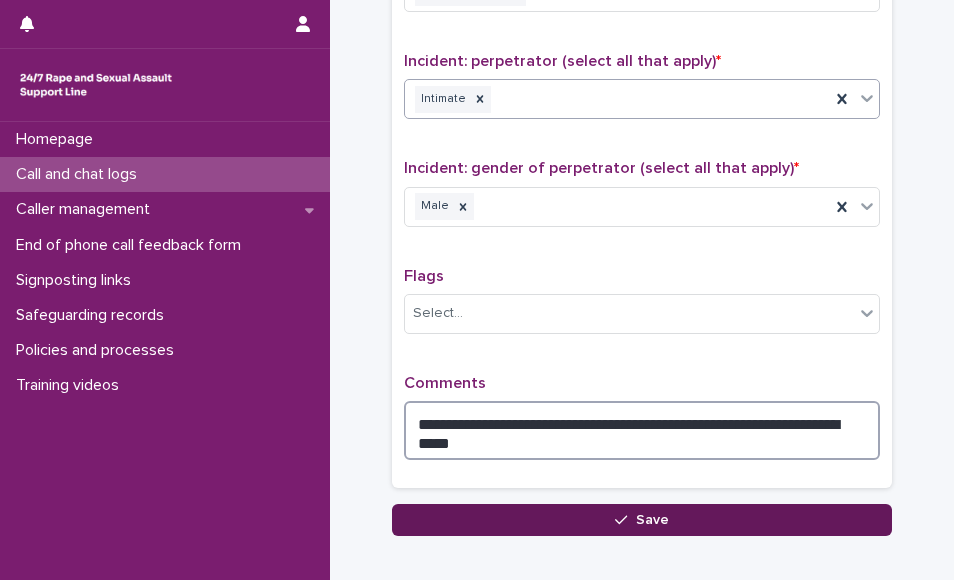 type on "**********" 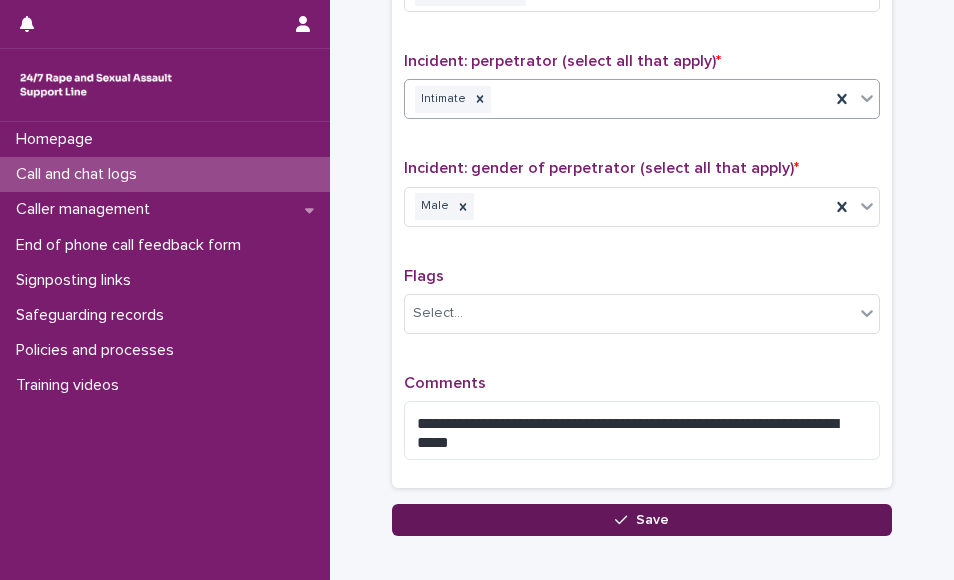 click on "Save" at bounding box center [642, 520] 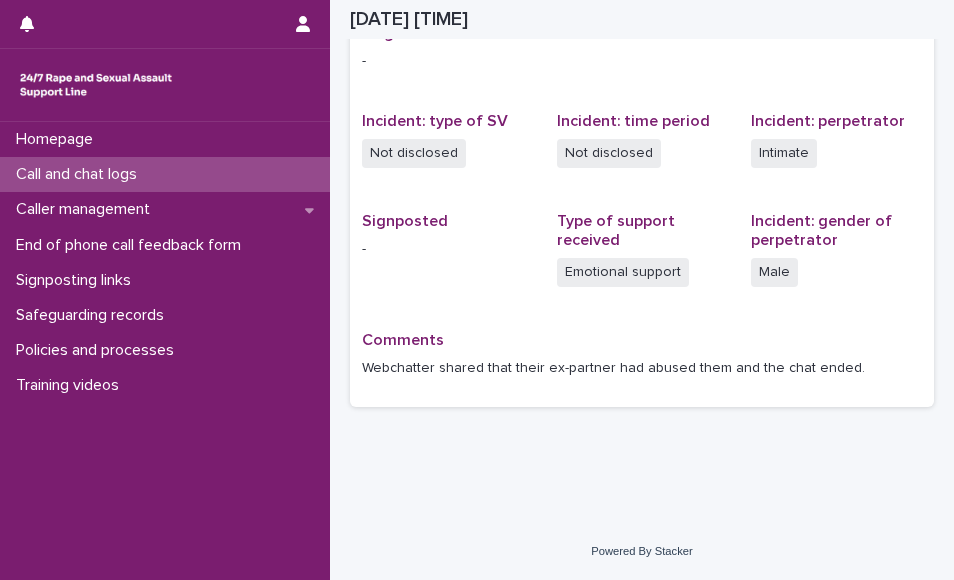 scroll, scrollTop: 442, scrollLeft: 0, axis: vertical 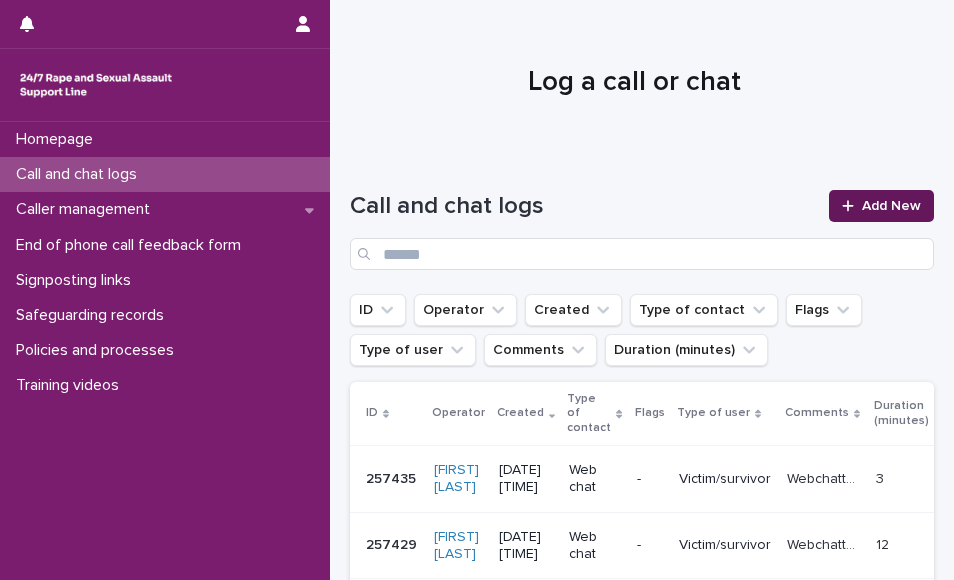 click on "Add New" at bounding box center [881, 206] 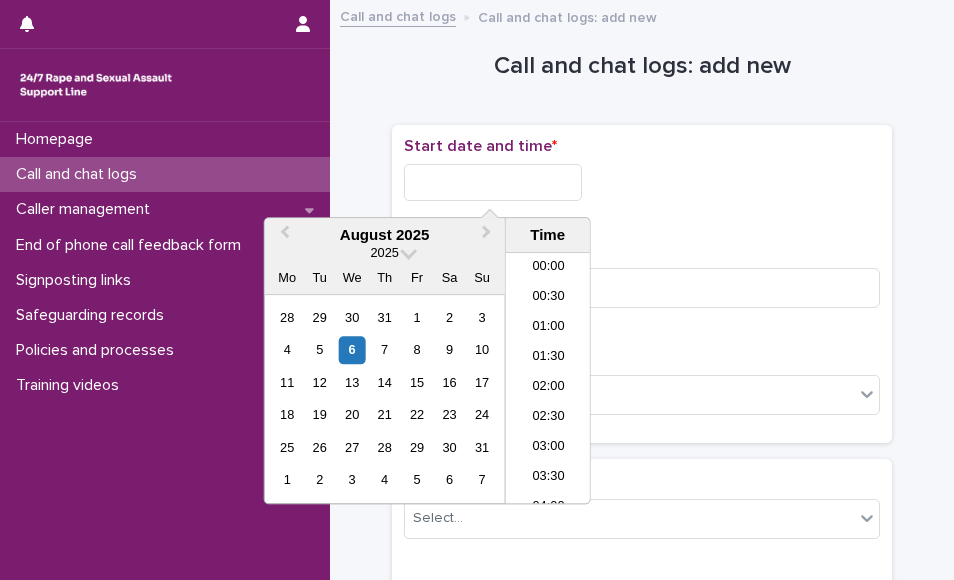 click at bounding box center [493, 182] 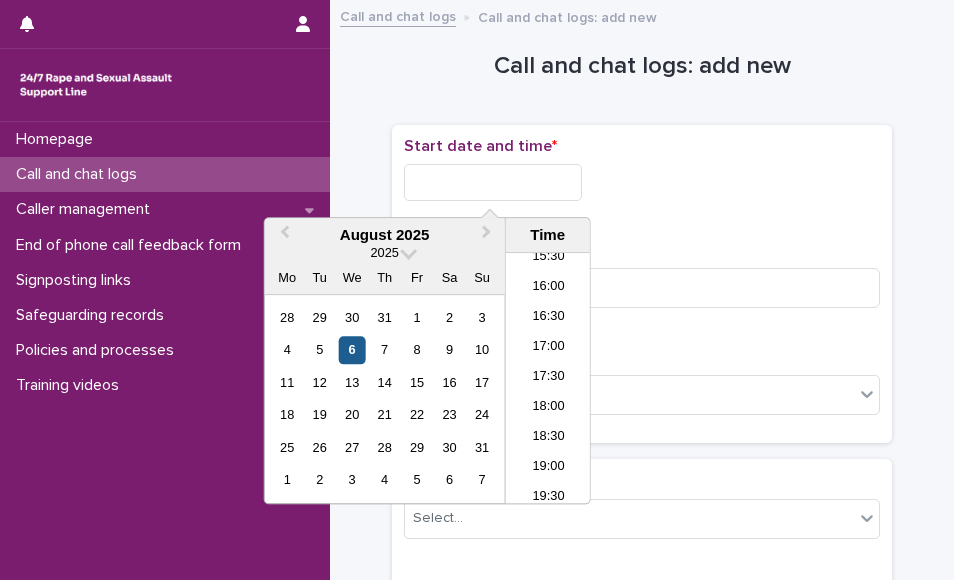 click on "6" at bounding box center [352, 350] 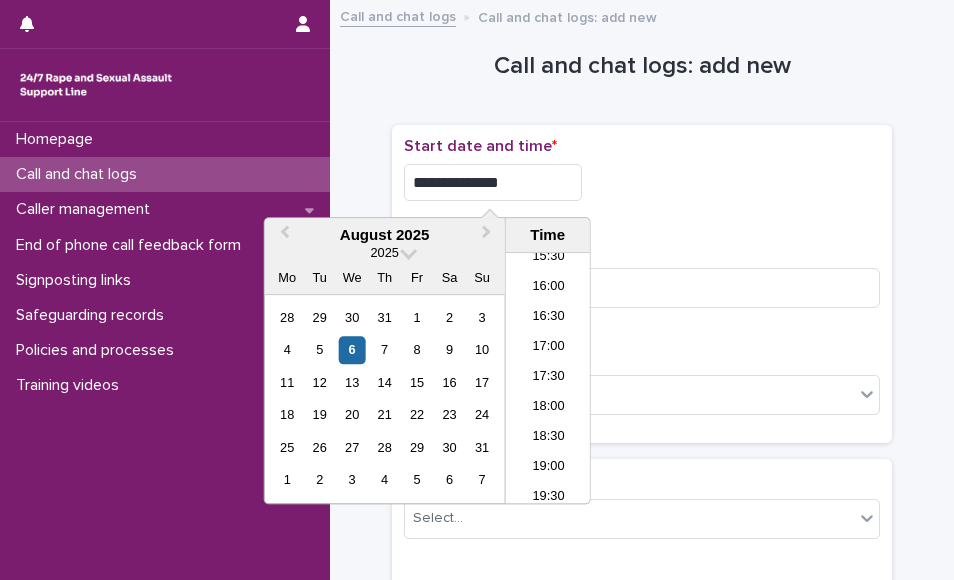 click on "**********" at bounding box center [493, 182] 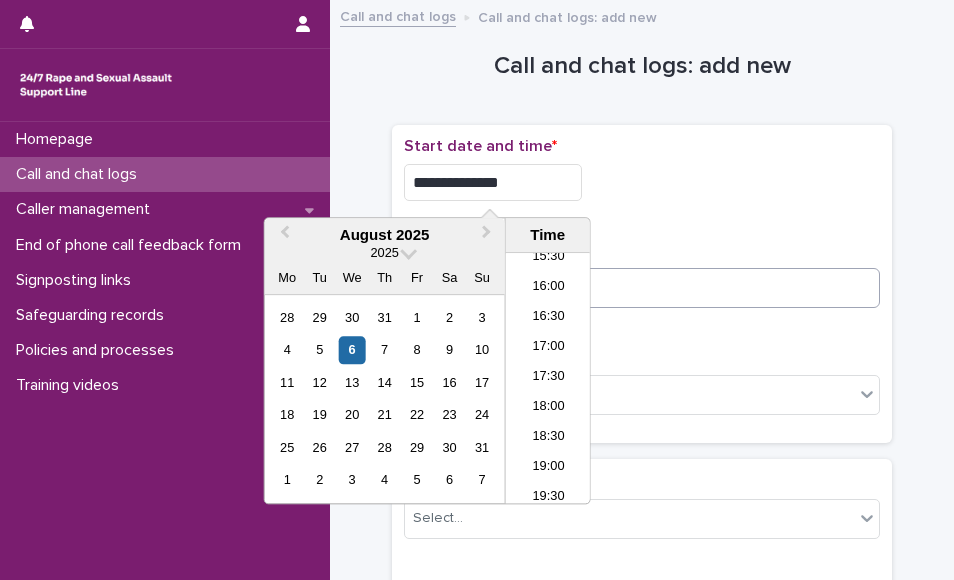 type on "**********" 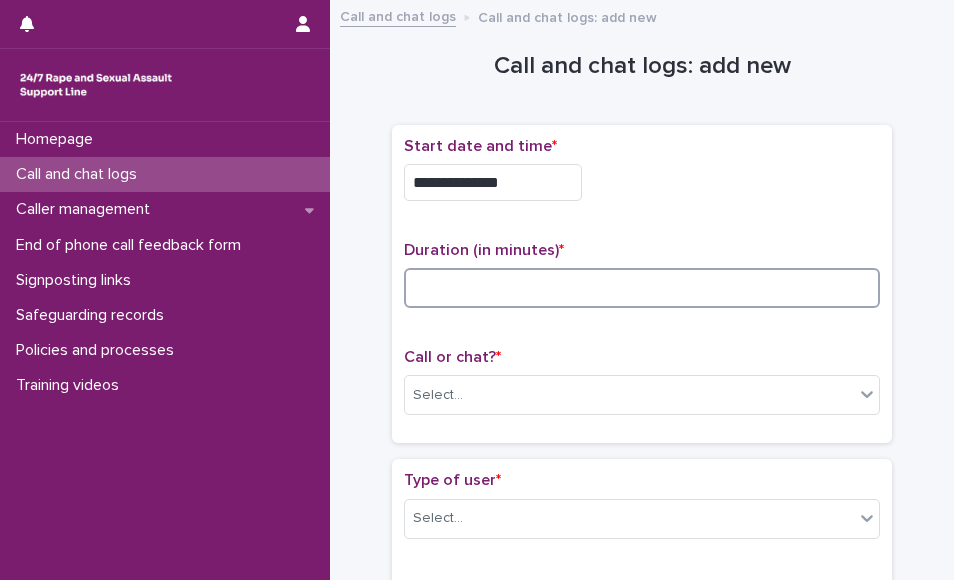 click at bounding box center (642, 288) 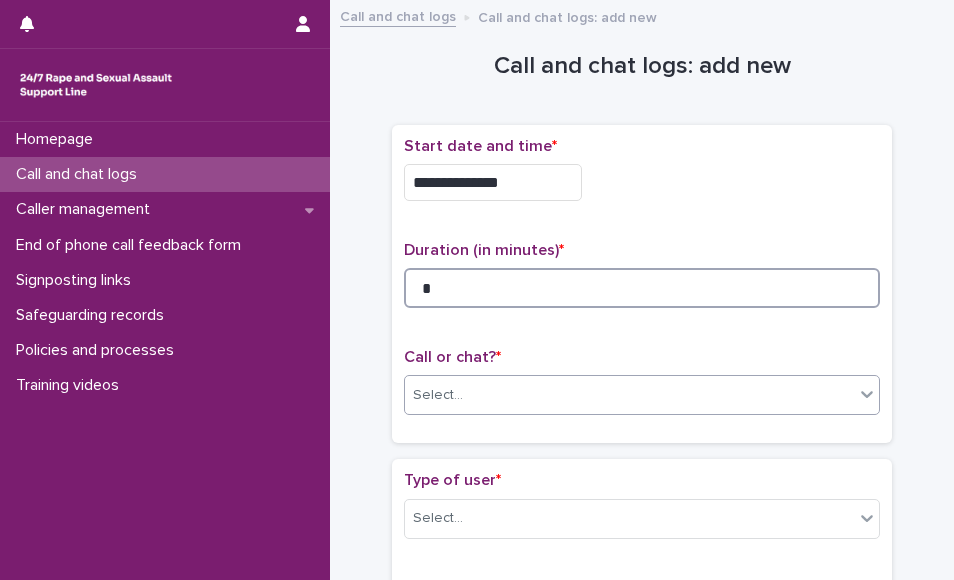 type on "*" 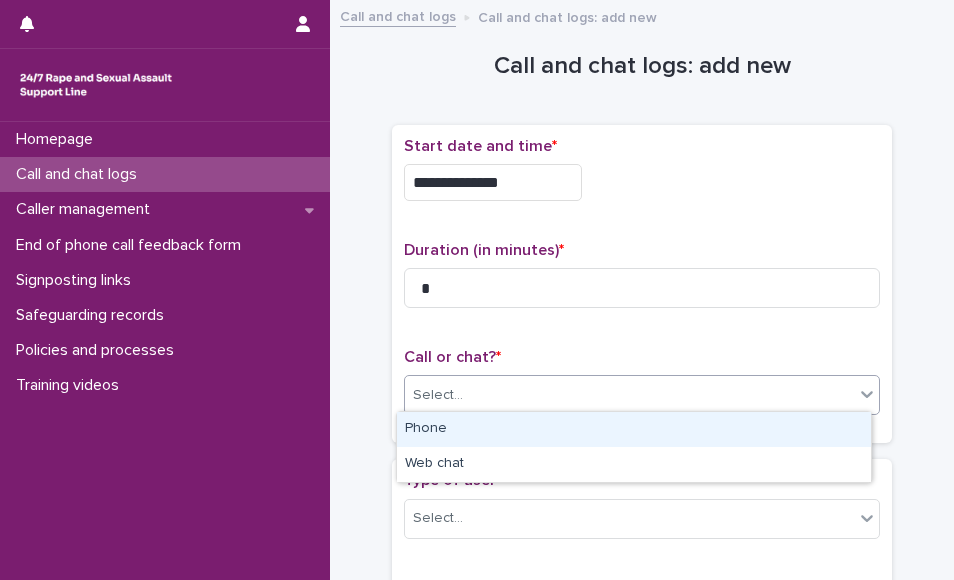 click on "Select..." at bounding box center (629, 395) 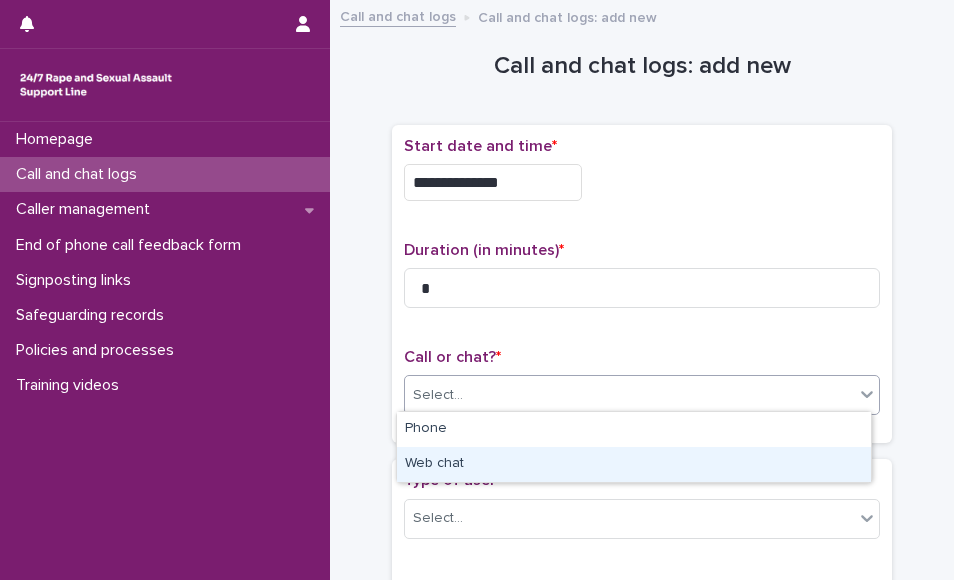 click on "Web chat" at bounding box center [634, 464] 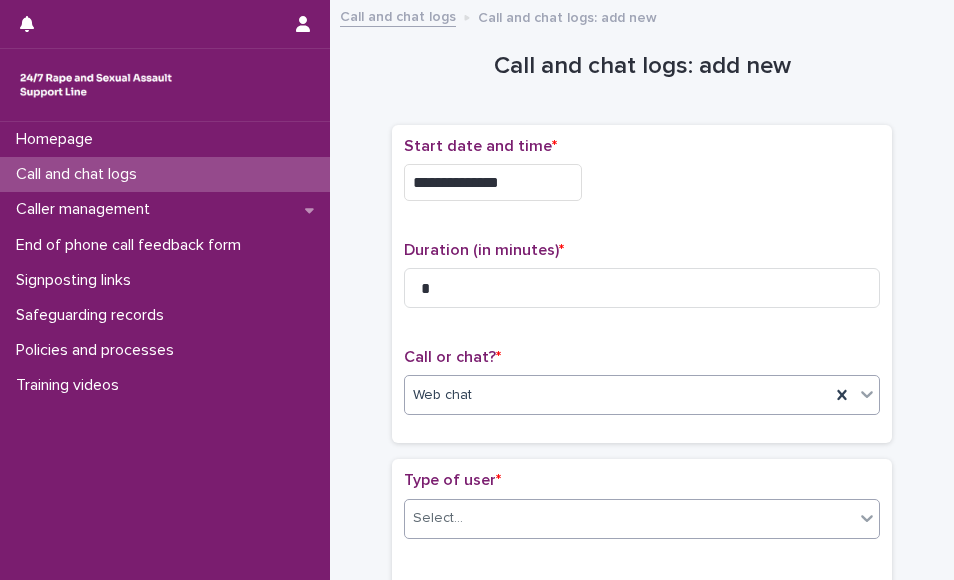click on "Select..." at bounding box center (629, 518) 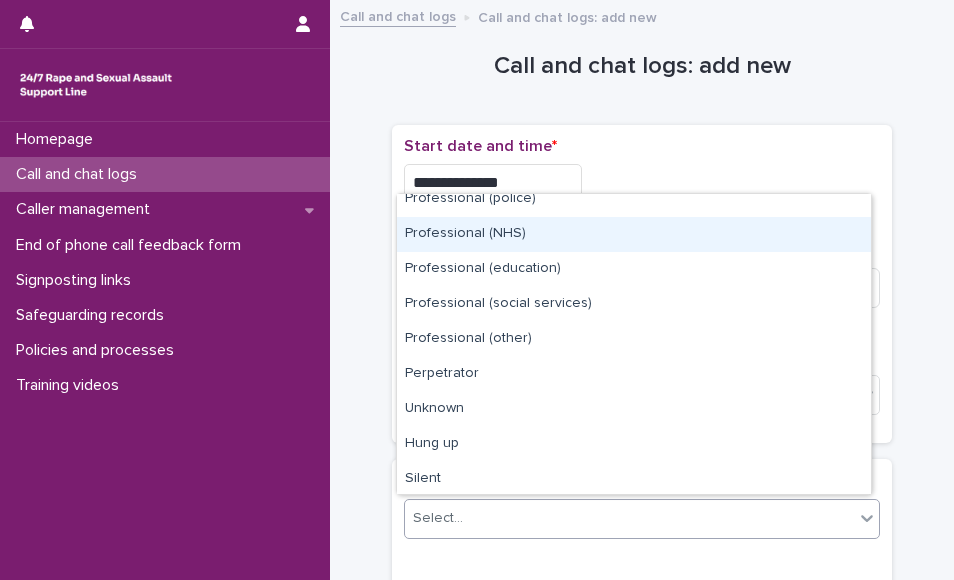 scroll, scrollTop: 225, scrollLeft: 0, axis: vertical 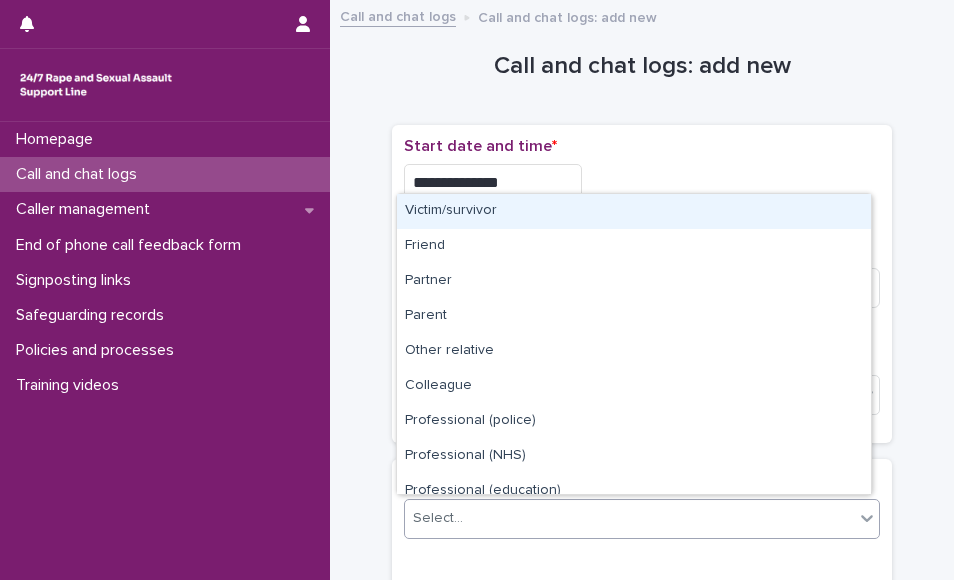 click on "Select..." at bounding box center [629, 518] 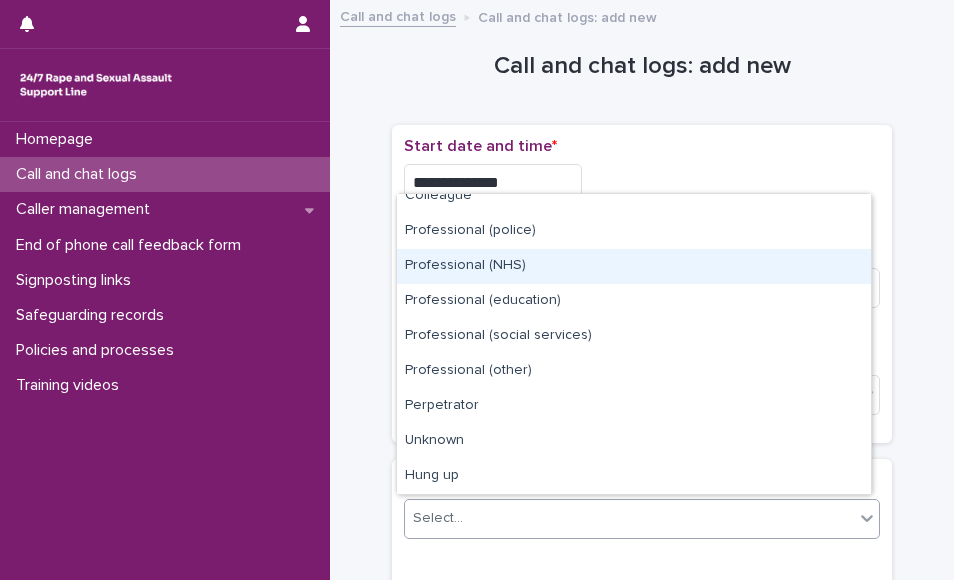 scroll, scrollTop: 225, scrollLeft: 0, axis: vertical 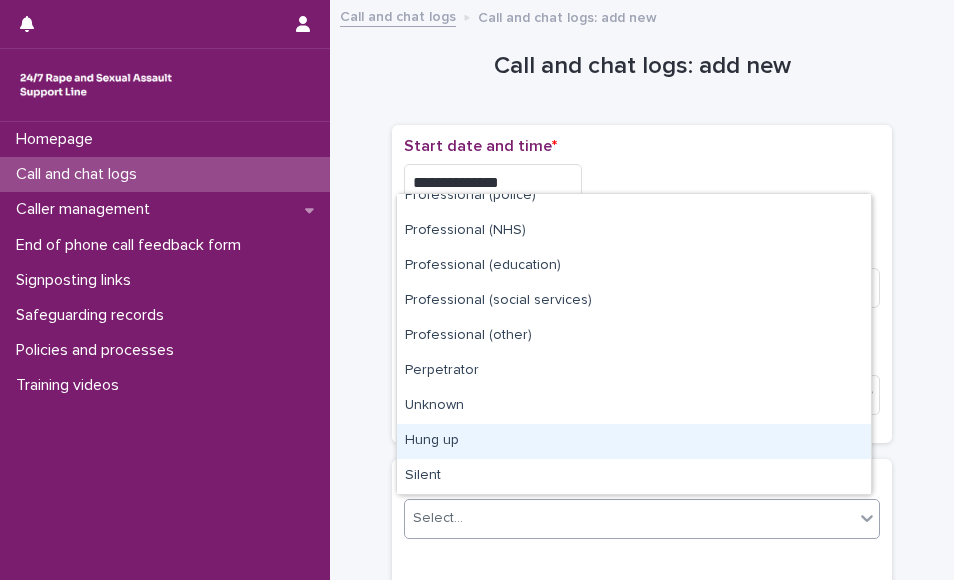 click on "Hung up" at bounding box center [634, 441] 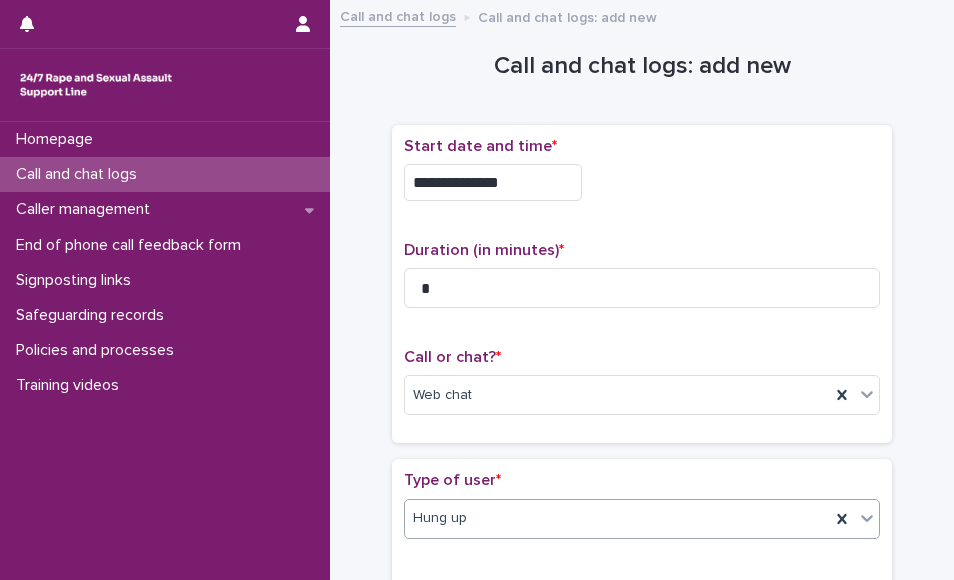 scroll, scrollTop: 410, scrollLeft: 0, axis: vertical 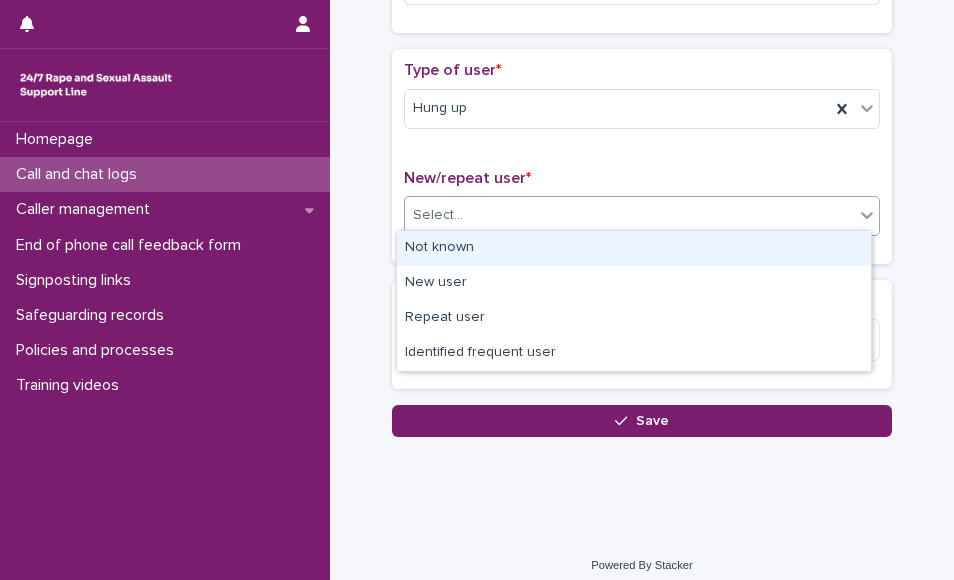drag, startPoint x: 666, startPoint y: 198, endPoint x: 588, endPoint y: 243, distance: 90.04999 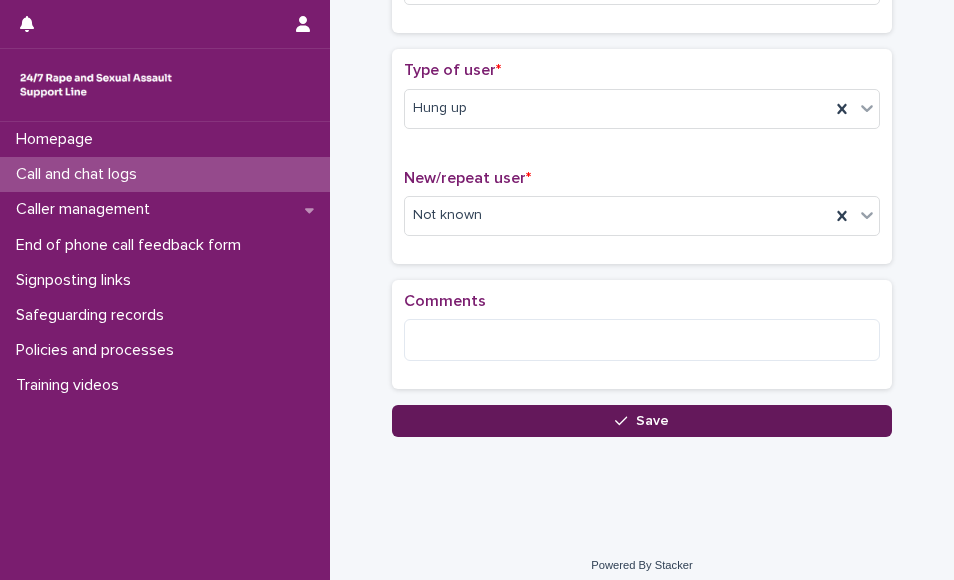 drag, startPoint x: 527, startPoint y: 433, endPoint x: 534, endPoint y: 418, distance: 16.552946 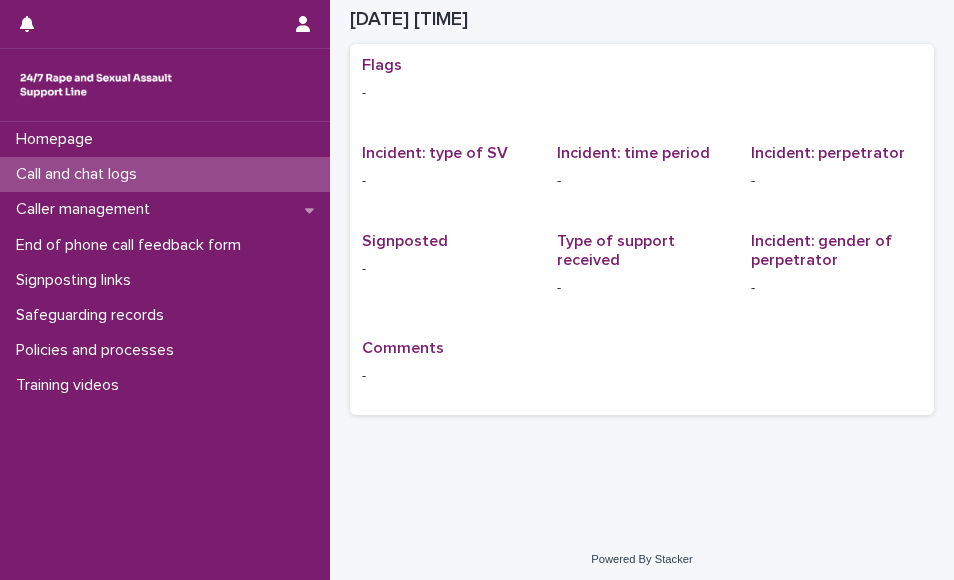 scroll, scrollTop: 11, scrollLeft: 0, axis: vertical 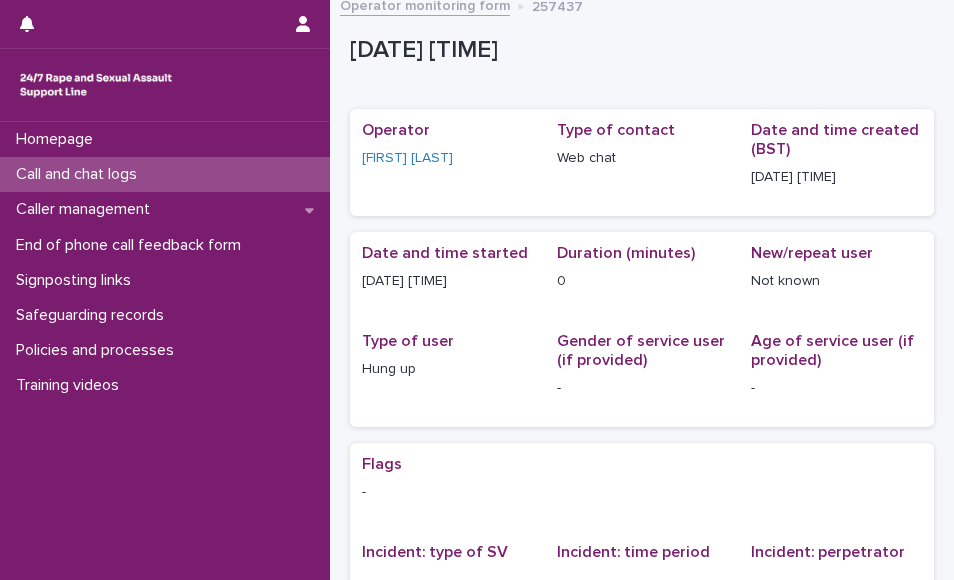 click on "Call and chat logs" at bounding box center (165, 174) 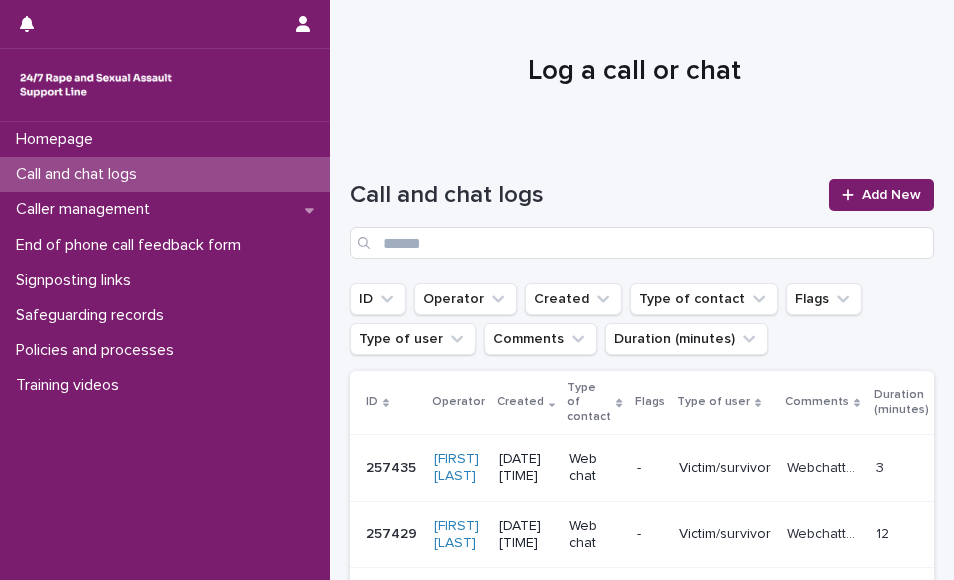 scroll, scrollTop: 0, scrollLeft: 0, axis: both 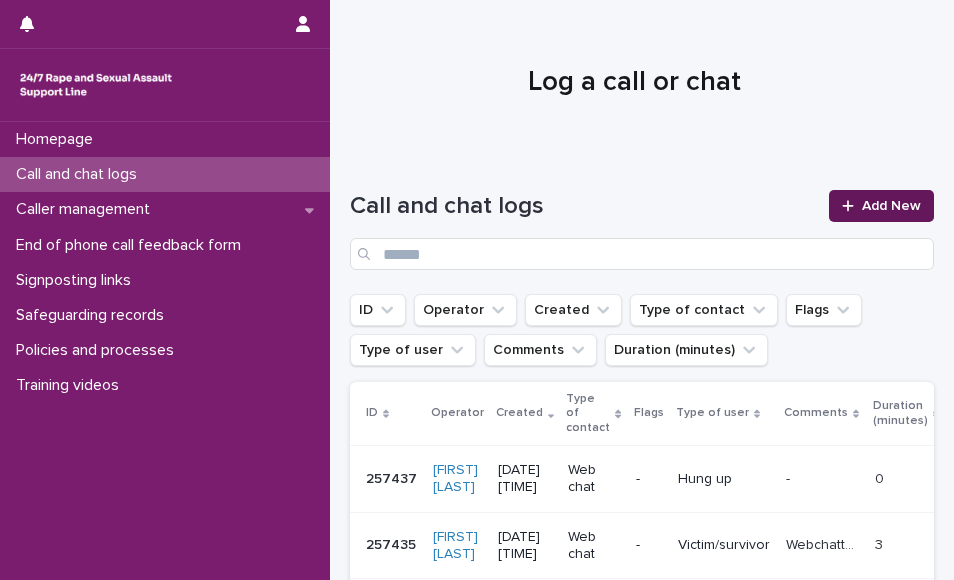 click on "Add New" at bounding box center [891, 206] 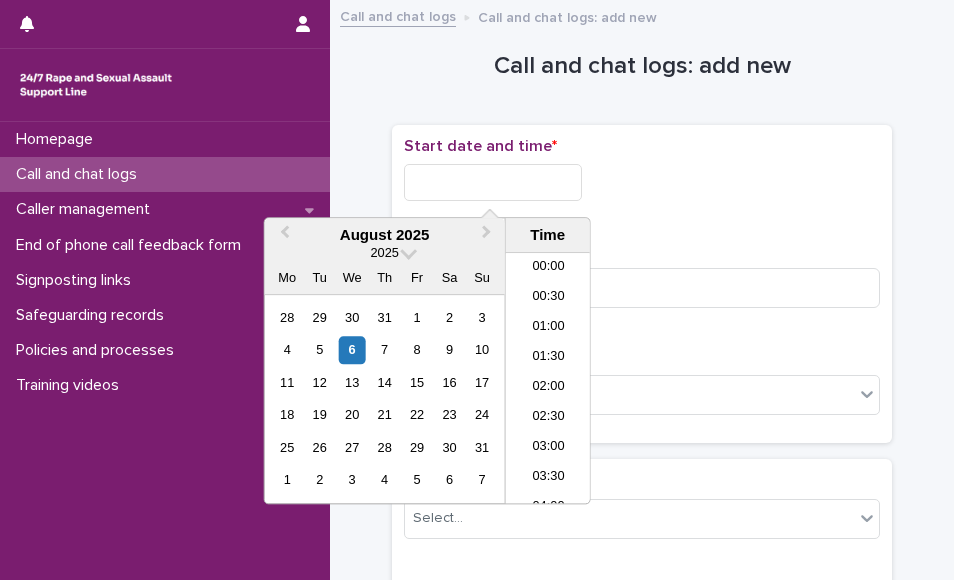click at bounding box center [493, 182] 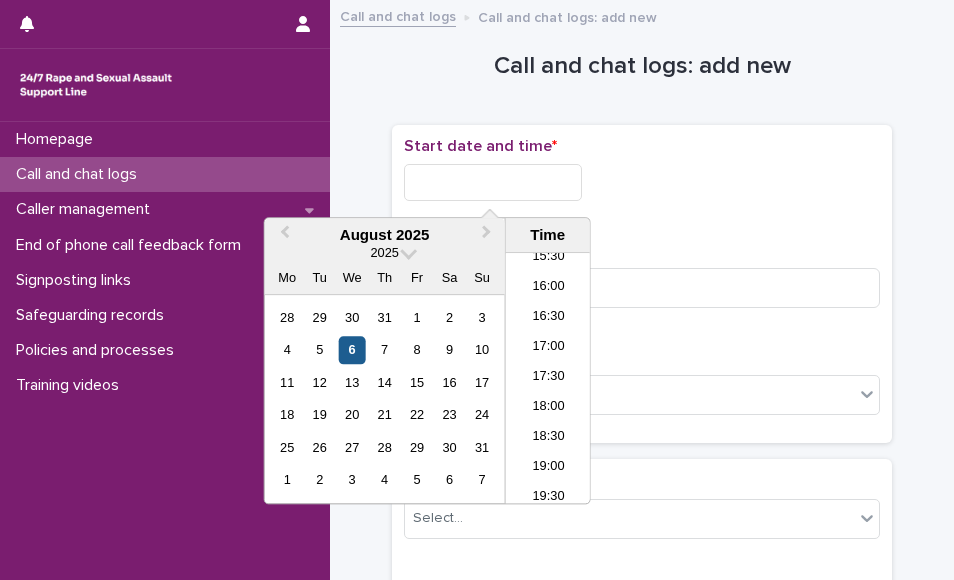 click on "6" at bounding box center (352, 350) 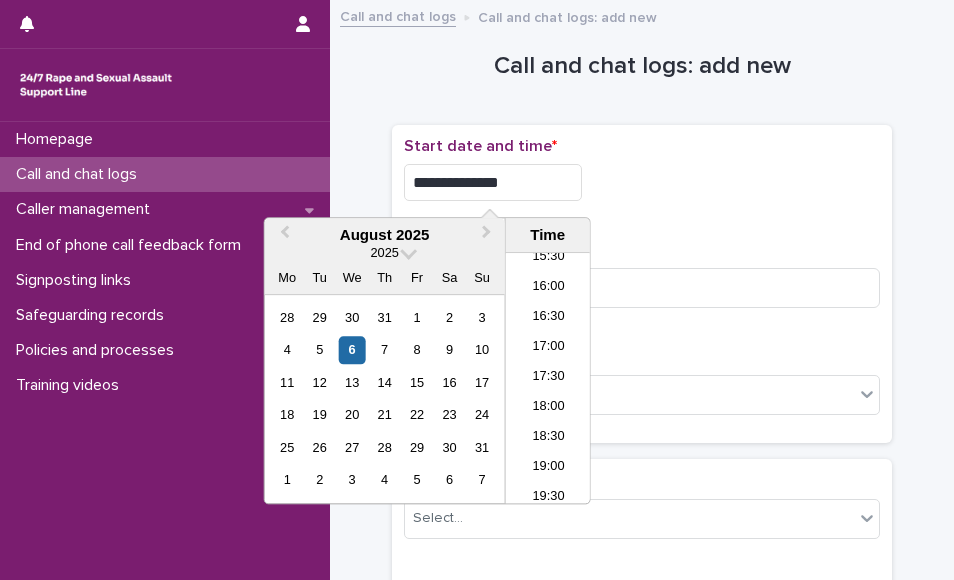 click on "**********" at bounding box center (493, 182) 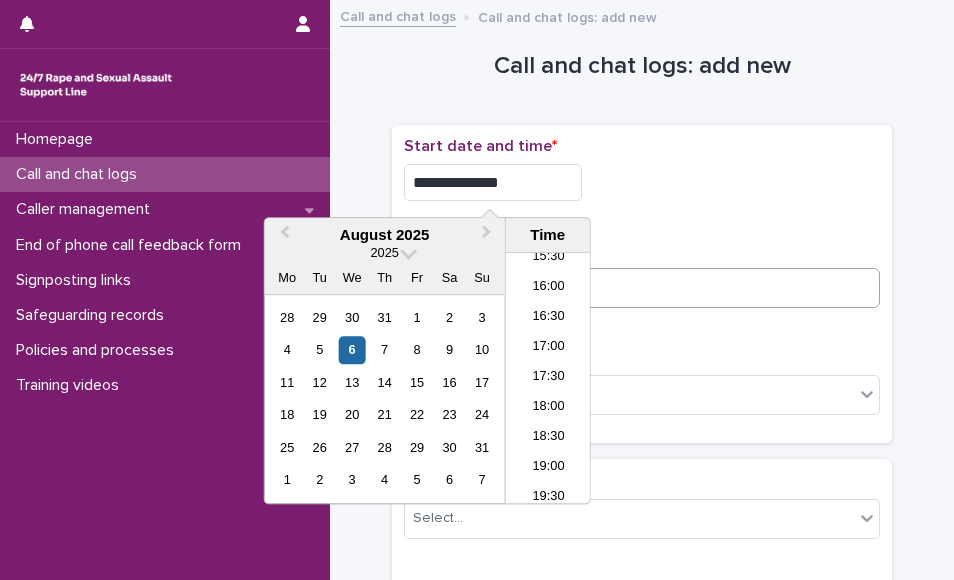 type on "**********" 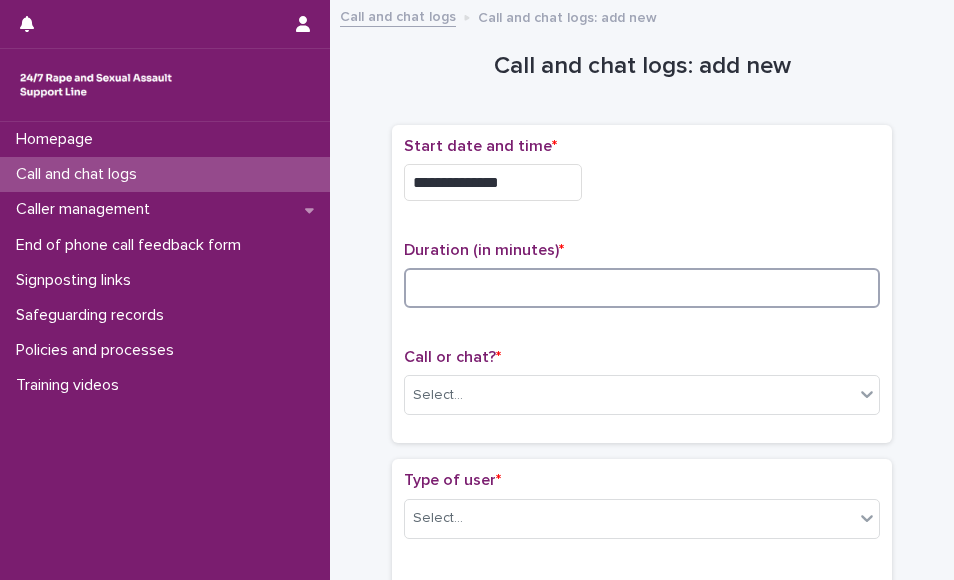 click at bounding box center [642, 288] 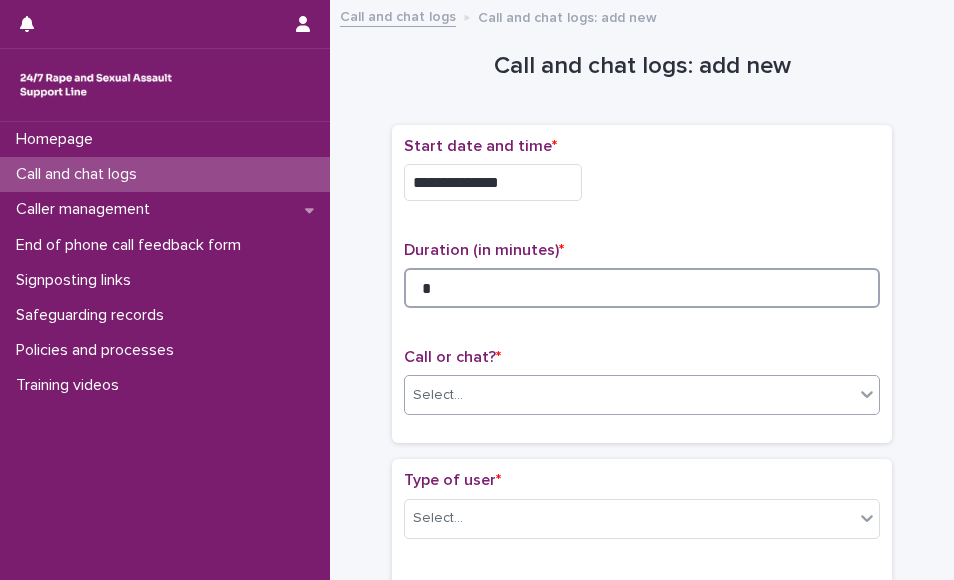 type on "*" 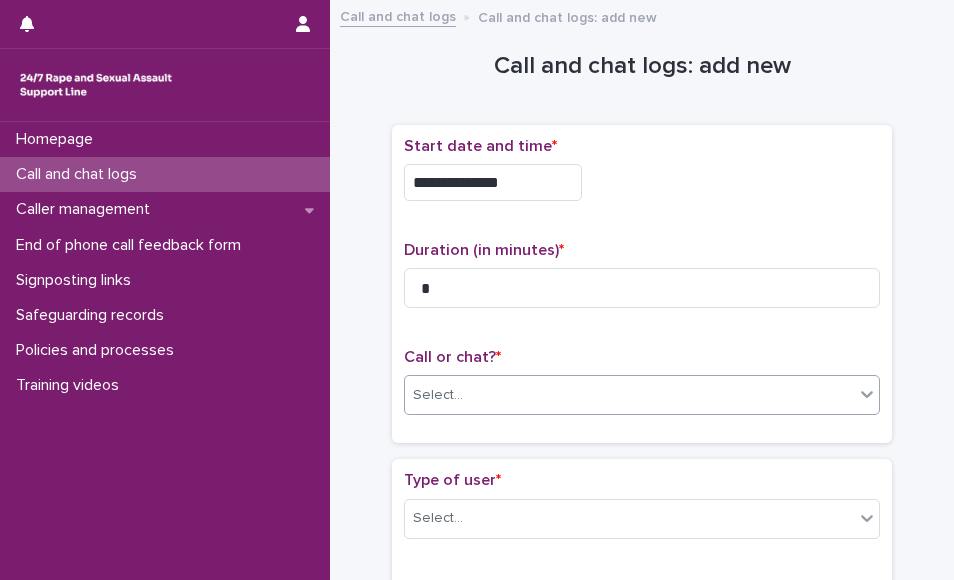 click on "Call or chat? * Select..." at bounding box center [642, 389] 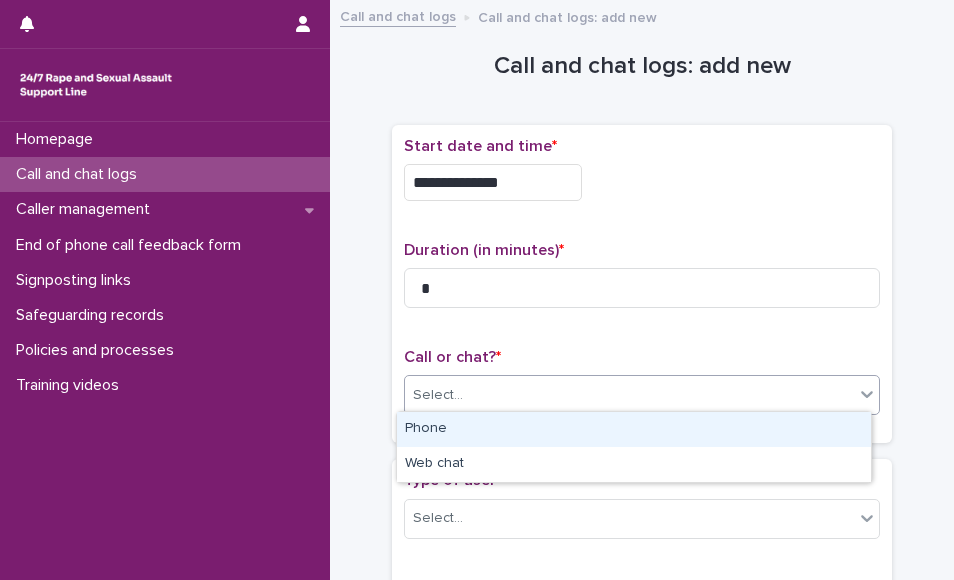 click on "Select..." at bounding box center (629, 395) 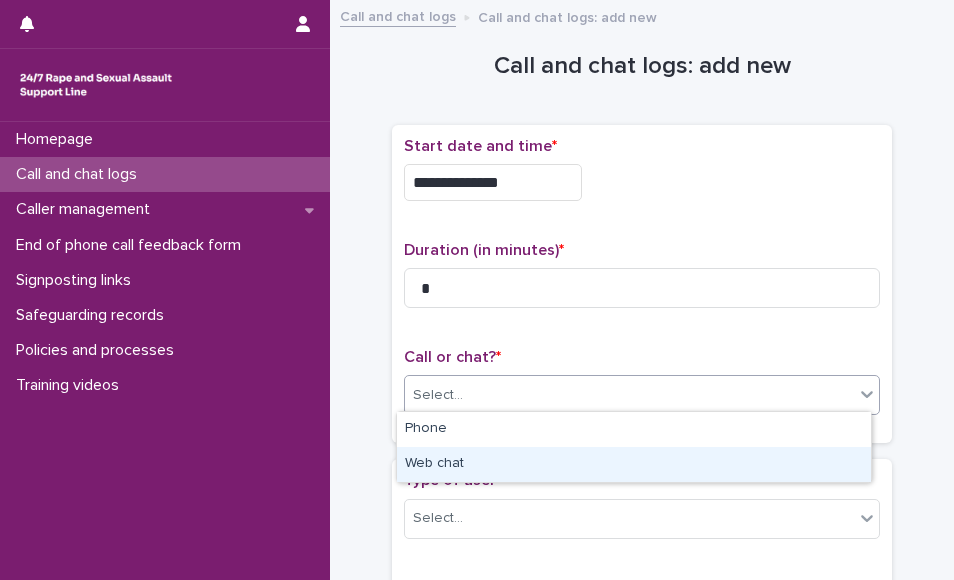 click on "Web chat" at bounding box center (634, 464) 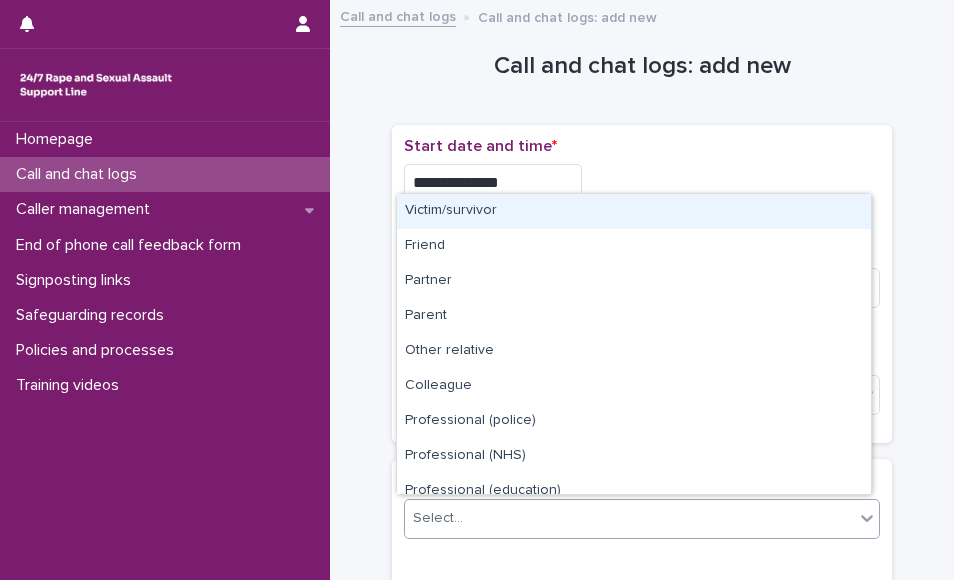 click on "Select..." at bounding box center (629, 518) 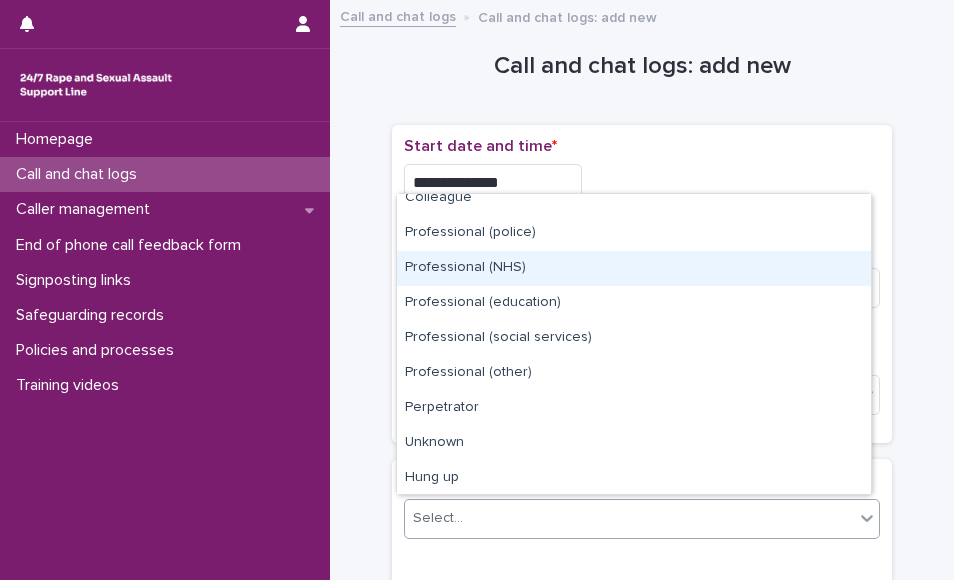 scroll, scrollTop: 225, scrollLeft: 0, axis: vertical 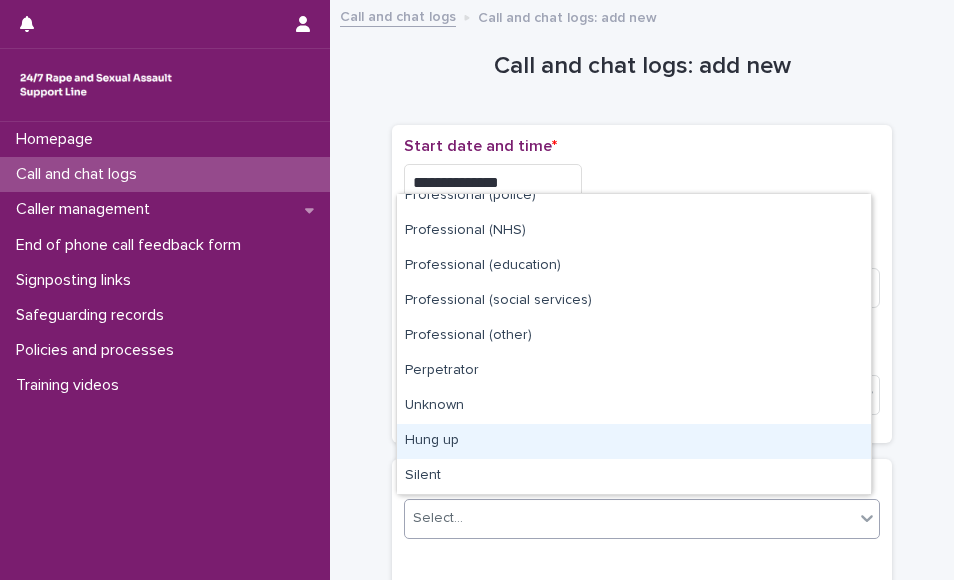 click on "Hung up" at bounding box center (634, 441) 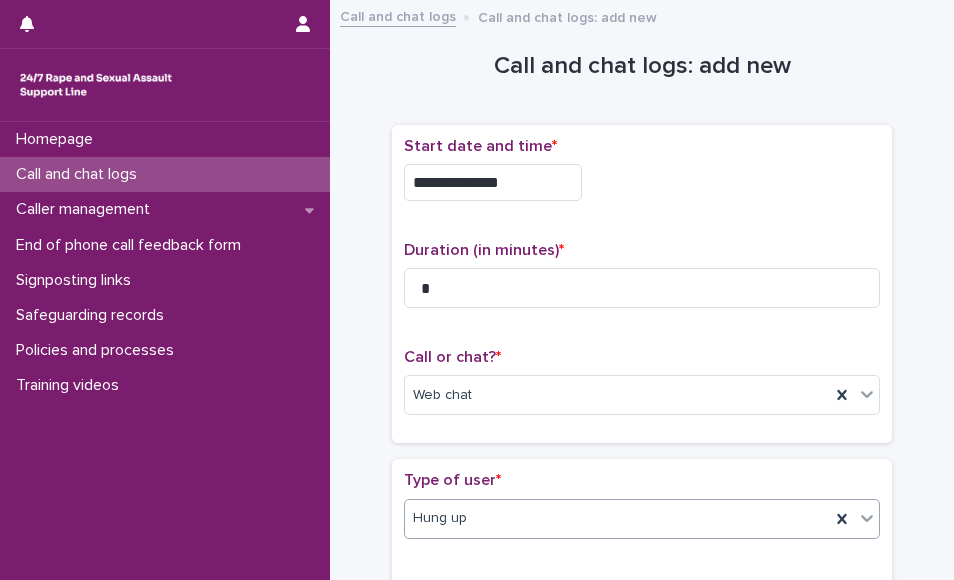 scroll, scrollTop: 418, scrollLeft: 0, axis: vertical 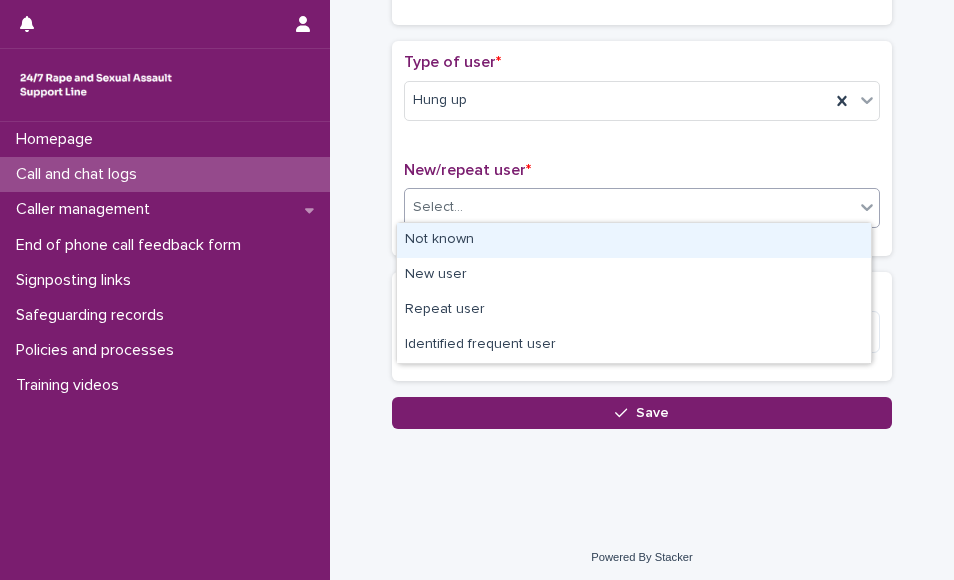 drag, startPoint x: 713, startPoint y: 208, endPoint x: 638, endPoint y: 243, distance: 82.764725 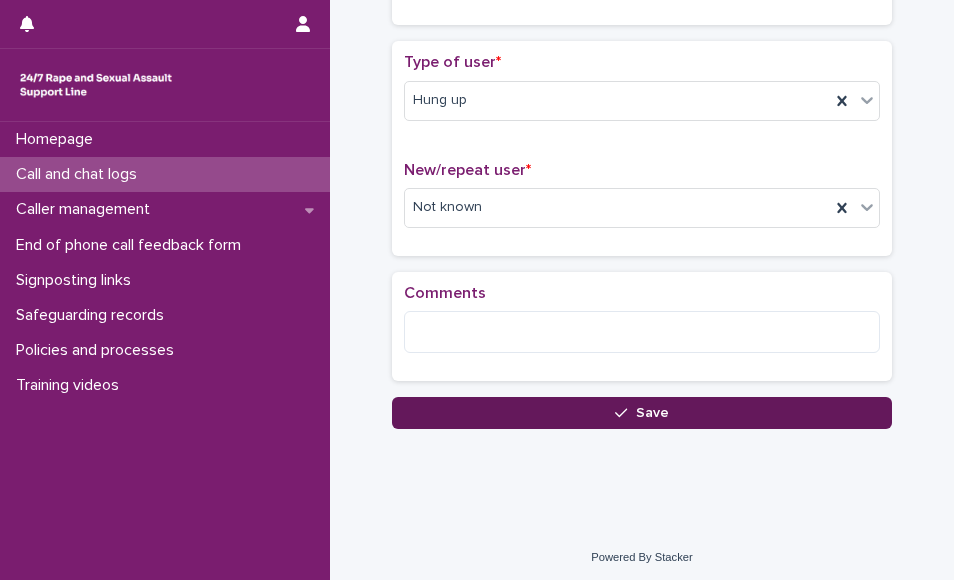 click 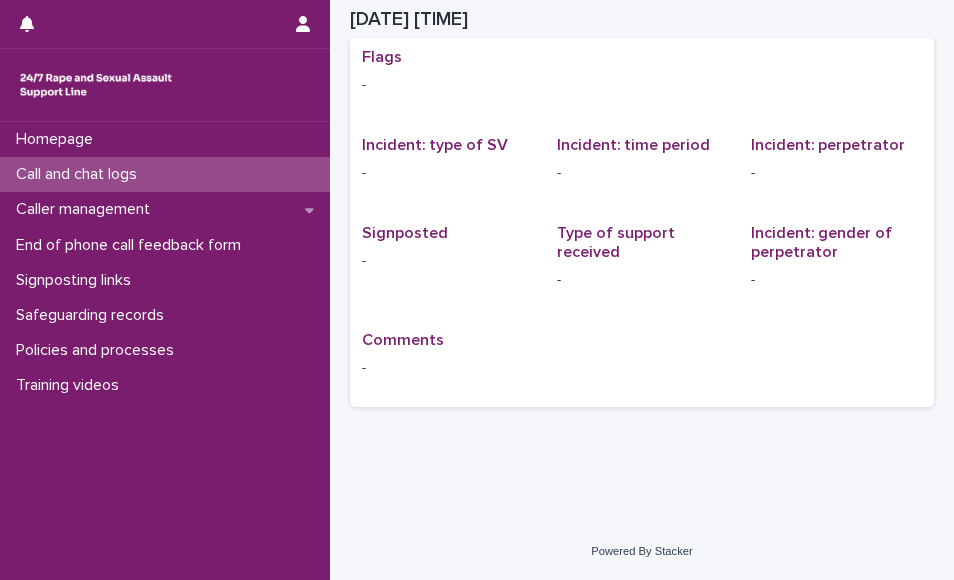 scroll, scrollTop: 19, scrollLeft: 0, axis: vertical 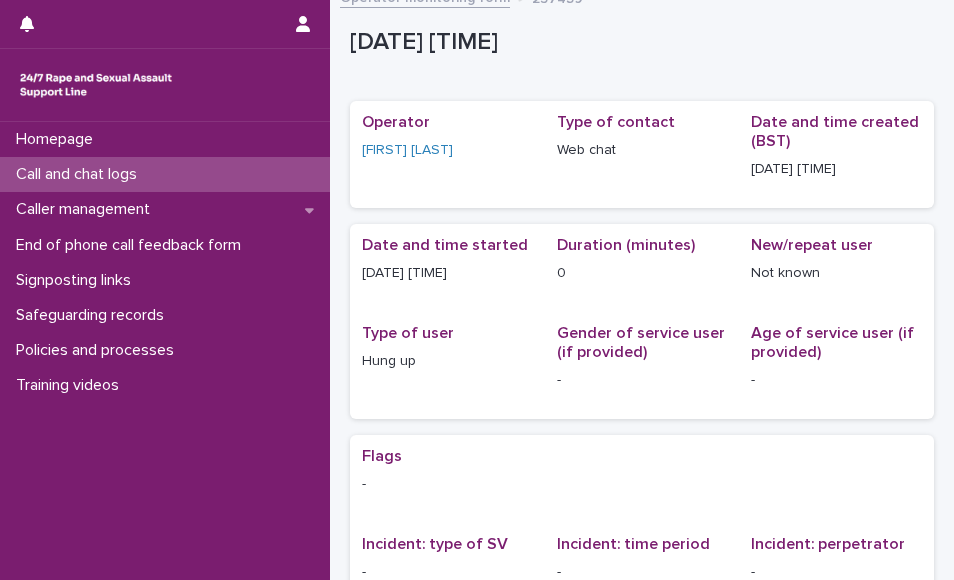 click on "Call and chat logs" at bounding box center (165, 174) 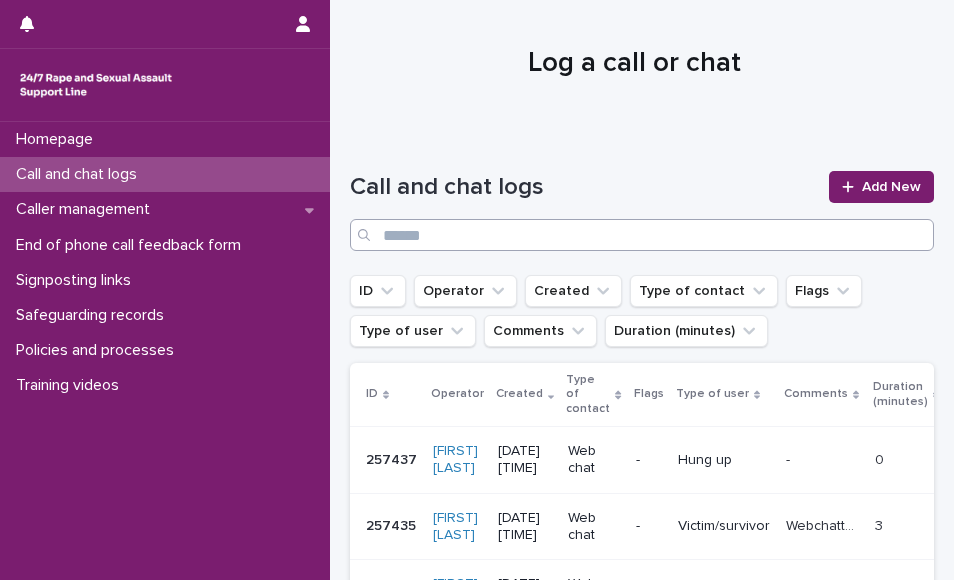 scroll, scrollTop: 0, scrollLeft: 0, axis: both 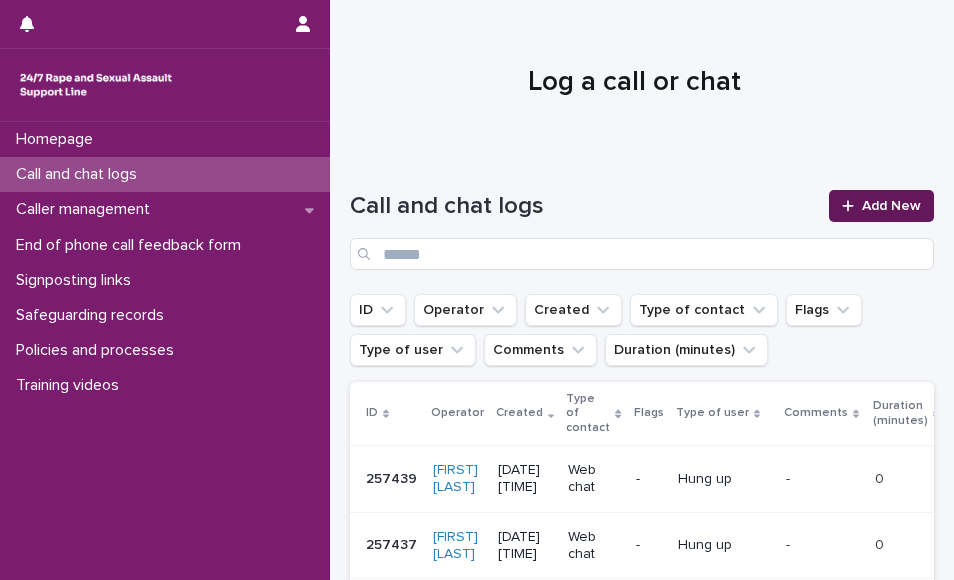 click on "Add New" at bounding box center (891, 206) 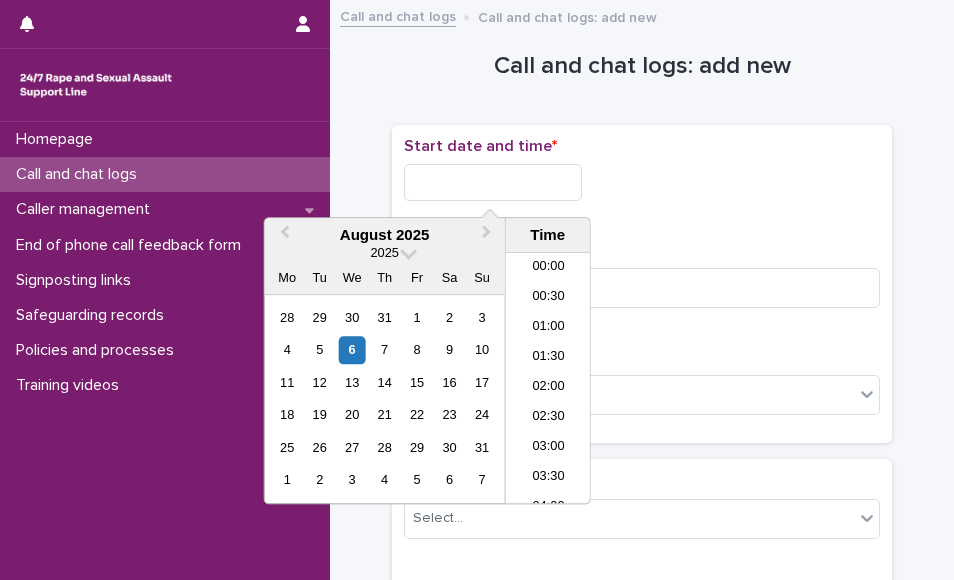 scroll, scrollTop: 940, scrollLeft: 0, axis: vertical 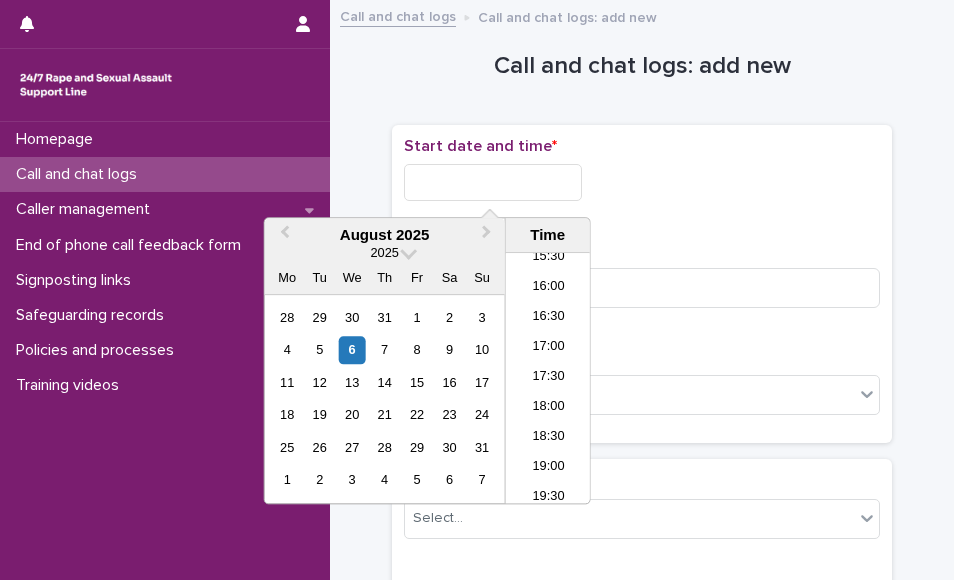 click at bounding box center [493, 182] 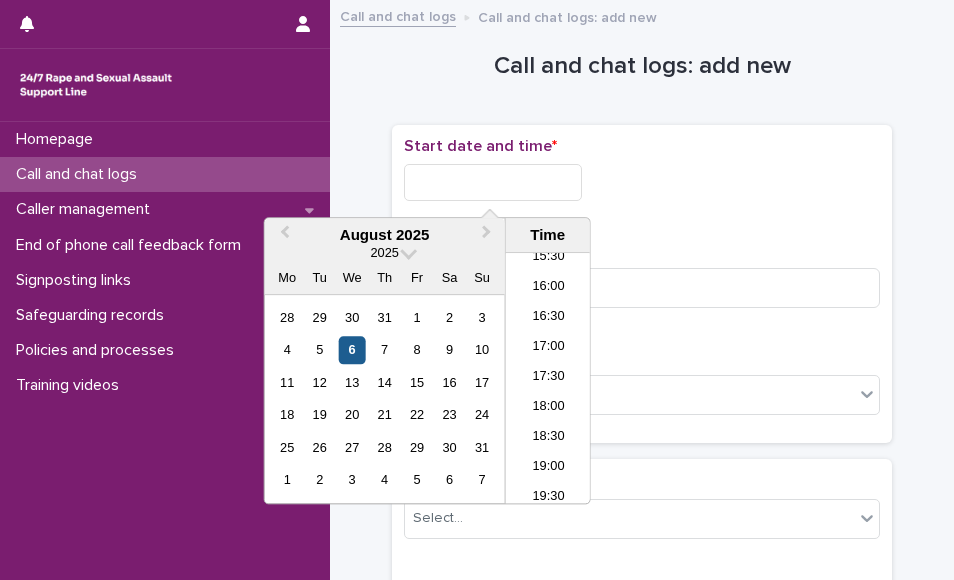 click on "6" at bounding box center [352, 350] 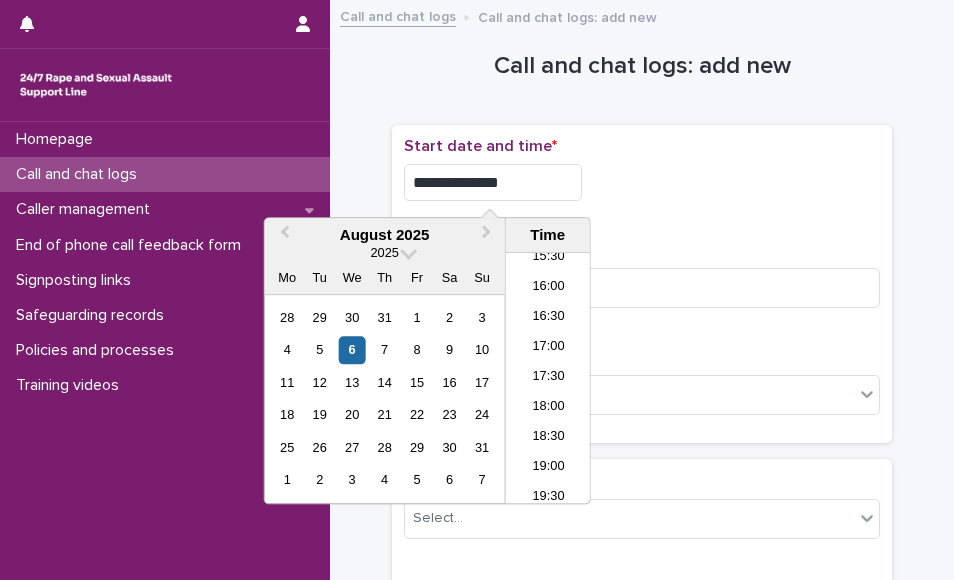 click on "**********" at bounding box center (493, 182) 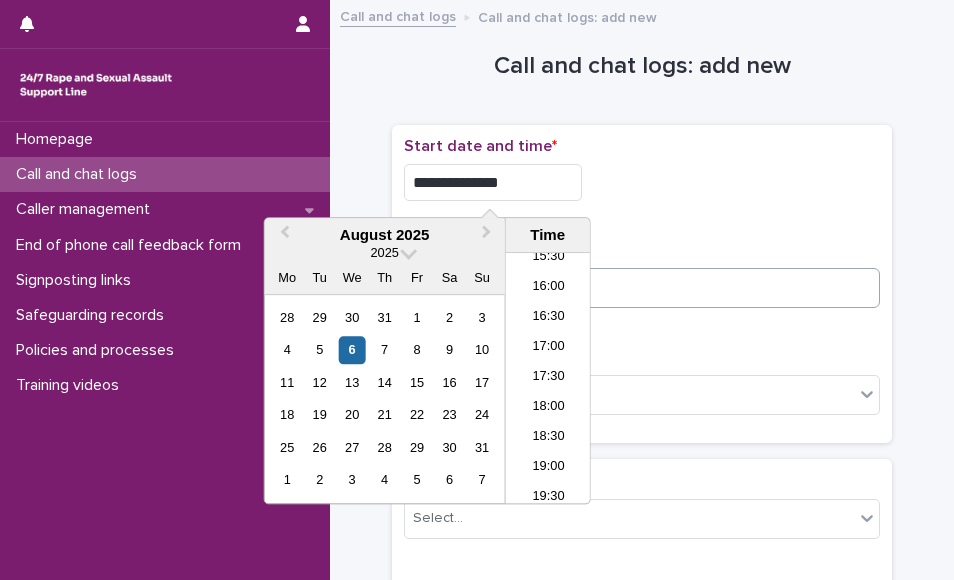 type on "**********" 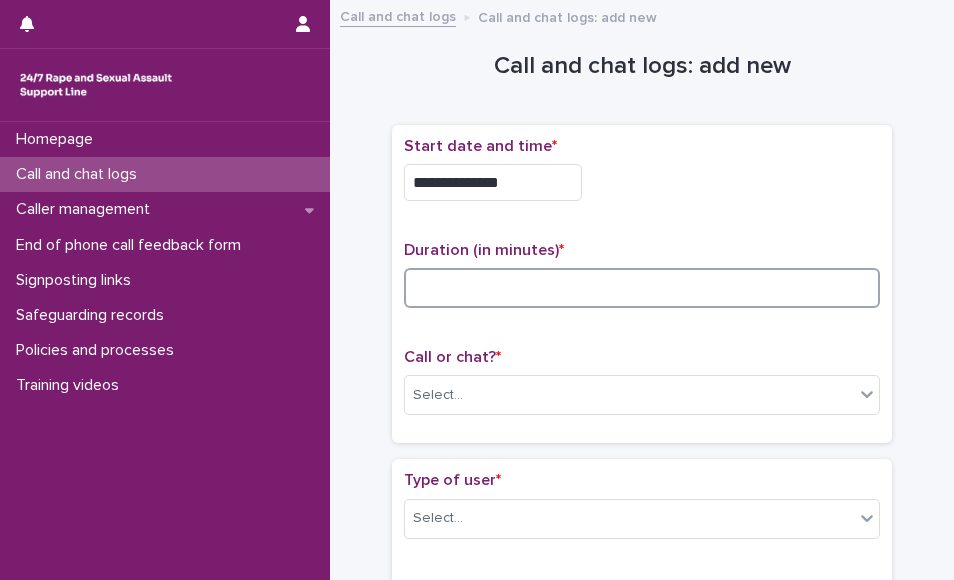 click at bounding box center (642, 288) 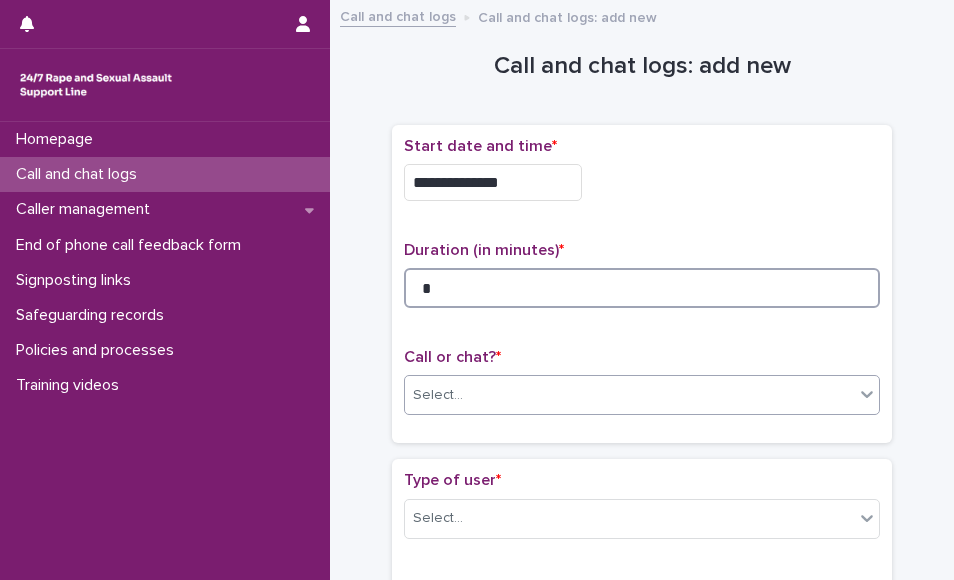 type on "*" 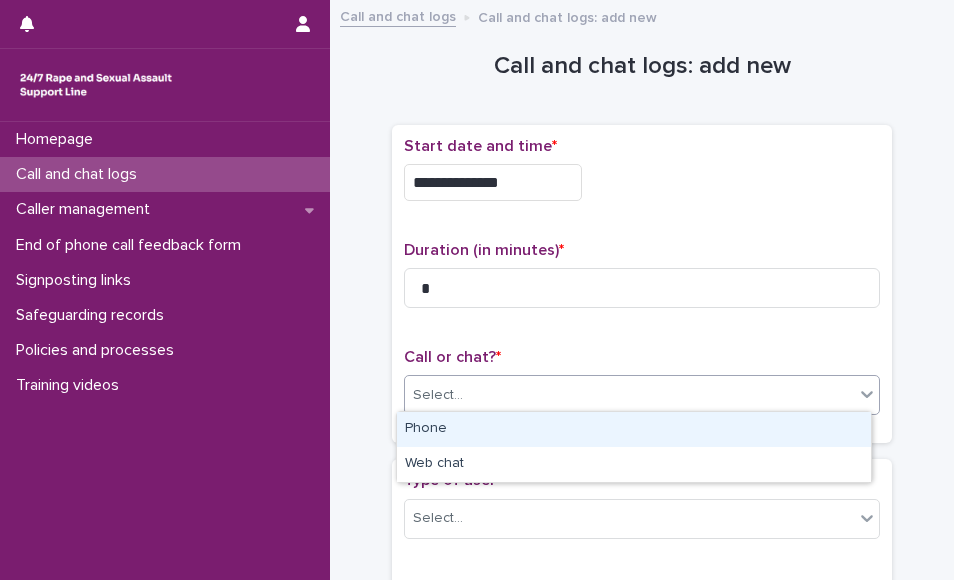 click on "Select..." at bounding box center (642, 395) 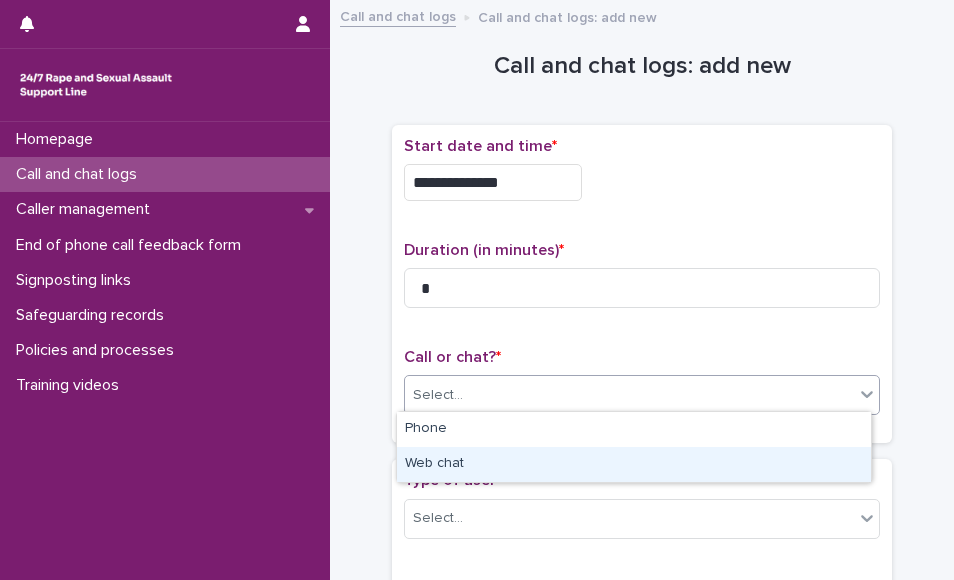 click on "Web chat" at bounding box center (634, 464) 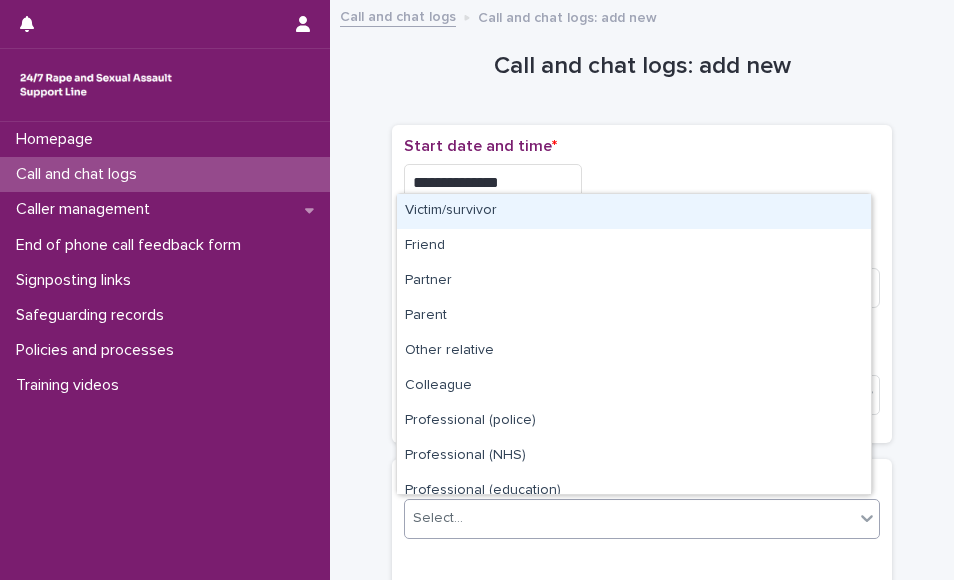 click on "Select..." at bounding box center (629, 518) 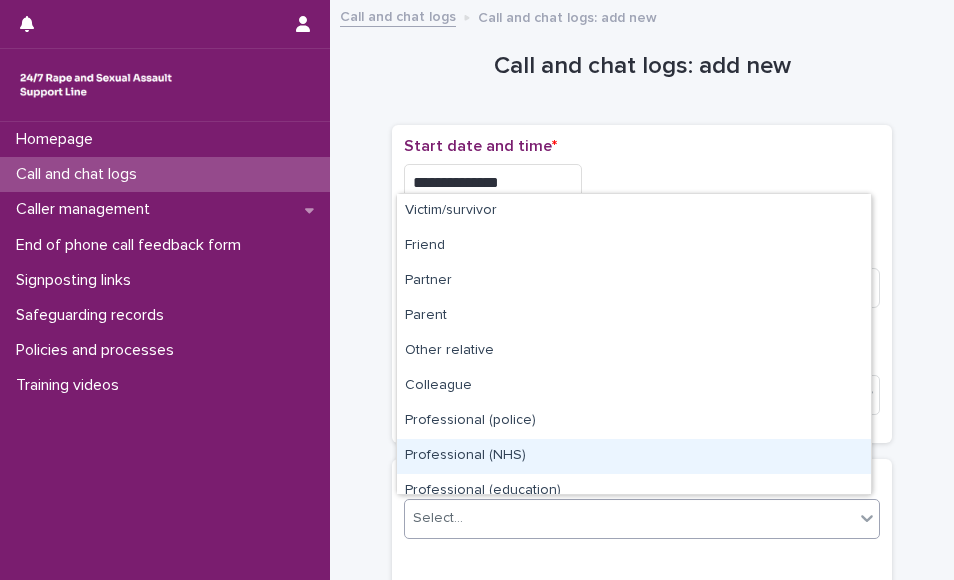 scroll, scrollTop: 225, scrollLeft: 0, axis: vertical 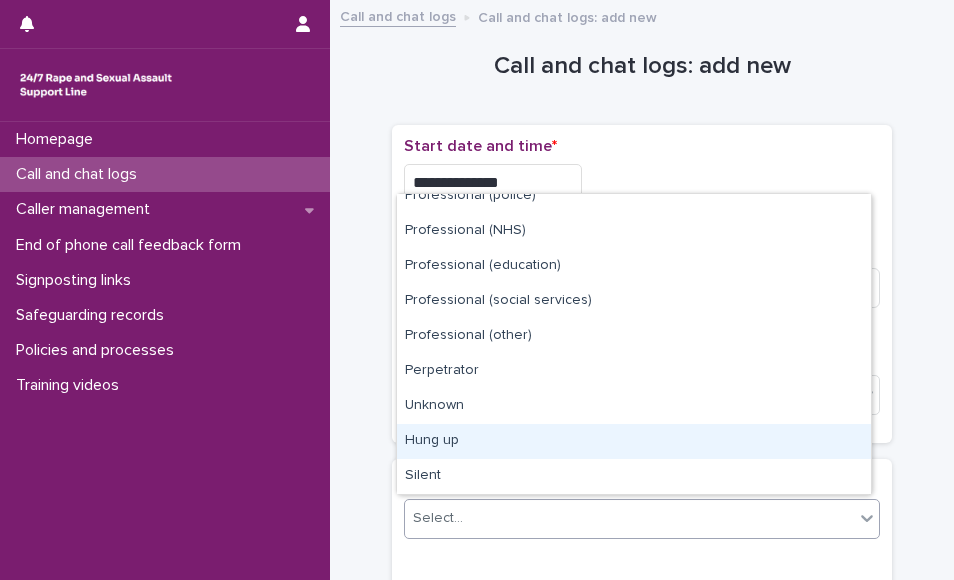 click on "Hung up" at bounding box center (634, 441) 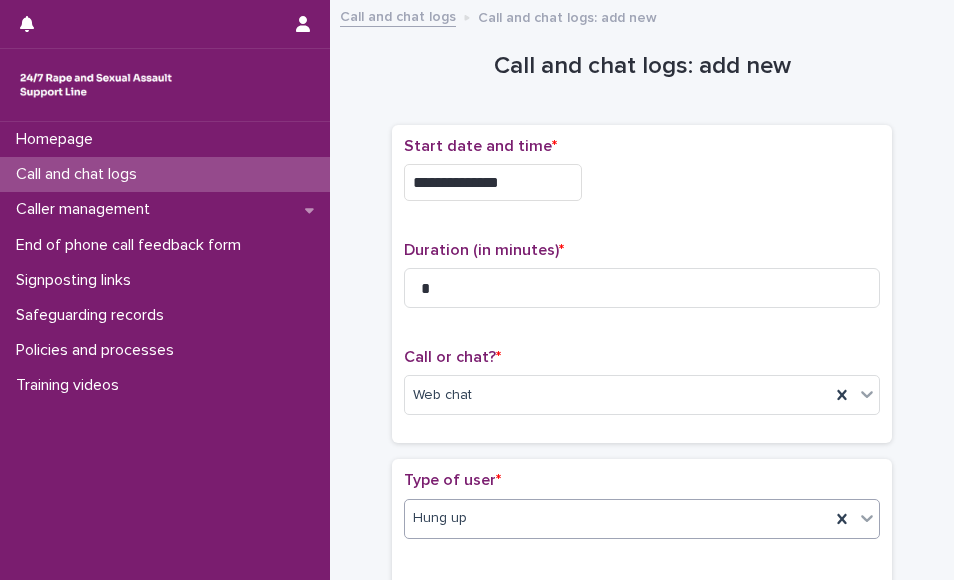 scroll, scrollTop: 418, scrollLeft: 0, axis: vertical 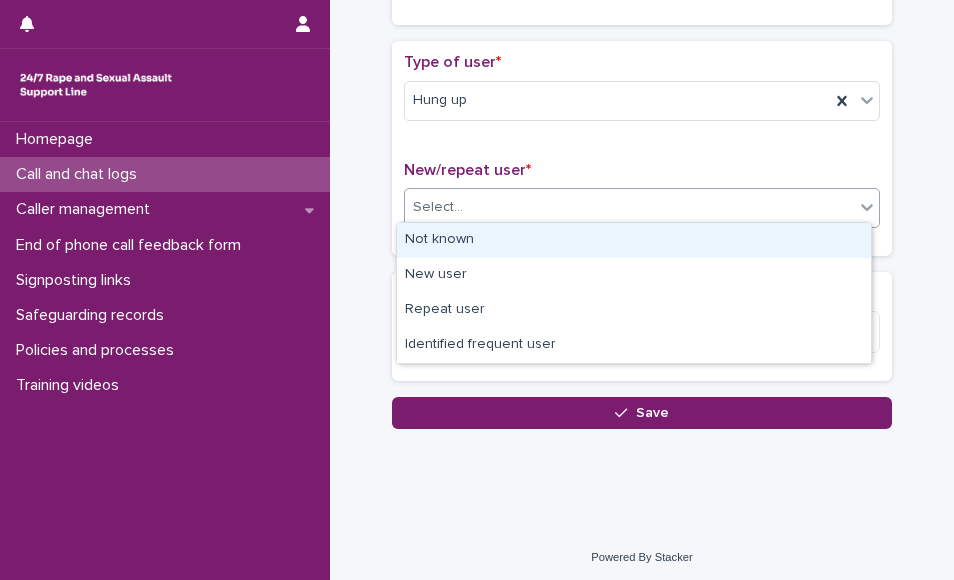 click on "Select..." at bounding box center (629, 207) 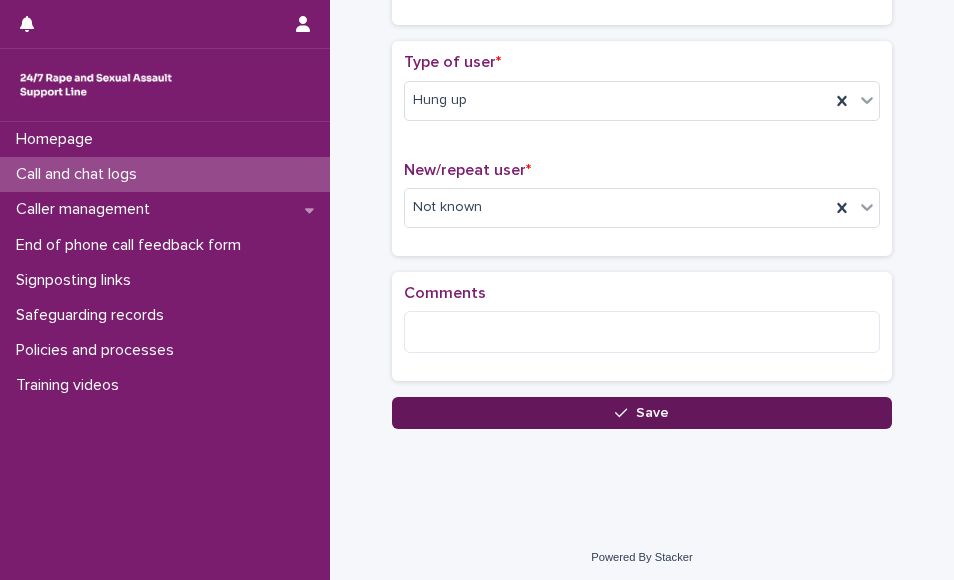 click on "Save" at bounding box center (642, 413) 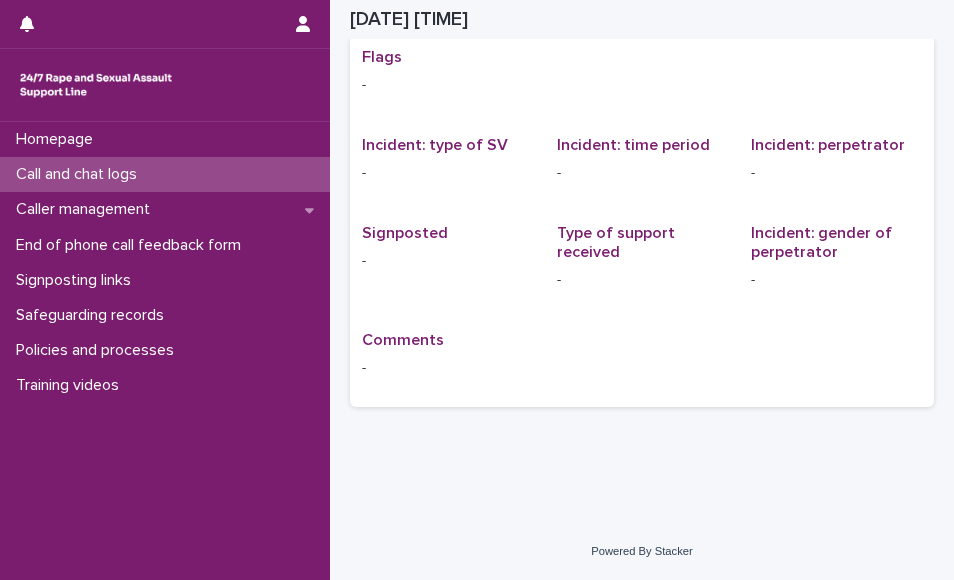 scroll, scrollTop: 19, scrollLeft: 0, axis: vertical 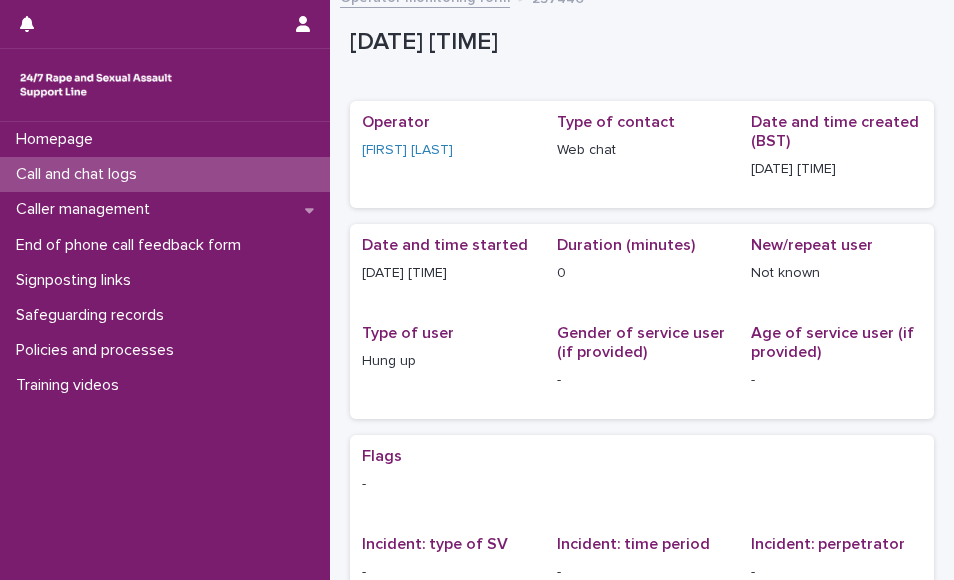 click on "Call and chat logs" at bounding box center (165, 174) 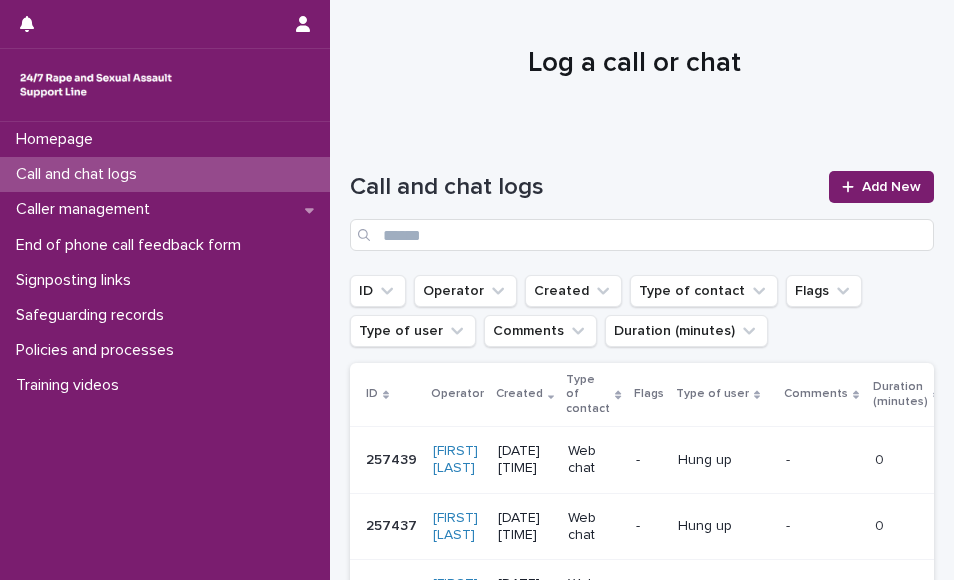scroll, scrollTop: 0, scrollLeft: 0, axis: both 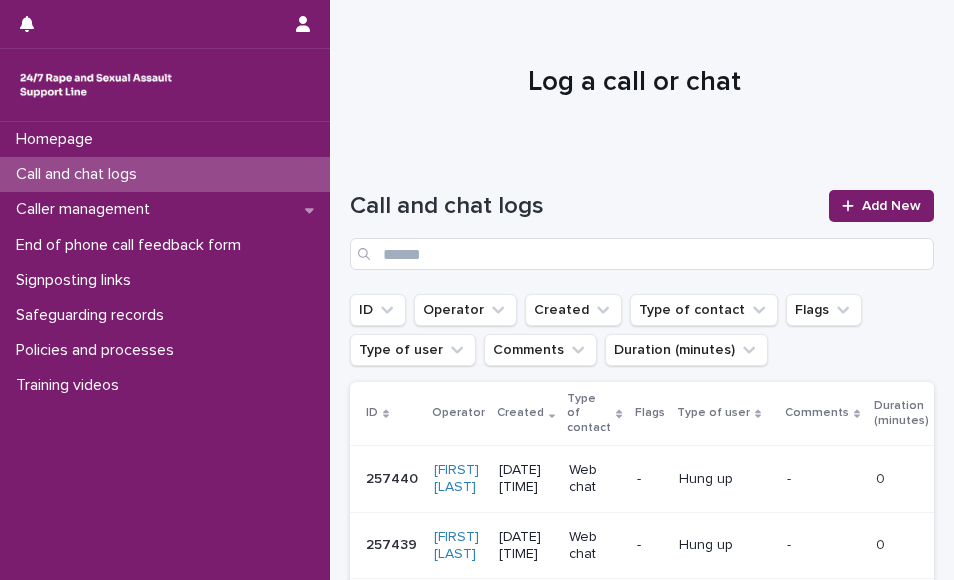 click on "Log a call or chat" at bounding box center (634, 83) 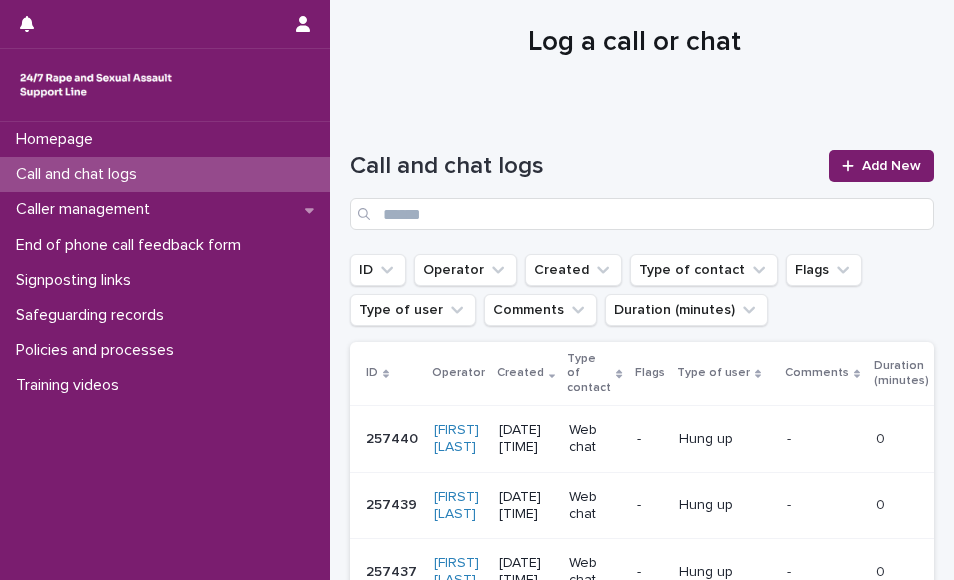 scroll, scrollTop: 0, scrollLeft: 0, axis: both 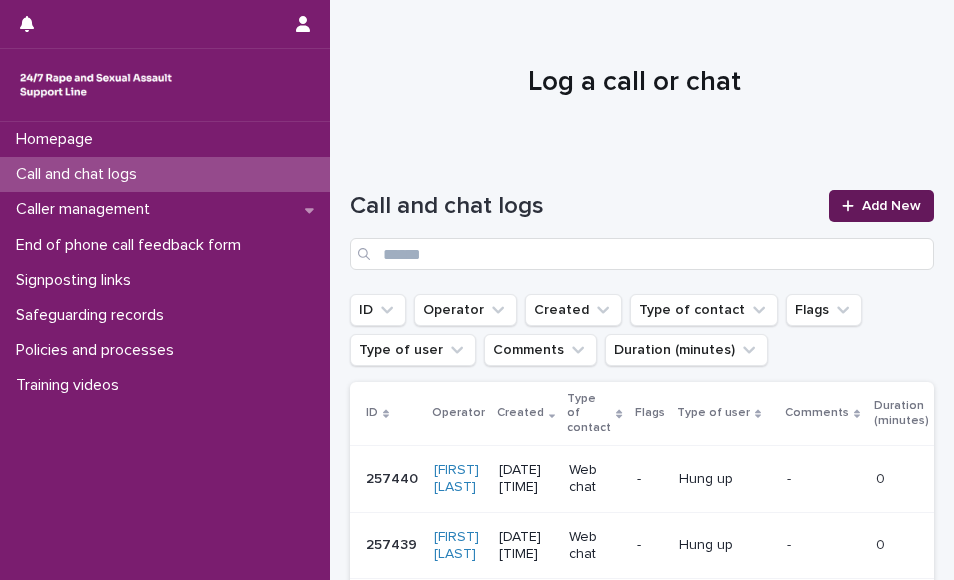 click on "Add New" at bounding box center [891, 206] 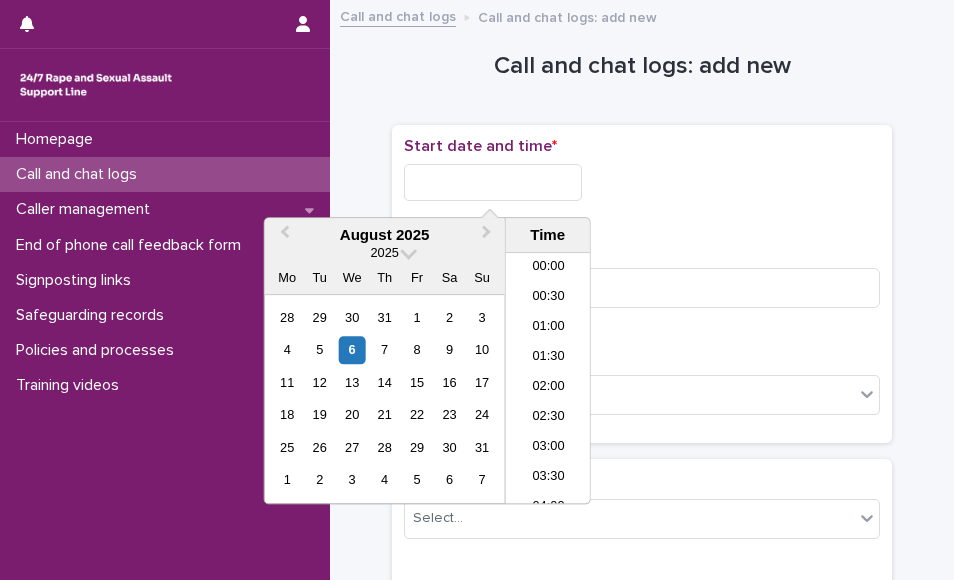 click at bounding box center [493, 182] 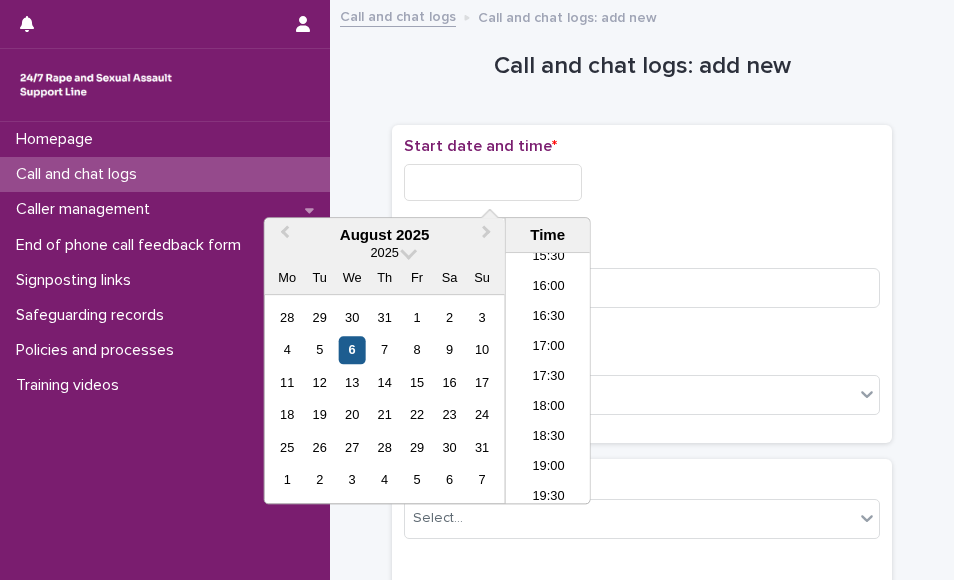 click on "6" at bounding box center (352, 350) 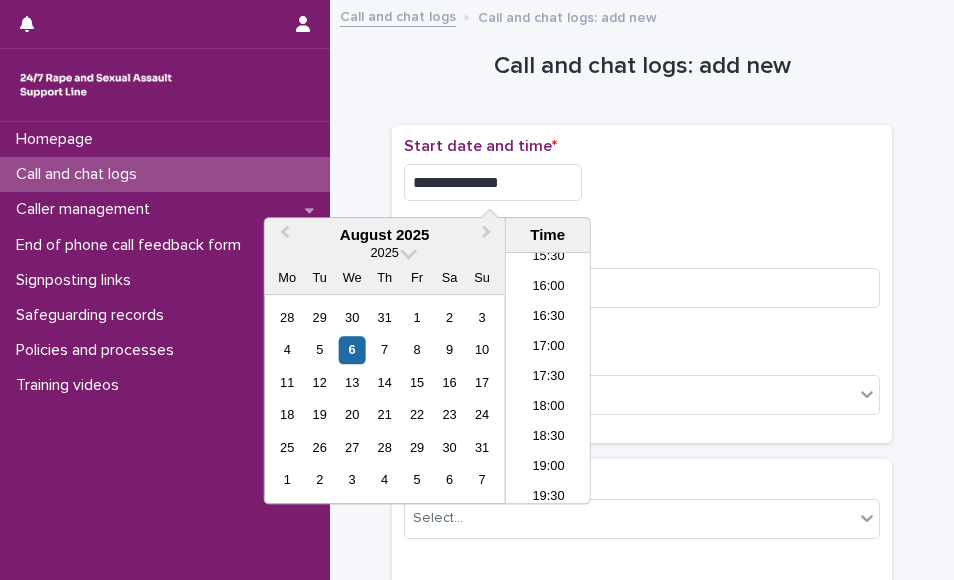 click on "**********" at bounding box center [493, 182] 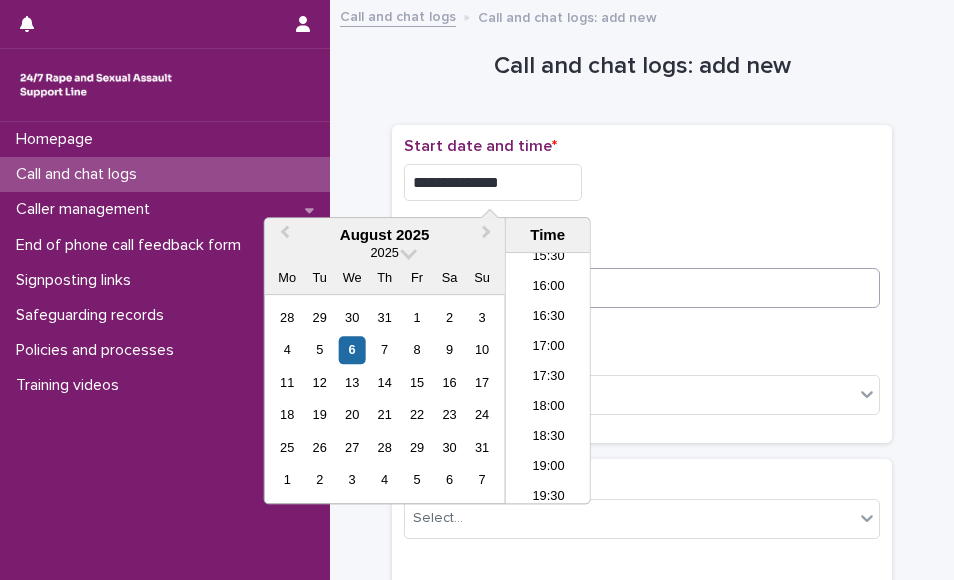 type on "**********" 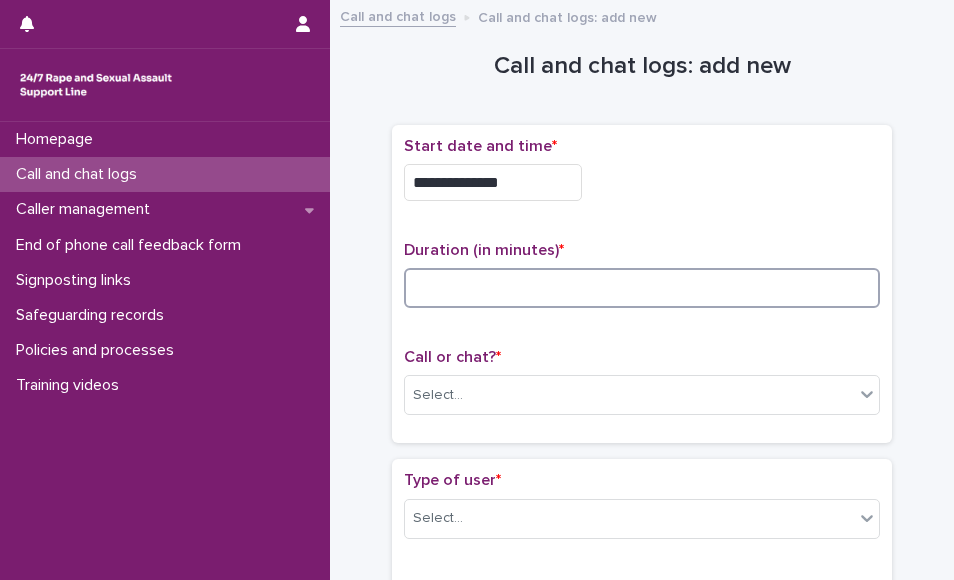 click at bounding box center [642, 288] 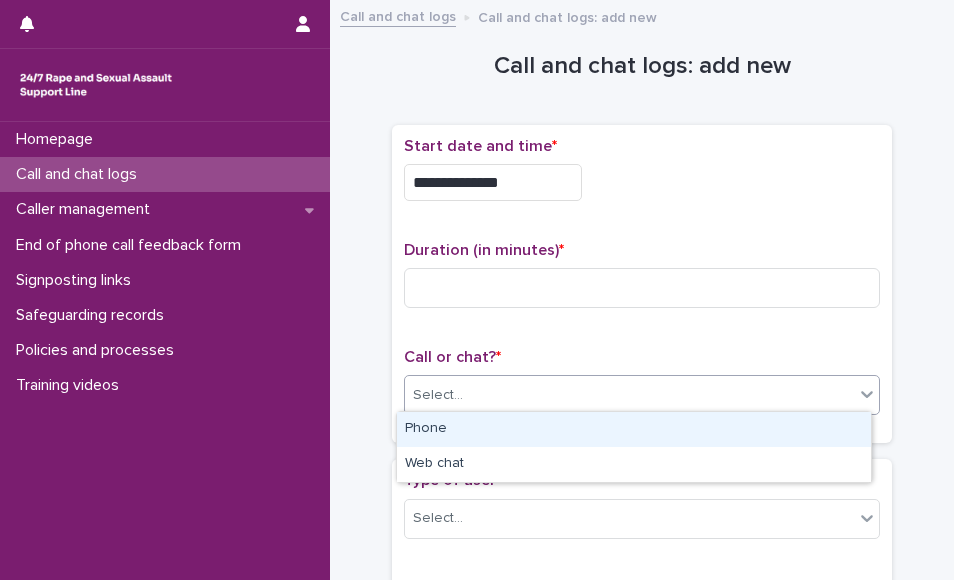 click on "Select..." at bounding box center (438, 395) 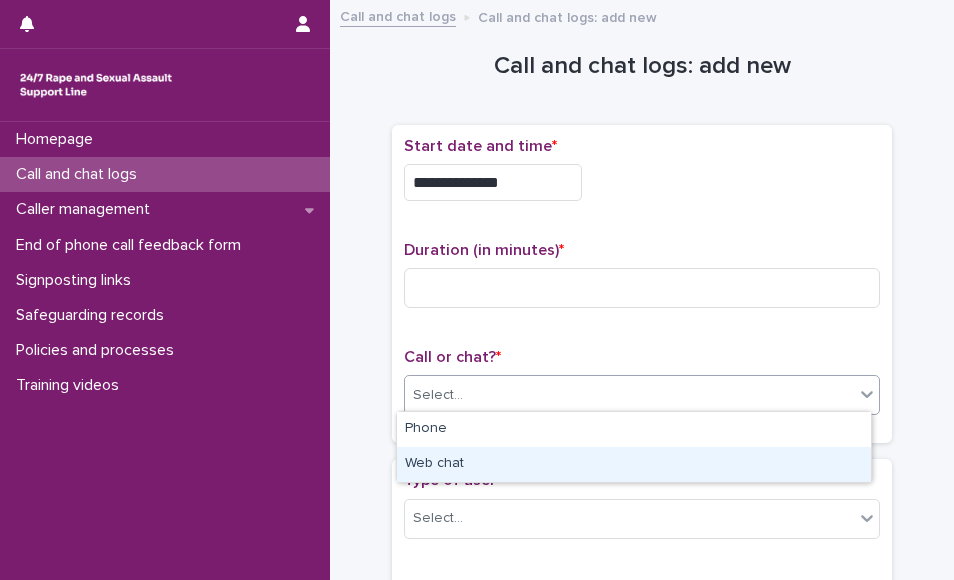 click on "Web chat" at bounding box center [634, 464] 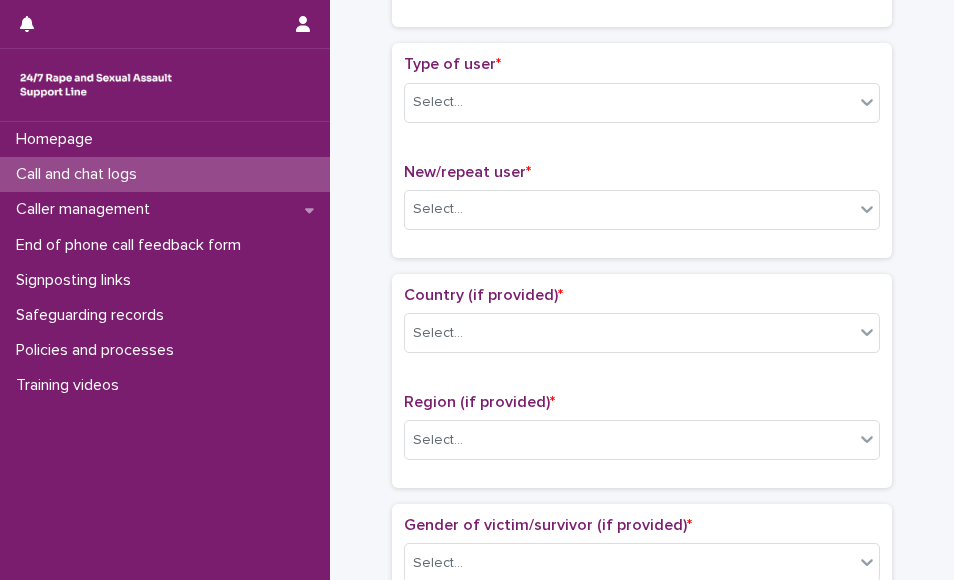 scroll, scrollTop: 440, scrollLeft: 0, axis: vertical 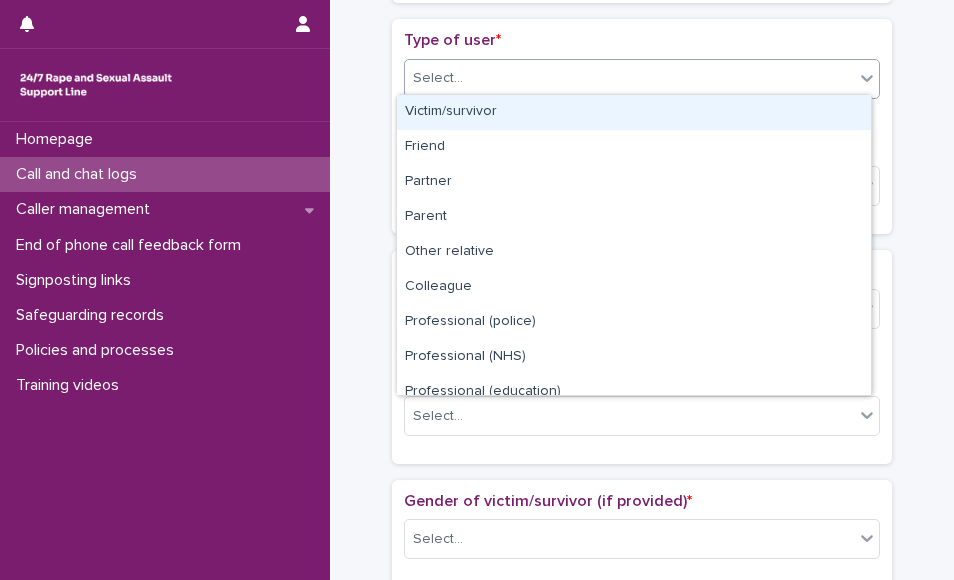 click on "Select..." at bounding box center [629, 78] 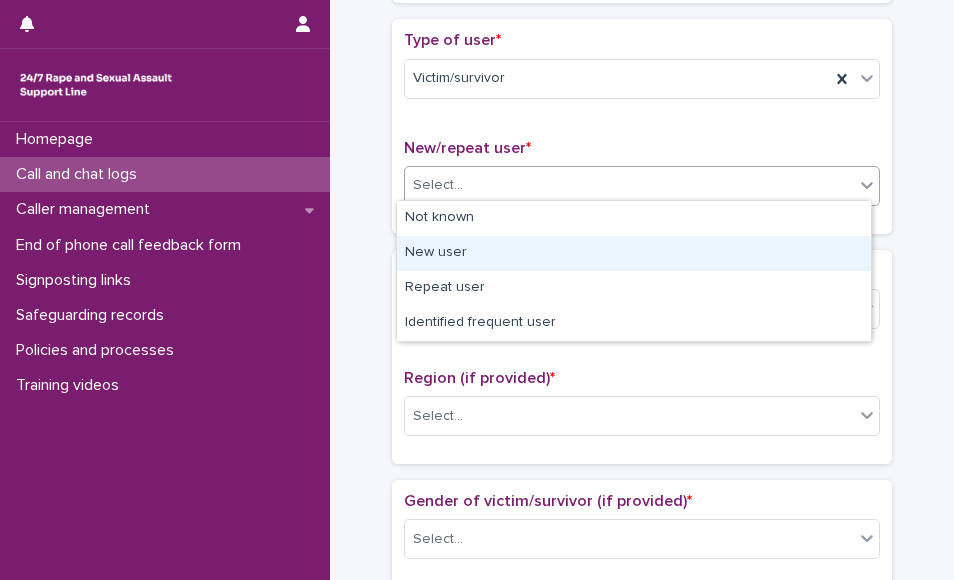 drag, startPoint x: 570, startPoint y: 194, endPoint x: 508, endPoint y: 248, distance: 82.219215 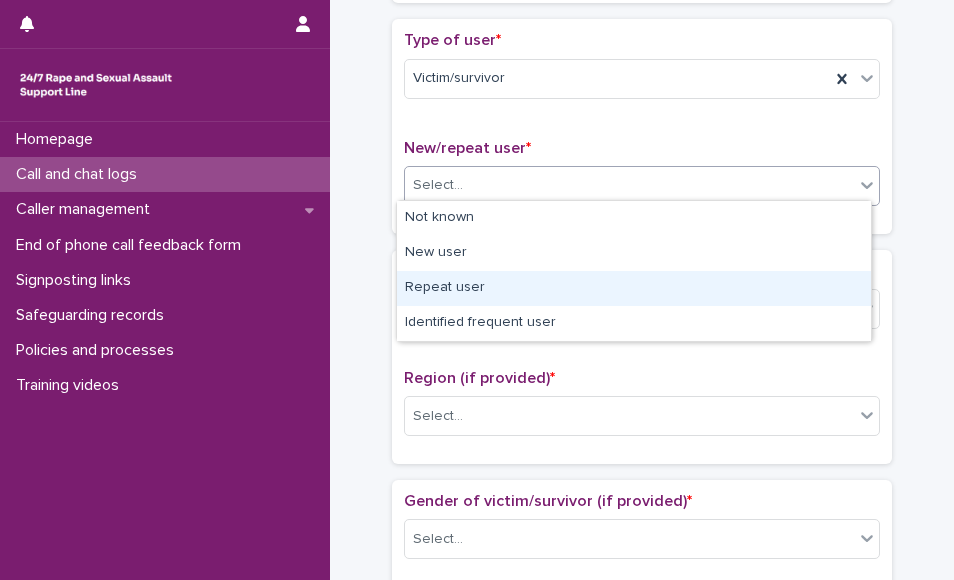 click on "Repeat user" at bounding box center (634, 288) 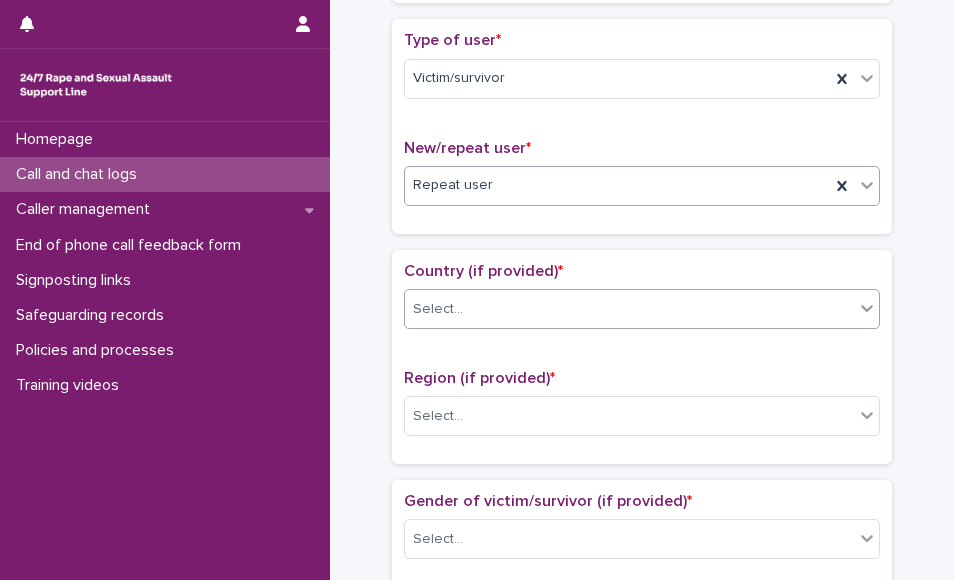 click on "Select..." at bounding box center [629, 309] 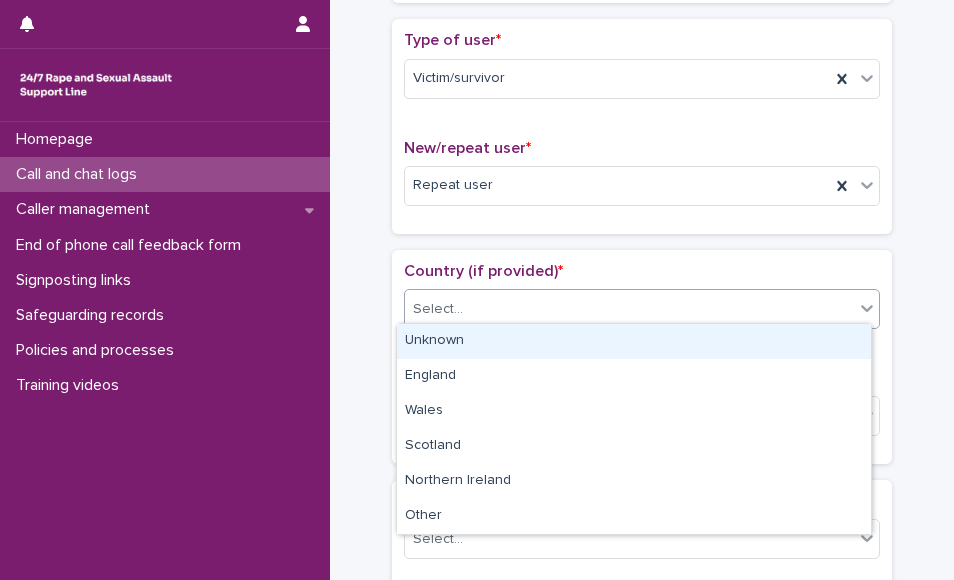 click on "Unknown" at bounding box center (634, 341) 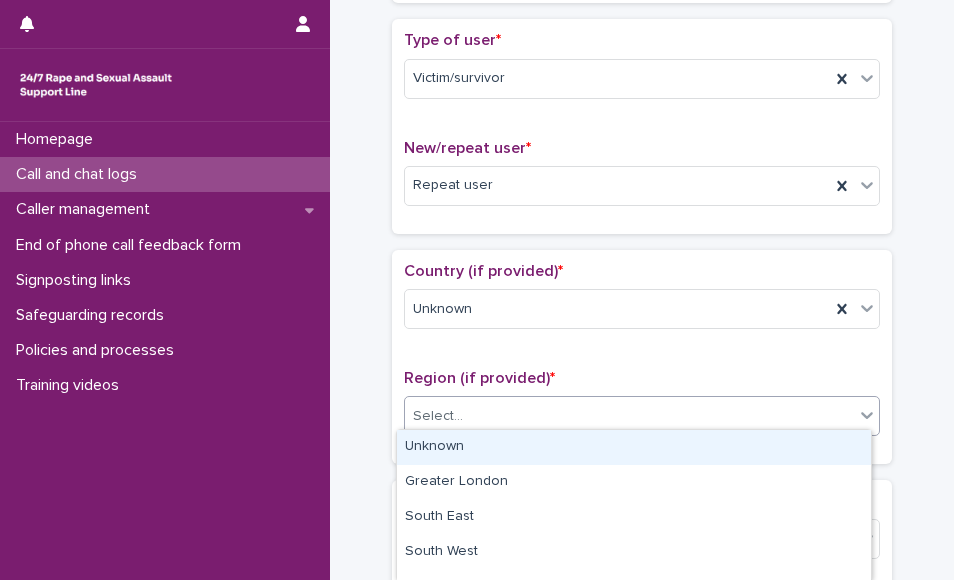click on "Select..." at bounding box center (629, 416) 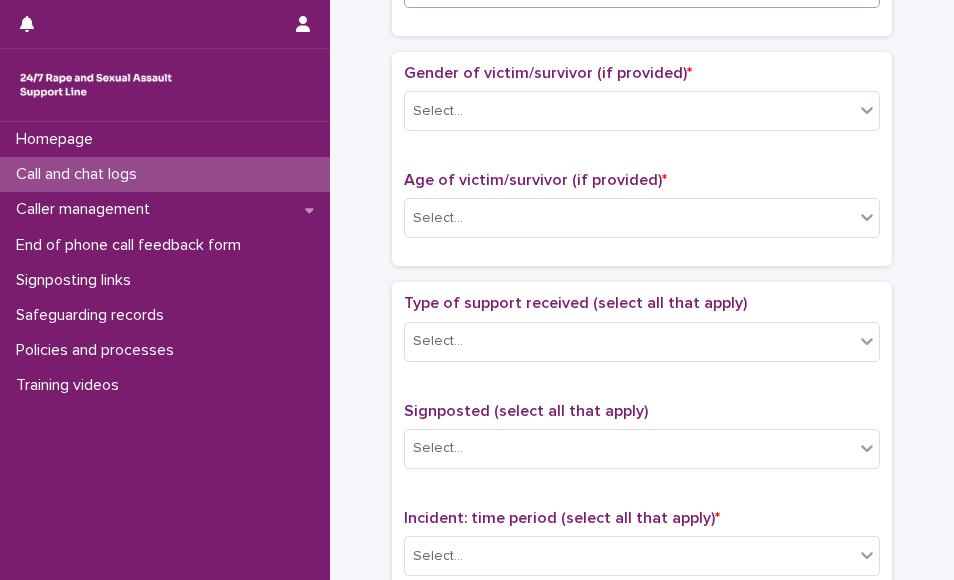 scroll, scrollTop: 880, scrollLeft: 0, axis: vertical 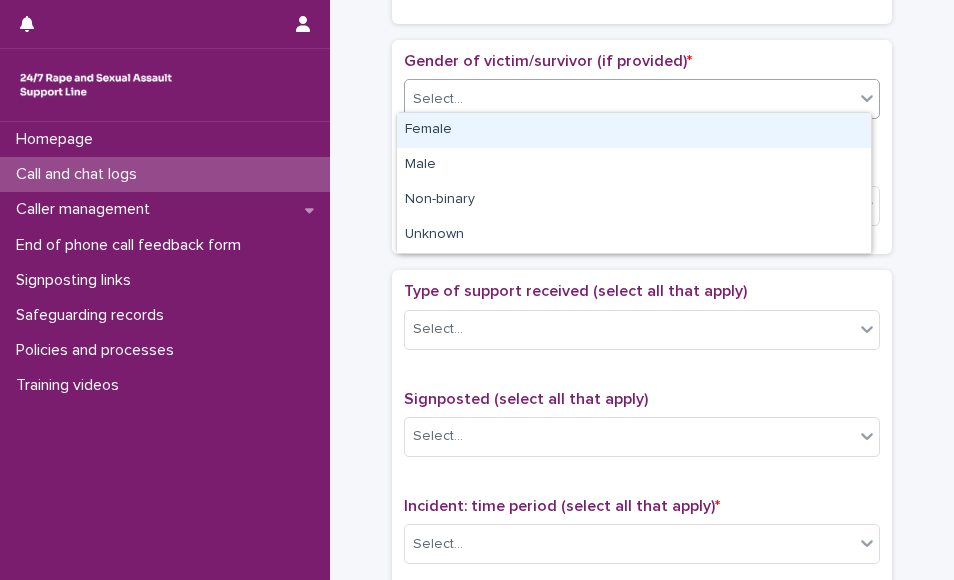 click on "Select..." at bounding box center [629, 99] 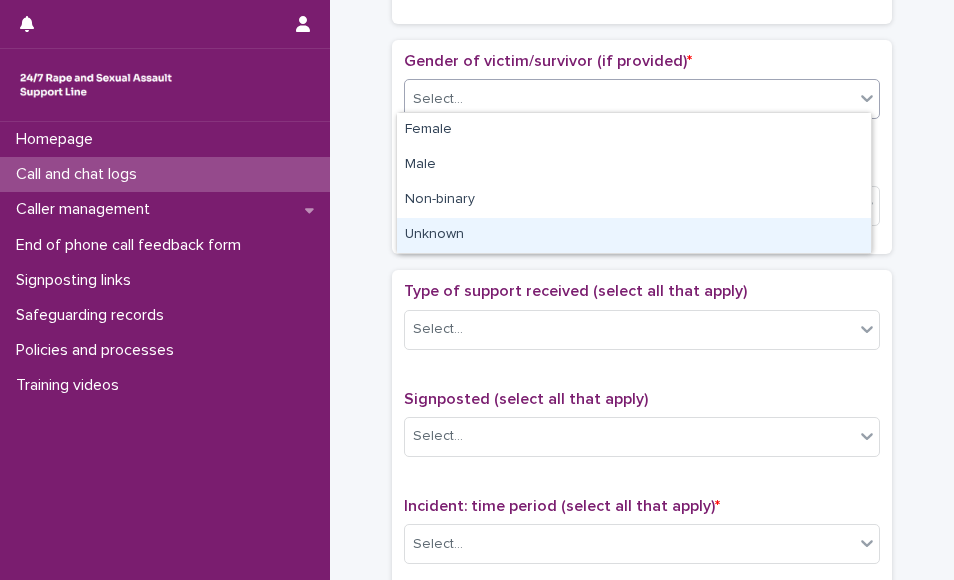 click on "Unknown" at bounding box center [634, 235] 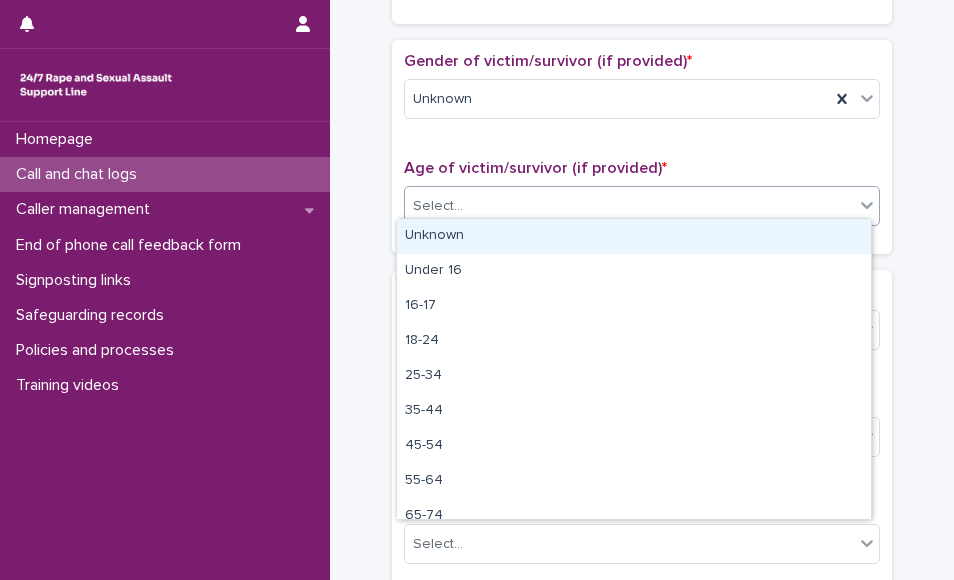 click on "Select..." at bounding box center [629, 206] 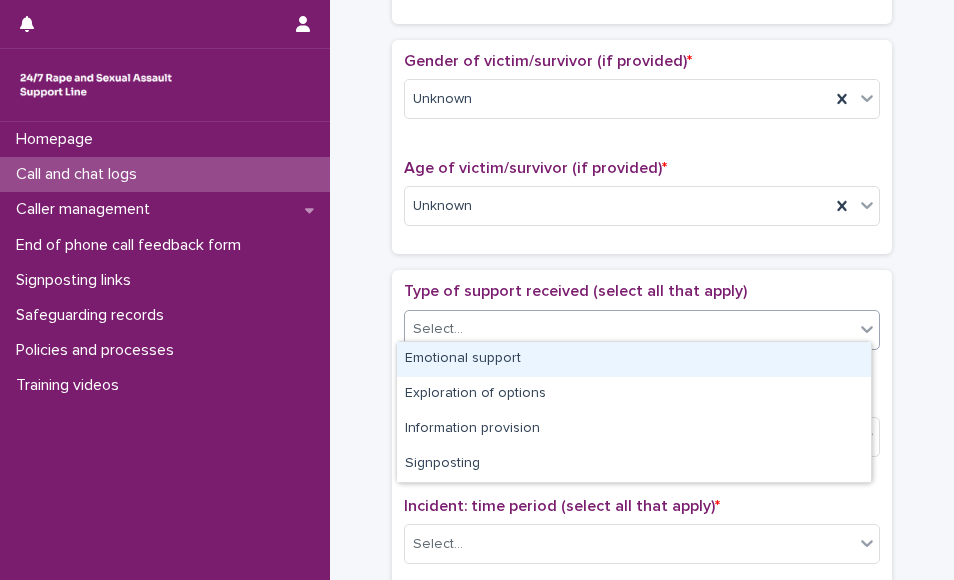 click on "Select..." at bounding box center [629, 329] 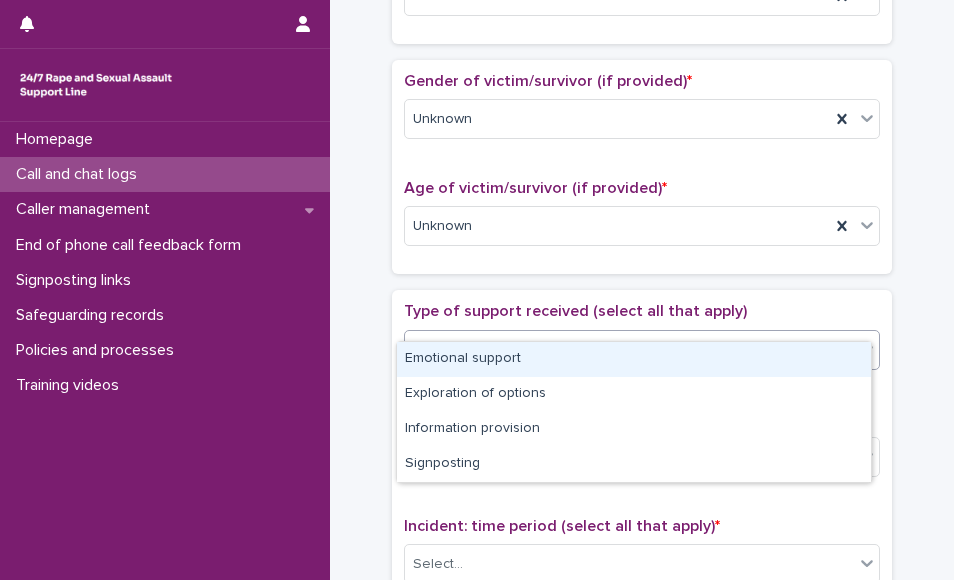 click on "Emotional support" at bounding box center [634, 359] 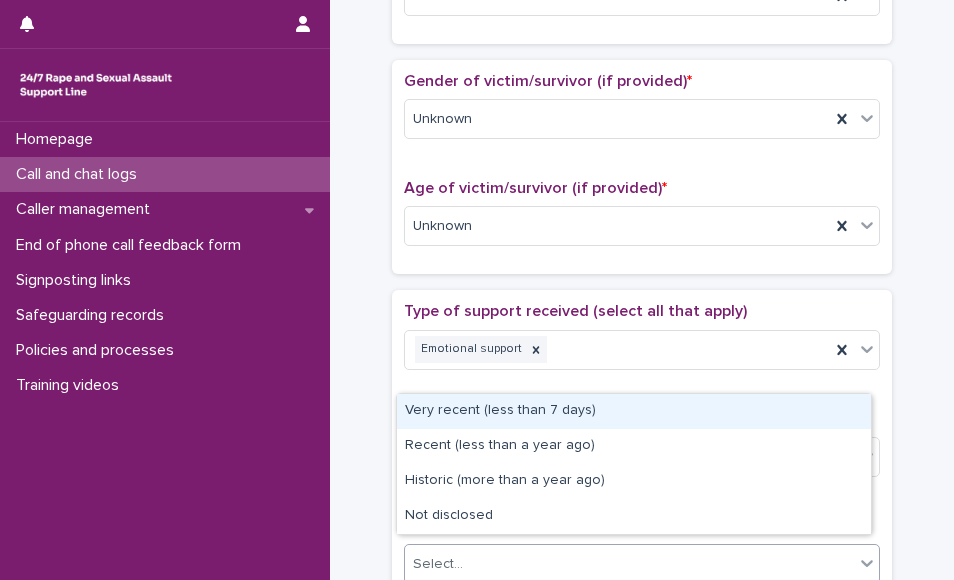 click on "Select..." at bounding box center [642, 564] 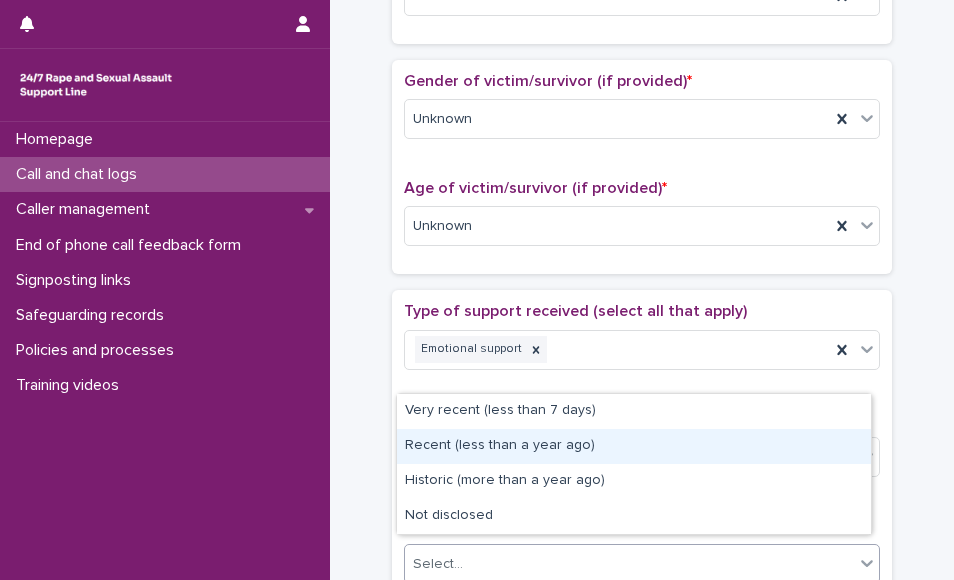 click on "**********" at bounding box center (642, 200) 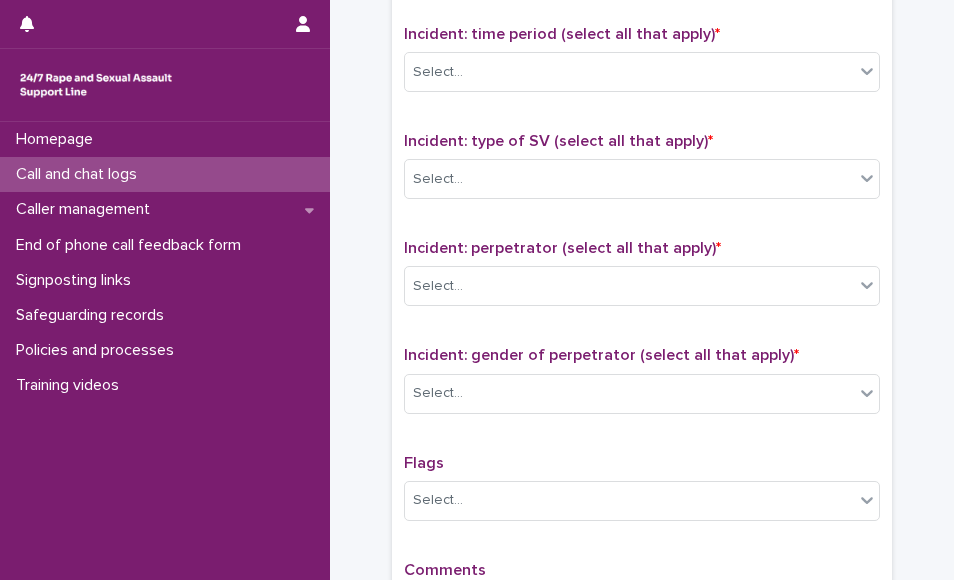 scroll, scrollTop: 1354, scrollLeft: 0, axis: vertical 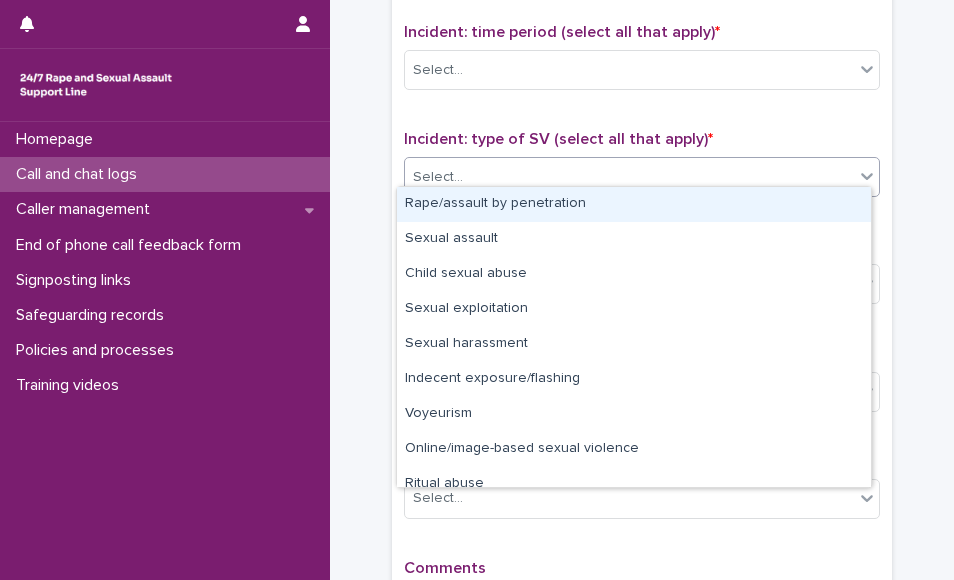 click on "Select..." at bounding box center (642, 177) 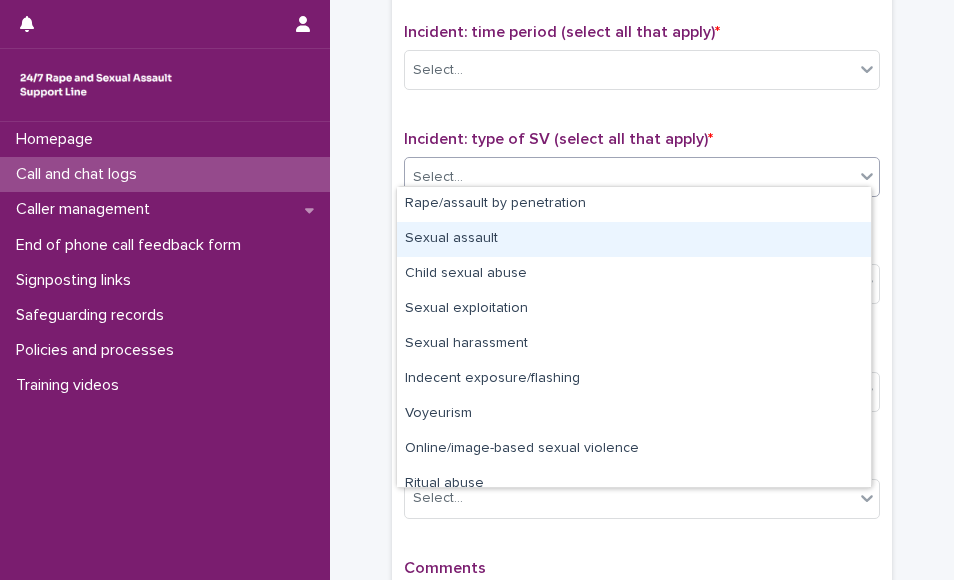 click on "Sexual assault" at bounding box center (634, 239) 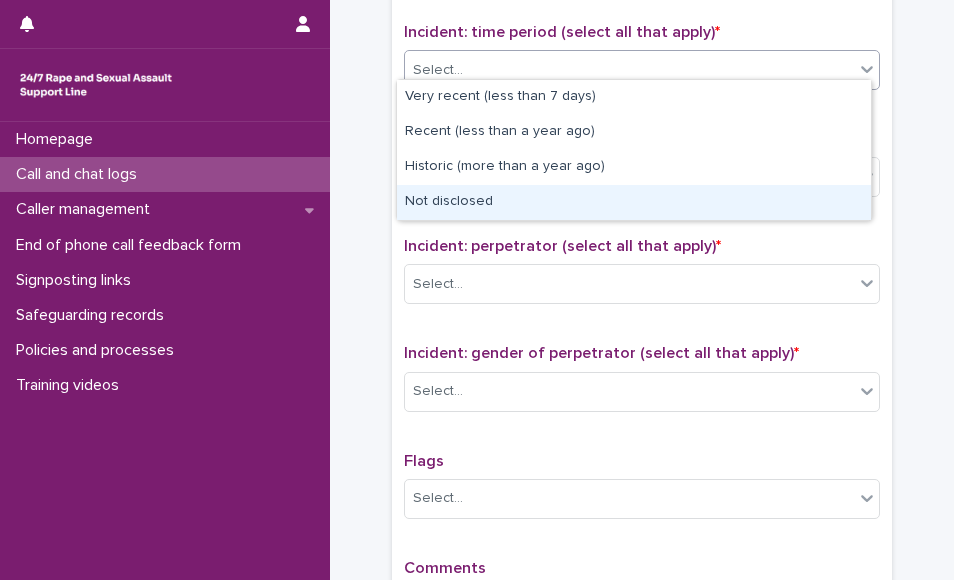 drag, startPoint x: 604, startPoint y: 53, endPoint x: 503, endPoint y: 200, distance: 178.35358 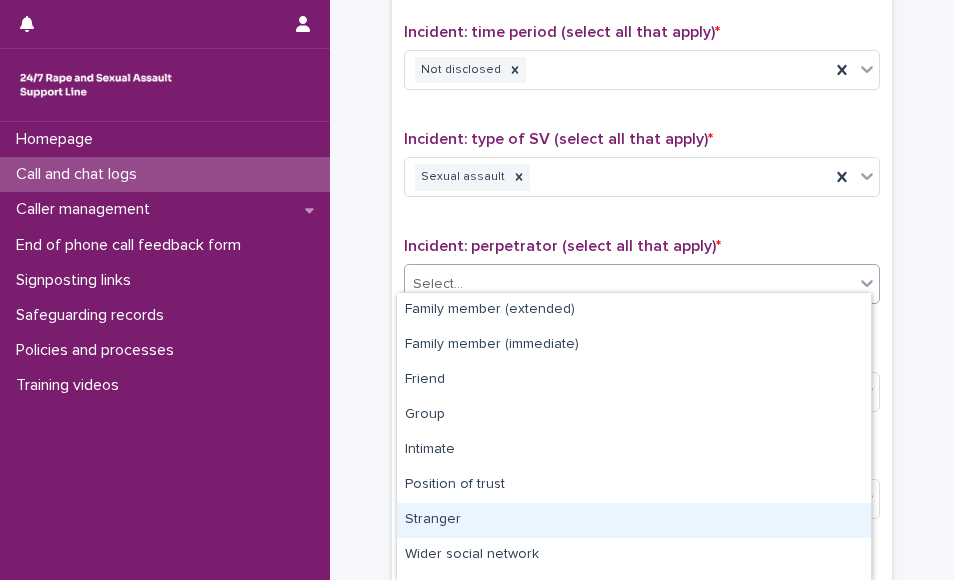 drag, startPoint x: 484, startPoint y: 260, endPoint x: 792, endPoint y: 533, distance: 411.57382 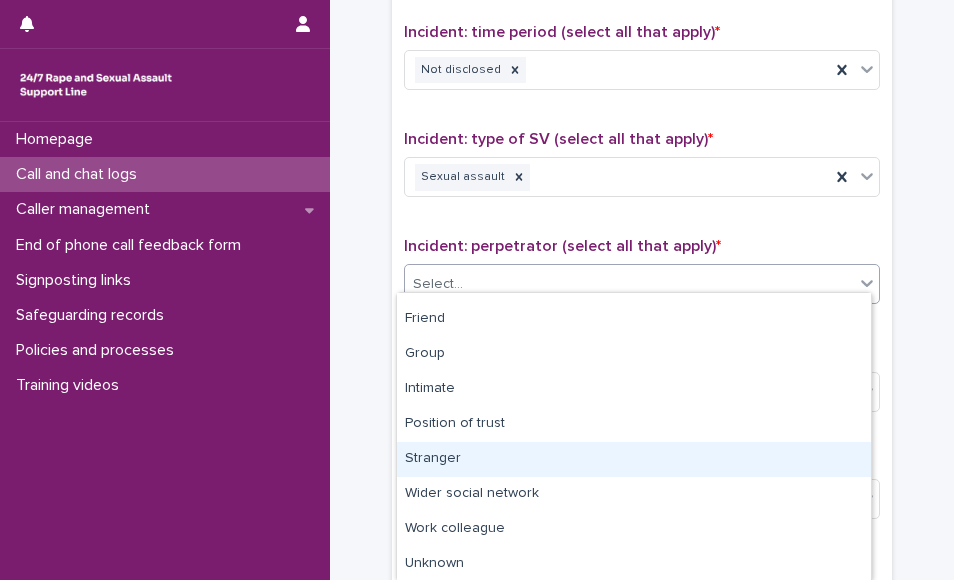 scroll, scrollTop: 80, scrollLeft: 0, axis: vertical 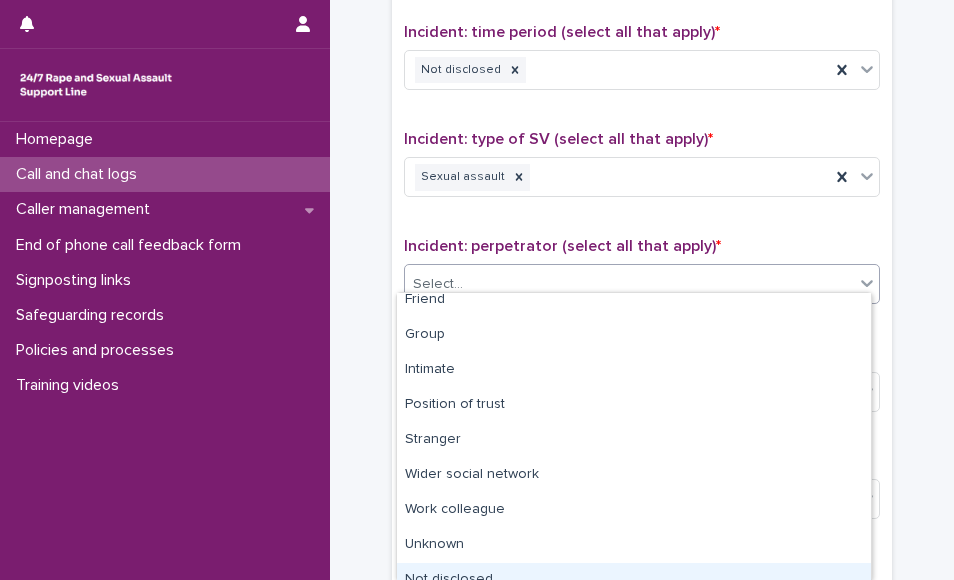 click on "Not disclosed" at bounding box center [634, 580] 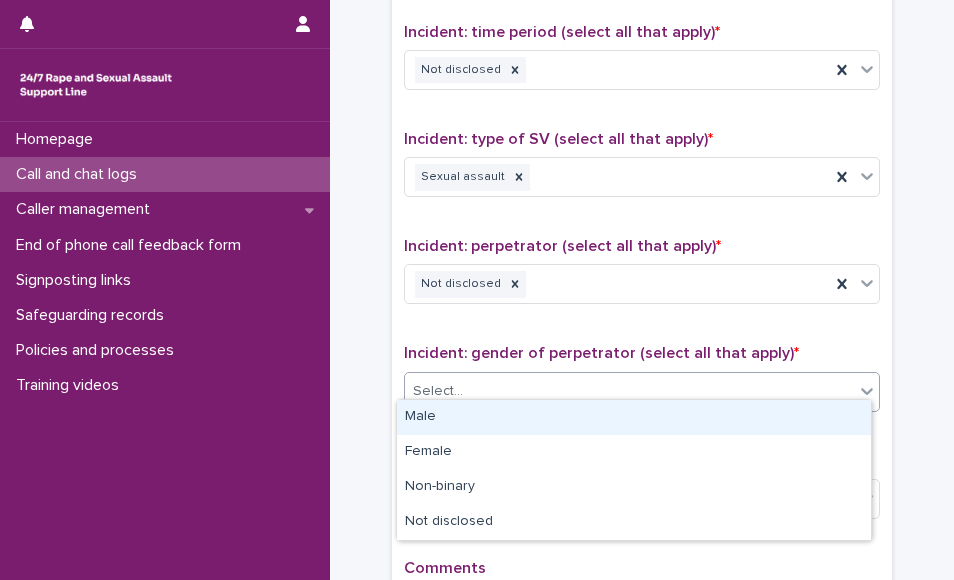 click on "Select..." at bounding box center (629, 391) 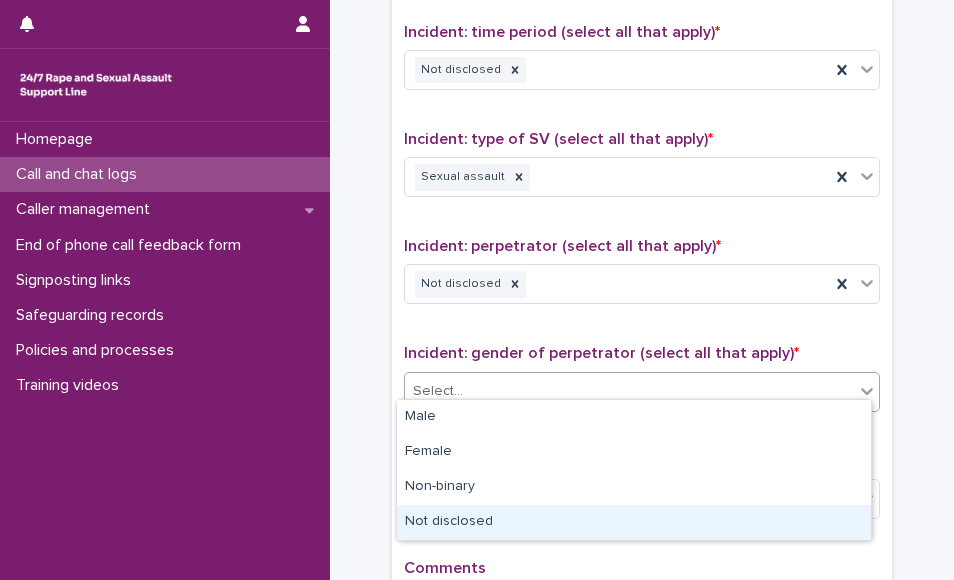 click on "Not disclosed" at bounding box center (634, 522) 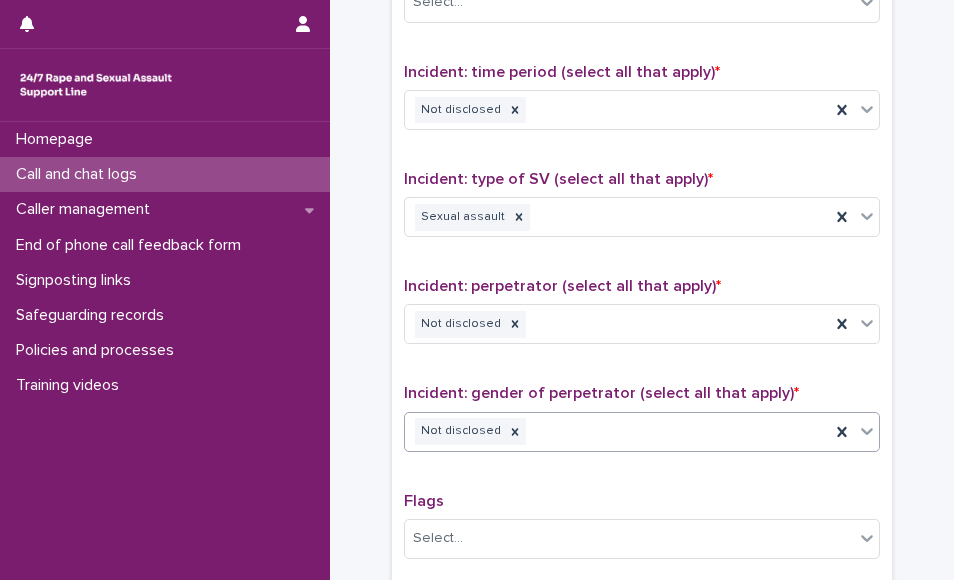 scroll, scrollTop: 1295, scrollLeft: 0, axis: vertical 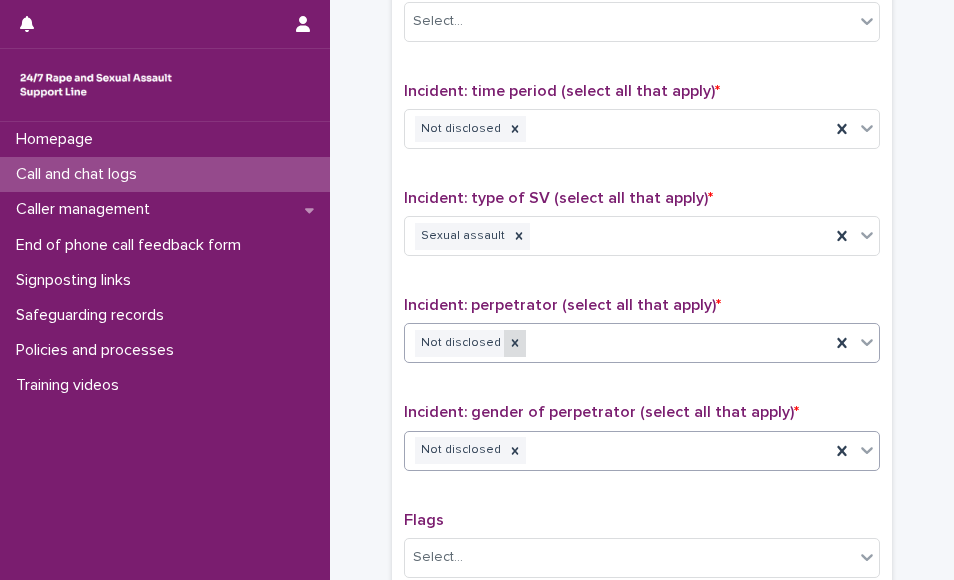 click 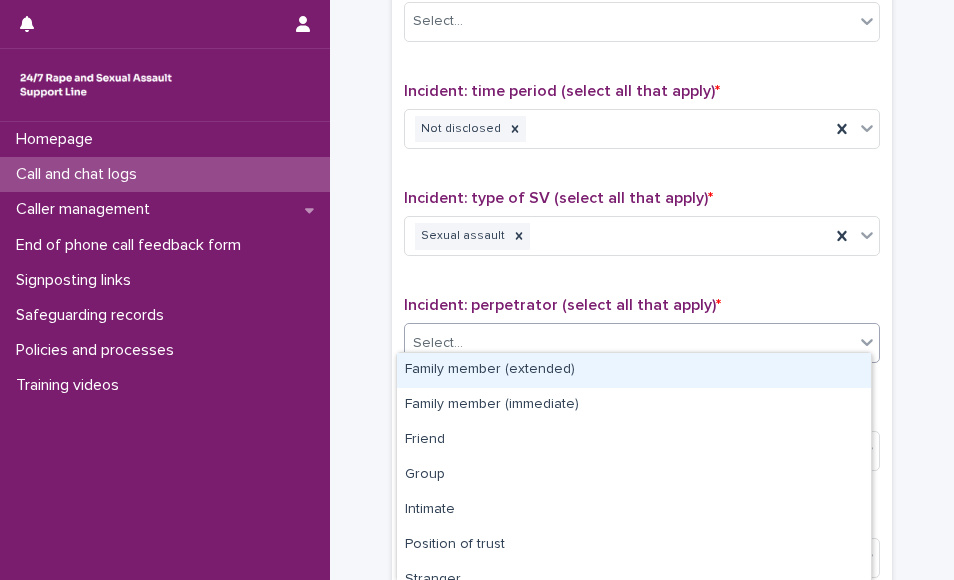 click 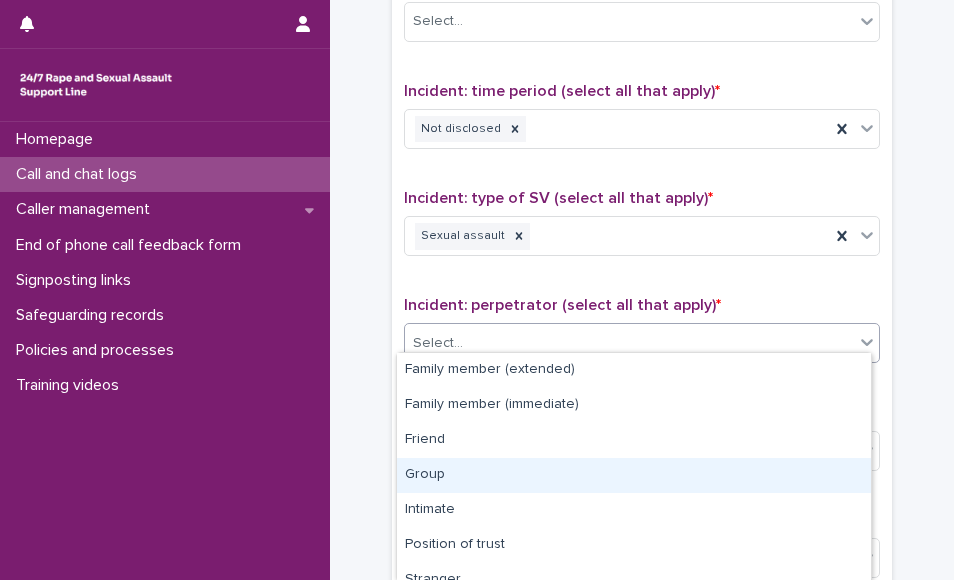 click on "Group" at bounding box center (634, 475) 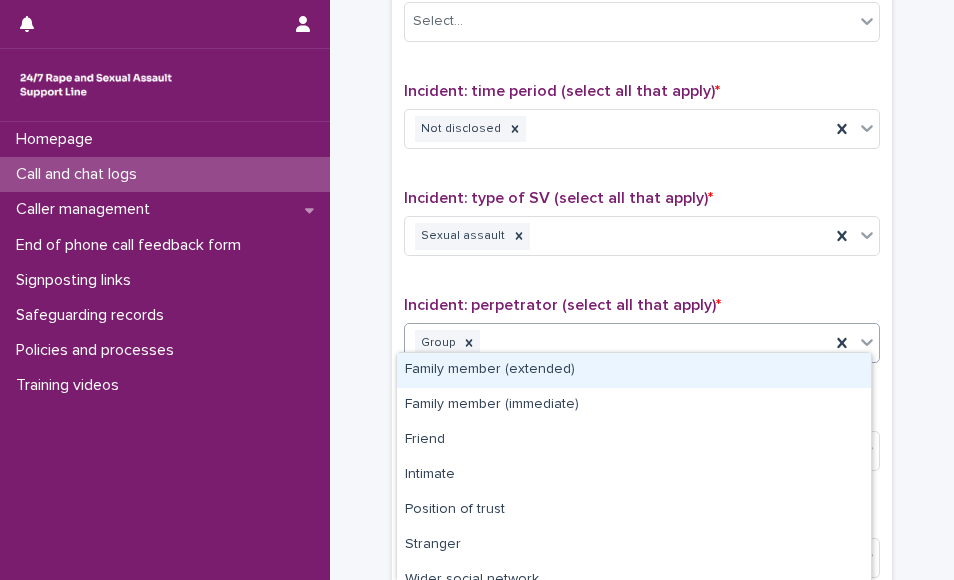 click 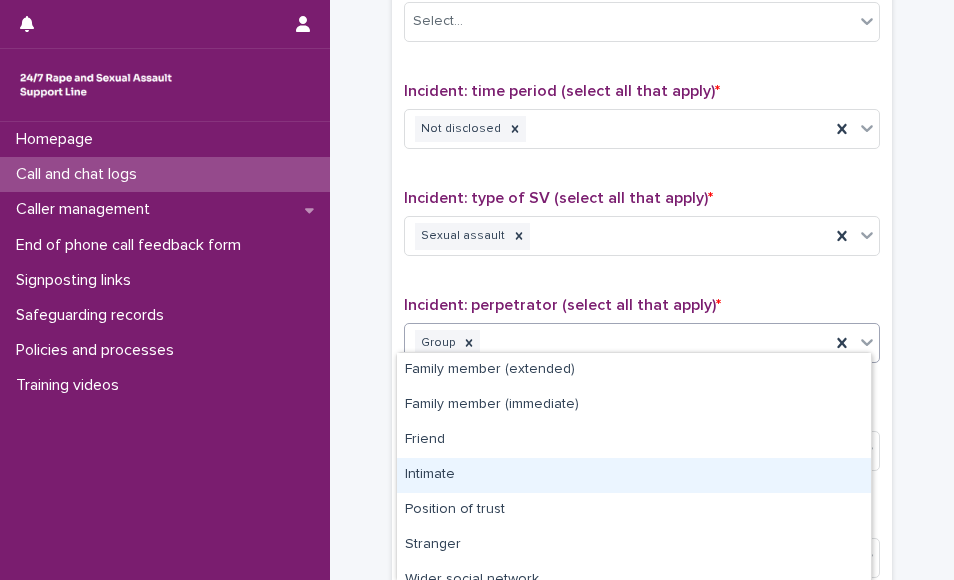 click on "Intimate" at bounding box center [634, 475] 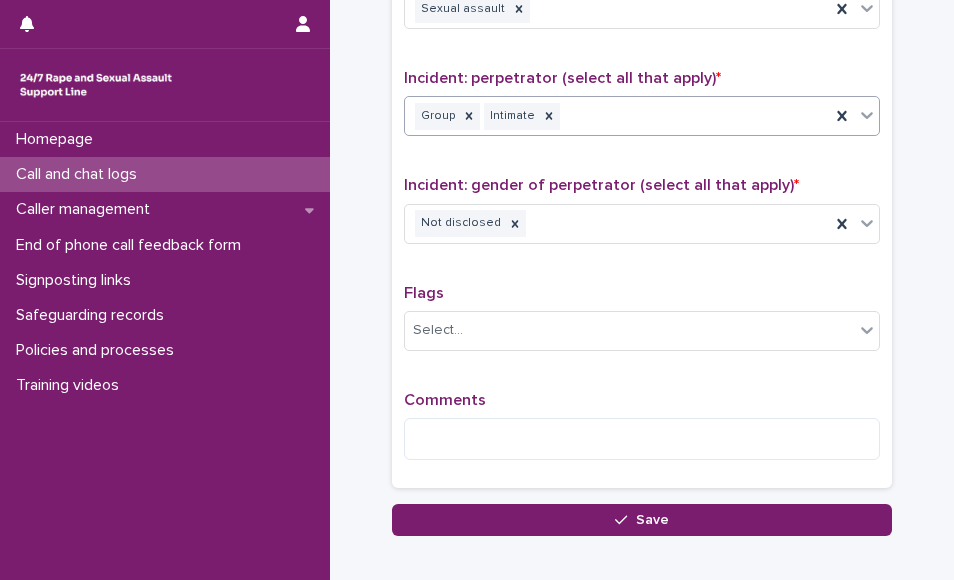scroll, scrollTop: 1530, scrollLeft: 0, axis: vertical 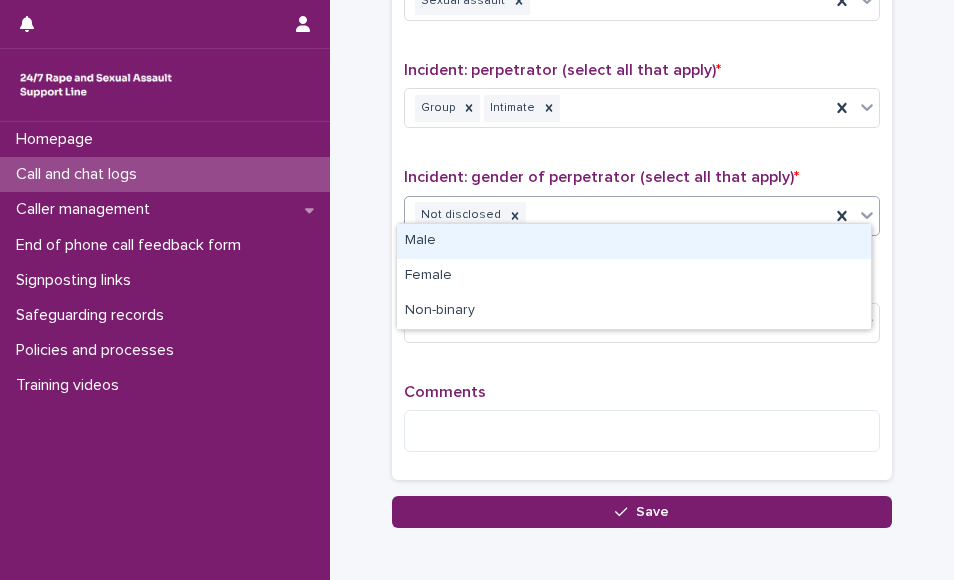 drag, startPoint x: 862, startPoint y: 210, endPoint x: 764, endPoint y: 249, distance: 105.47511 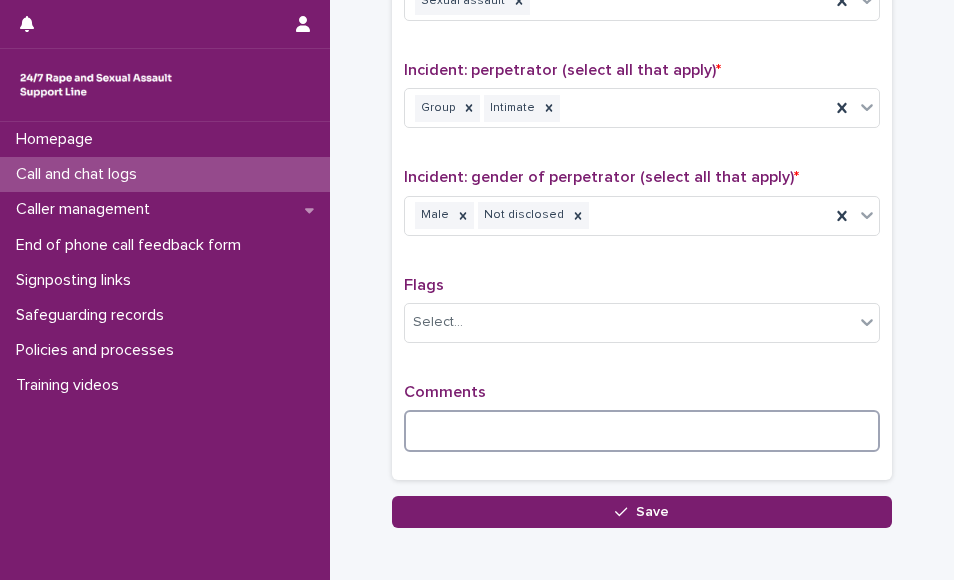 click at bounding box center [642, 431] 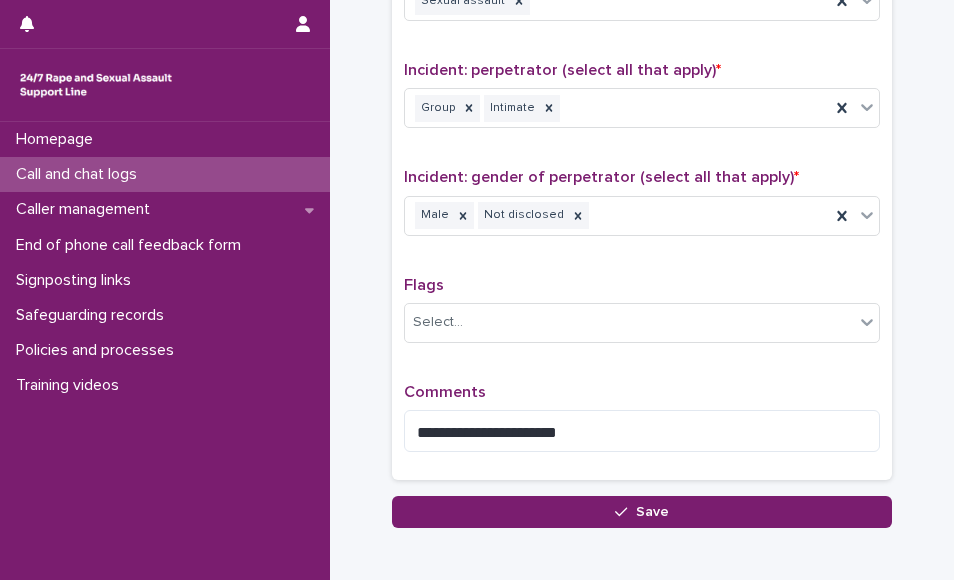 click on "**********" at bounding box center [642, 426] 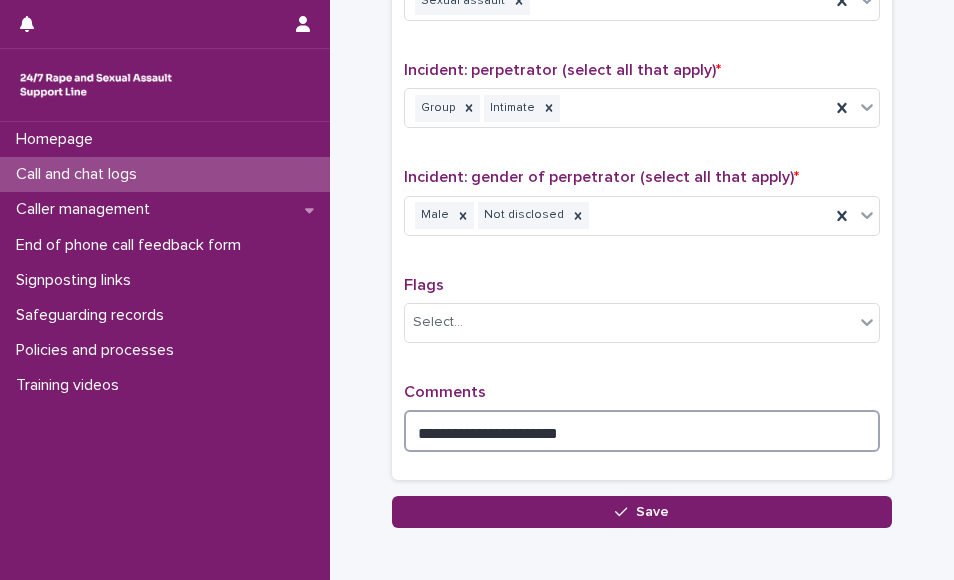 click on "**********" at bounding box center [642, 431] 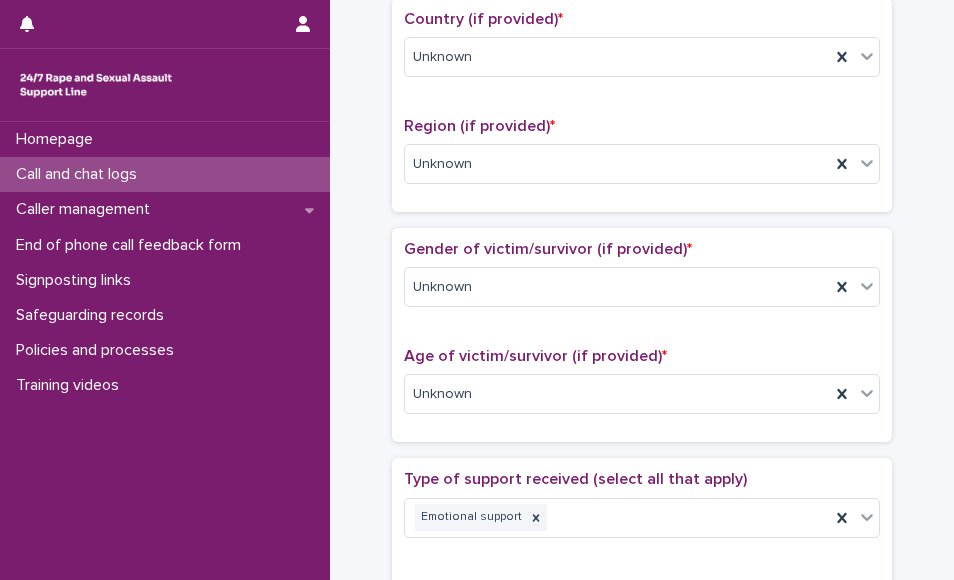 scroll, scrollTop: 688, scrollLeft: 0, axis: vertical 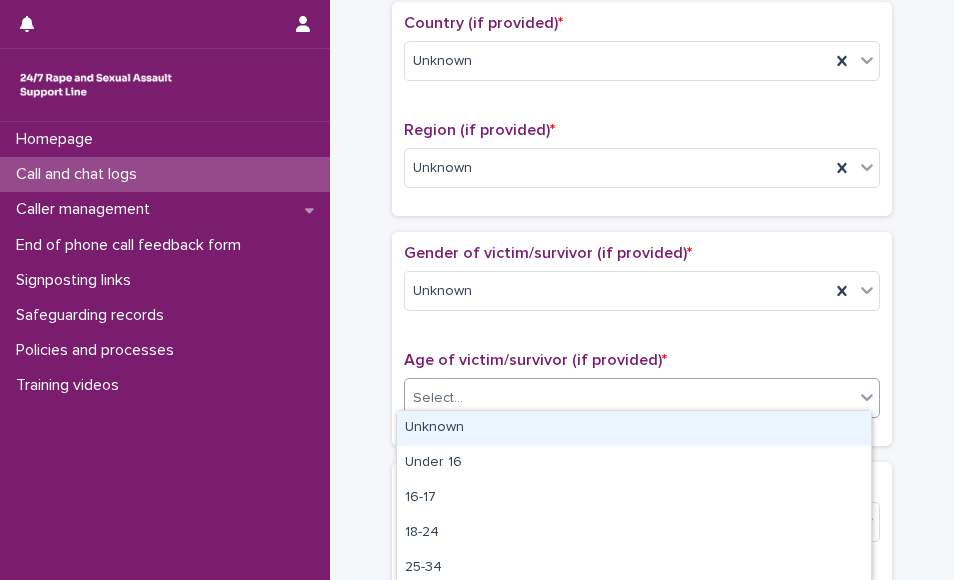 click 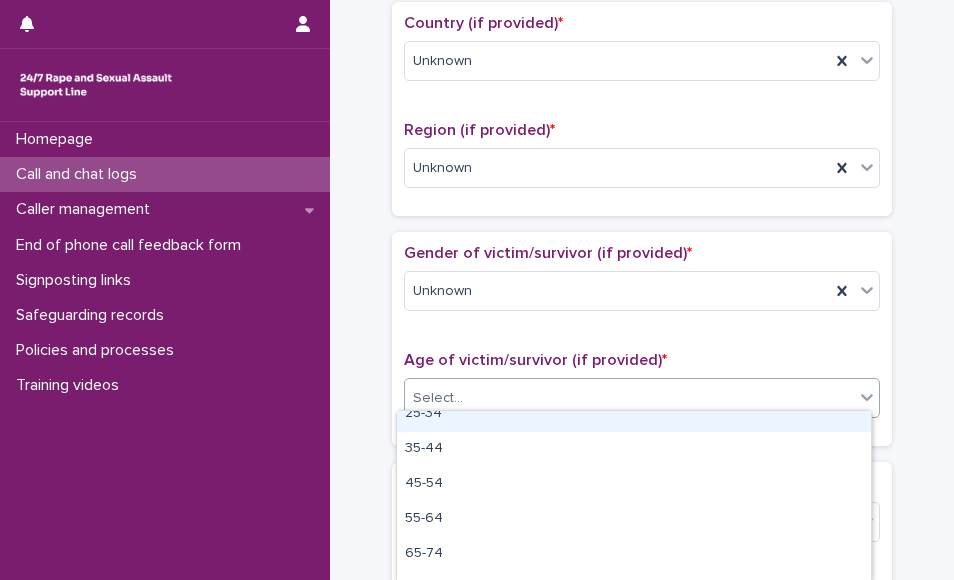 scroll, scrollTop: 160, scrollLeft: 0, axis: vertical 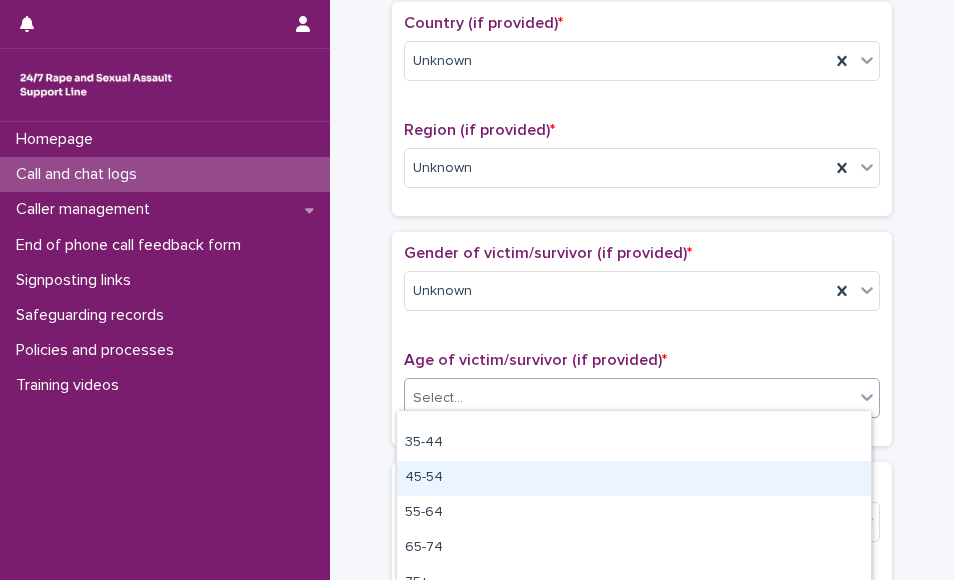 click on "45-54" at bounding box center [634, 478] 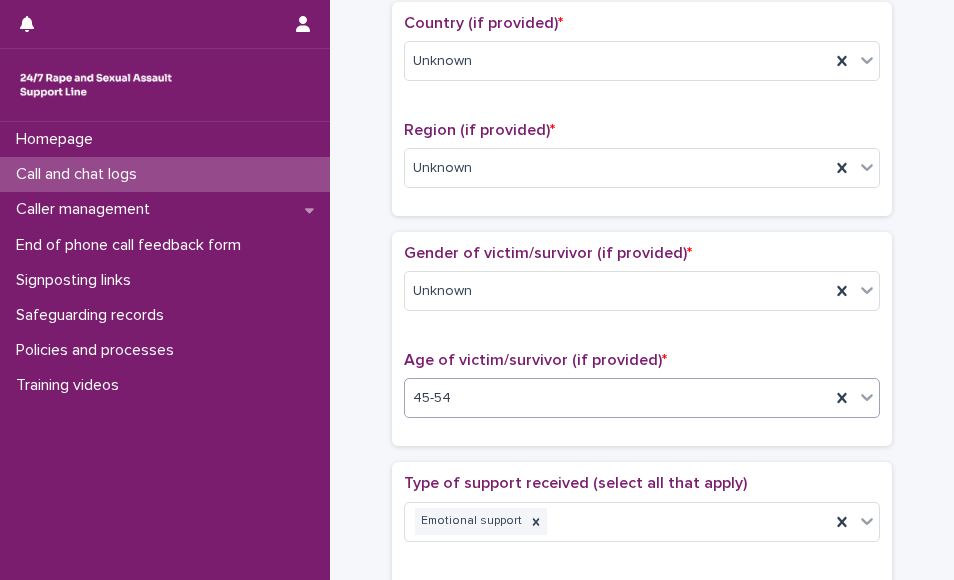 scroll, scrollTop: 1196, scrollLeft: 0, axis: vertical 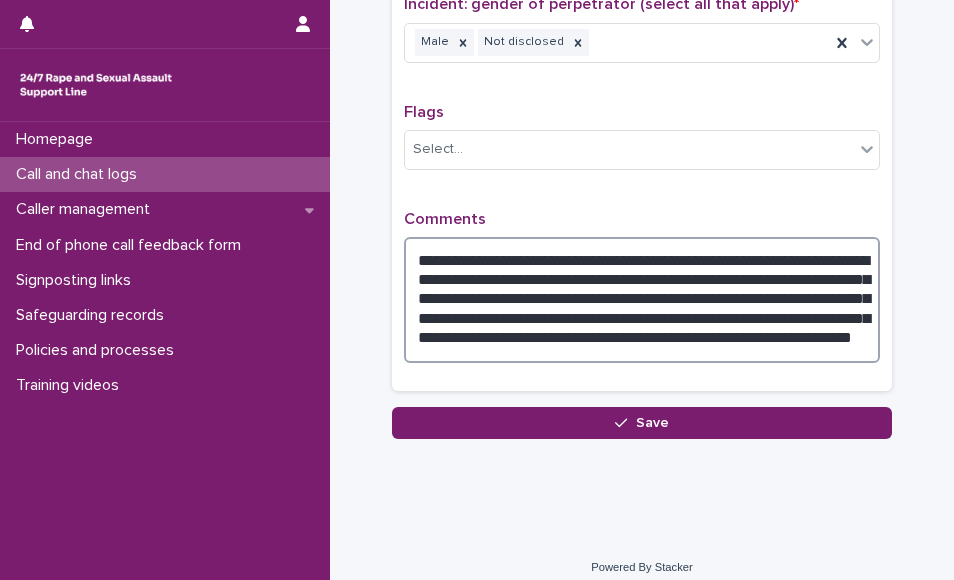 click on "**********" at bounding box center (642, 300) 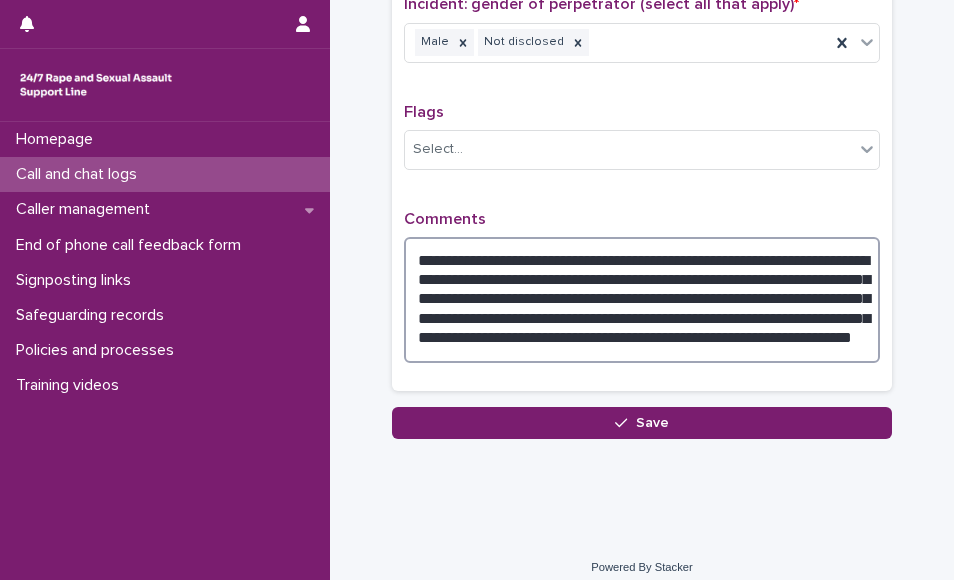 click on "**********" at bounding box center (642, 300) 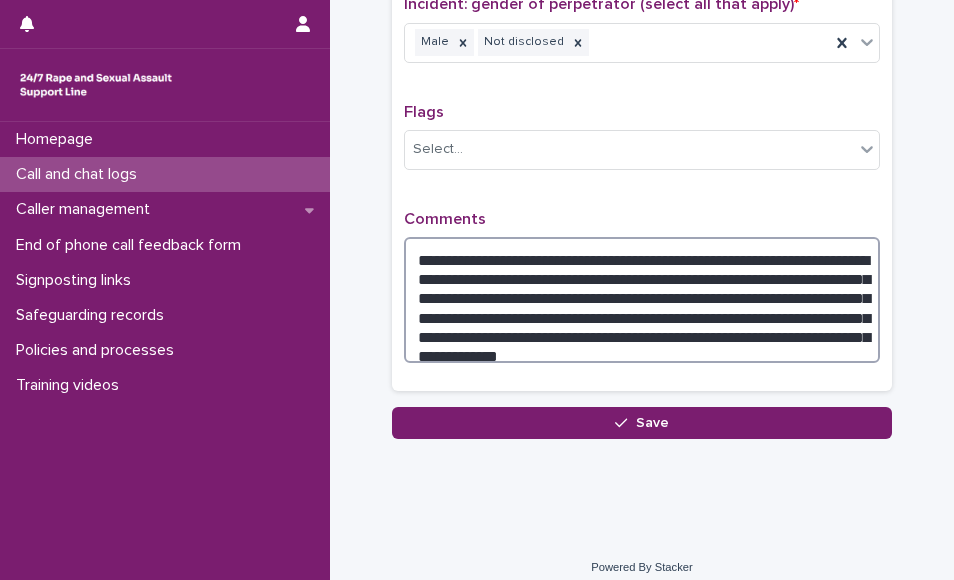 click on "**********" at bounding box center (642, 300) 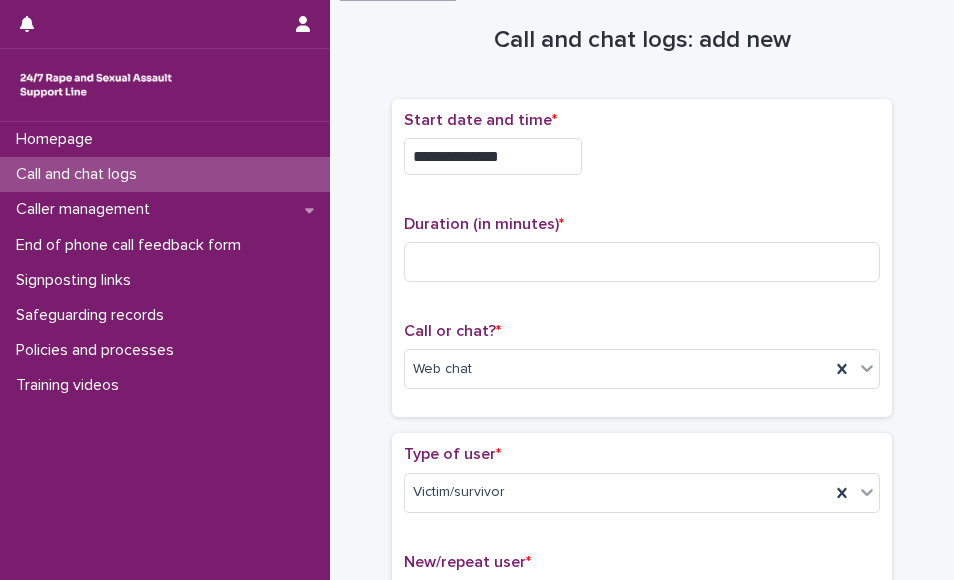 scroll, scrollTop: 21, scrollLeft: 0, axis: vertical 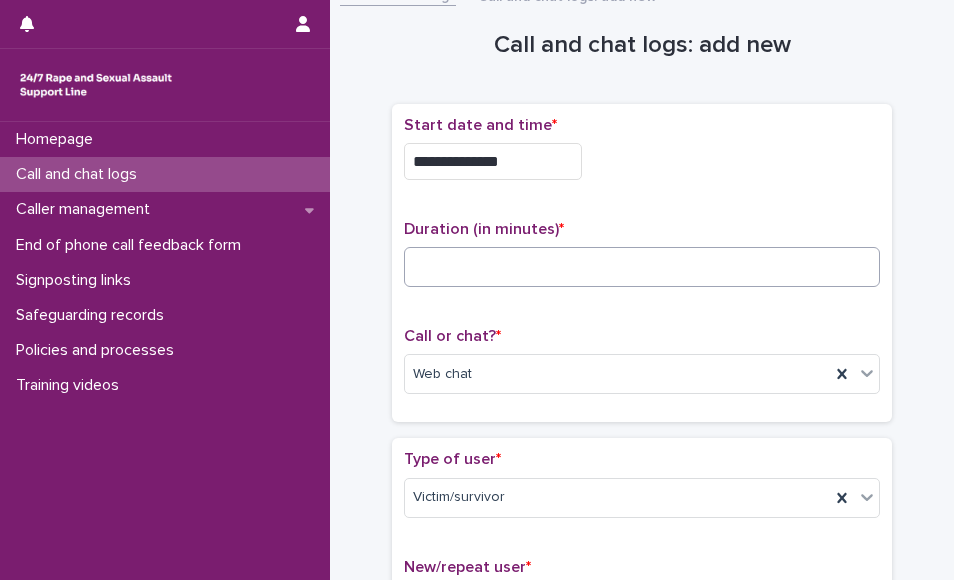 type on "**********" 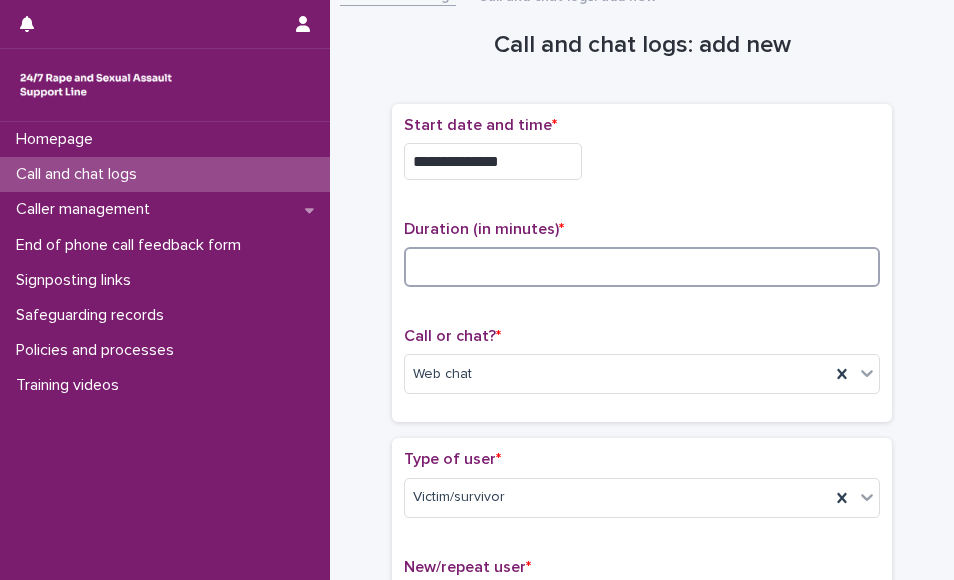 click at bounding box center [642, 267] 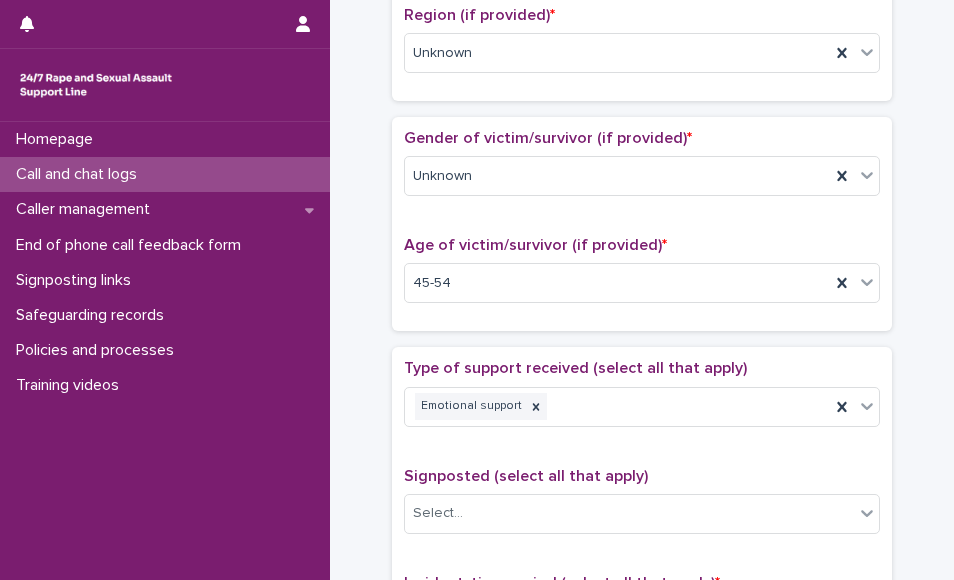 scroll, scrollTop: 1706, scrollLeft: 0, axis: vertical 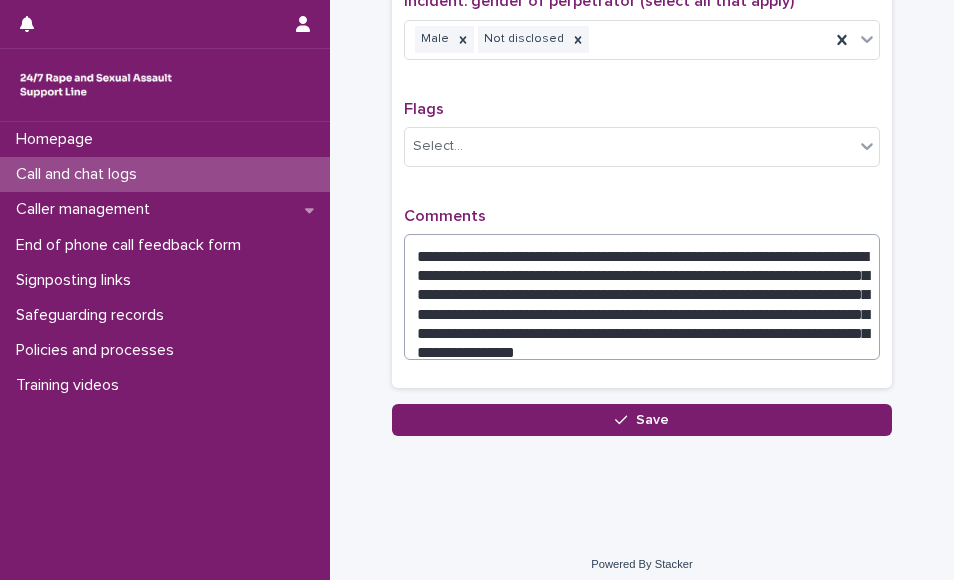 type on "**" 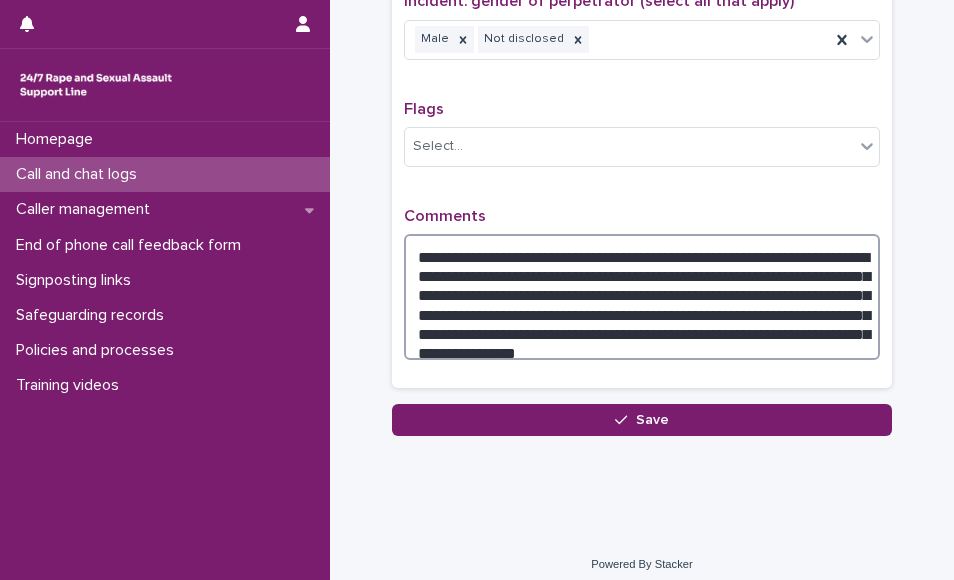 click on "**********" at bounding box center (642, 297) 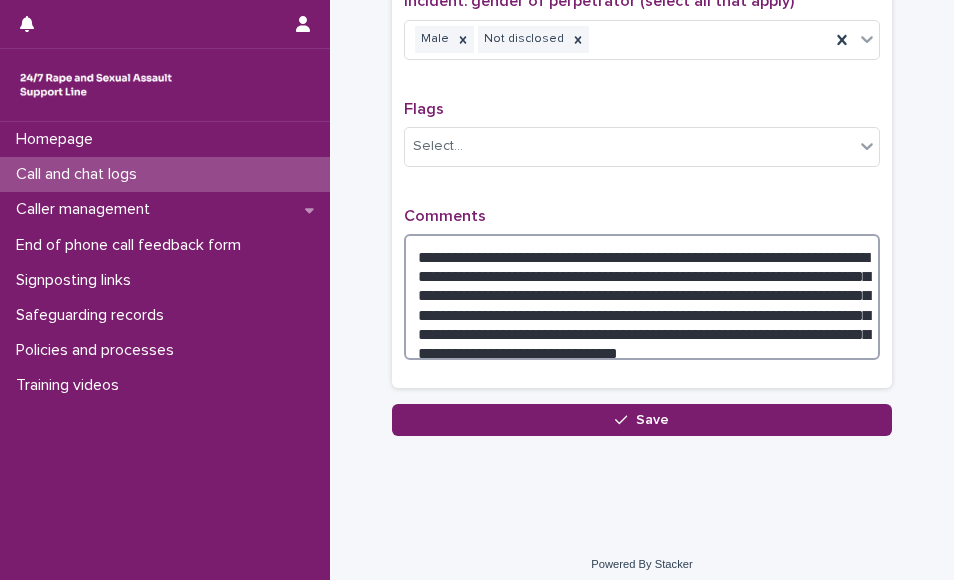 type on "**********" 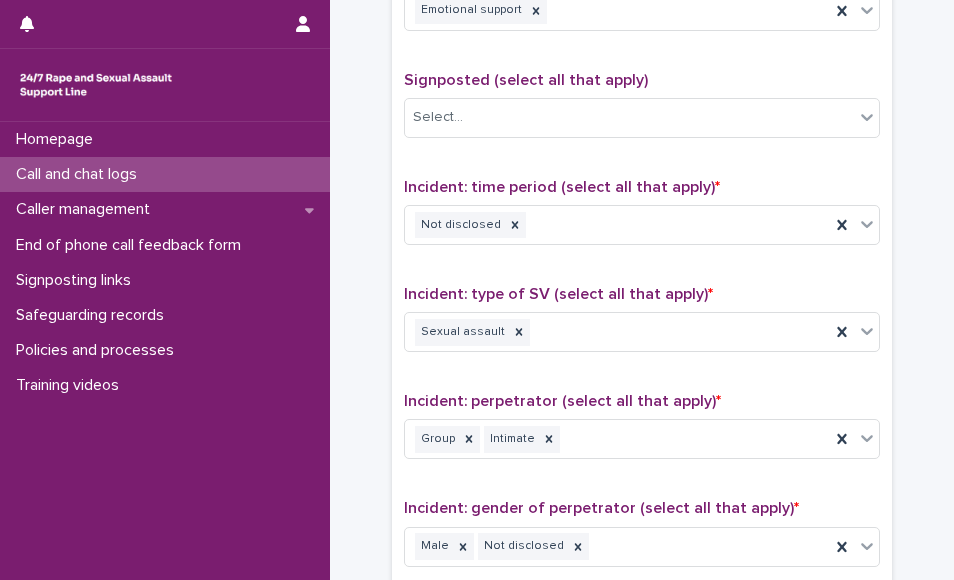 scroll, scrollTop: 522, scrollLeft: 0, axis: vertical 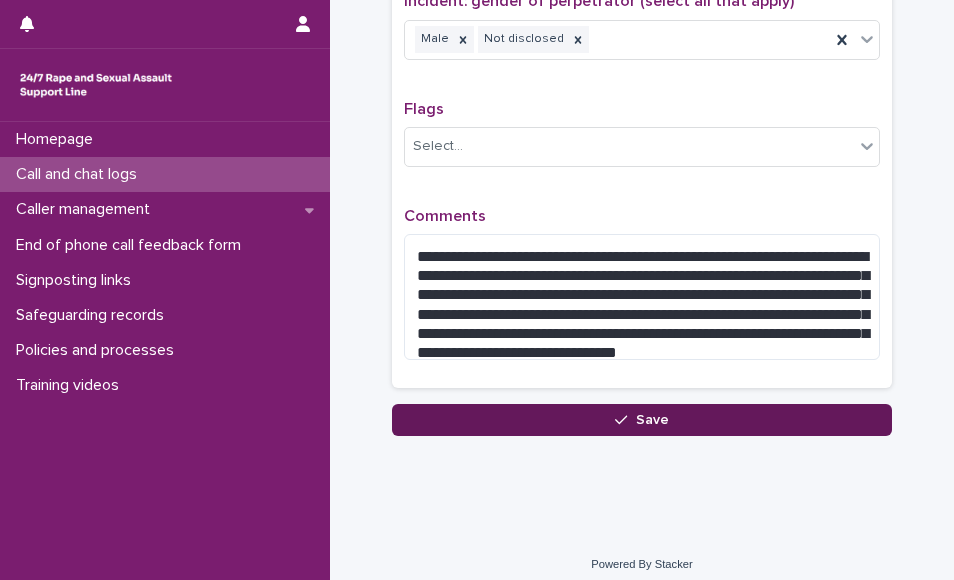 click on "Save" at bounding box center (642, 420) 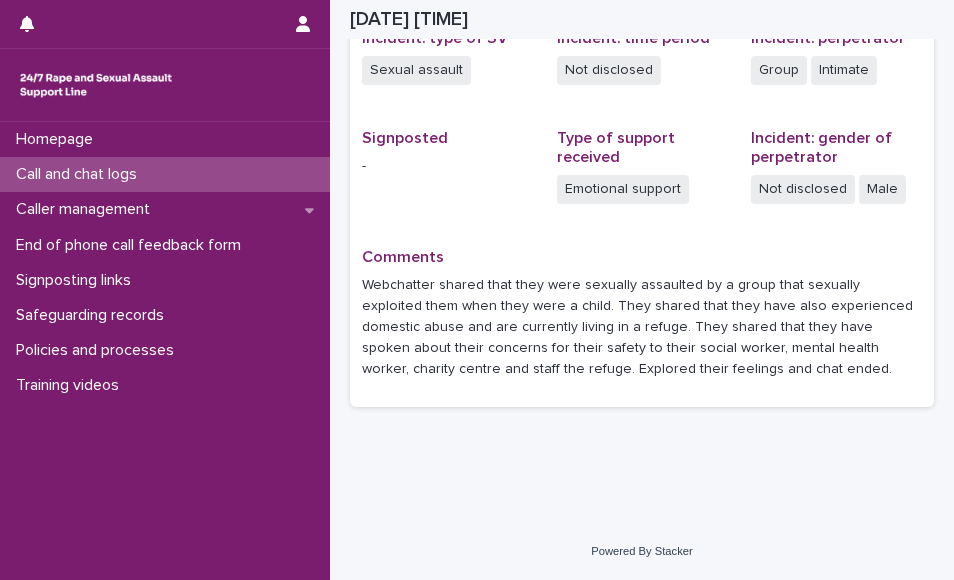 scroll, scrollTop: 525, scrollLeft: 0, axis: vertical 